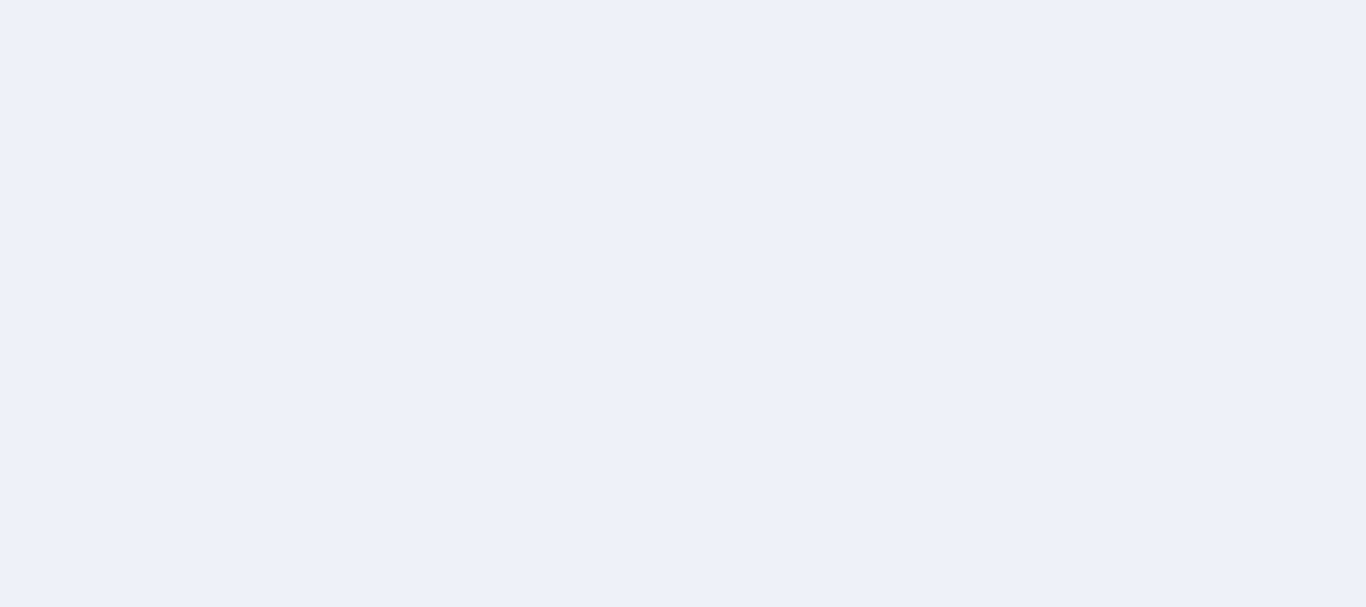 scroll, scrollTop: 0, scrollLeft: 0, axis: both 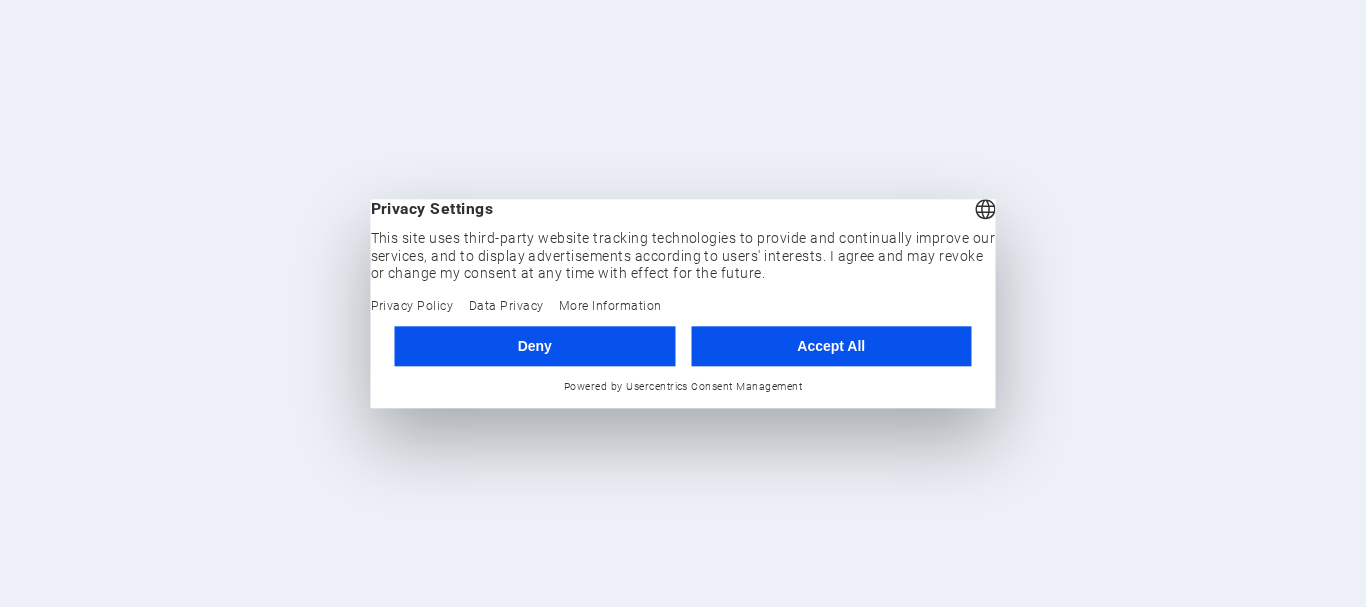 click on "Accept All" at bounding box center (831, 346) 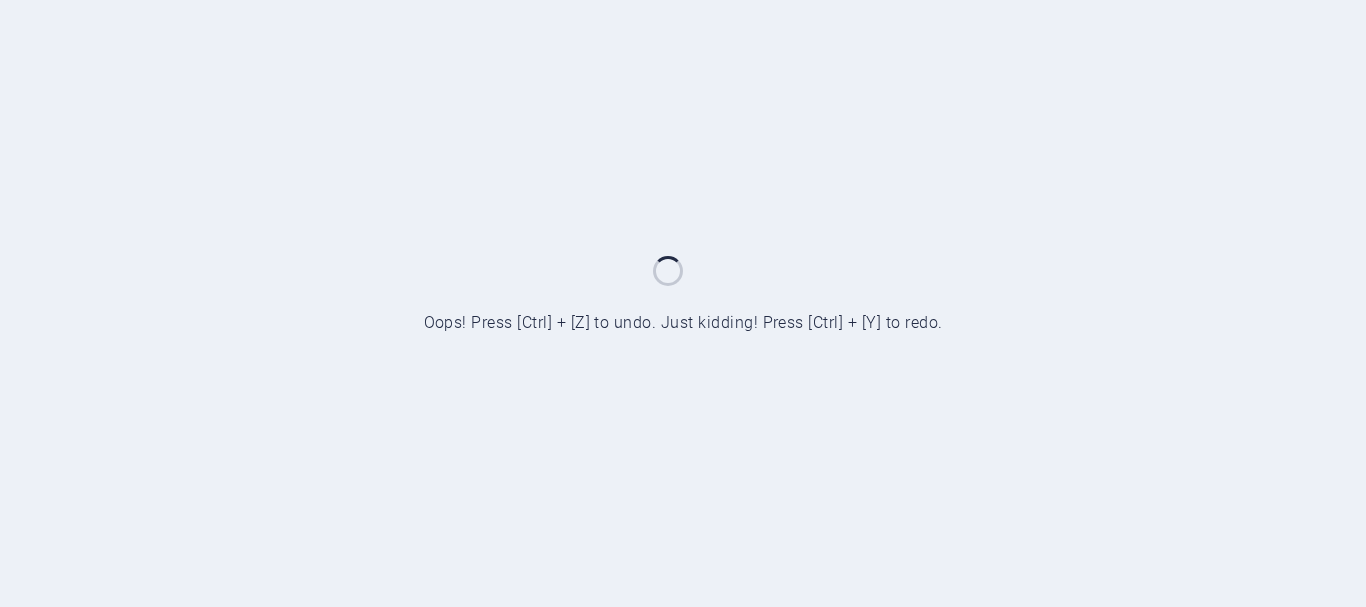 scroll, scrollTop: 0, scrollLeft: 0, axis: both 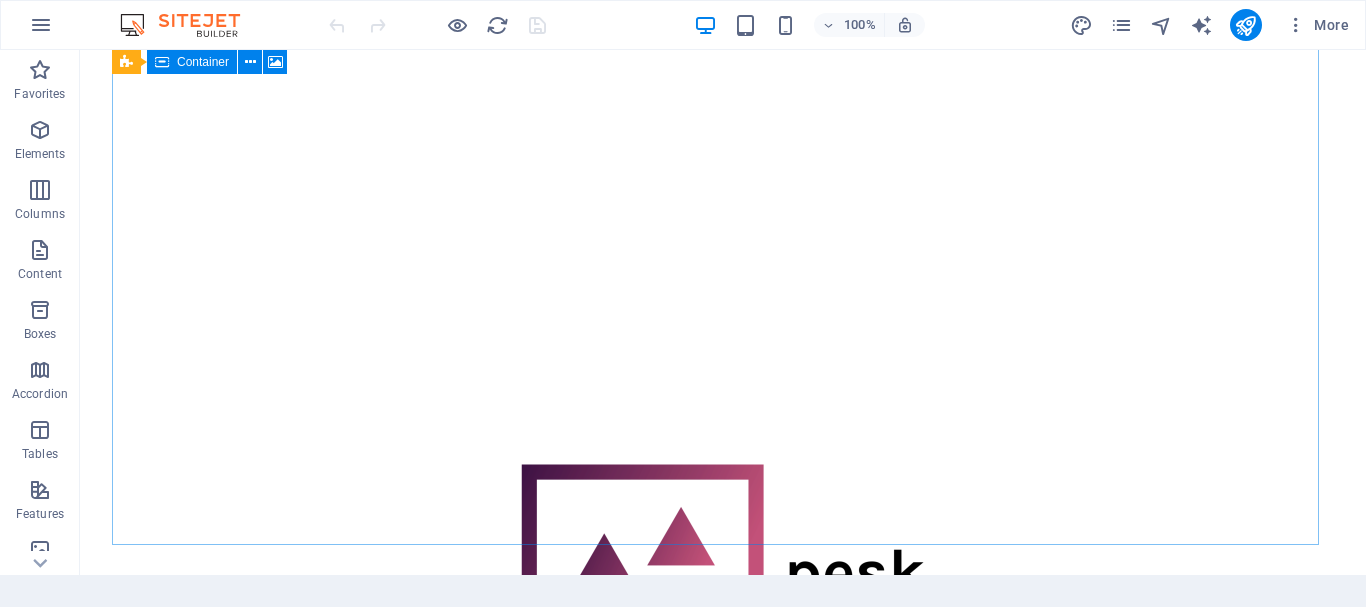 click at bounding box center [723, 703] 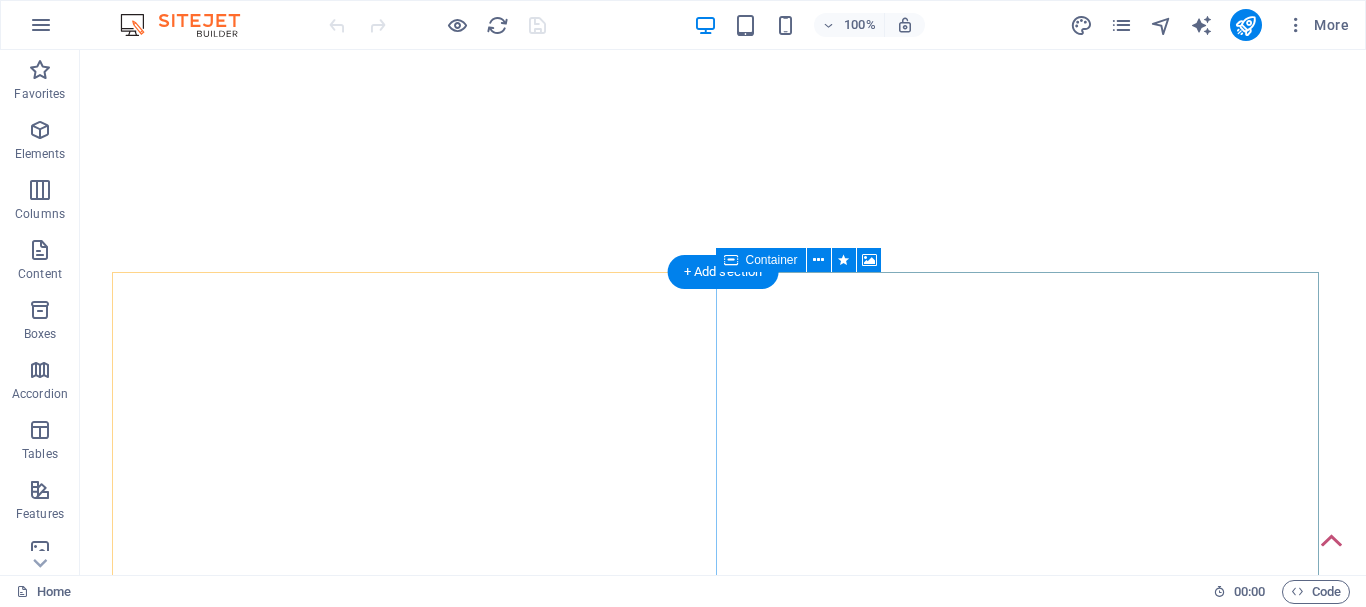 scroll, scrollTop: 0, scrollLeft: 0, axis: both 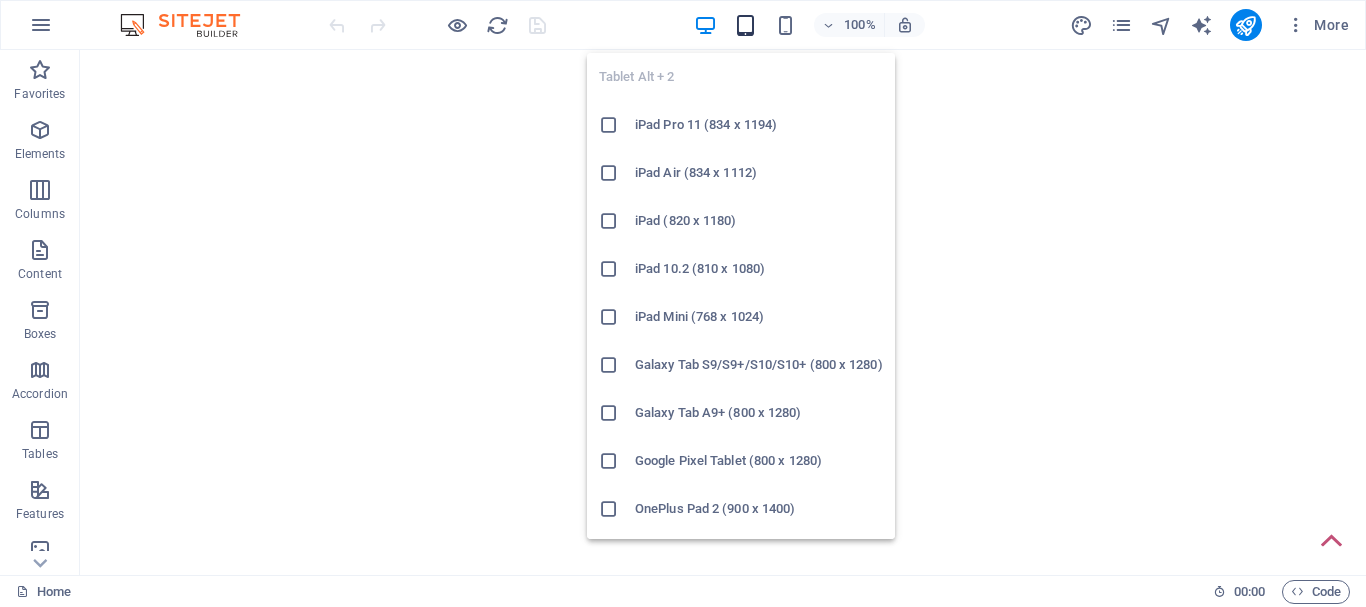 click at bounding box center [745, 25] 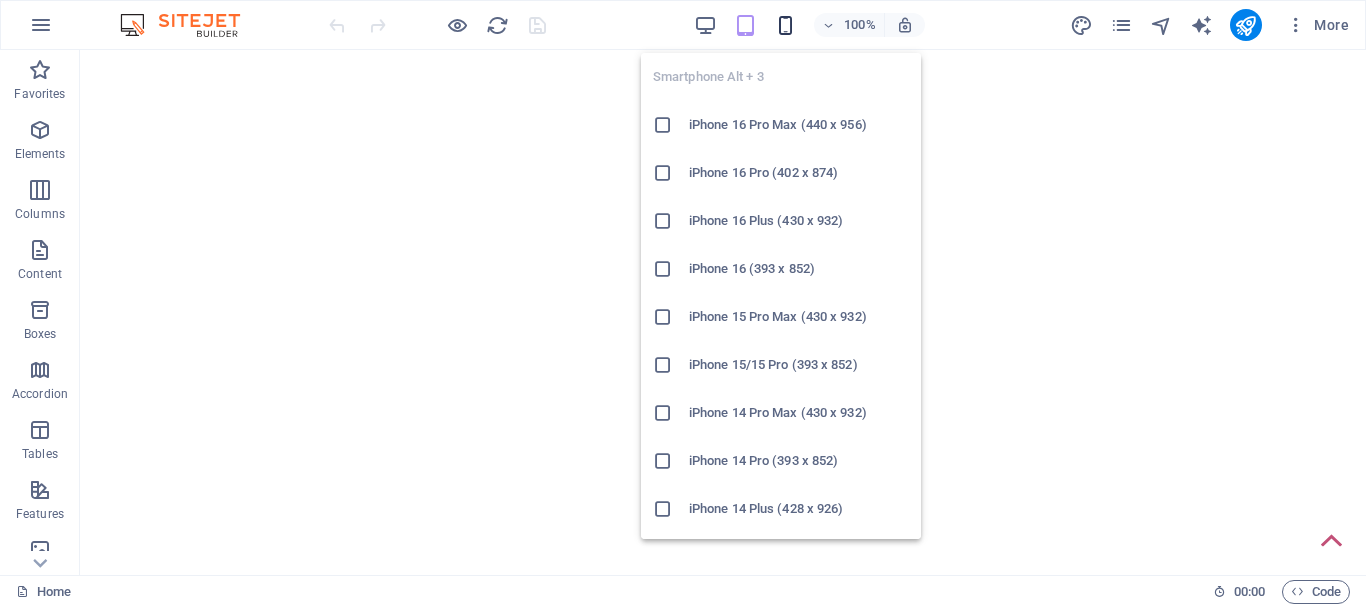 click at bounding box center (785, 25) 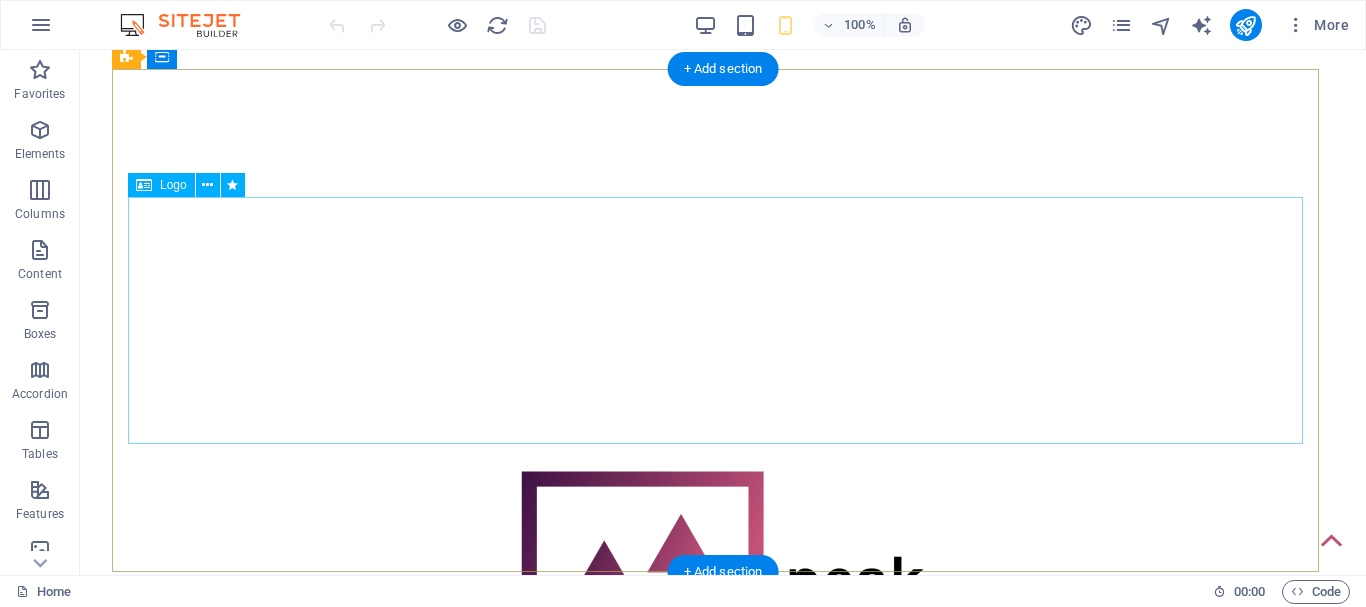 scroll, scrollTop: 300, scrollLeft: 0, axis: vertical 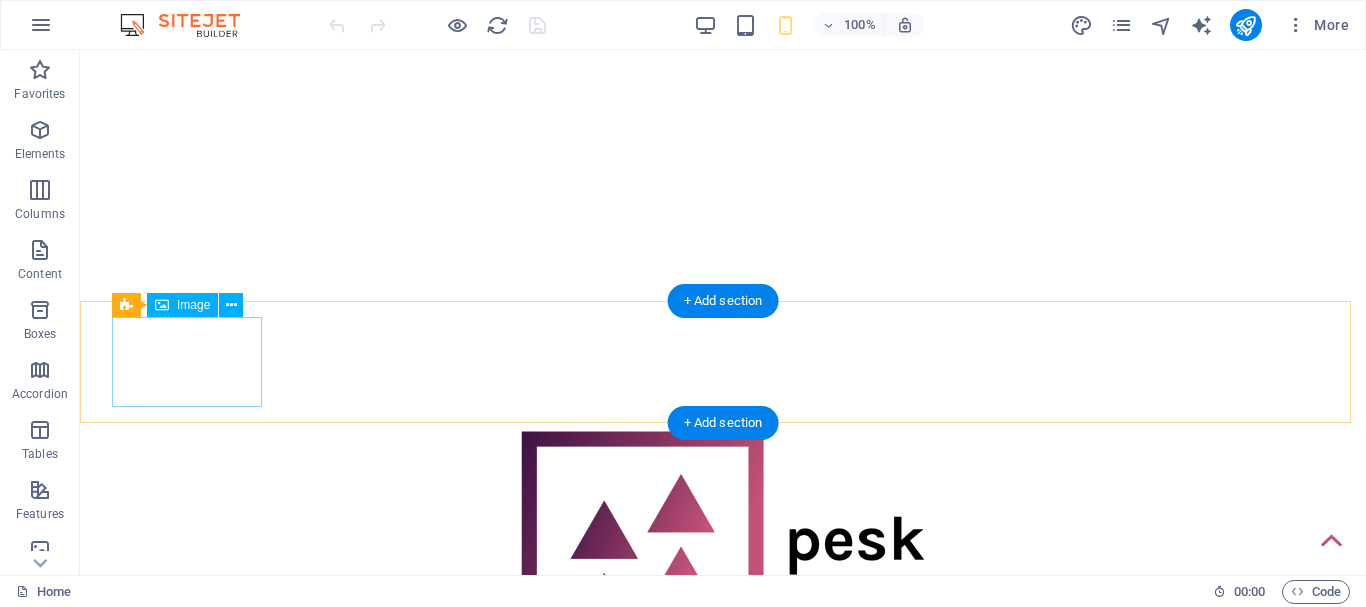 click at bounding box center (723, 865) 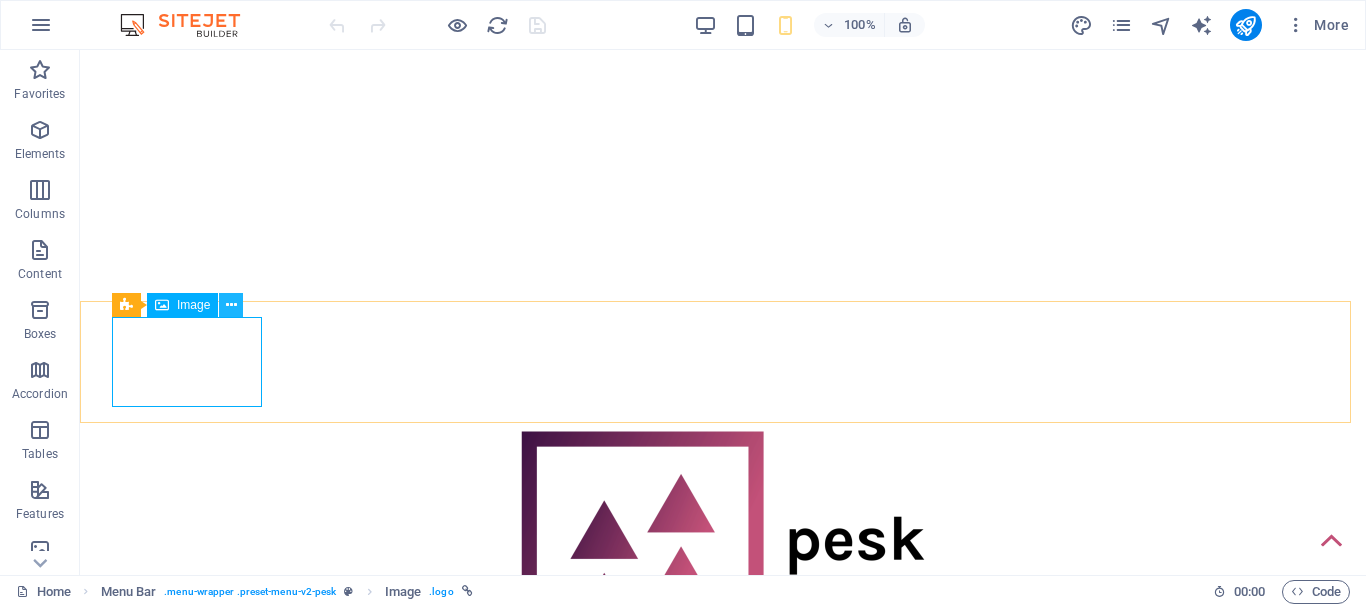 click at bounding box center (231, 305) 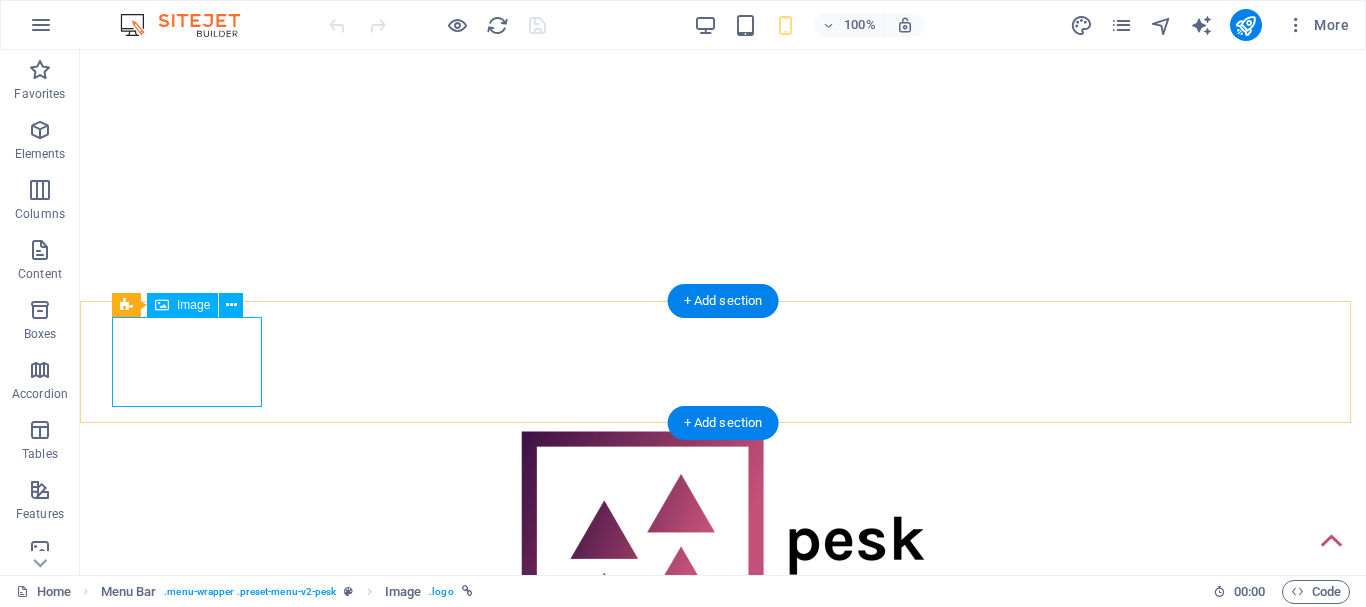 click at bounding box center [723, 865] 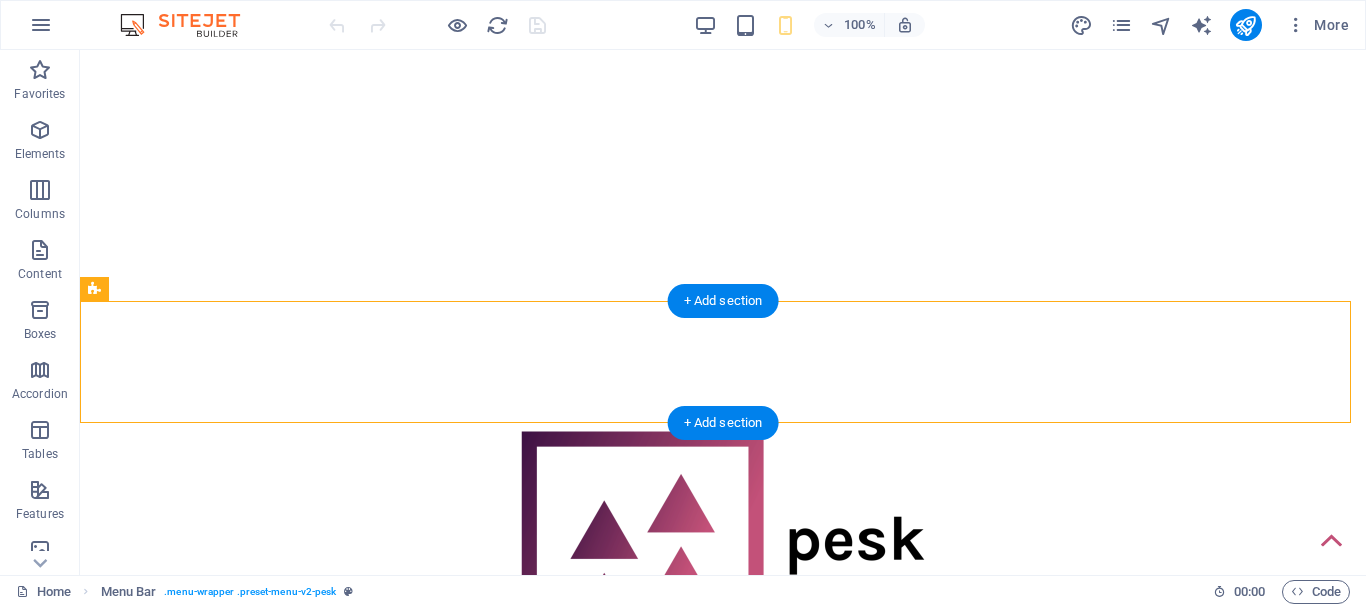 drag, startPoint x: 173, startPoint y: 341, endPoint x: 158, endPoint y: 330, distance: 18.601076 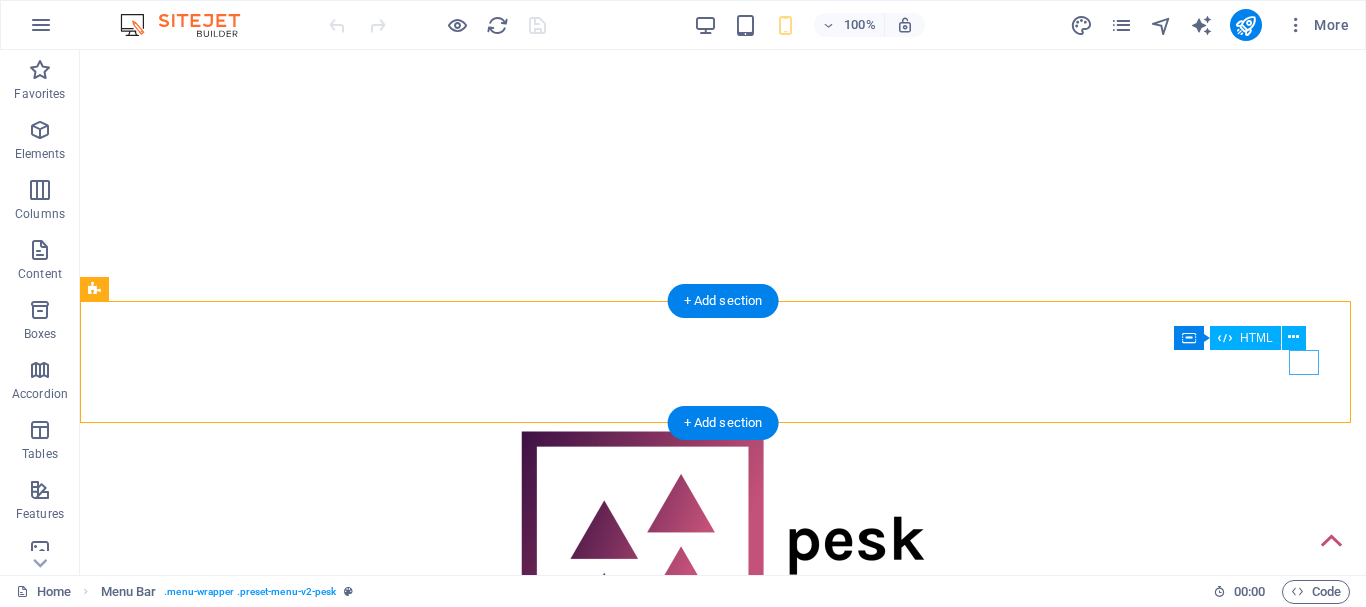 click at bounding box center (731, 922) 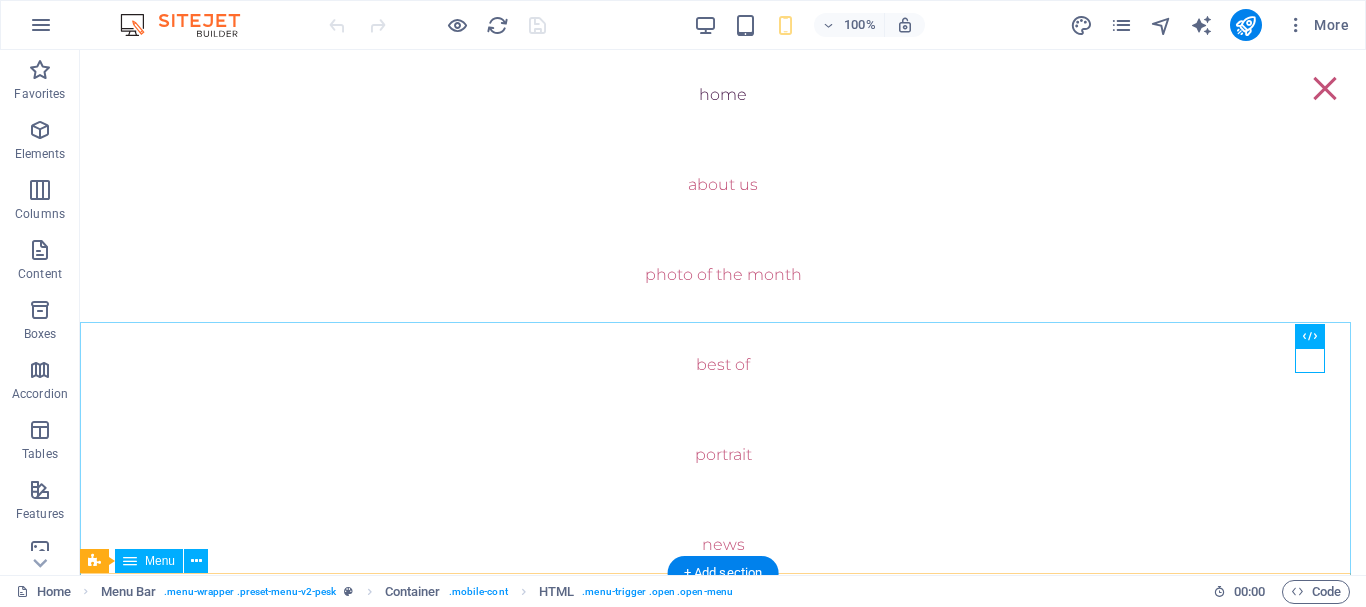 scroll, scrollTop: 0, scrollLeft: 0, axis: both 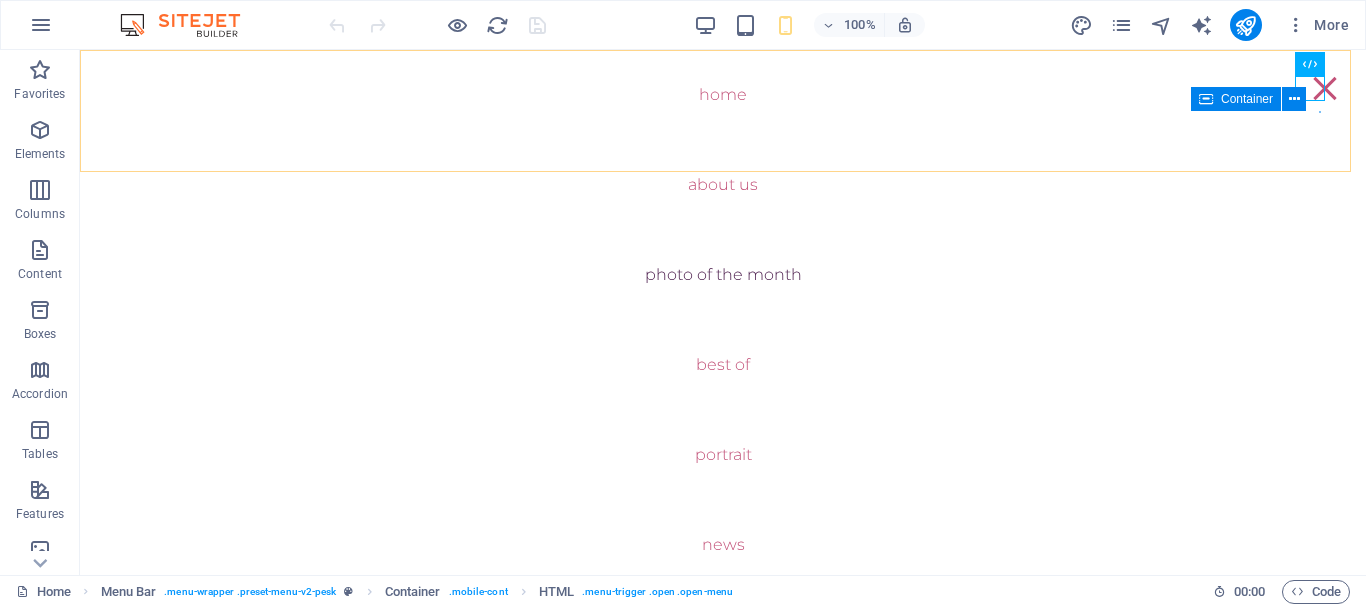 click on "Container" at bounding box center [1255, 99] 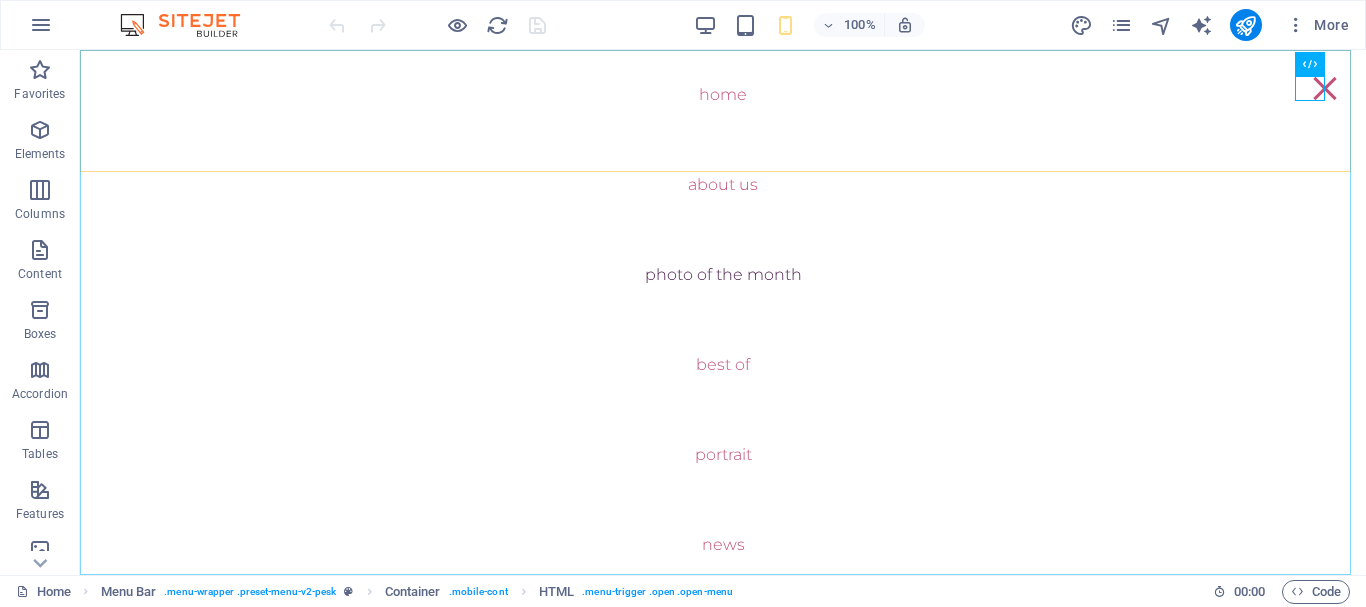click on "Home About Us Photo of the month Best Of portrait News Showroom Archive" at bounding box center (723, 312) 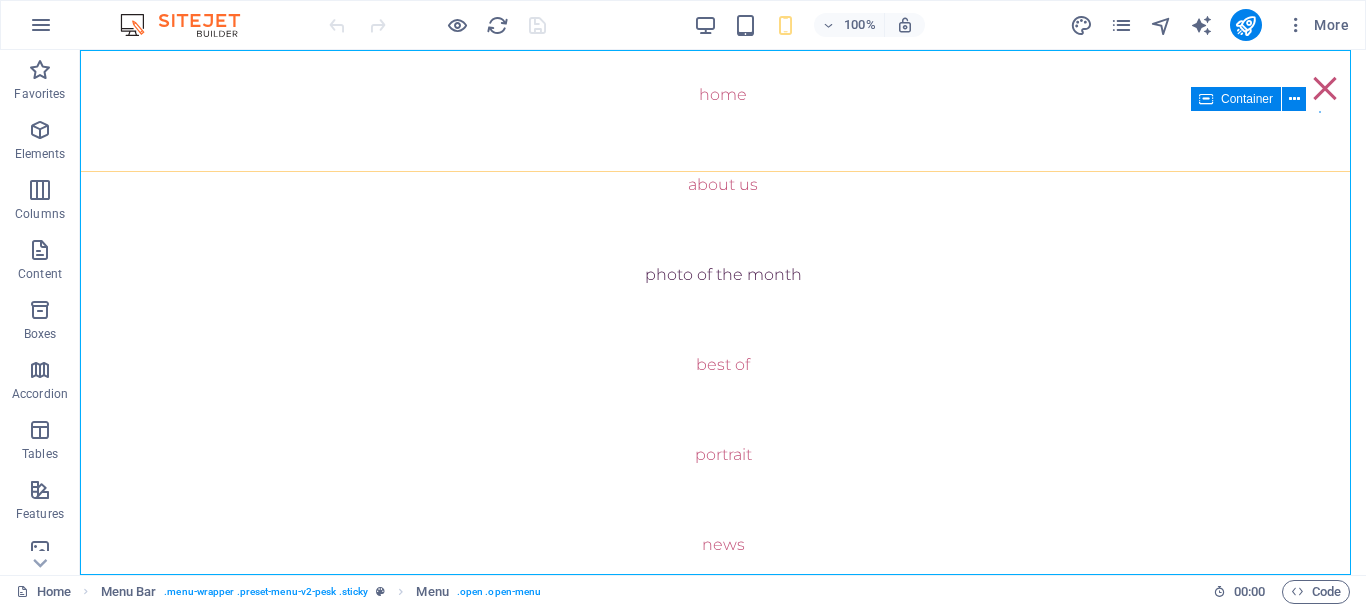 click on "Container" at bounding box center [1255, 99] 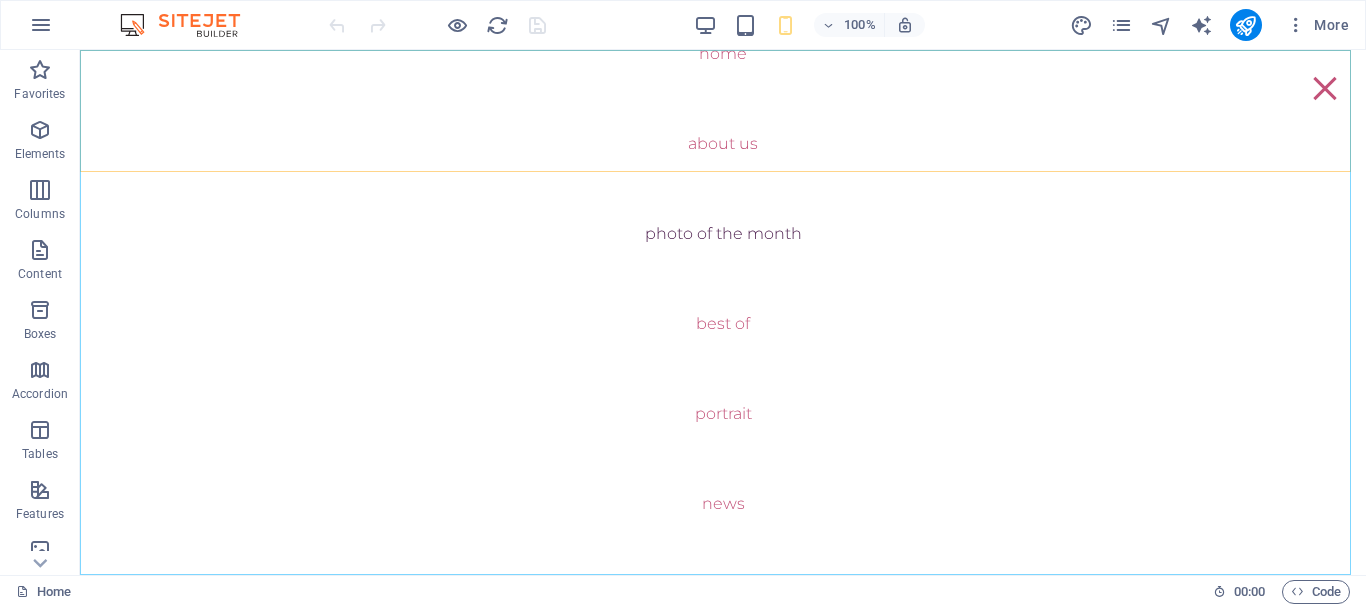 scroll, scrollTop: 0, scrollLeft: 0, axis: both 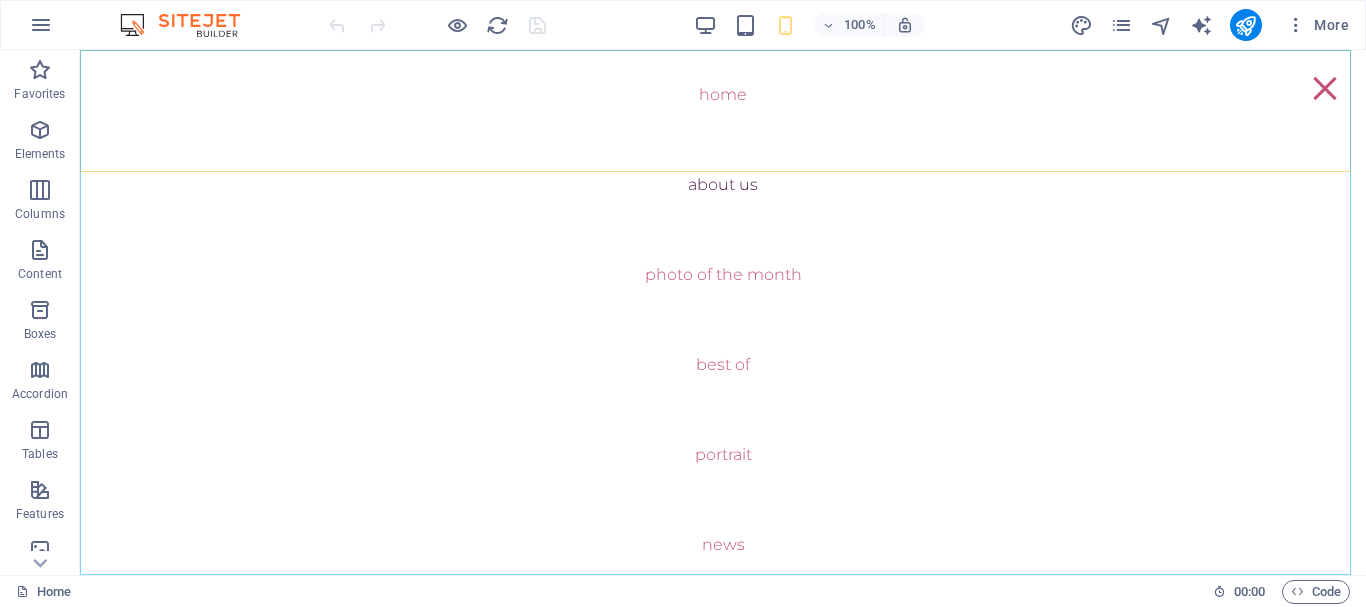 click on "Home About Us Photo of the month Best Of portrait News Showroom Archive" at bounding box center (723, 312) 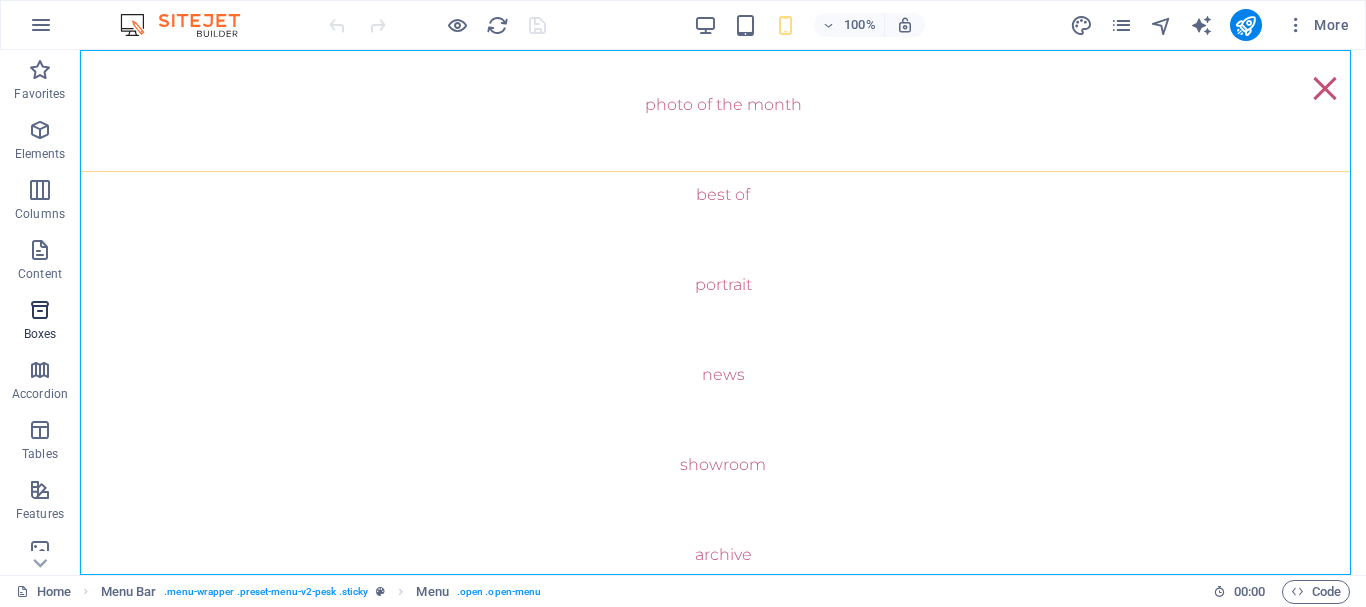 scroll, scrollTop: 179, scrollLeft: 0, axis: vertical 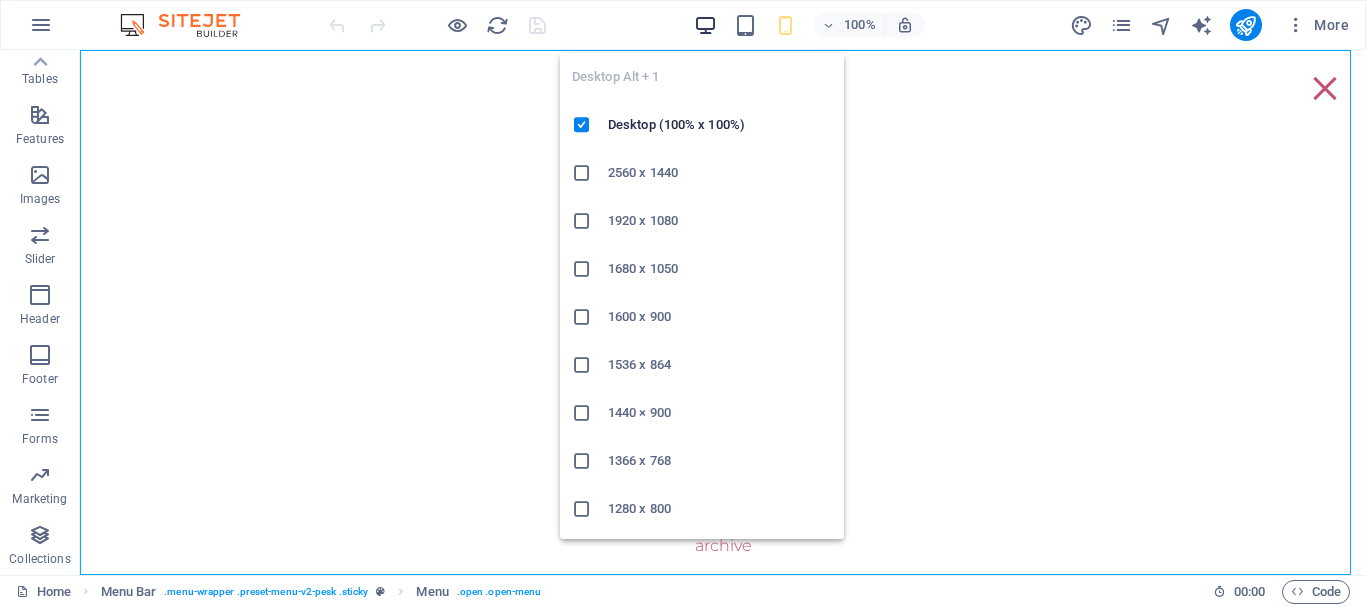 click at bounding box center [705, 25] 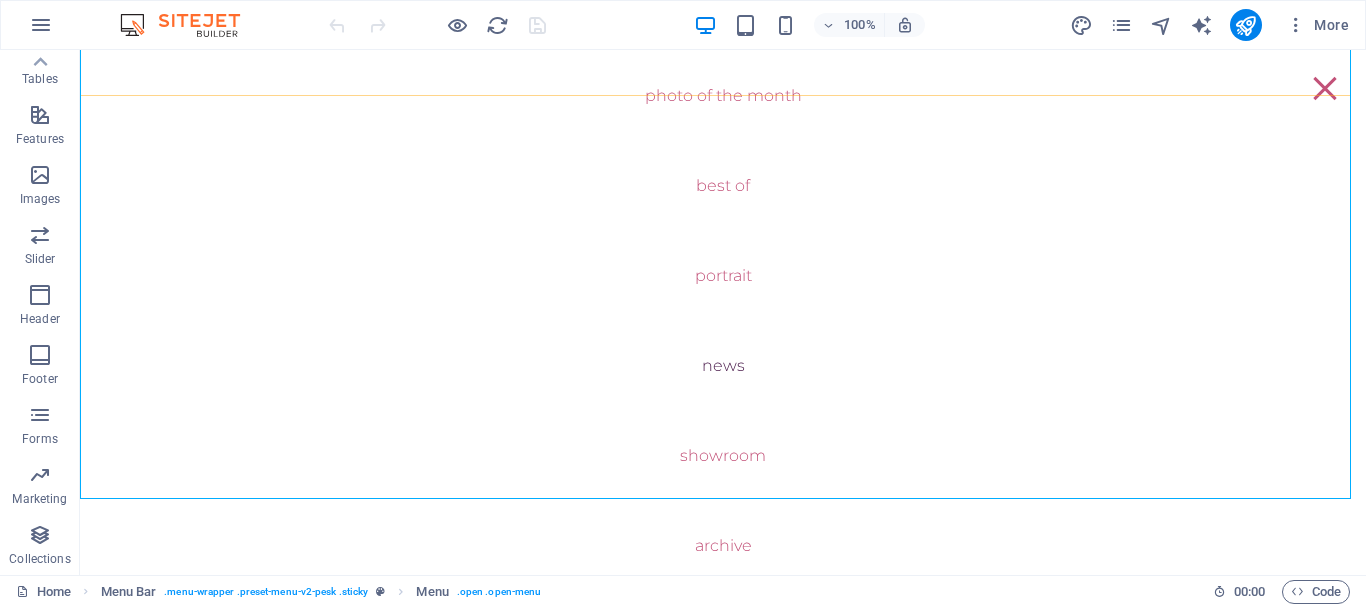 scroll, scrollTop: 4400, scrollLeft: 0, axis: vertical 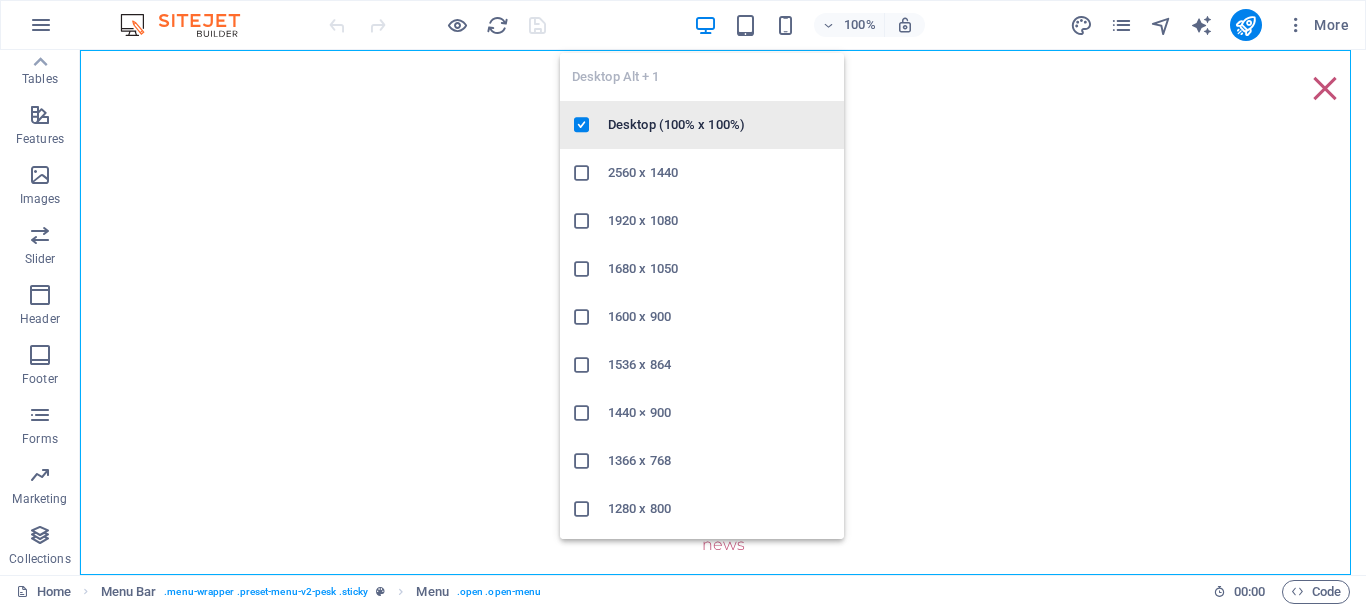 click on "Desktop (100% x 100%)" at bounding box center (720, 125) 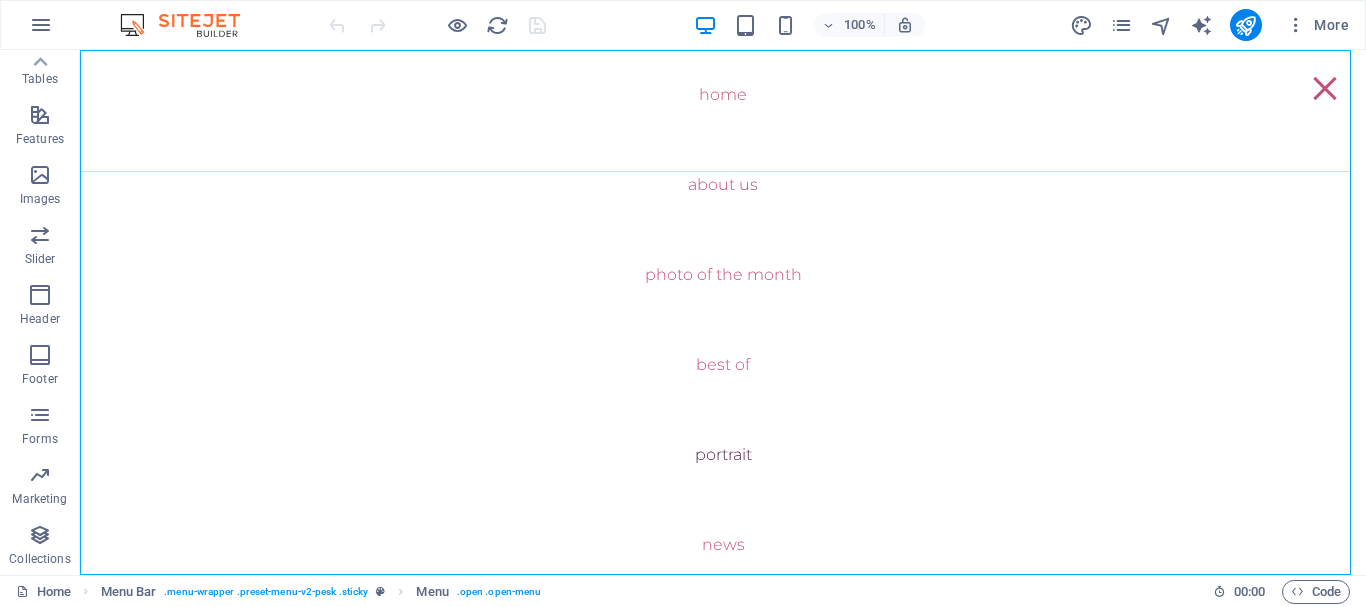 click on "Home About Us Photo of the month Best Of portrait News Showroom Archive" at bounding box center [723, 312] 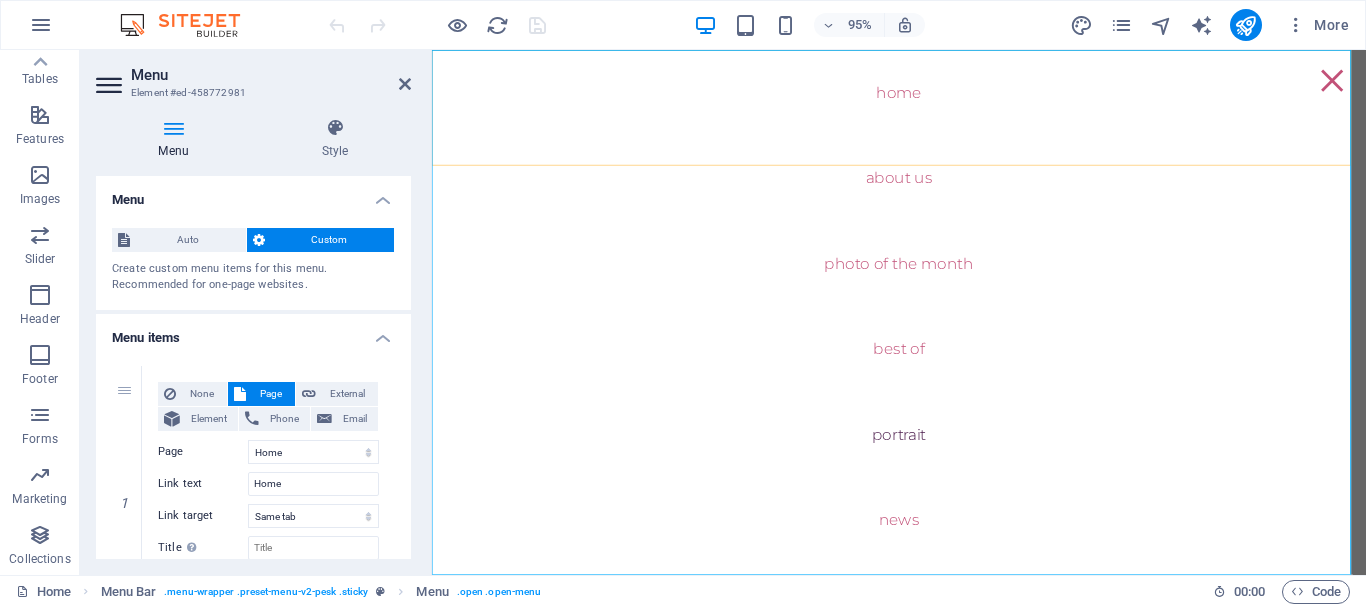 scroll, scrollTop: 4208, scrollLeft: 0, axis: vertical 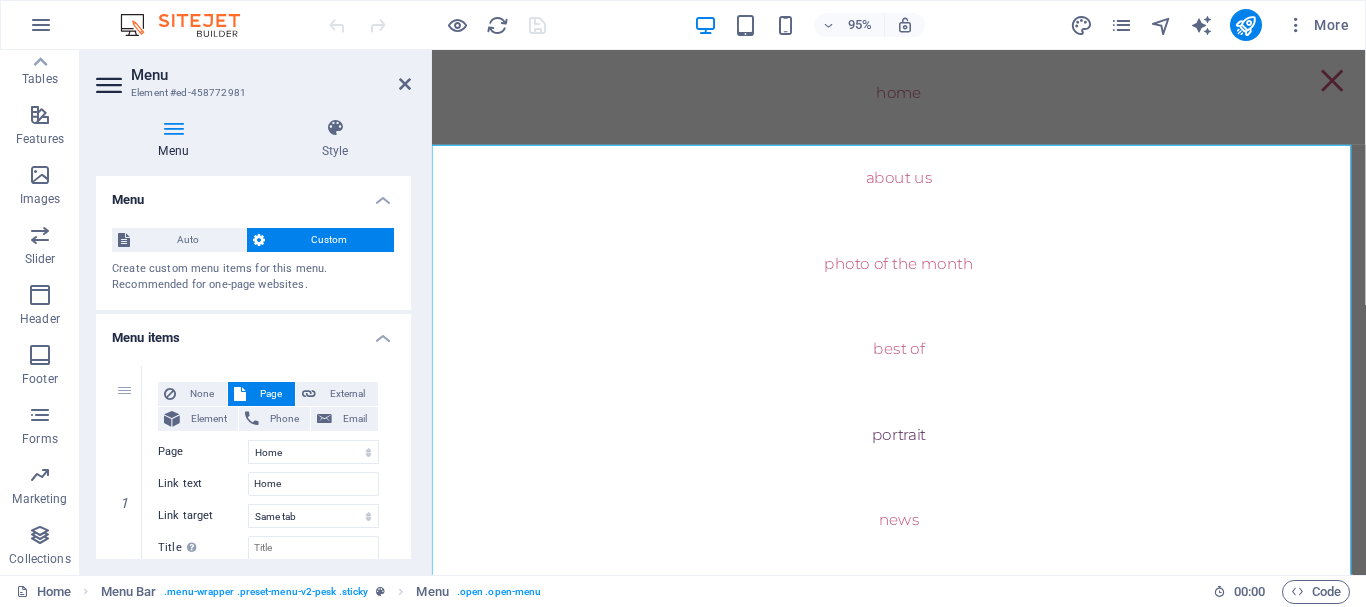 click at bounding box center [173, 128] 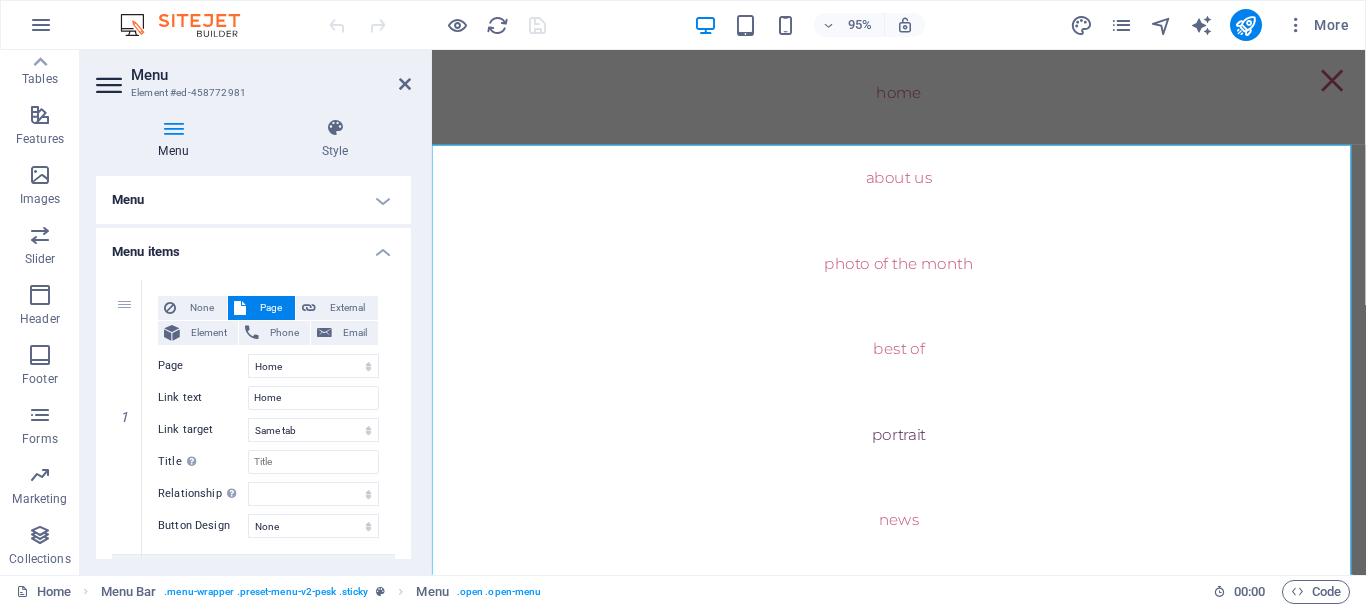click on "Menu items" at bounding box center [253, 246] 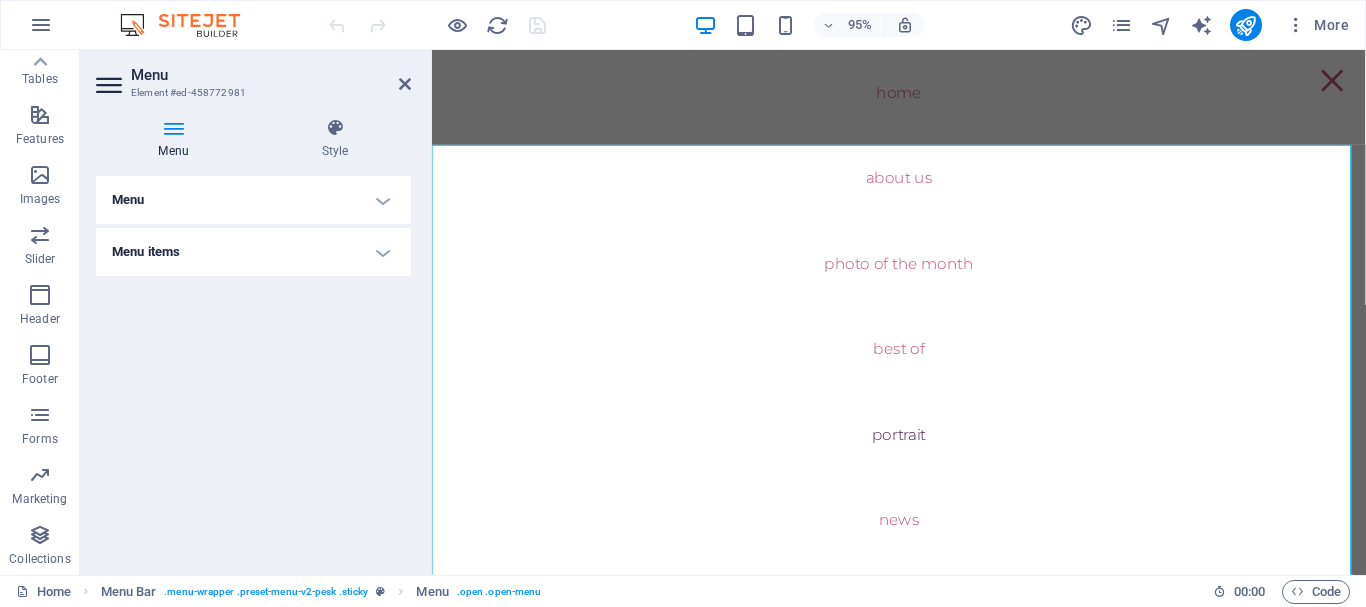 click on "Menu items" at bounding box center [253, 252] 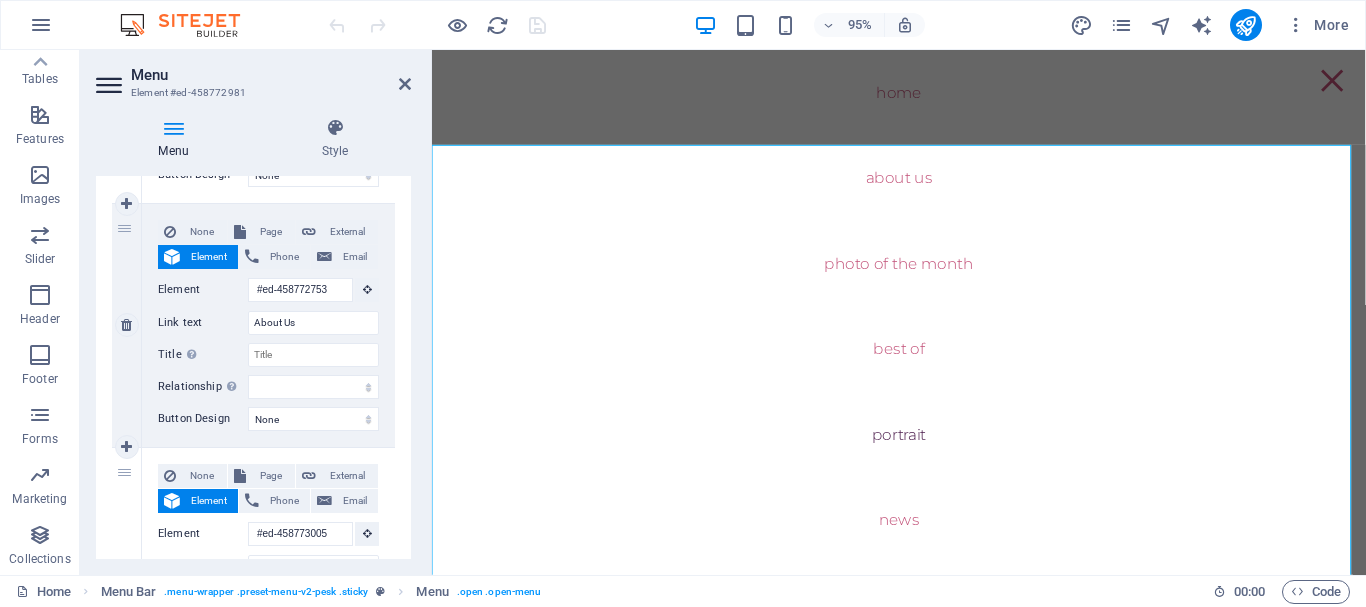 scroll, scrollTop: 0, scrollLeft: 0, axis: both 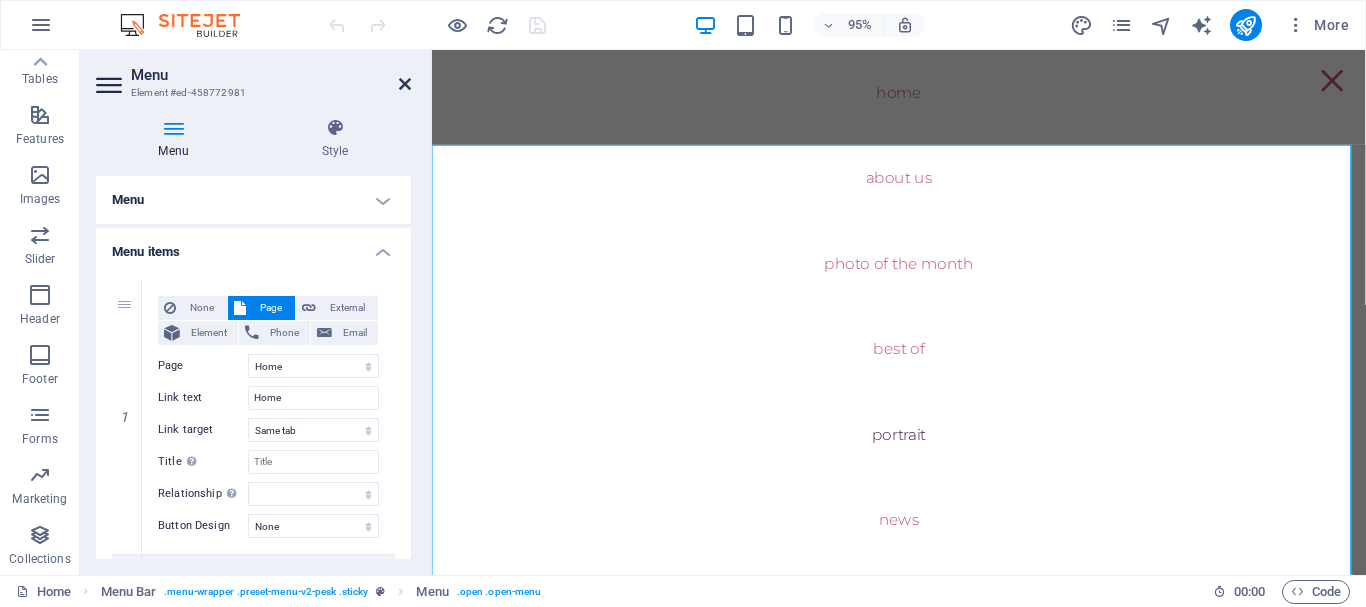 click at bounding box center (405, 84) 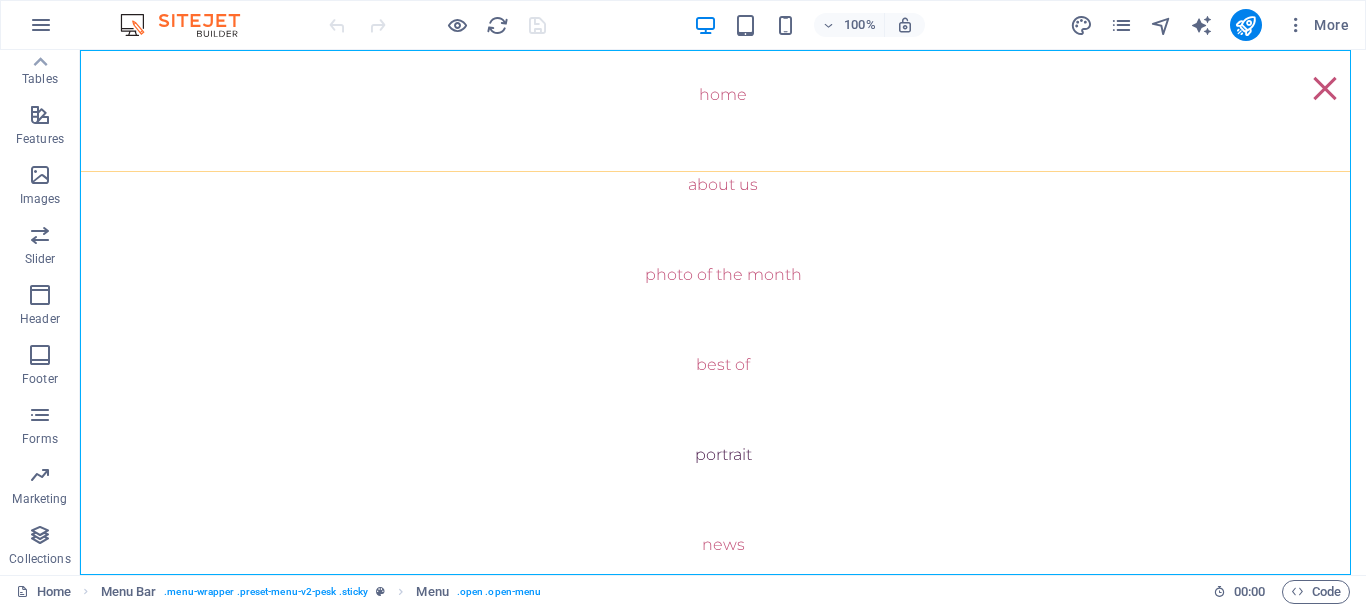 scroll, scrollTop: 3908, scrollLeft: 0, axis: vertical 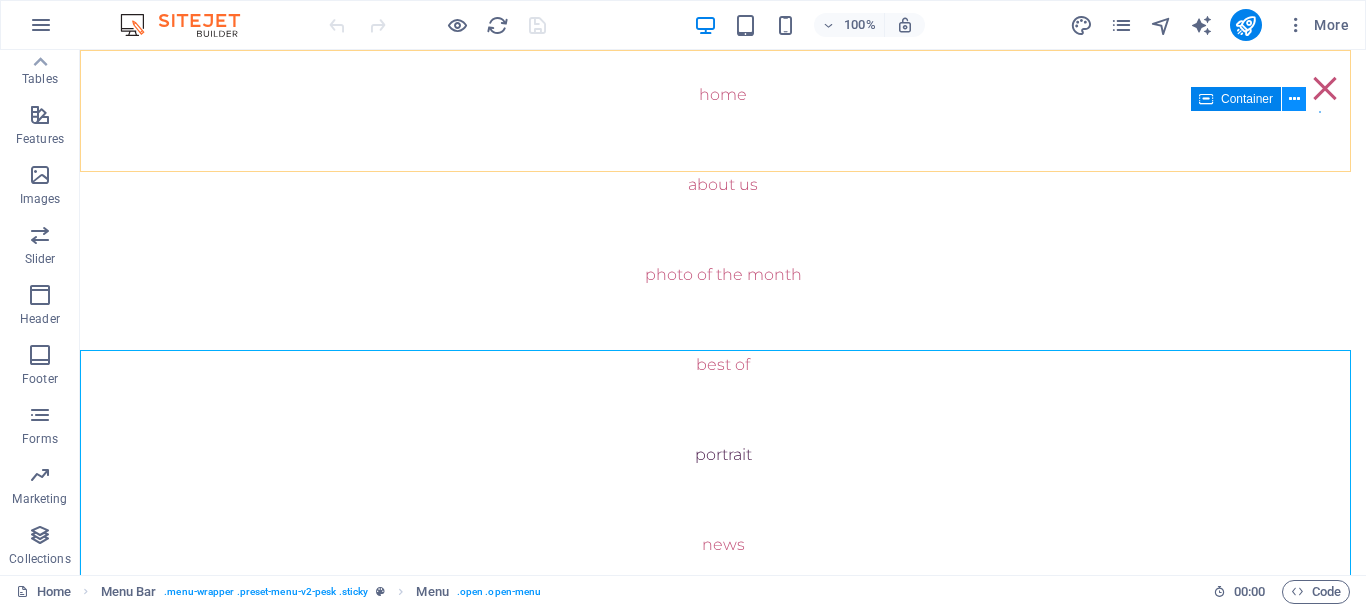 click at bounding box center [1294, 99] 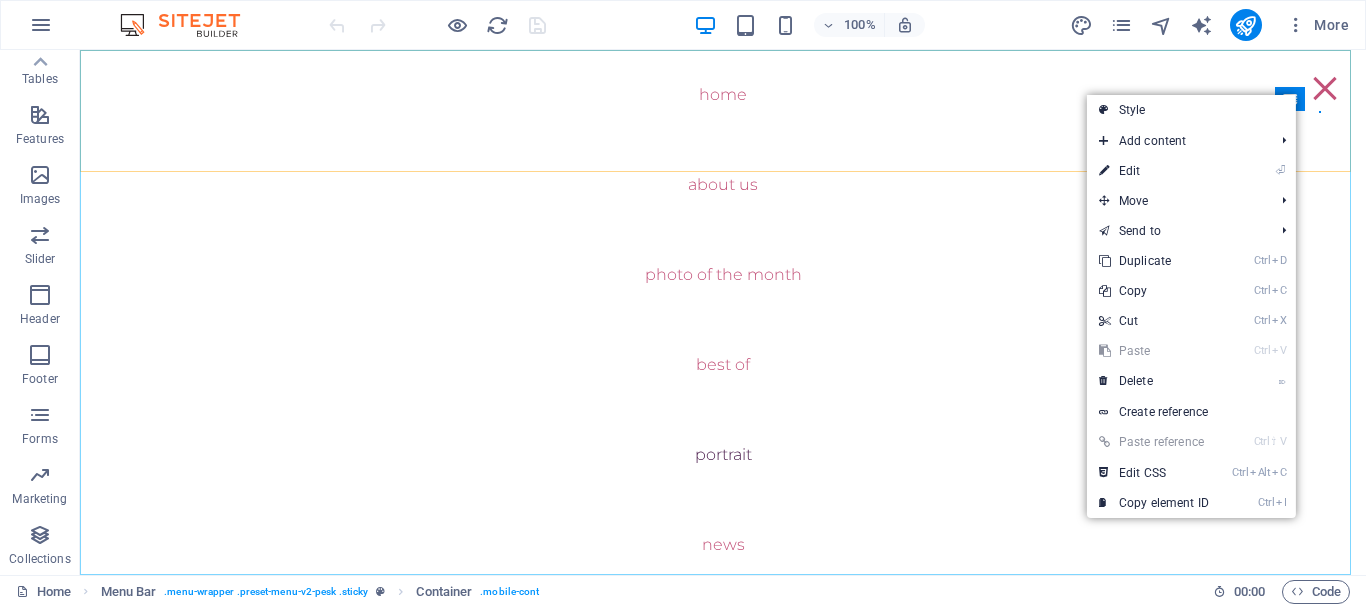 click on "Home About Us Photo of the month Best Of portrait News Showroom Archive" at bounding box center [723, 312] 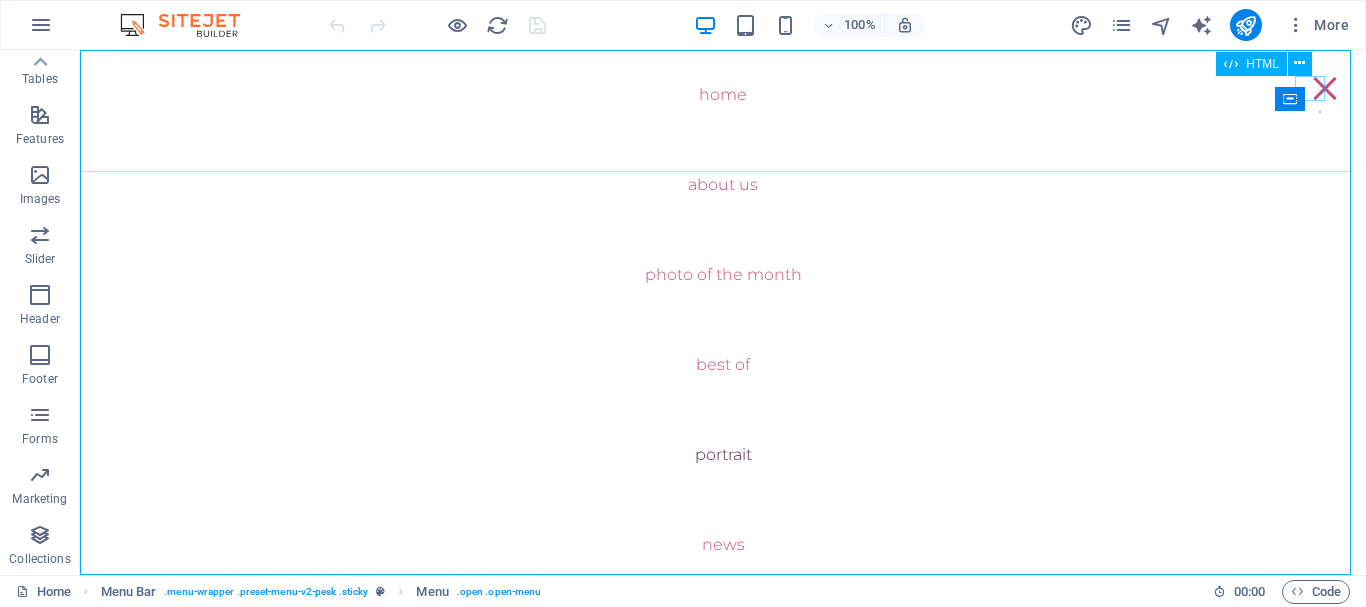 click on "HTML" at bounding box center [1270, 64] 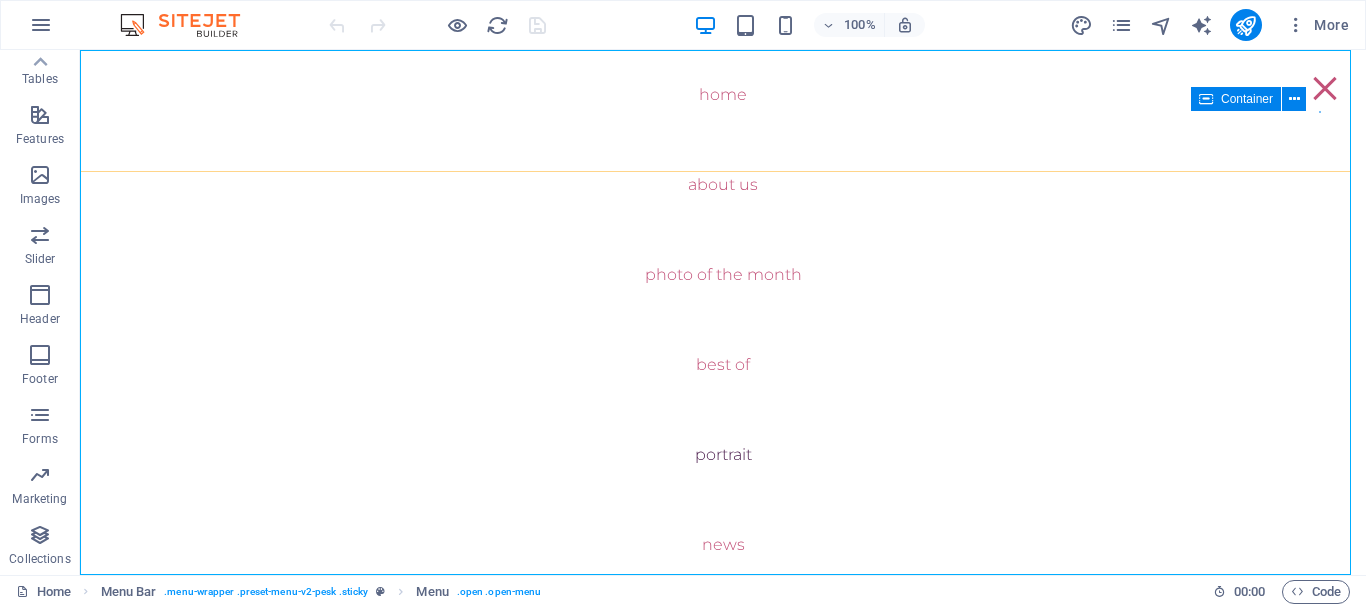 click on "Container" at bounding box center (1255, 99) 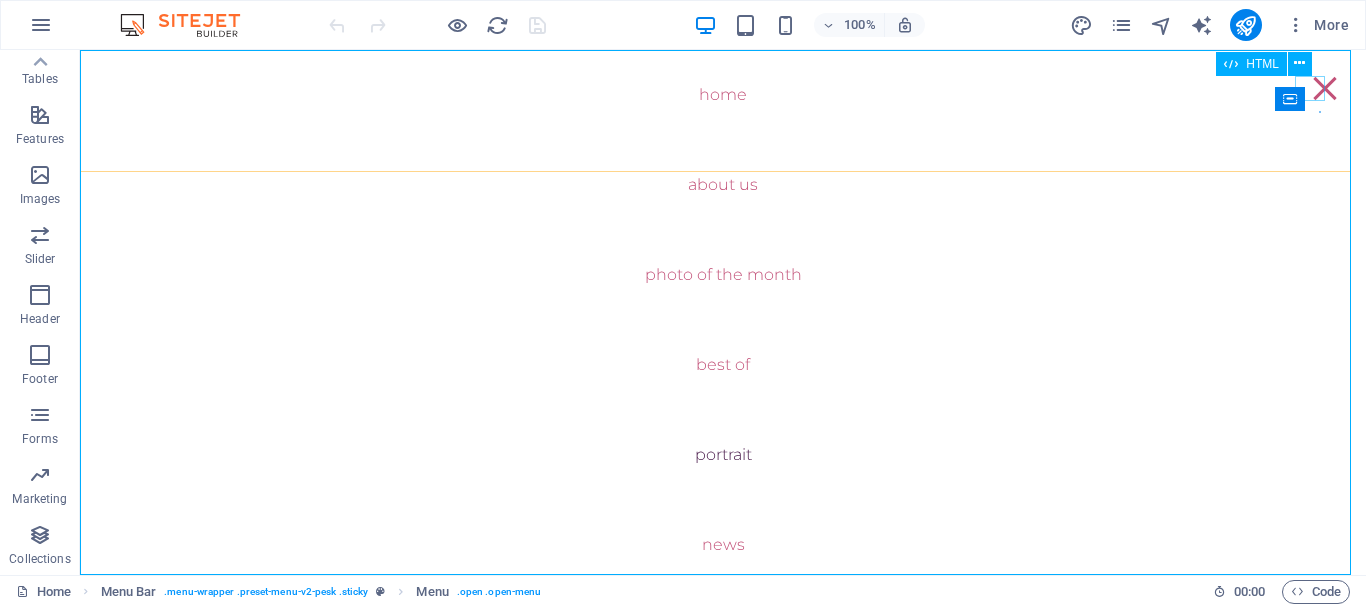 click at bounding box center [1325, 88] 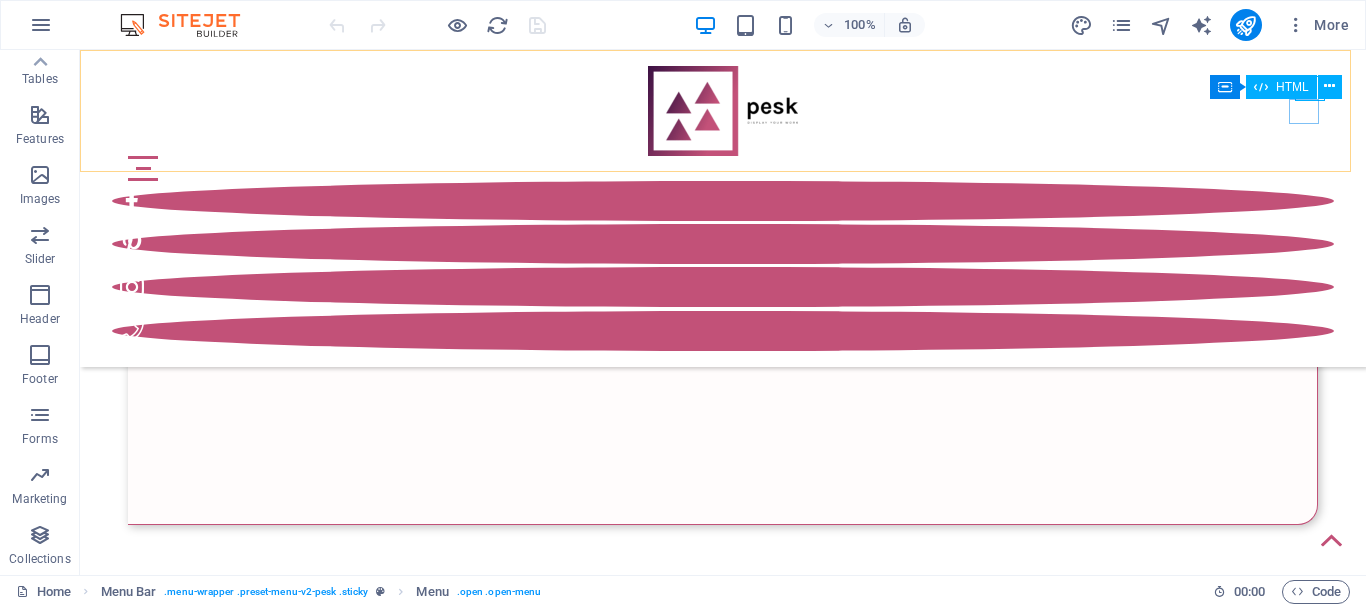 click on "HTML" at bounding box center (1281, 87) 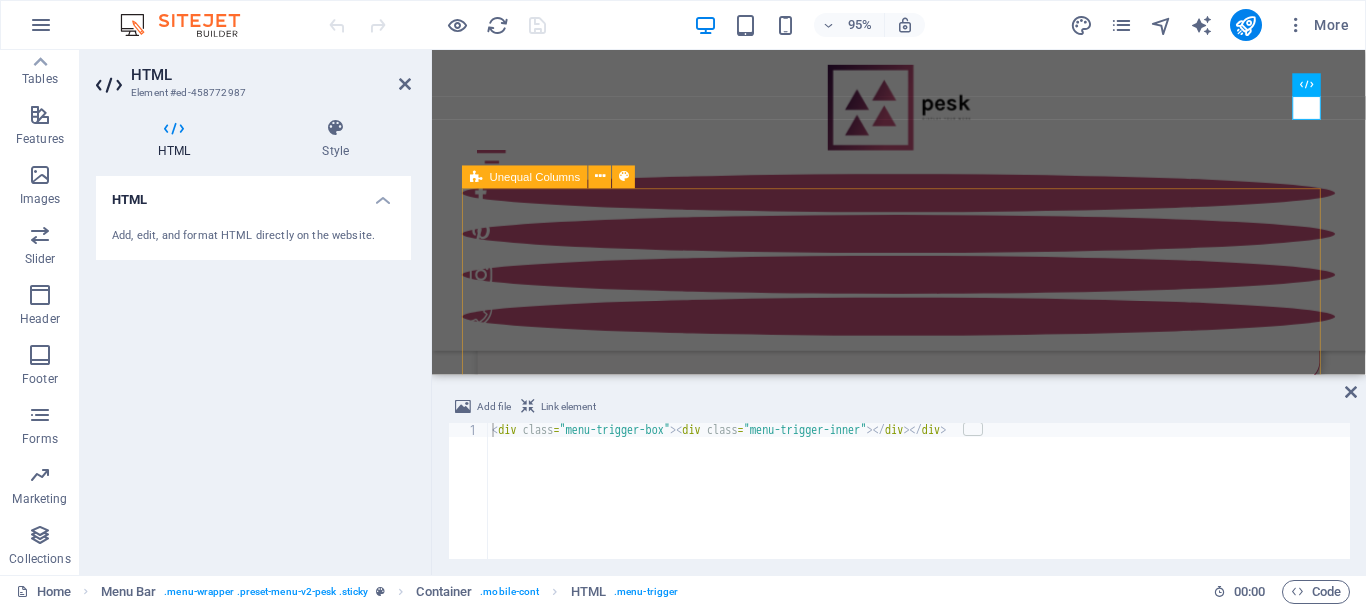 click on "1 2 3 portrait: [PERSON_NAME] Lorem ipsum dolor sit amet, consectetuer adipiscing elit. Aenean commodo ligula eget dolor. Lorem ipsum dolor sit amet, consectetuer adipiscing elit leget dolor. Lorem ipsum dolor sit amet, consectetuer adipiscing elit. Aenean commodo ligula eget dolor. Lorem ipsum dolor sit amet, consectetuer adipiscing elit dolor consectetuer adipiscing elit leget dolor. Lorem elit saget ipsum dolor sit amet, consectetuer." at bounding box center [923, 5105] 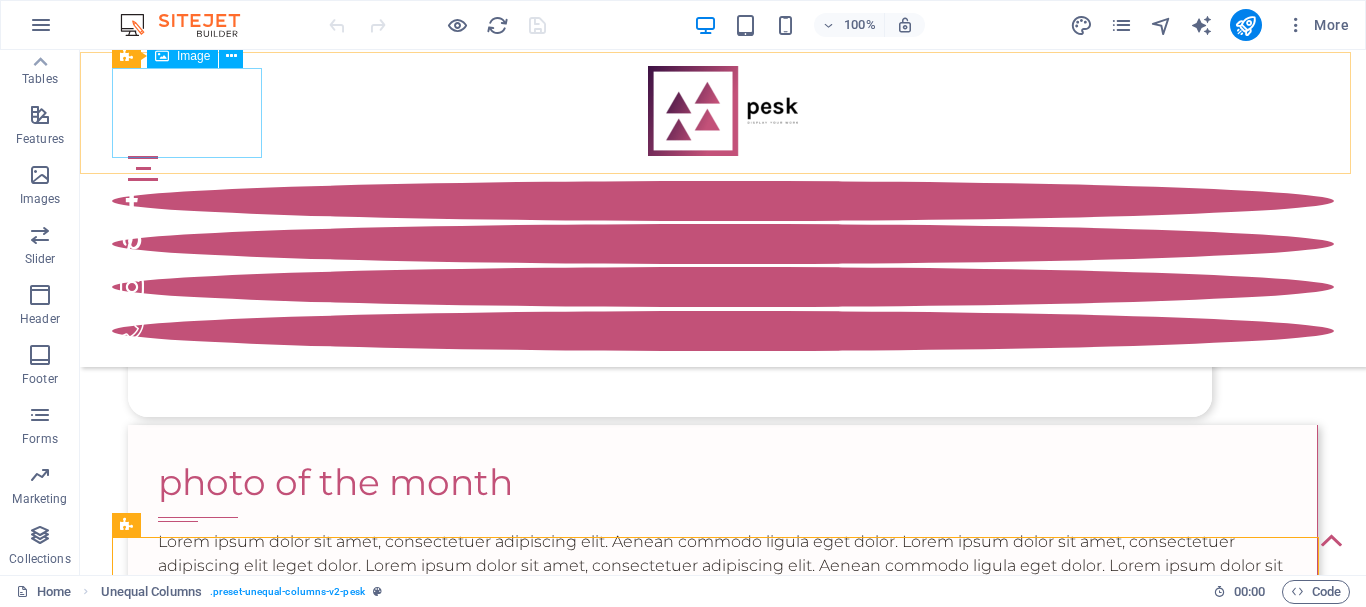 scroll, scrollTop: 3341, scrollLeft: 0, axis: vertical 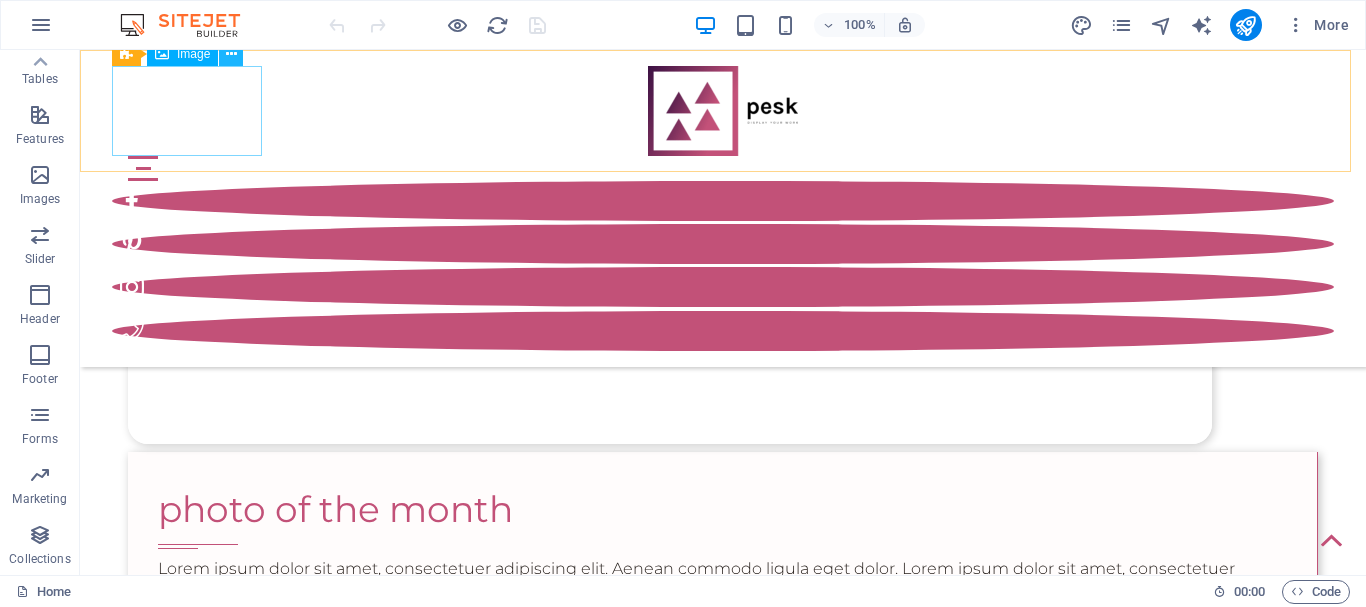 click at bounding box center [231, 54] 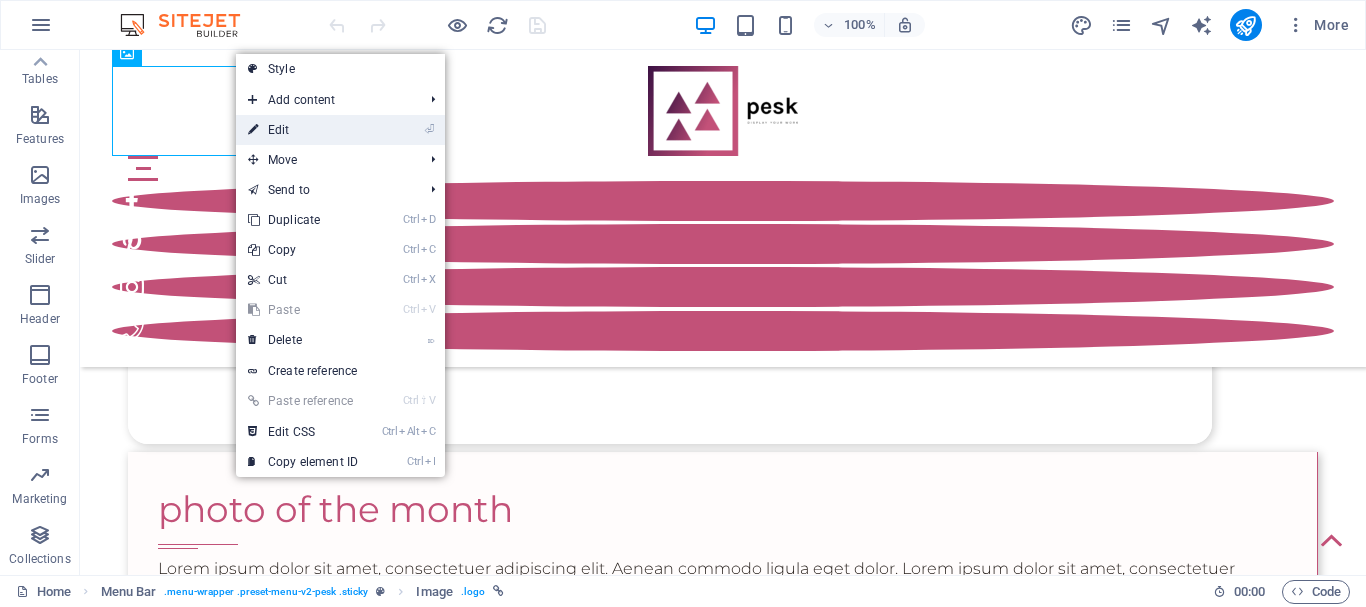 click on "⏎  Edit" at bounding box center (303, 130) 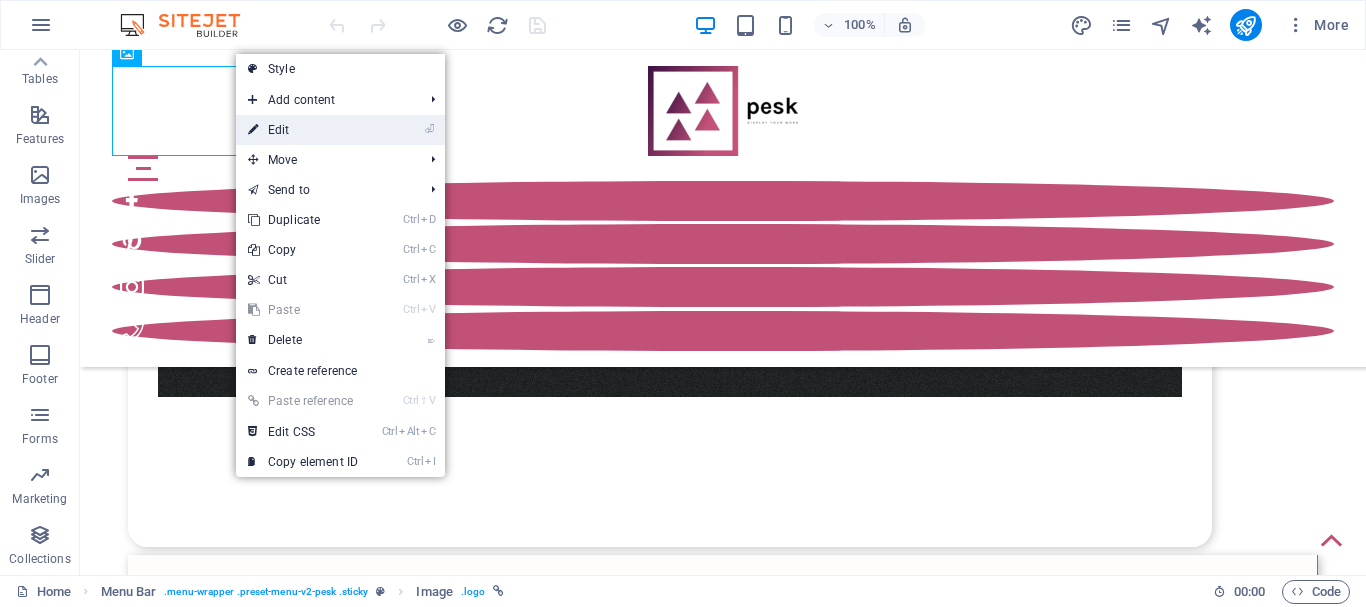 select on "px" 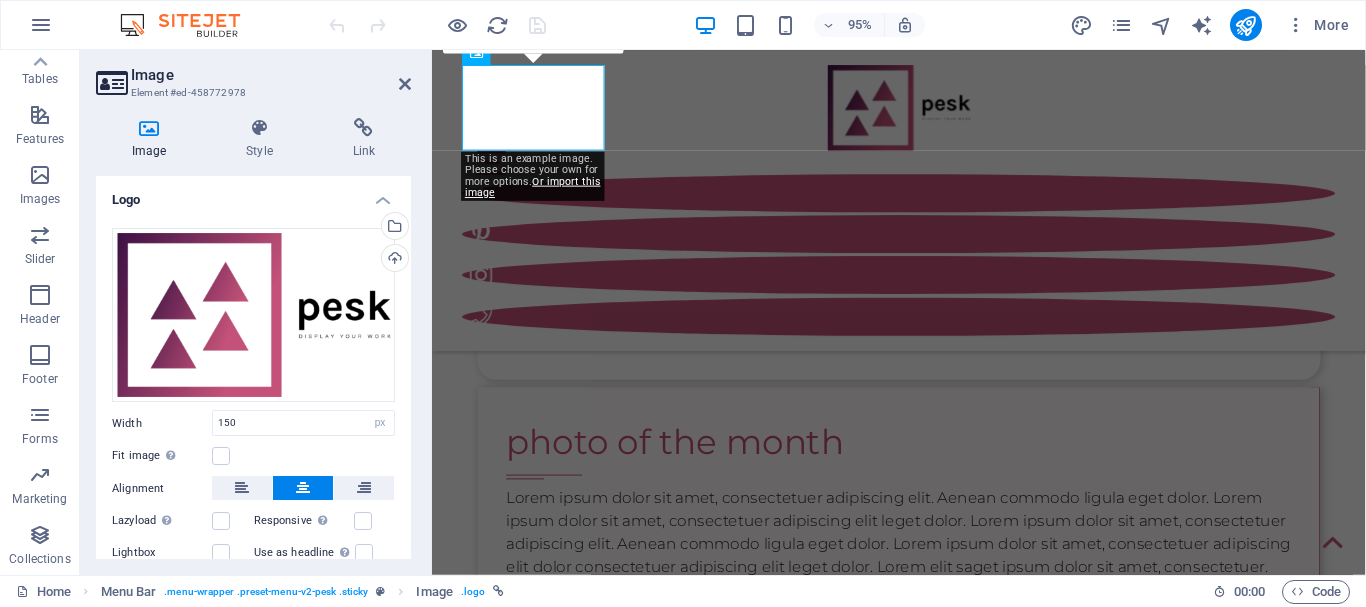 scroll, scrollTop: 3608, scrollLeft: 0, axis: vertical 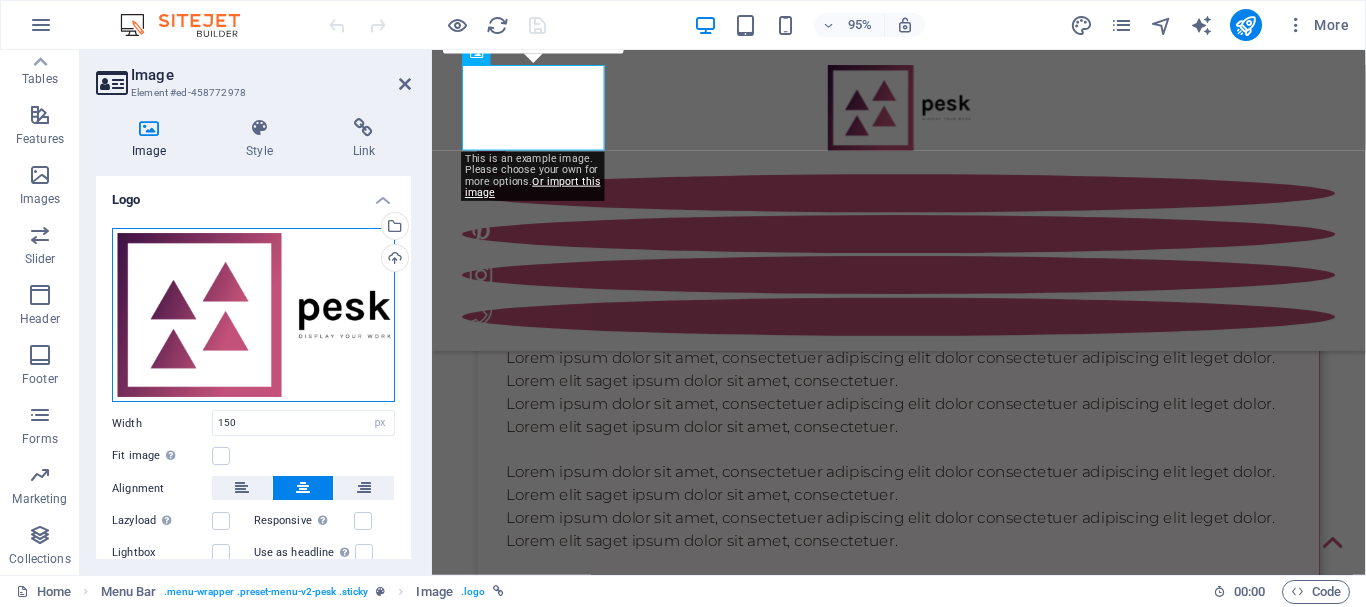 click on "Drag files here, click to choose files or select files from Files or our free stock photos & videos" at bounding box center (253, 315) 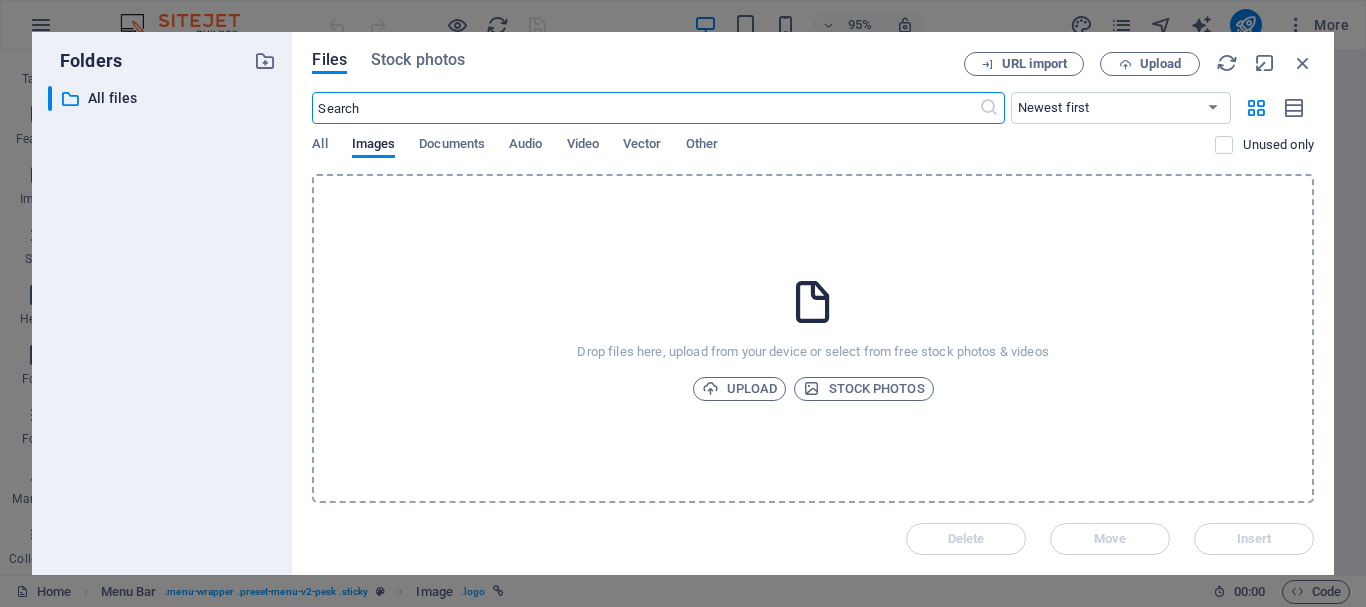scroll, scrollTop: 4041, scrollLeft: 0, axis: vertical 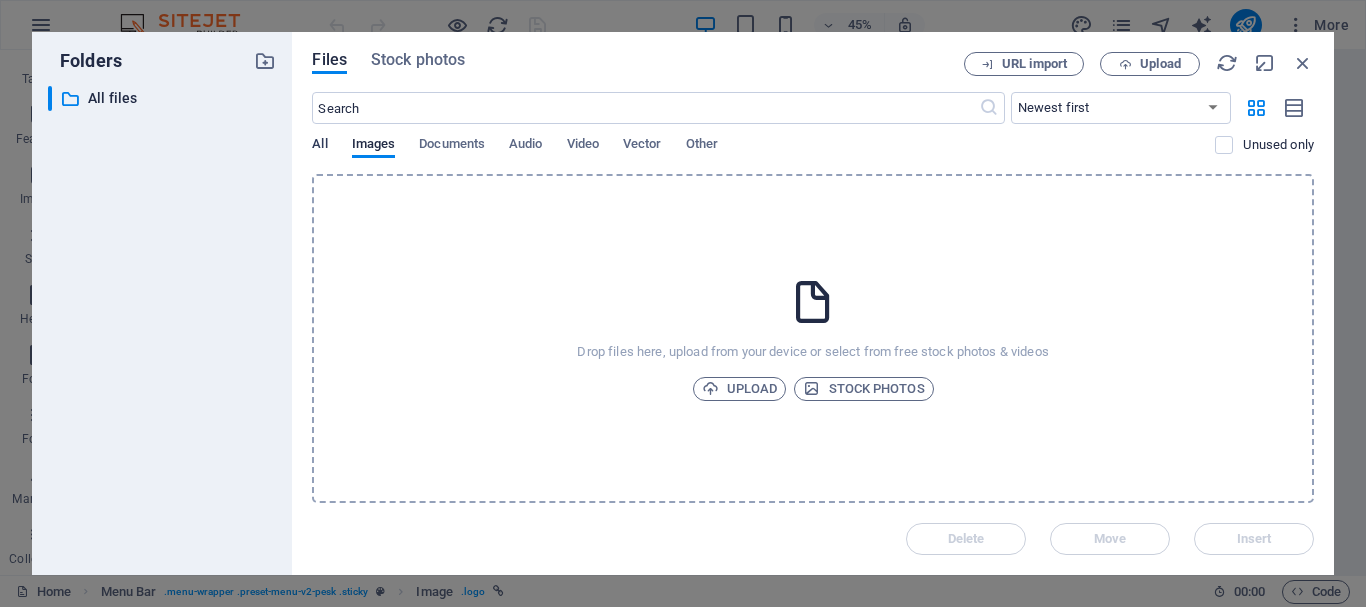 click on "All" at bounding box center [319, 146] 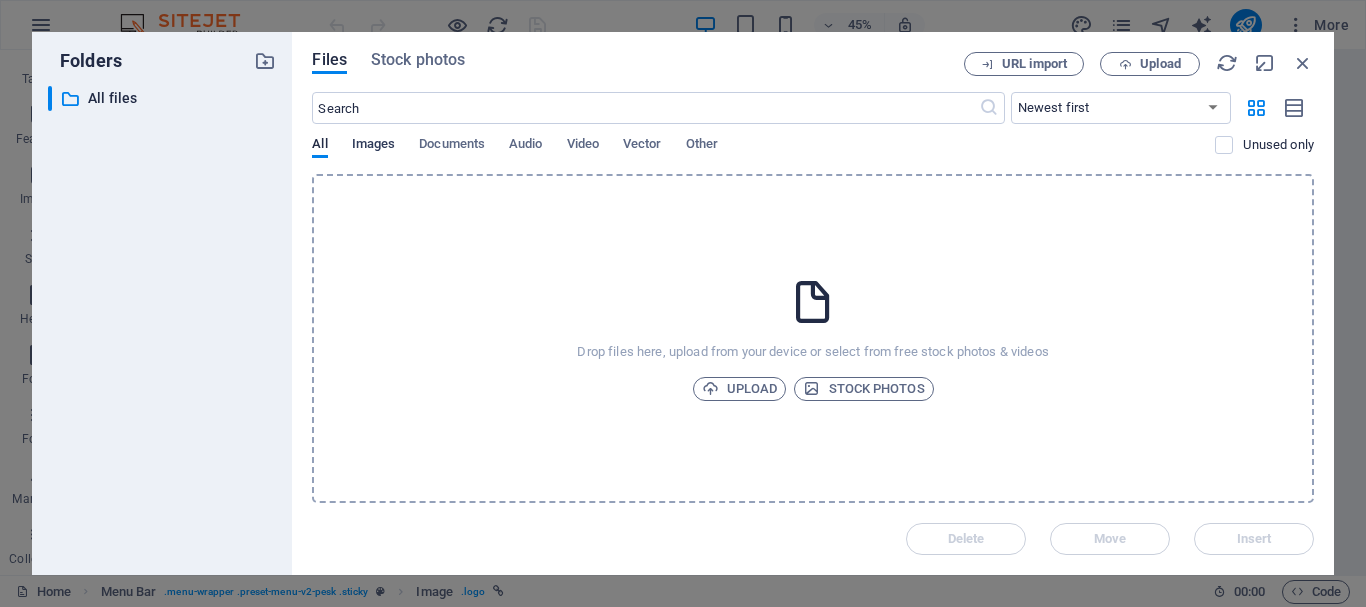 click on "Images" at bounding box center (374, 146) 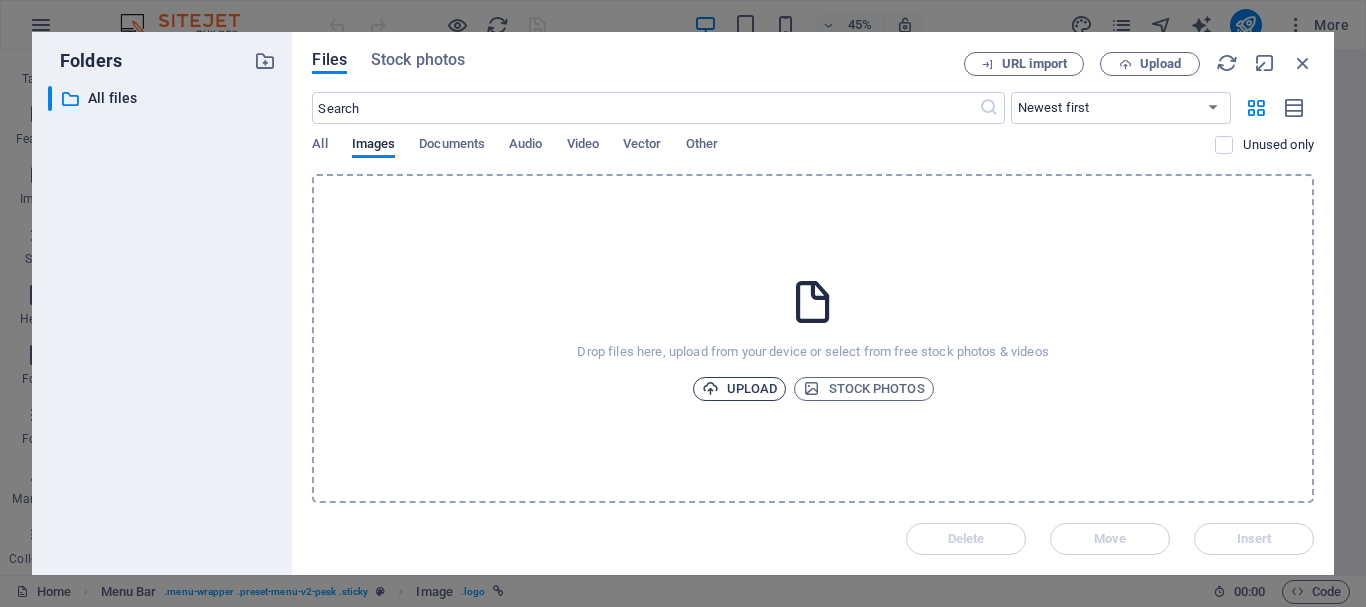 click on "Upload" at bounding box center (740, 389) 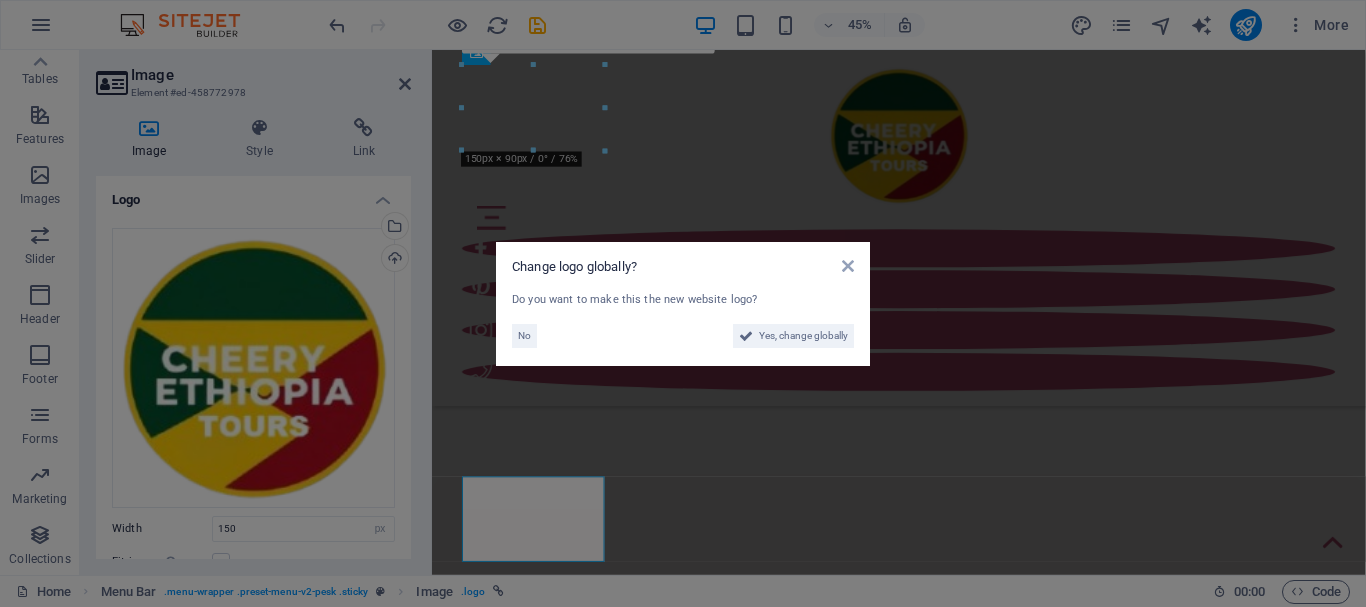 scroll, scrollTop: 3608, scrollLeft: 0, axis: vertical 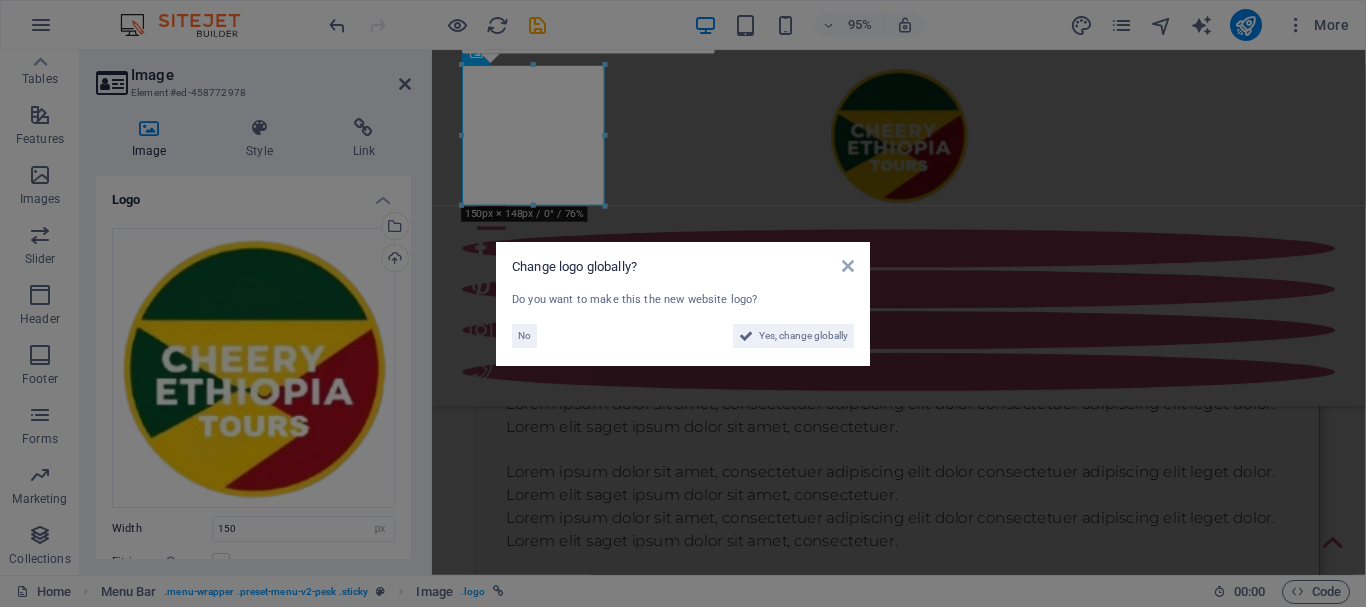 click on "Change logo globally? Do you want to make this the new website logo? No Yes, change globally" at bounding box center (683, 303) 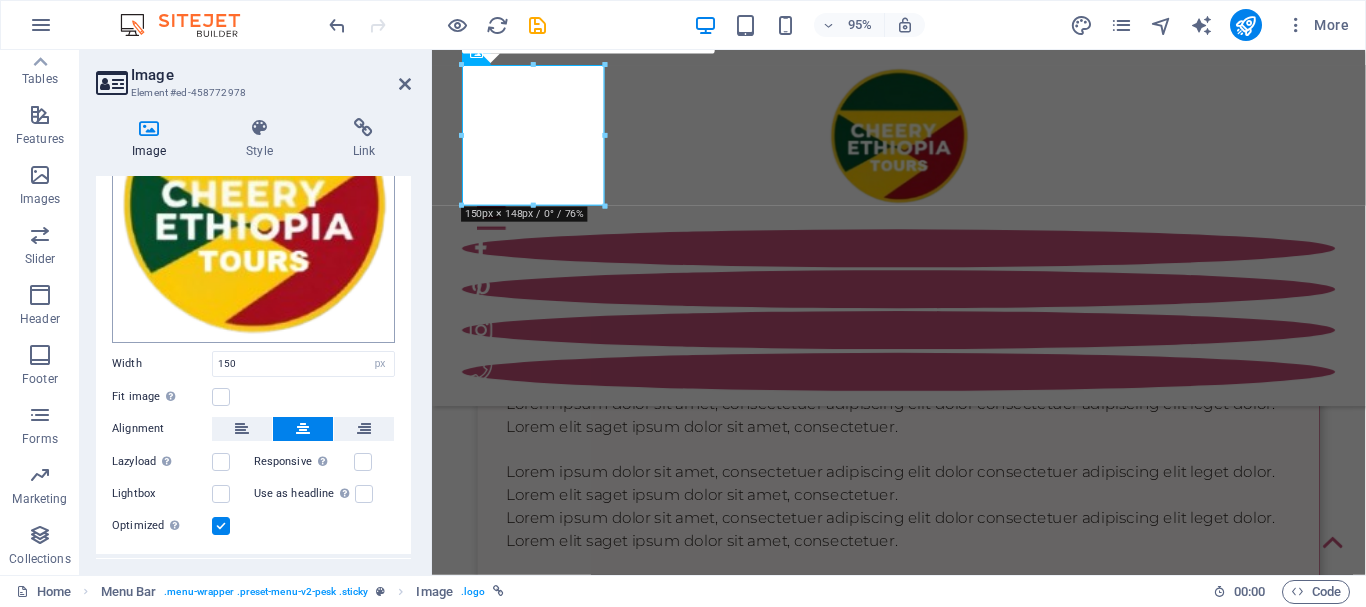 scroll, scrollTop: 200, scrollLeft: 0, axis: vertical 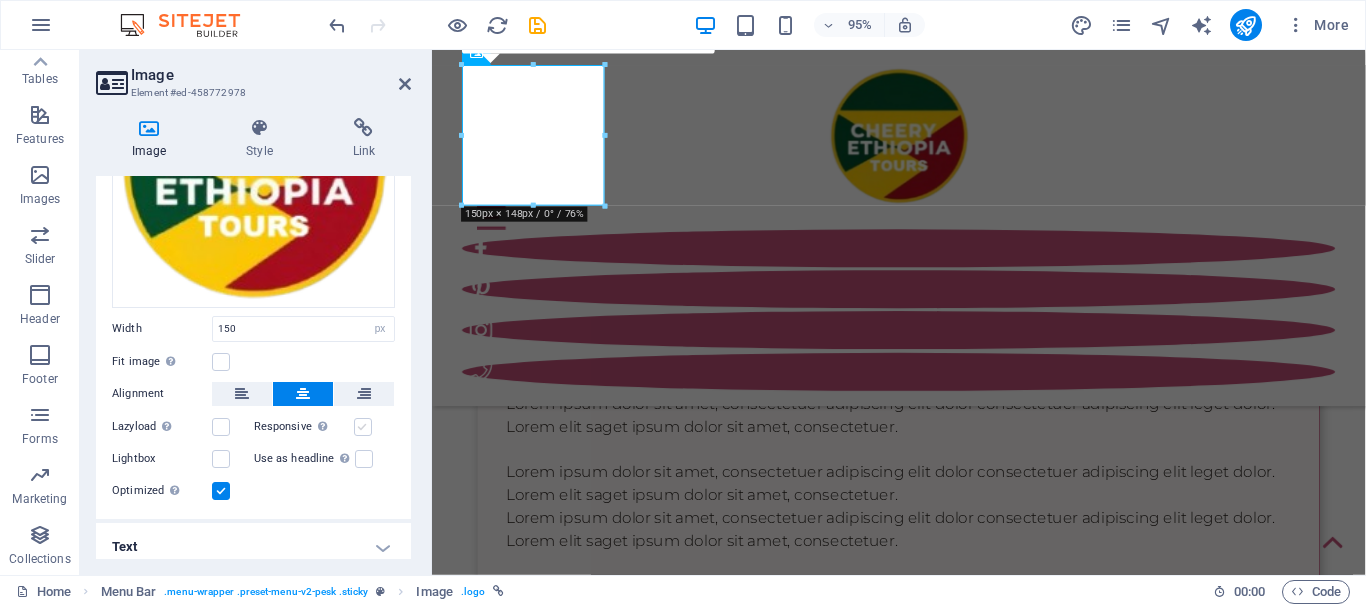 click at bounding box center [363, 427] 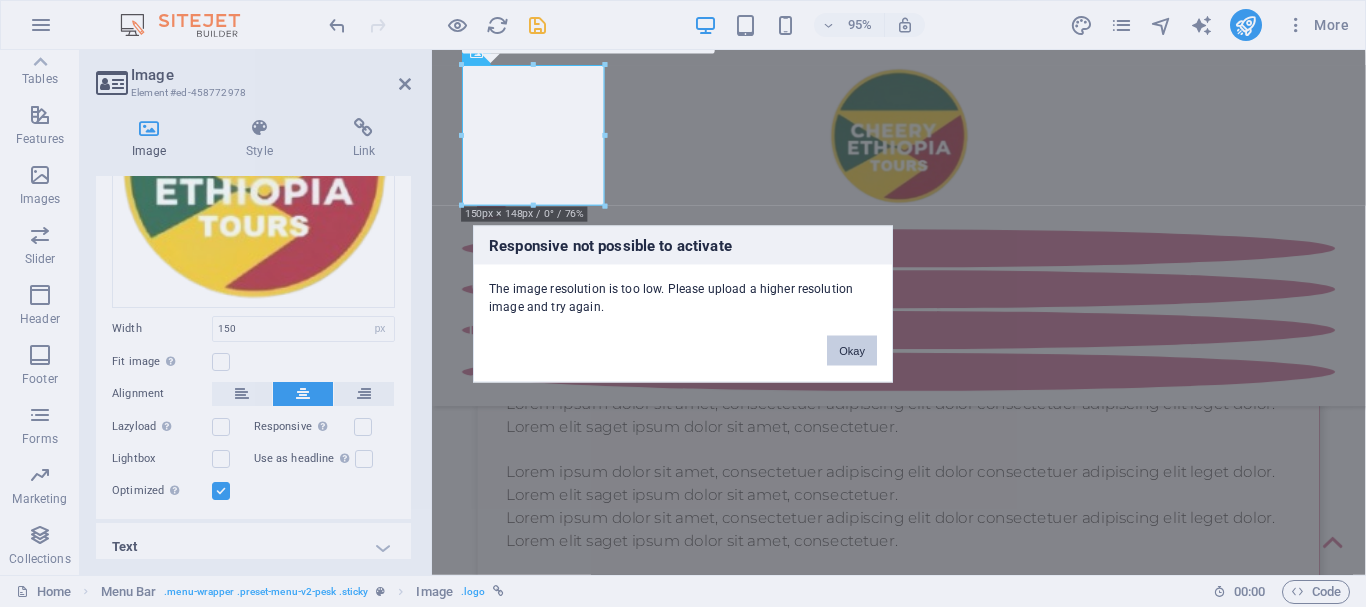 click on "Okay" at bounding box center (852, 350) 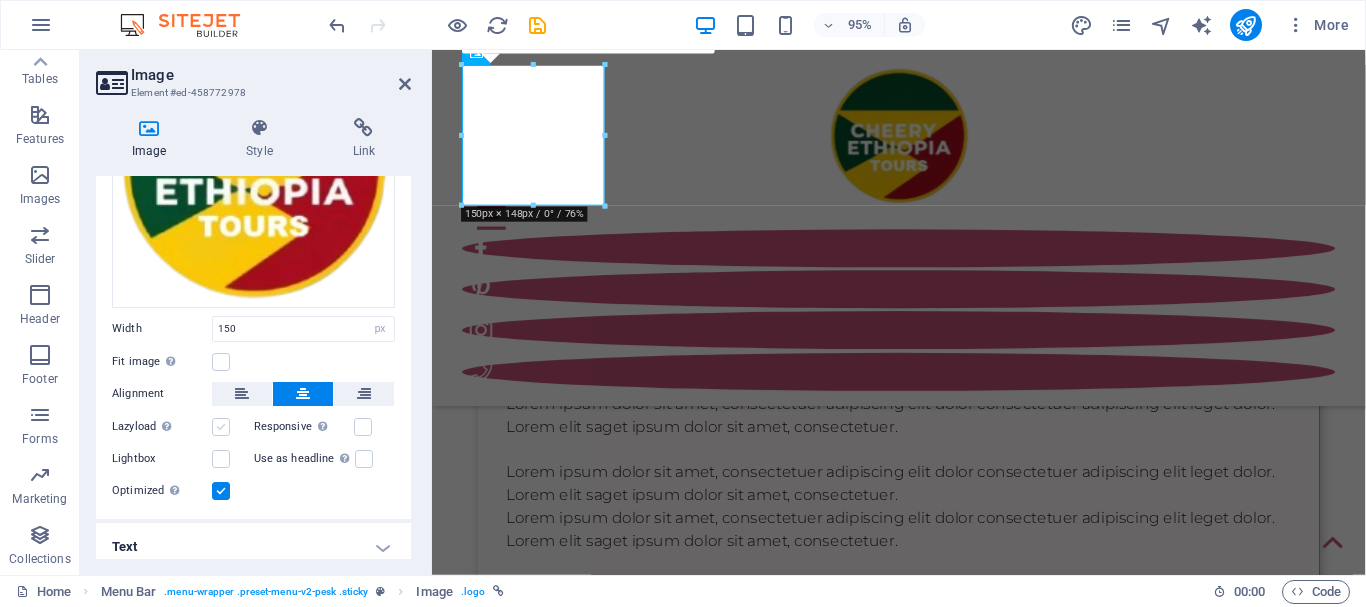click at bounding box center (221, 427) 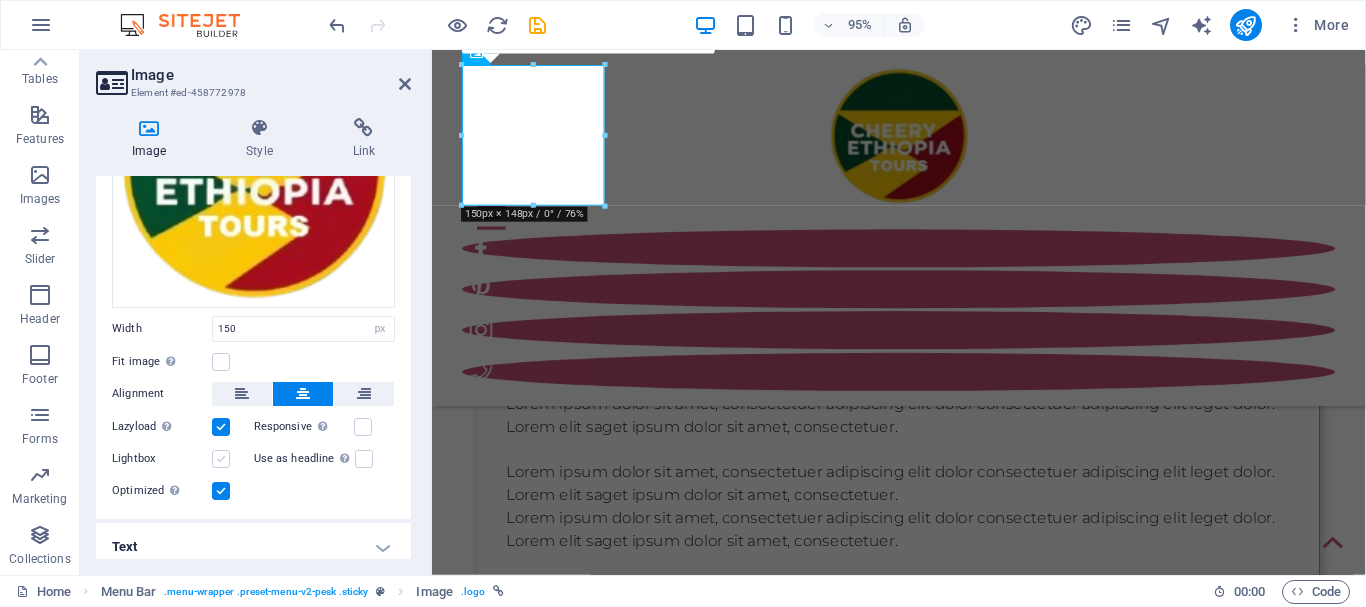 click at bounding box center (221, 459) 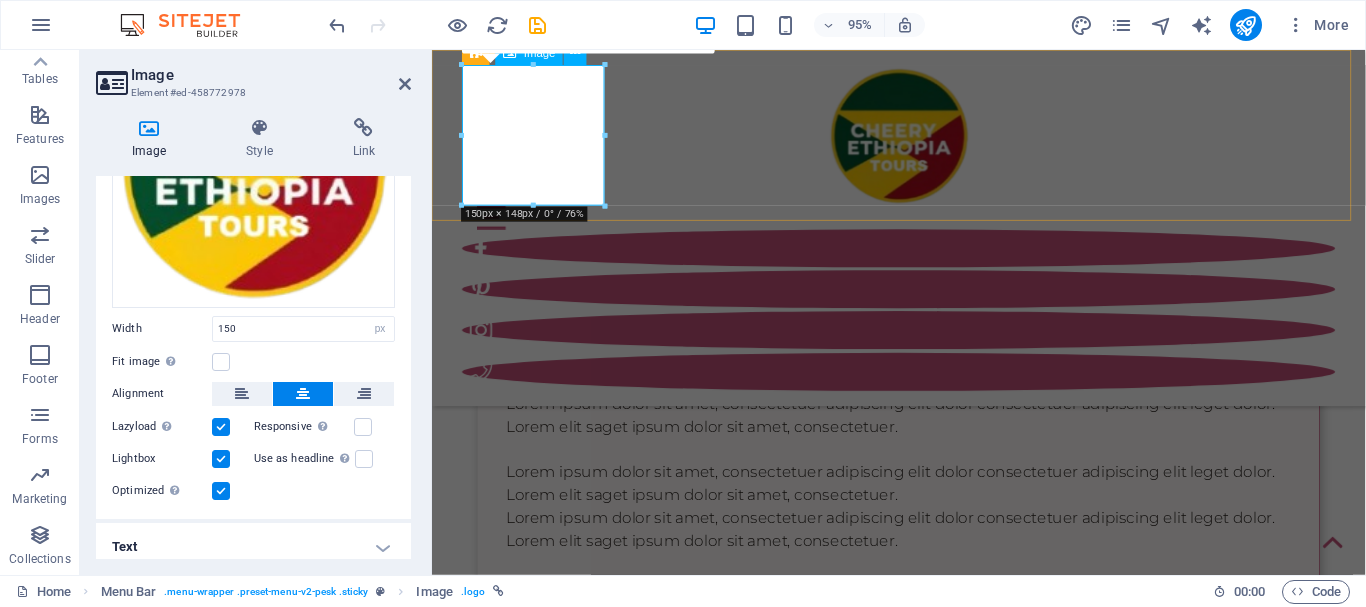 drag, startPoint x: 896, startPoint y: 251, endPoint x: 473, endPoint y: 205, distance: 425.49384 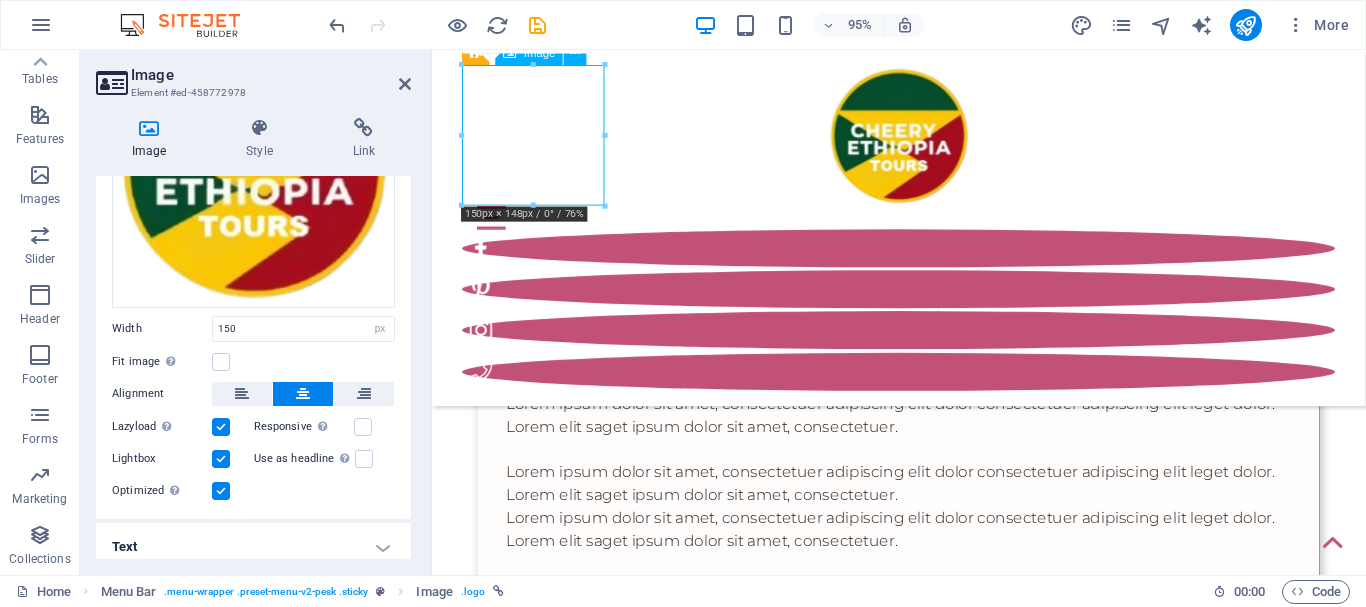 drag, startPoint x: 473, startPoint y: 205, endPoint x: 481, endPoint y: 197, distance: 11.313708 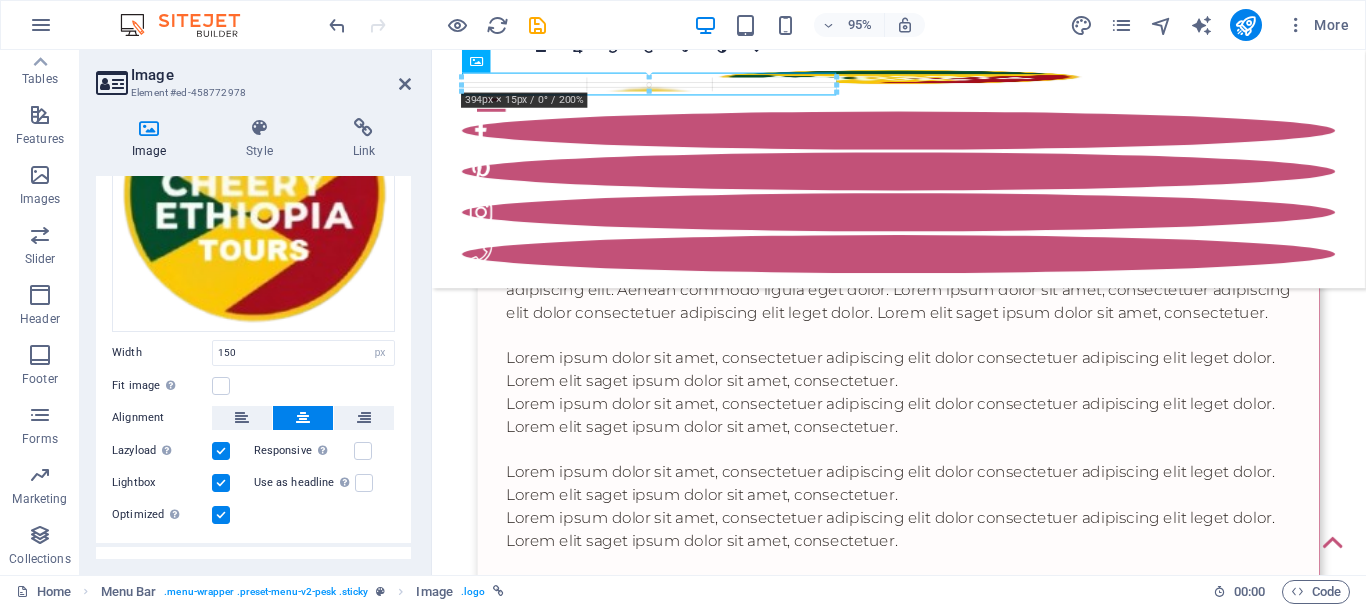 scroll, scrollTop: 208, scrollLeft: 0, axis: vertical 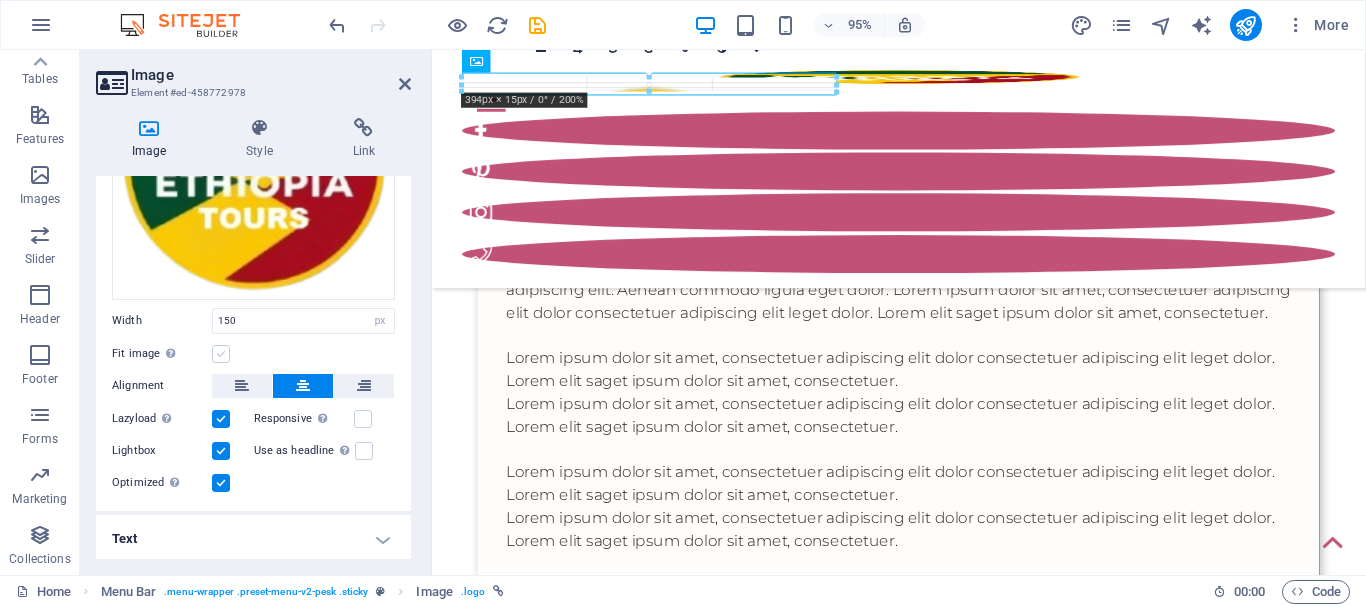 click at bounding box center (221, 354) 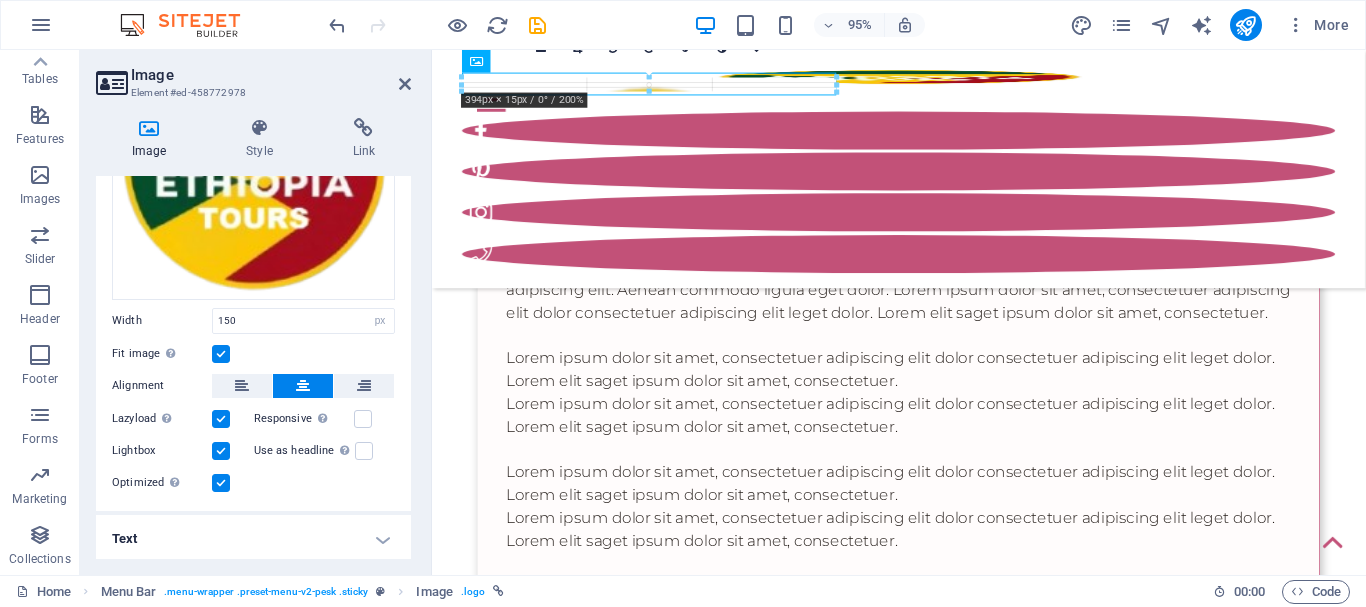 type on "394" 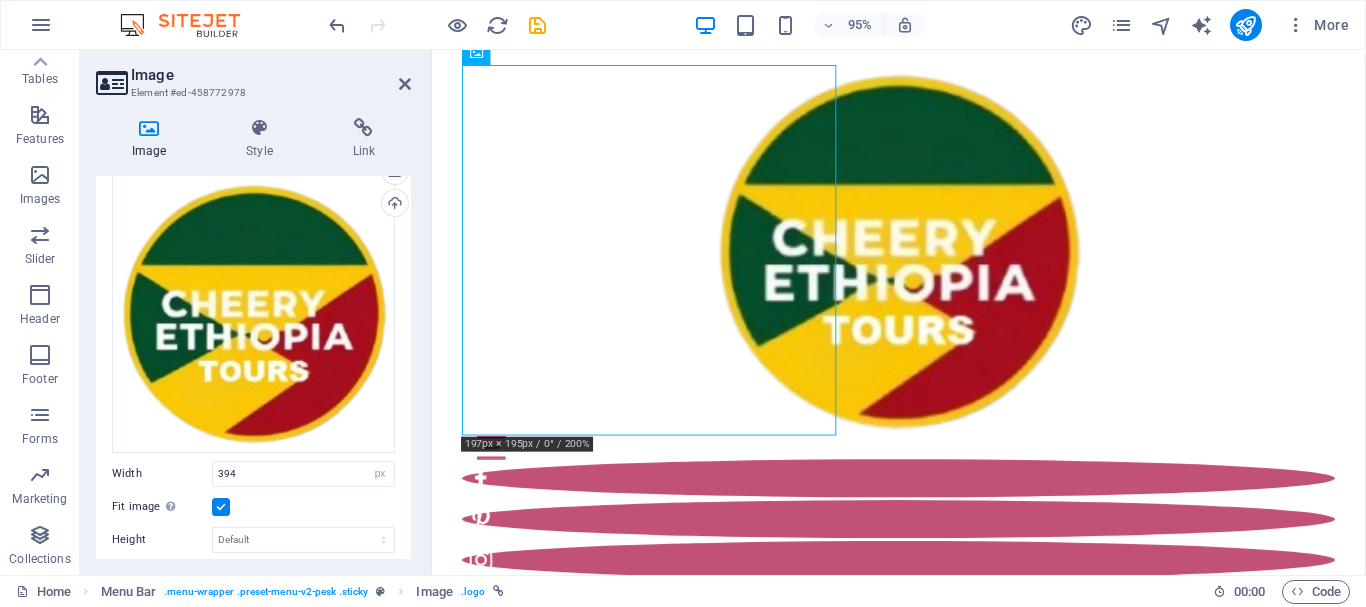 scroll, scrollTop: 8, scrollLeft: 0, axis: vertical 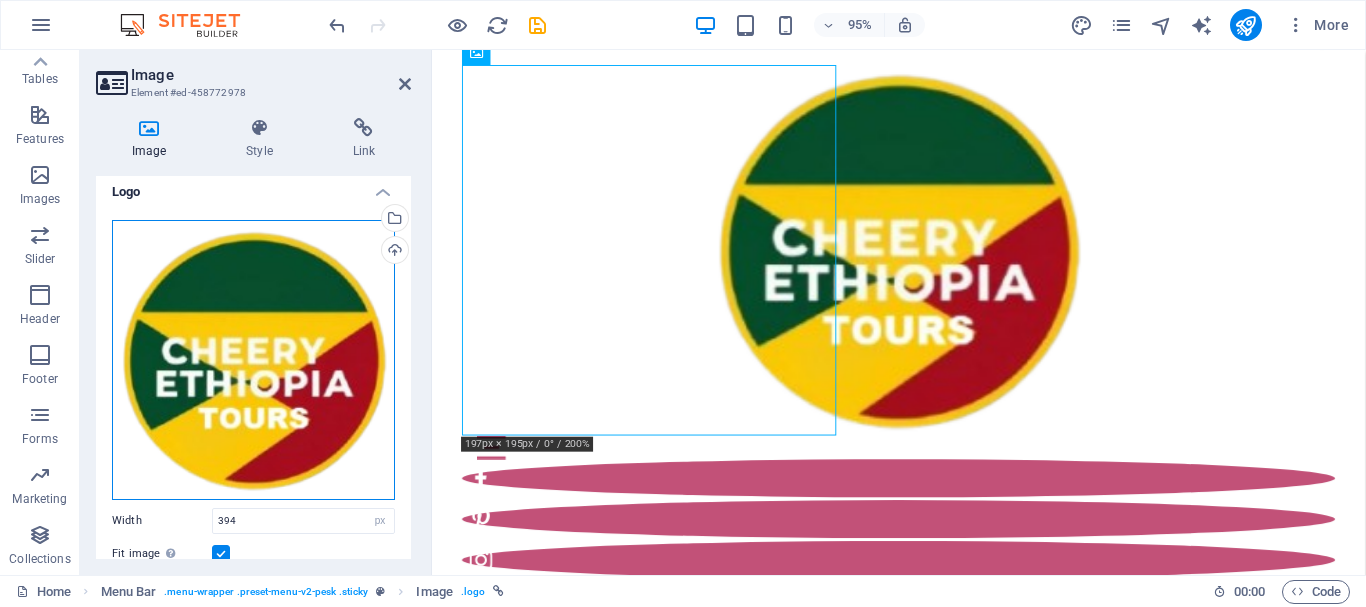 click on "Drag files here, click to choose files or select files from Files or our free stock photos & videos" at bounding box center (253, 360) 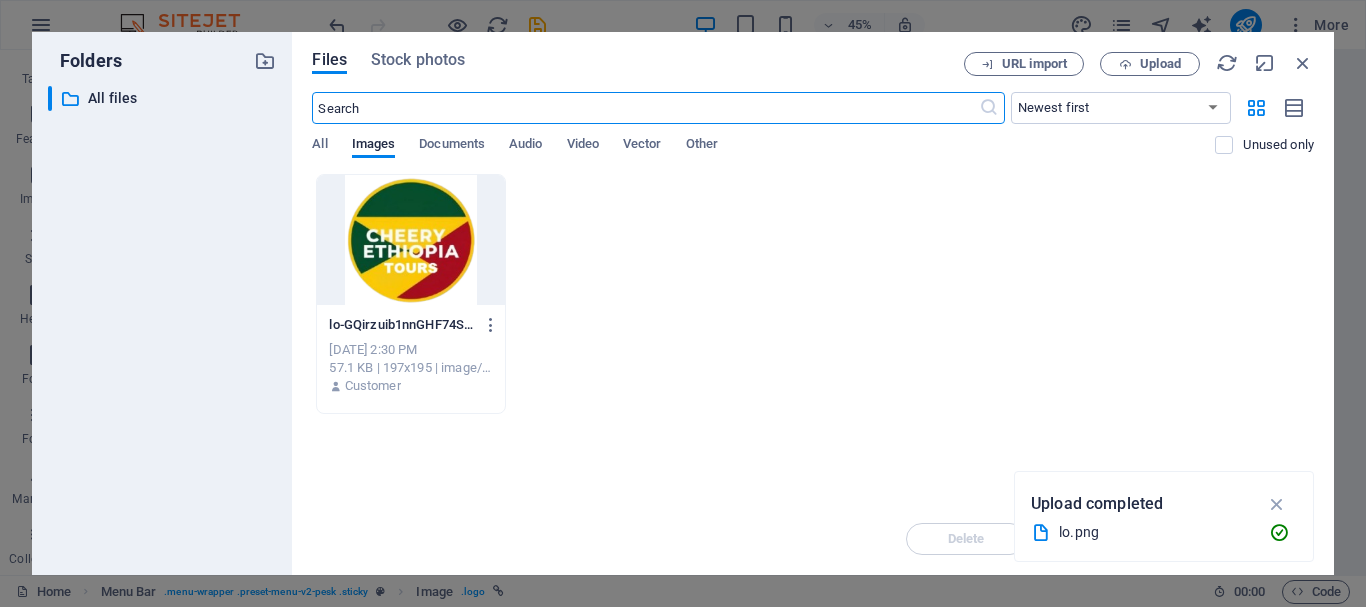 scroll, scrollTop: 4041, scrollLeft: 0, axis: vertical 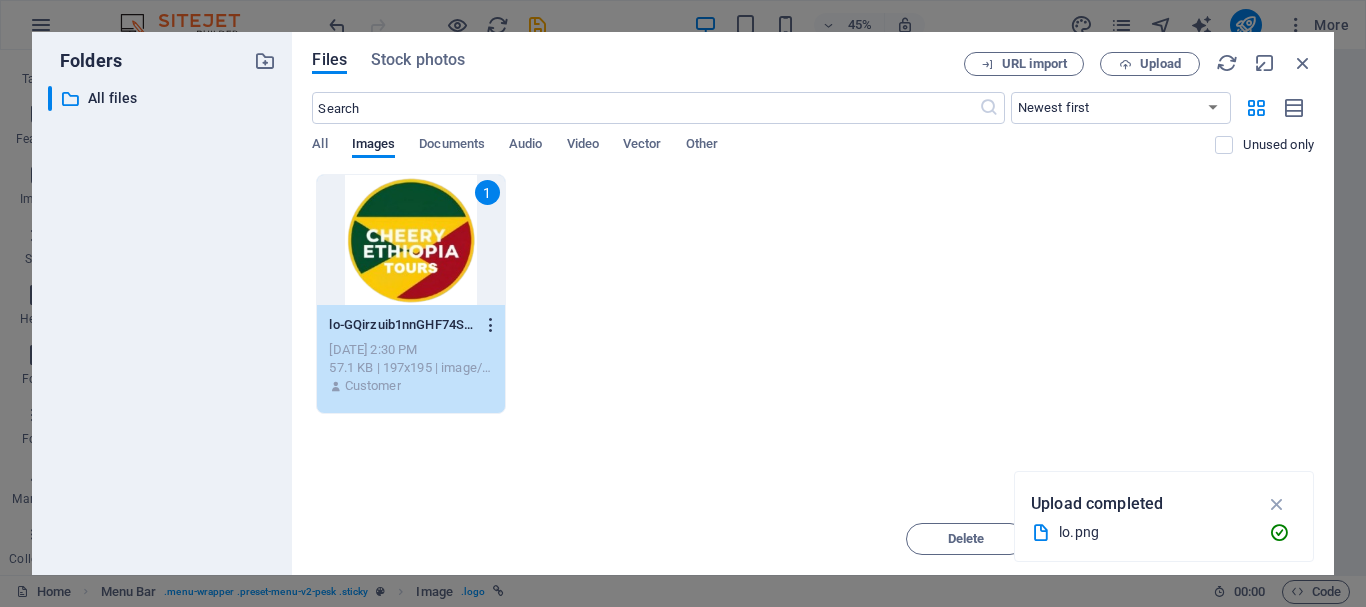 click at bounding box center [491, 325] 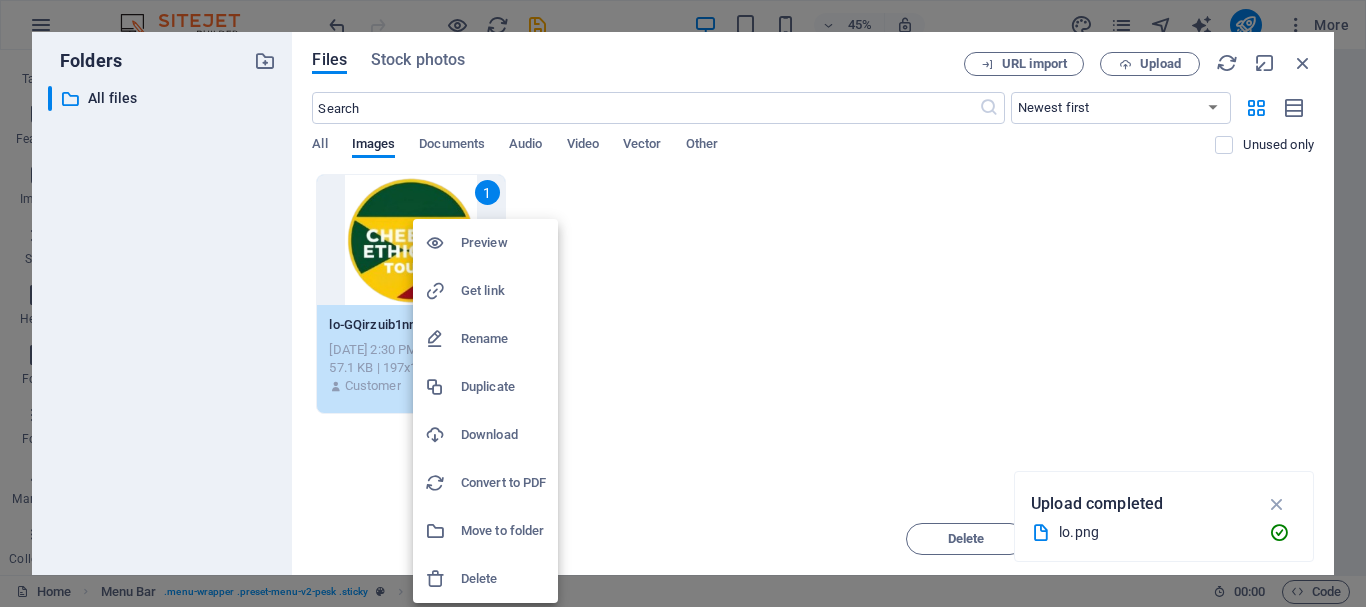 click at bounding box center (683, 303) 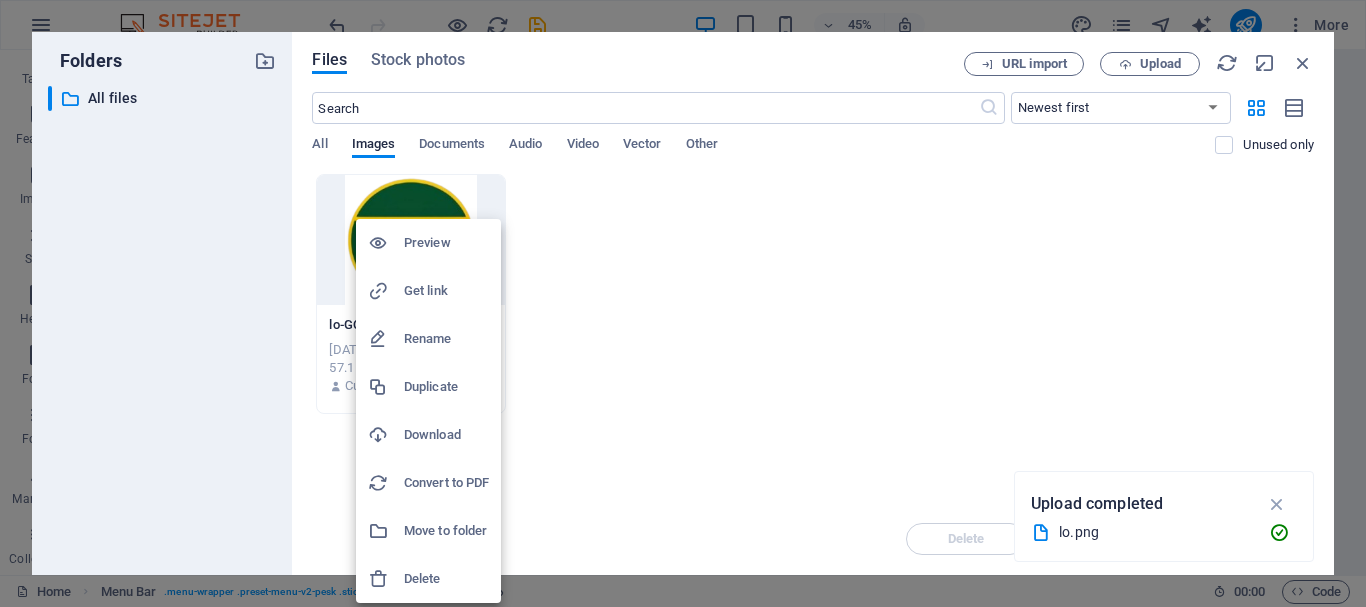 click at bounding box center [683, 303] 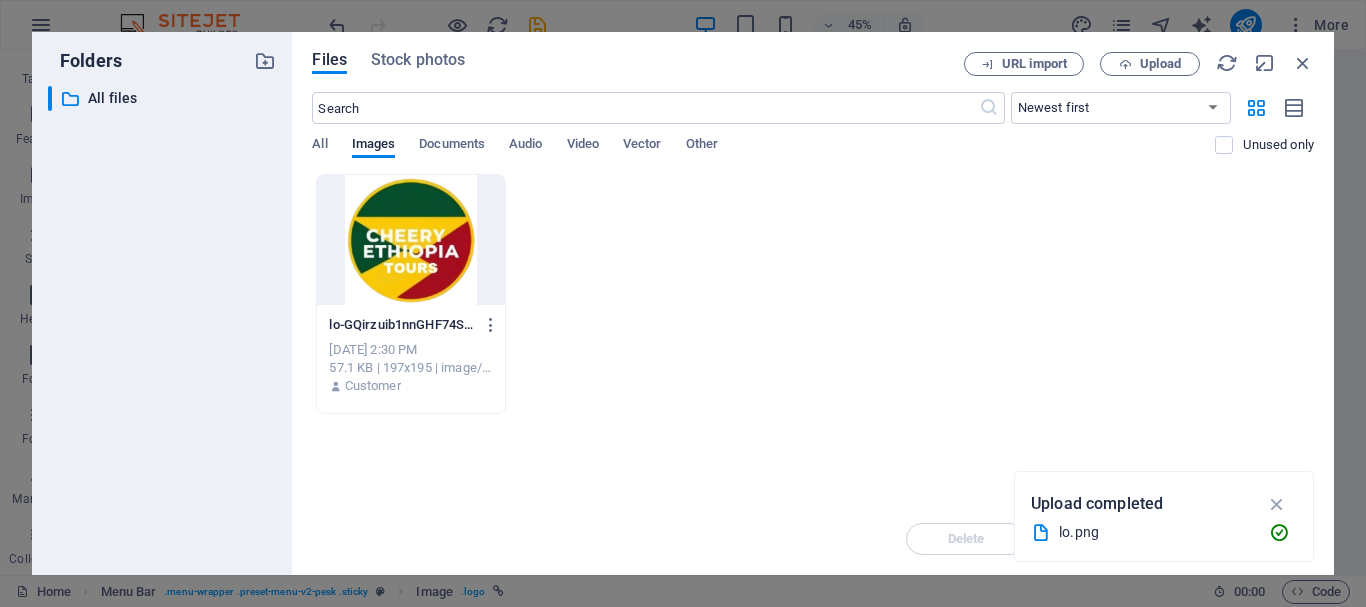 click at bounding box center (410, 240) 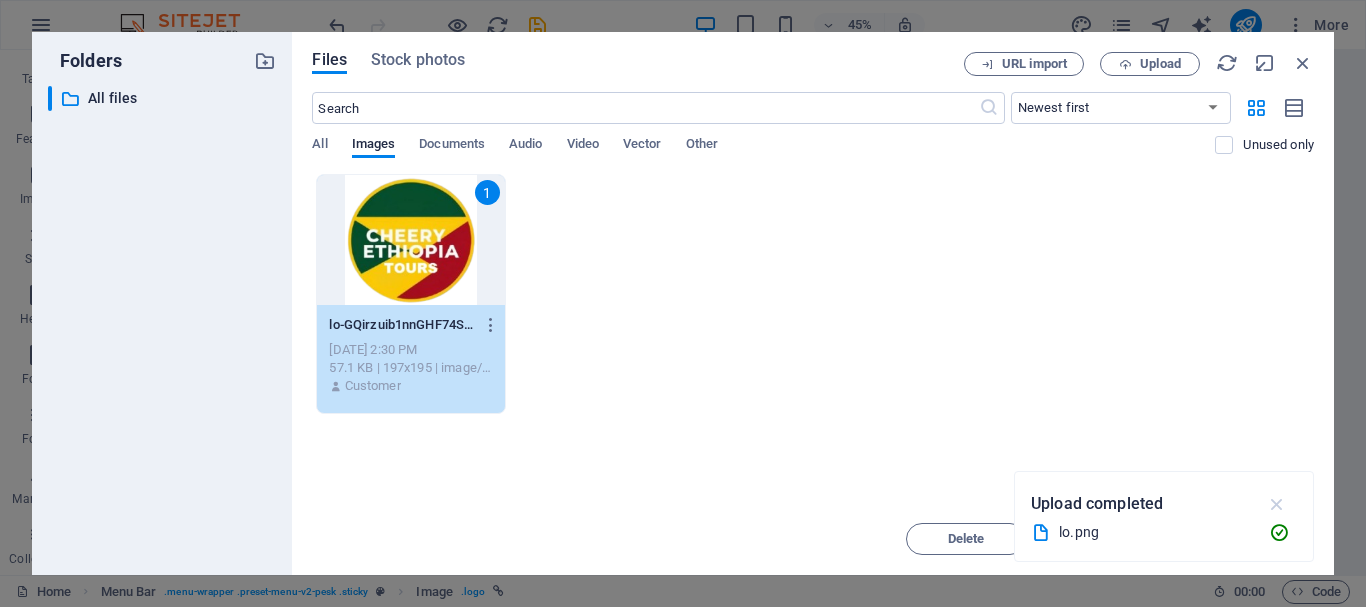 click at bounding box center (1277, 504) 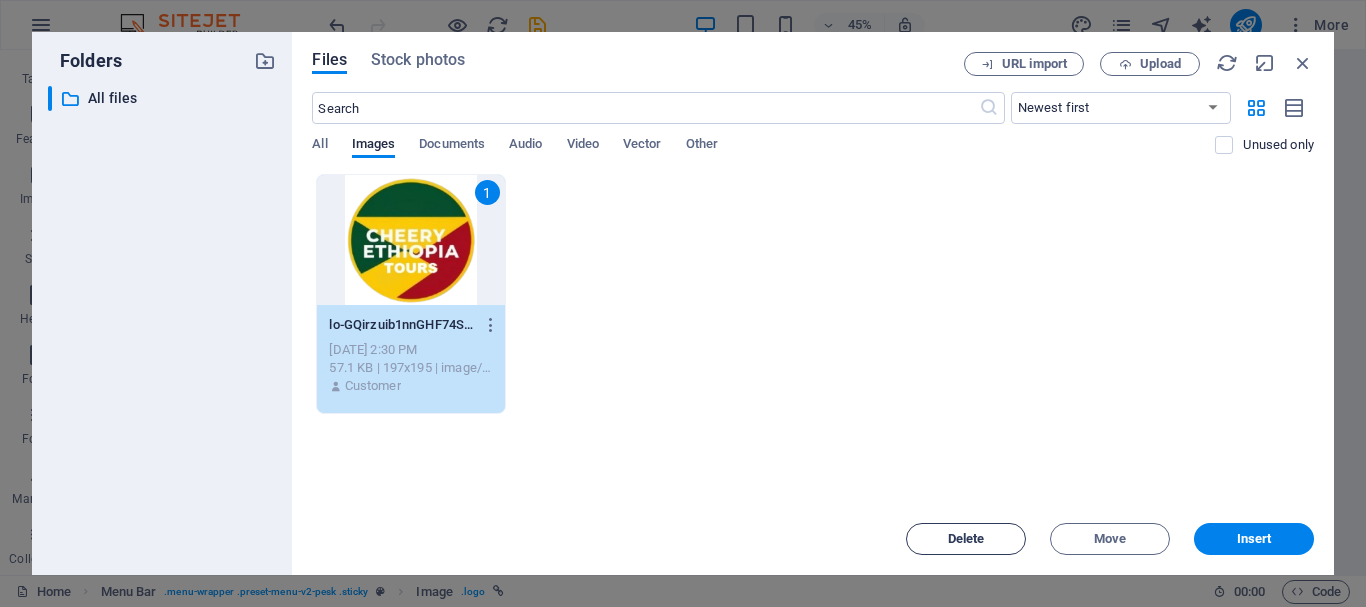 click on "Delete" at bounding box center (966, 539) 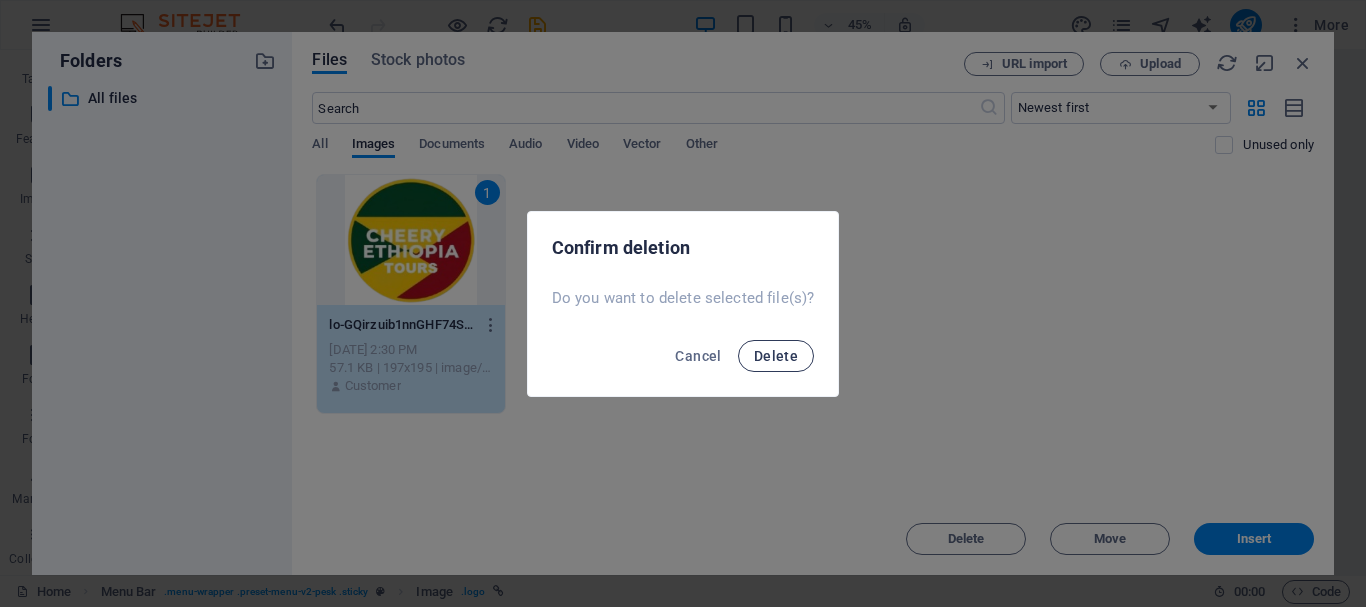 click on "Delete" at bounding box center (776, 356) 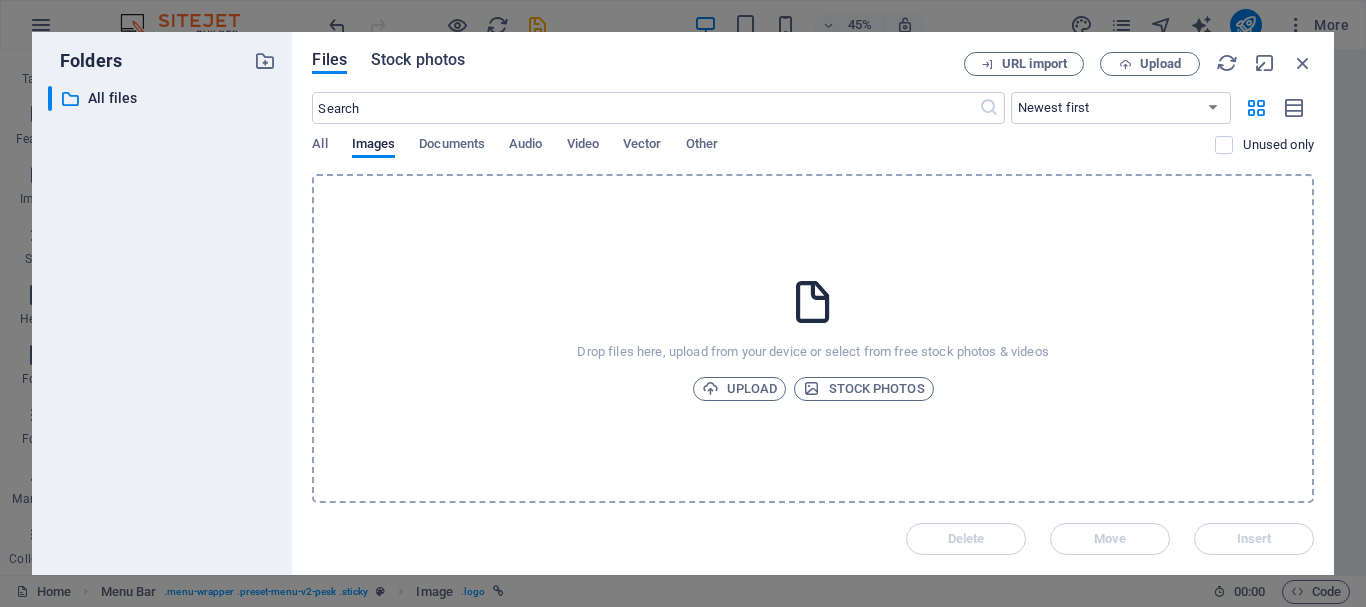 click on "Stock photos" at bounding box center [418, 60] 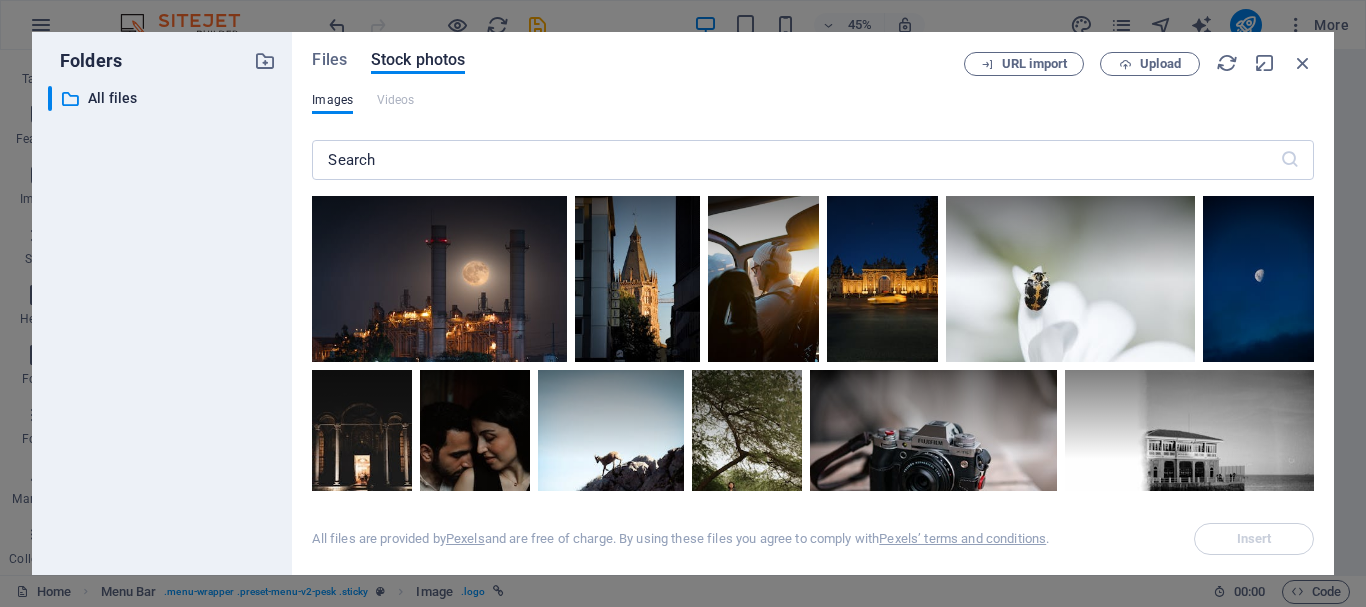 click on "Files Stock photos URL import Upload Images Videos ​ All files are provided by  Pexels  and are free of charge. By using these files you agree to comply with  Pexels’ terms and conditions . Insert" at bounding box center [813, 303] 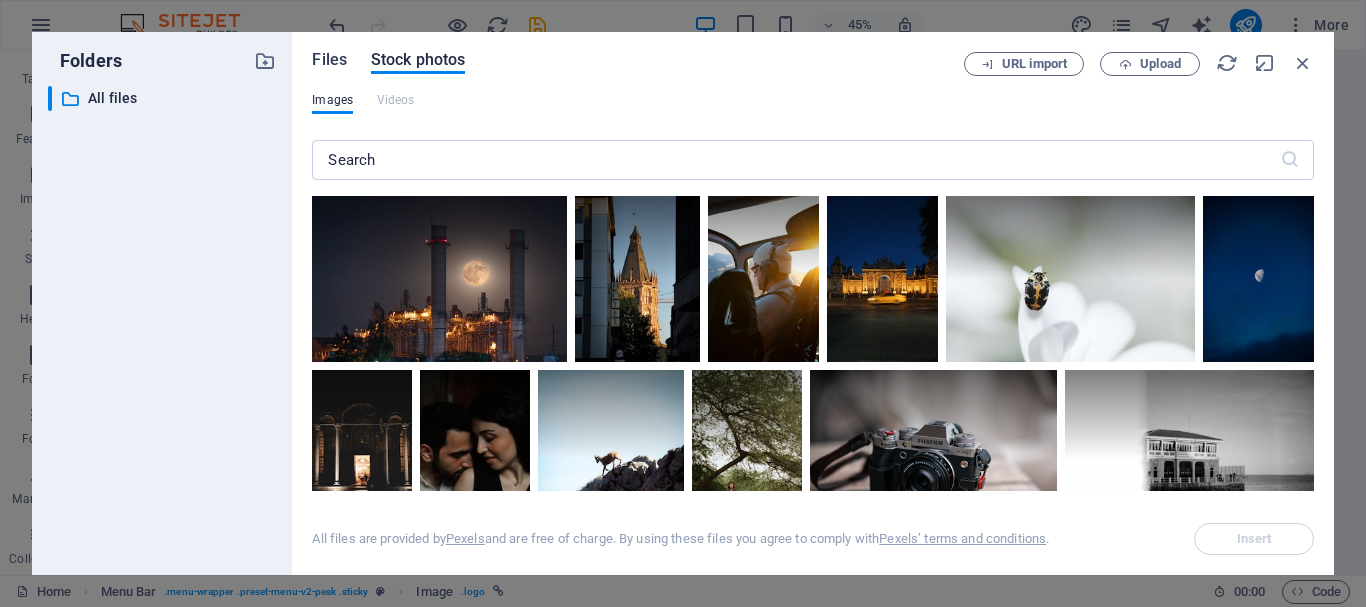 click on "Files" at bounding box center [329, 60] 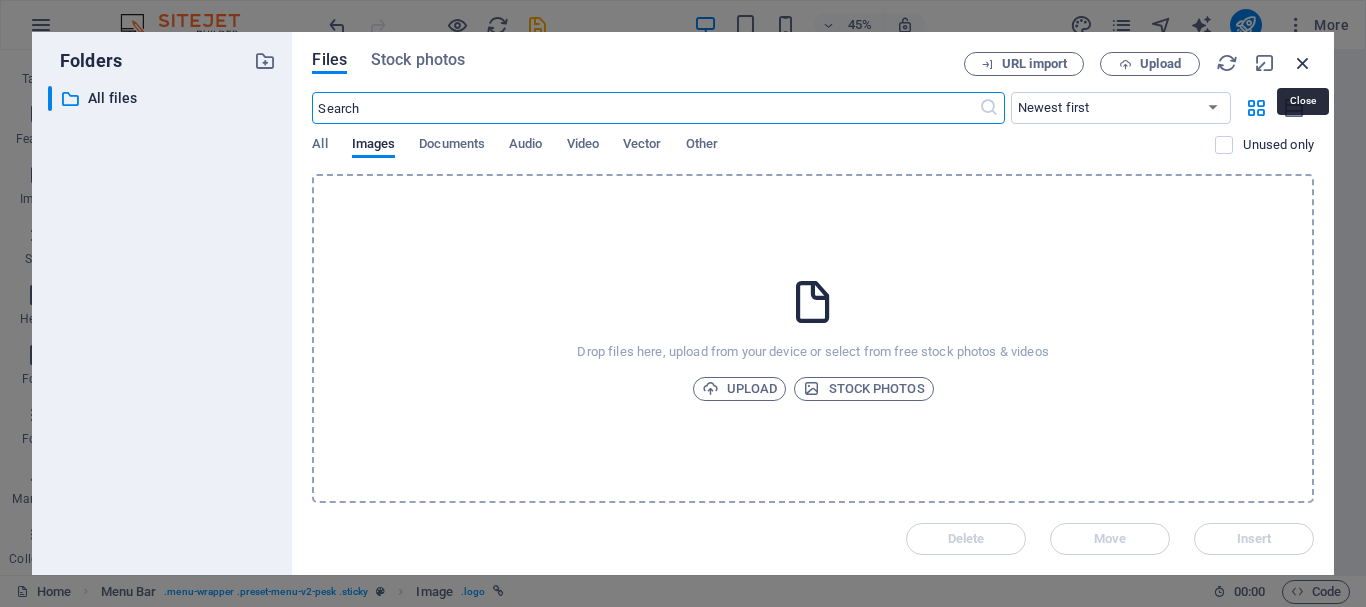 click at bounding box center [1303, 63] 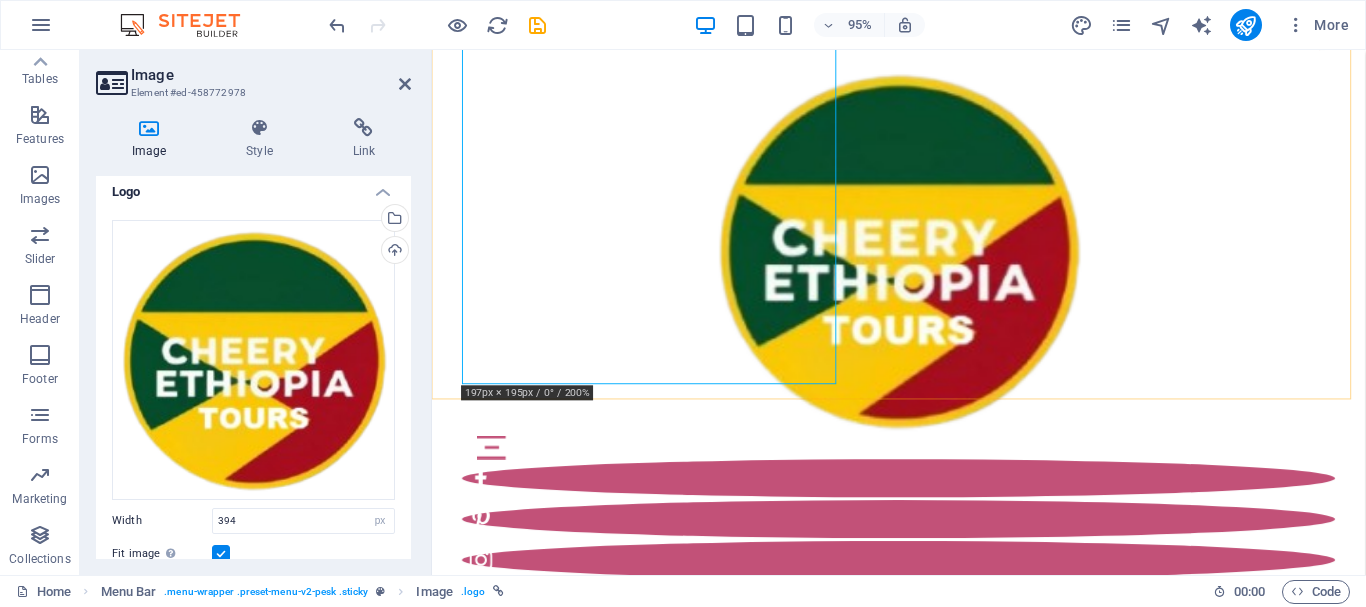 scroll, scrollTop: 3808, scrollLeft: 0, axis: vertical 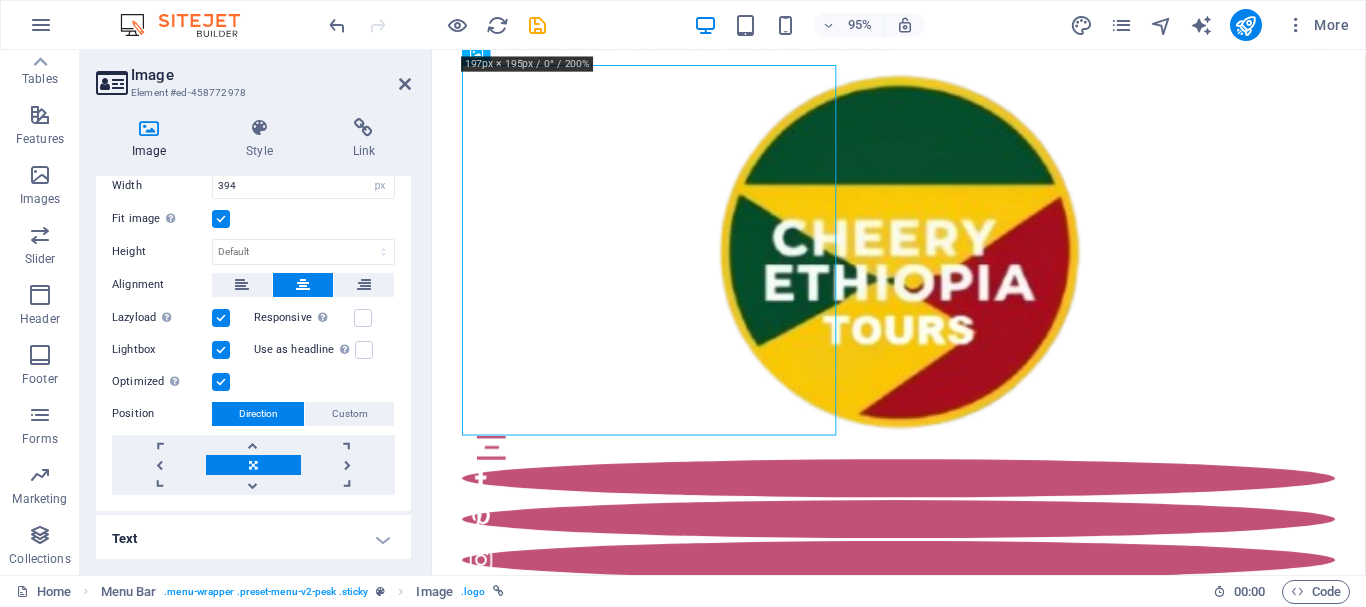 click on "Home About Us Photo of the month Best Of portrait News Showroom Archive about us Lorem ipsum dolor sit amet, consectetuer adipiscing elit. Aenean commodo ligula eget dolor. Lorem ipsum dolor sit amet, consectetuer adipiscing elit leget dolor. Lorem ipsum dolor sit amet, consectetuer adipiscing elit. Aenean commodo ligula eget dolor. Lorem ipsum dolor sit amet, consectetuer adipiscing elit dolor. Lorem ipsum dolor sit amet, consectetuer adipiscing elit. Aenean commodo ligula eget dolor.  Drop content here or  Add elements  Paste clipboard photo of the month Lorem ipsum dolor sit amet, consectetuer adipiscing elit. Aenean commodo ligula eget dolor. Lorem ipsum dolor sit amet, consectetuer adipiscing elit leget dolor. Lorem ipsum dolor sit amet, consectetuer adipiscing elit. Aenean commodo ligula eget dolor. Lorem ipsum dolor sit amet, consectetuer adipiscing elit dolor consectetuer adipiscing elit leget dolor. Lorem elit saget ipsum dolor sit amet, consectetuer. best of nature best of landscapes 1 2 3 news" at bounding box center (923, 3386) 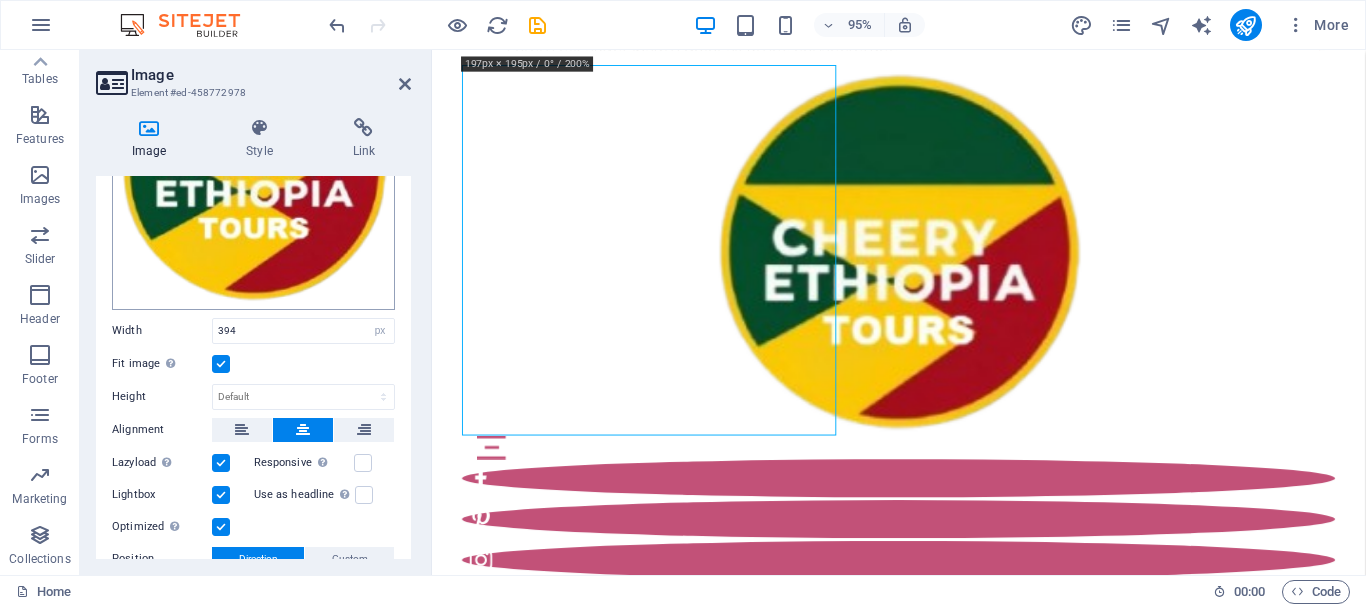 scroll, scrollTop: 200, scrollLeft: 0, axis: vertical 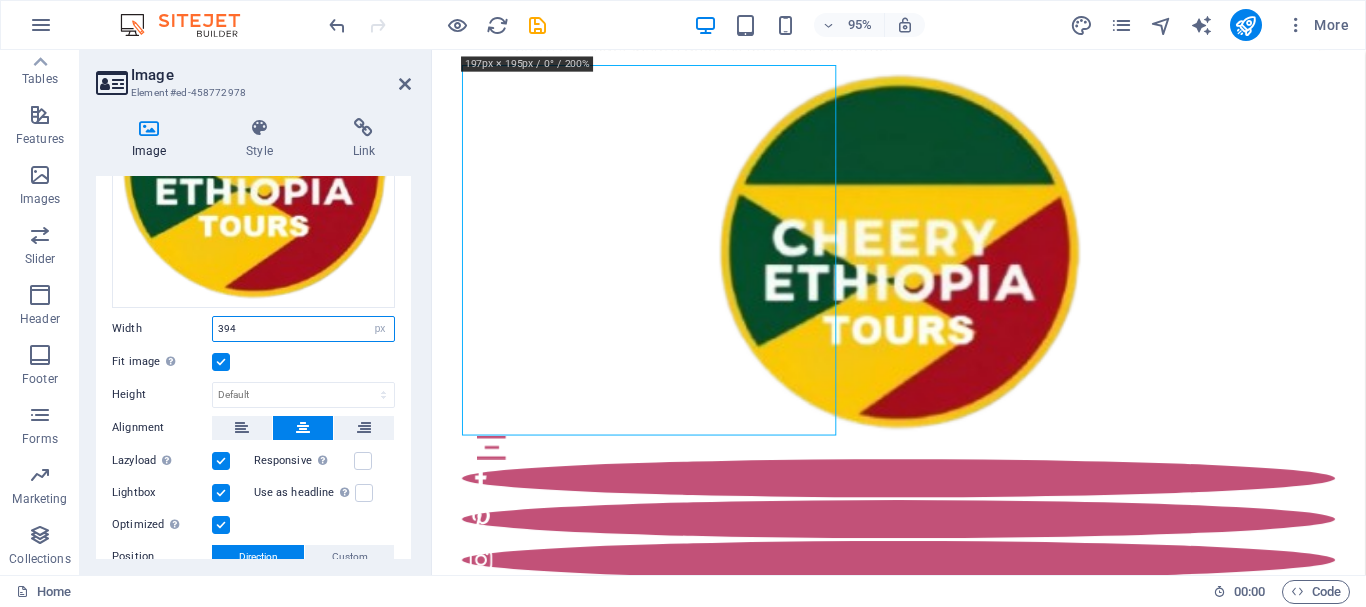click on "394" at bounding box center (303, 329) 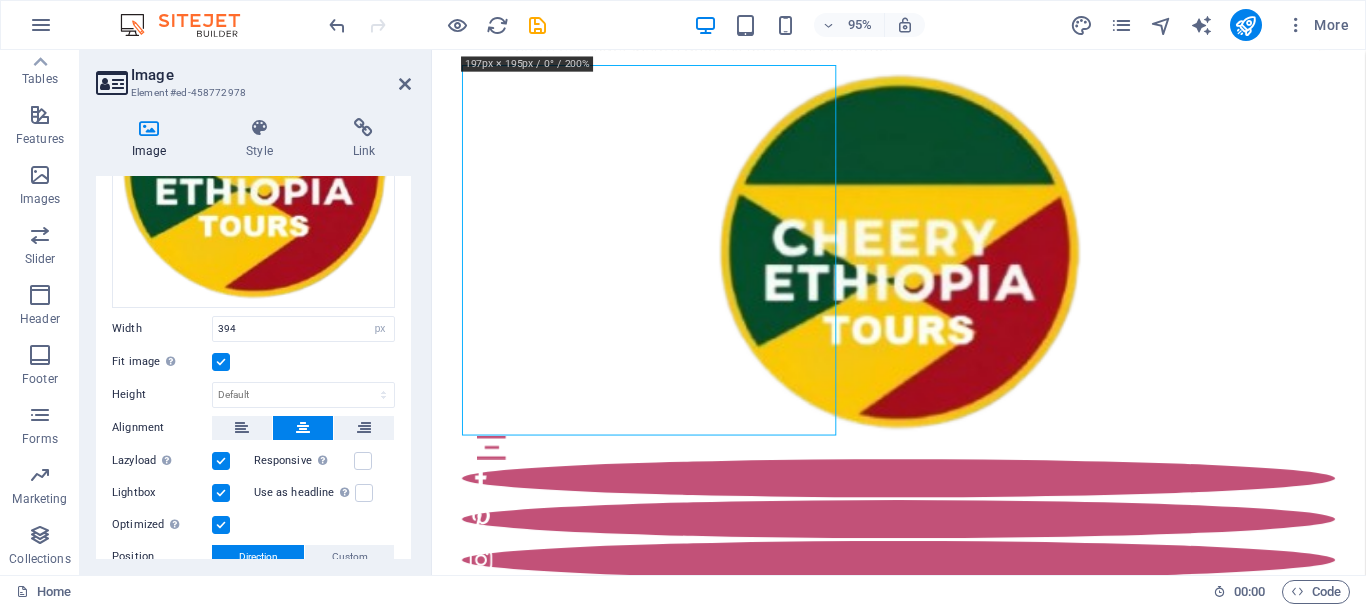 click at bounding box center [221, 362] 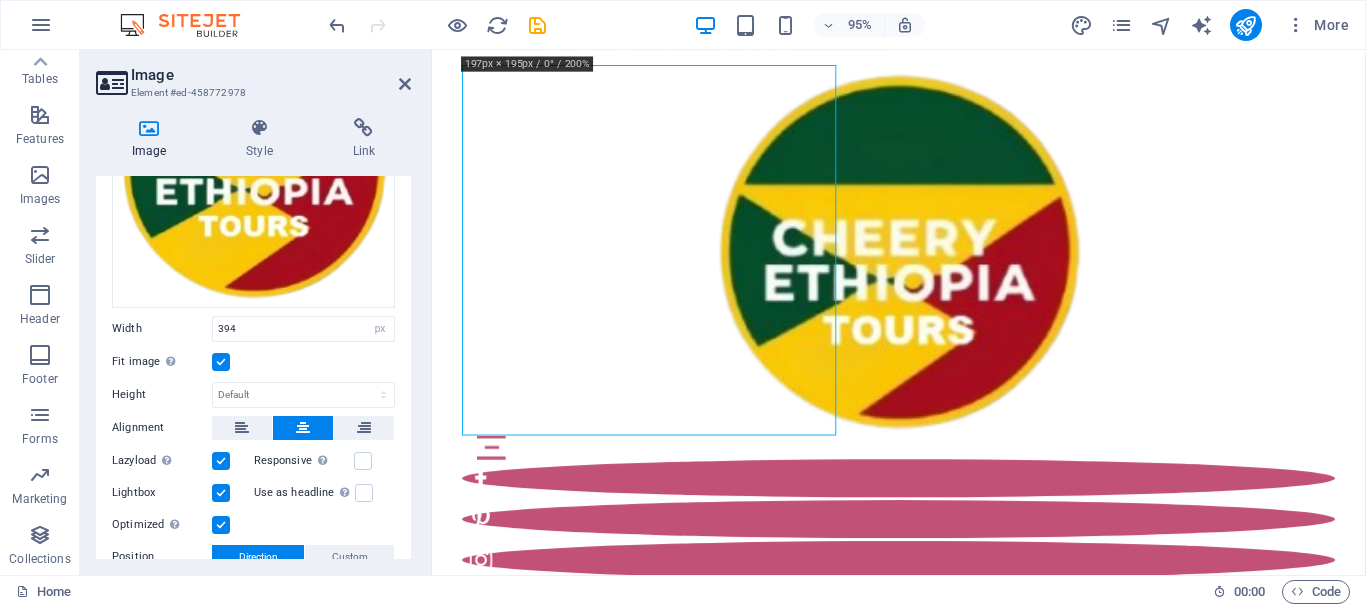 click on "Fit image Automatically fit image to a fixed width and height" at bounding box center [0, 0] 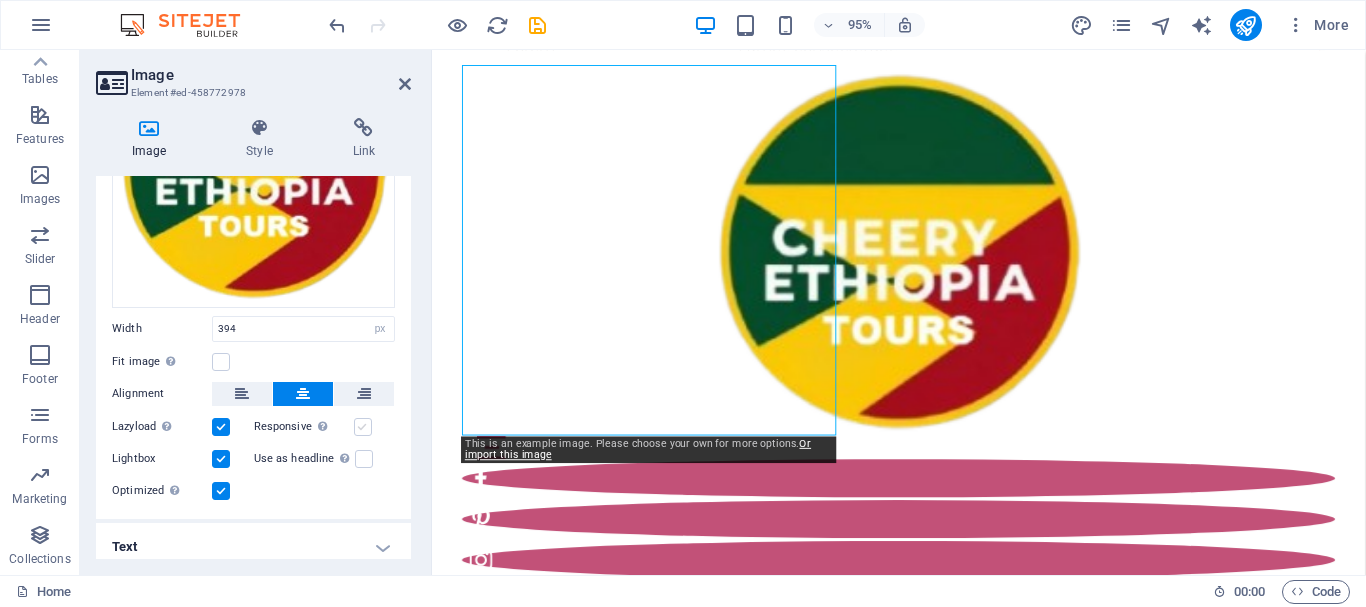 click at bounding box center (363, 427) 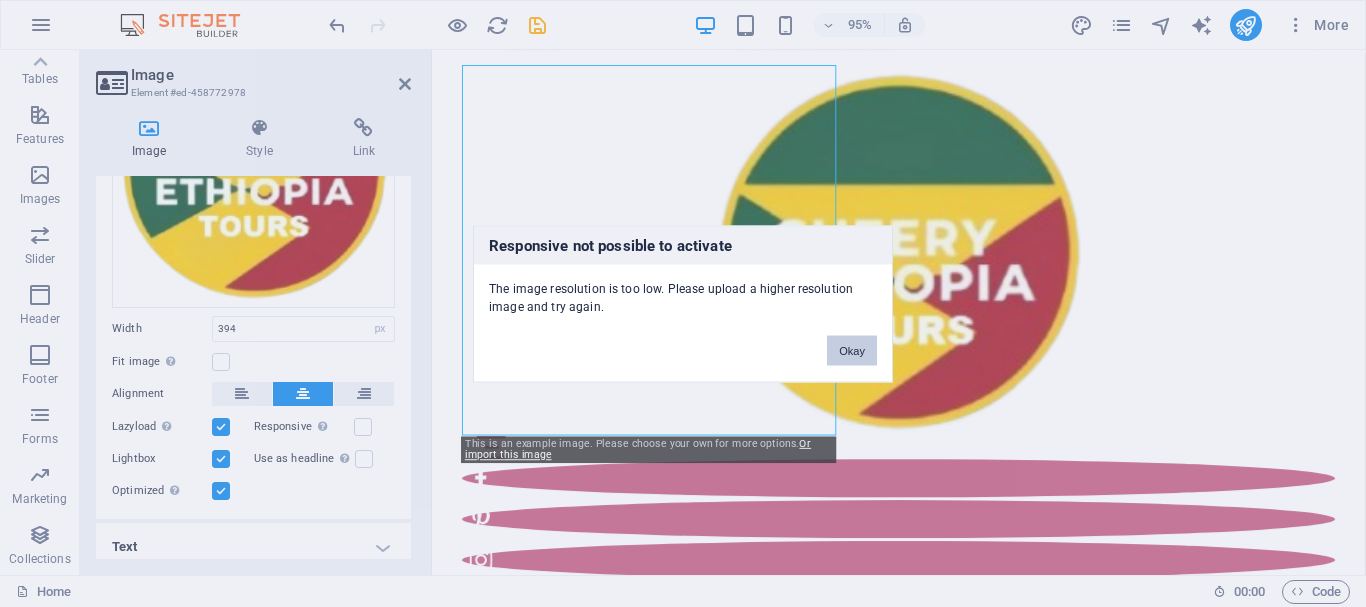 click on "Okay" at bounding box center [852, 350] 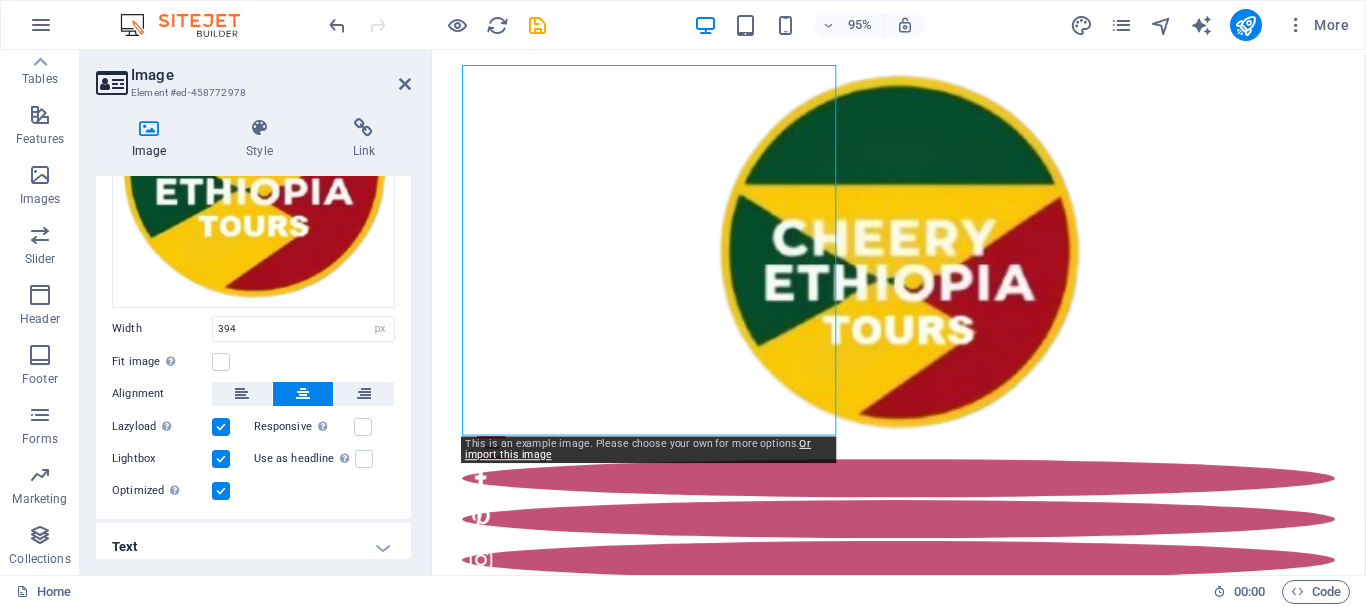 scroll, scrollTop: 208, scrollLeft: 0, axis: vertical 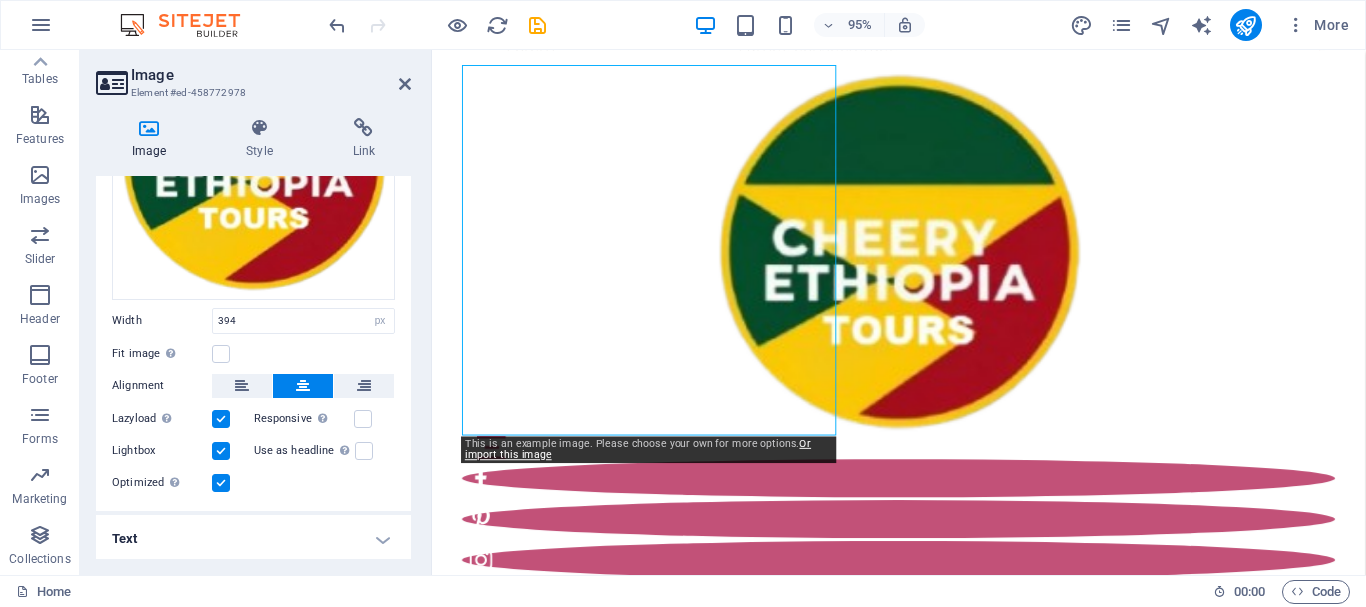 drag, startPoint x: 378, startPoint y: 536, endPoint x: 172, endPoint y: 70, distance: 509.5017 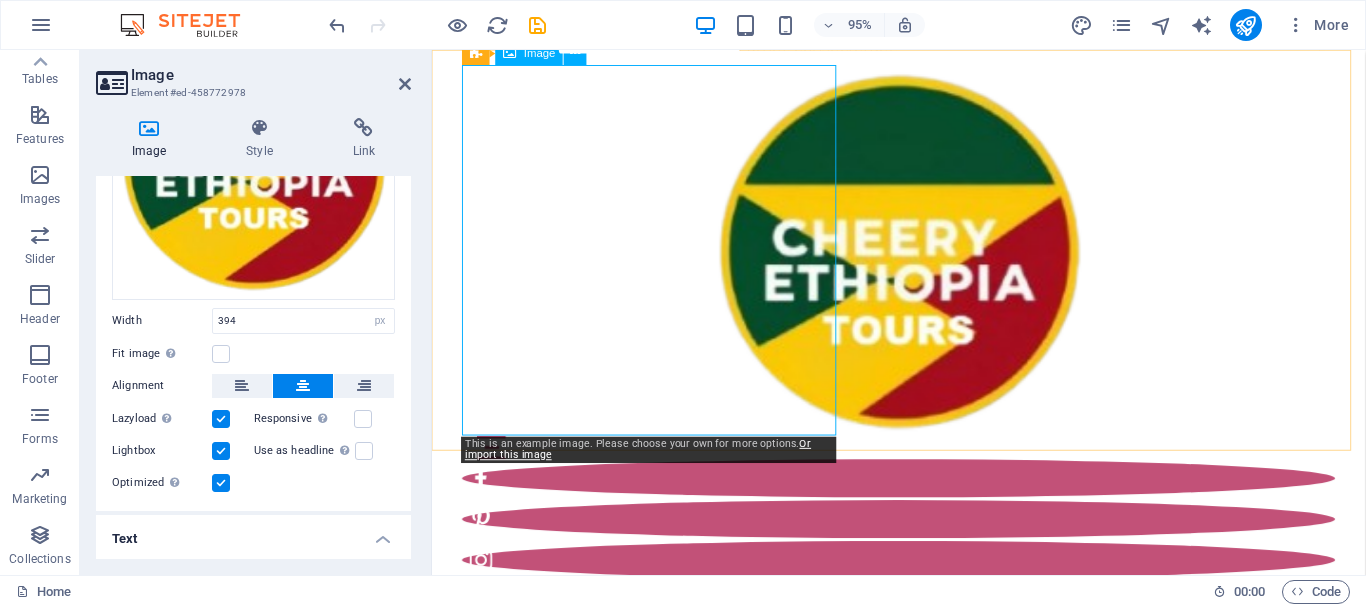 scroll, scrollTop: 0, scrollLeft: 0, axis: both 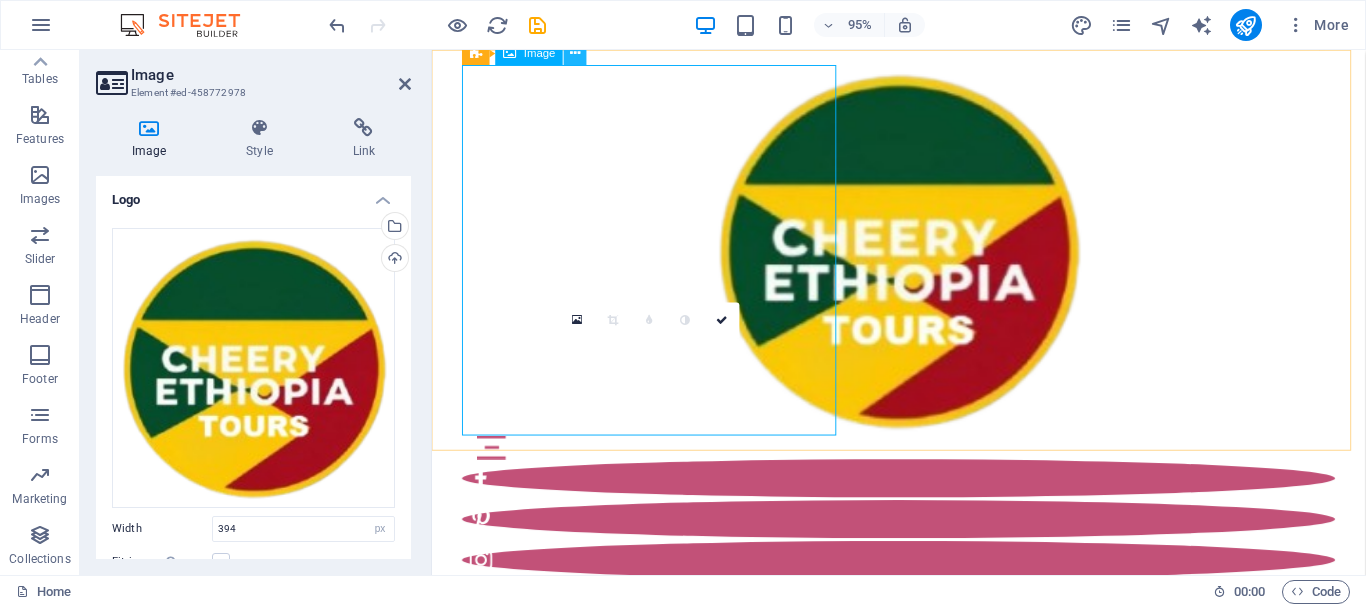 click at bounding box center [575, 53] 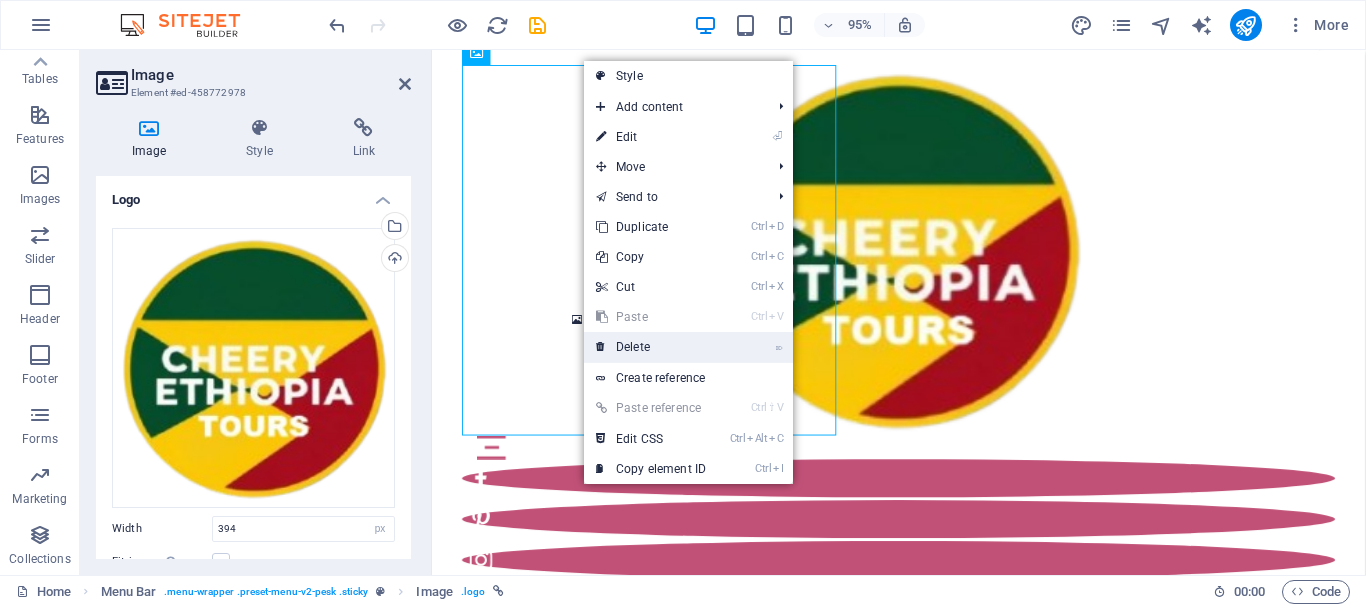 click on "⌦  Delete" at bounding box center [651, 347] 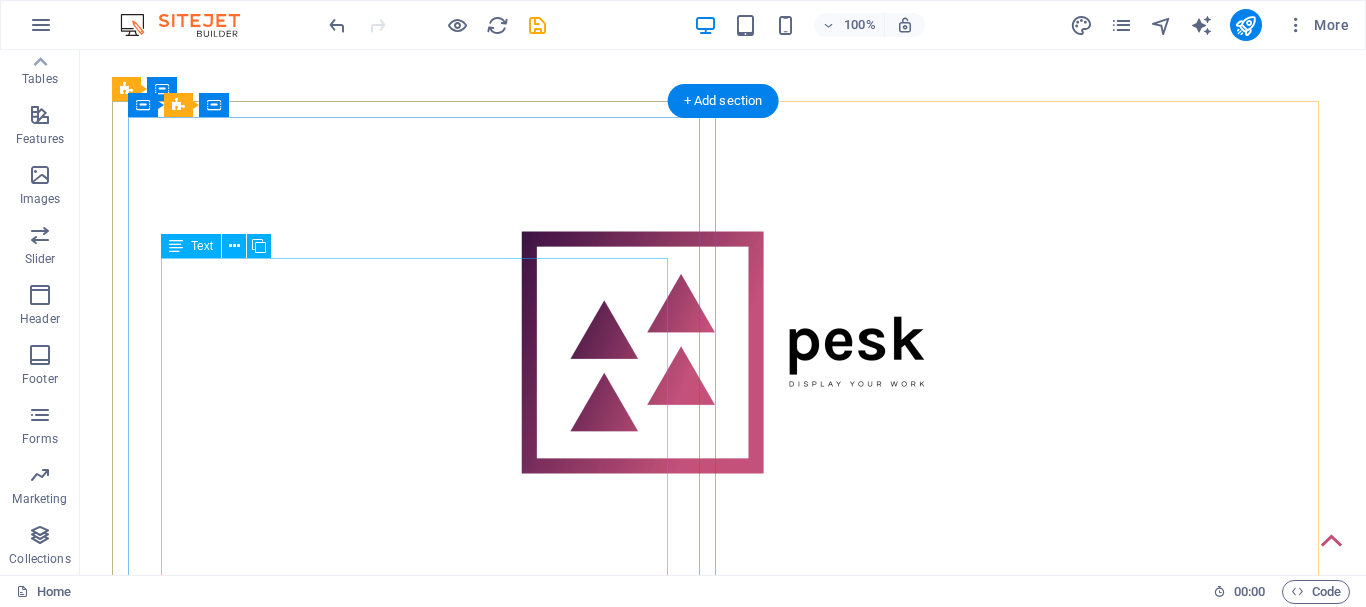 scroll, scrollTop: 0, scrollLeft: 0, axis: both 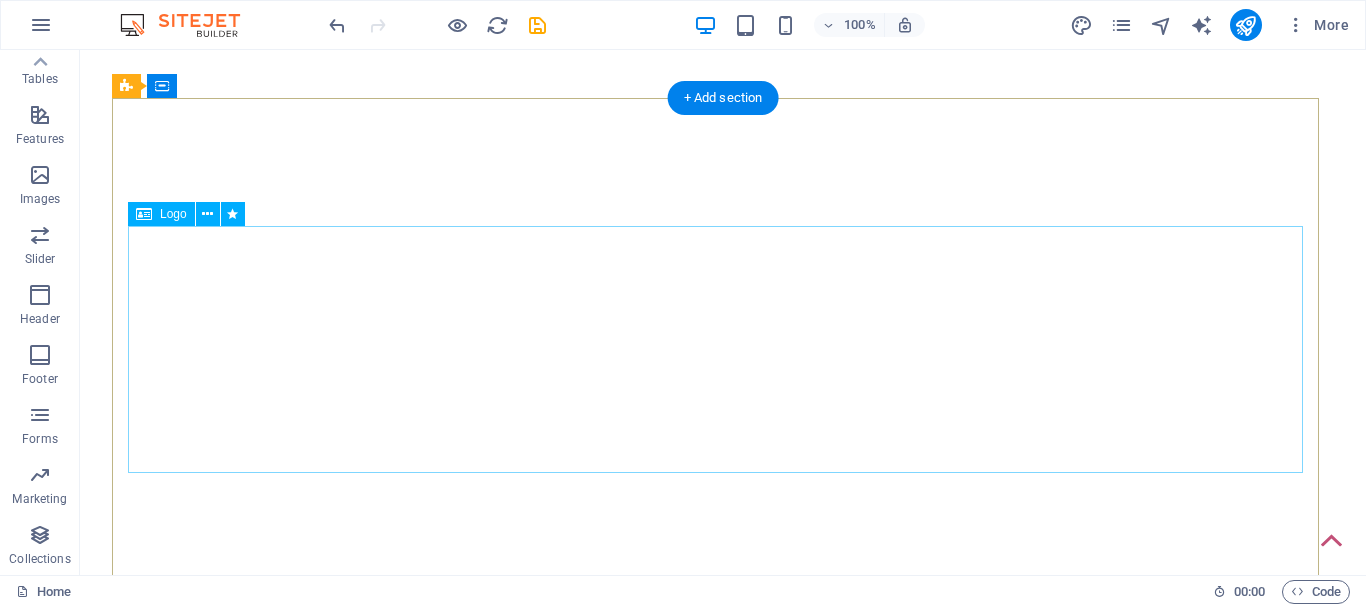click at bounding box center (723, 852) 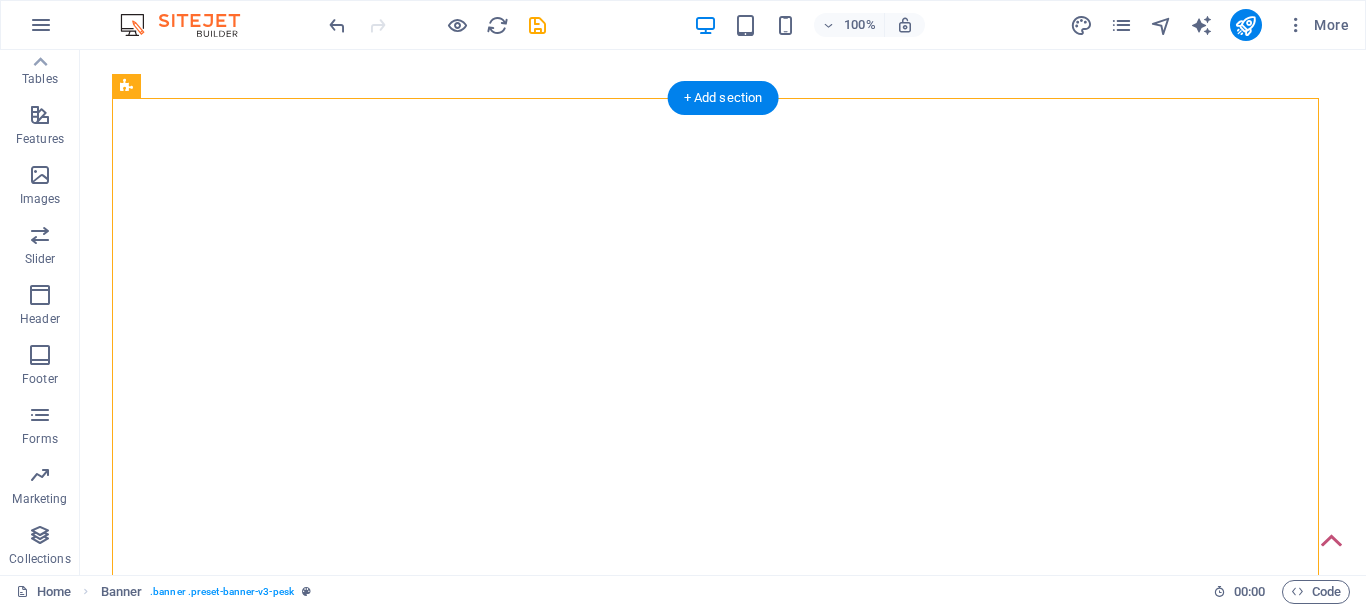 click at bounding box center [-2906, 98] 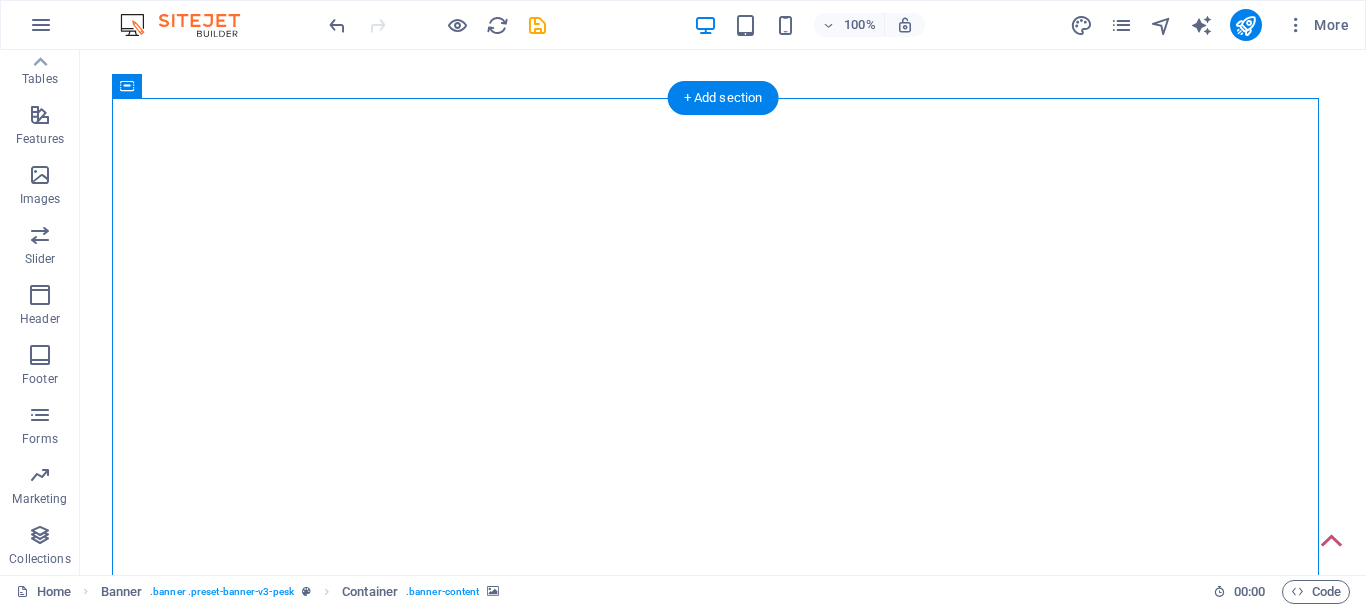 click at bounding box center [715, 98] 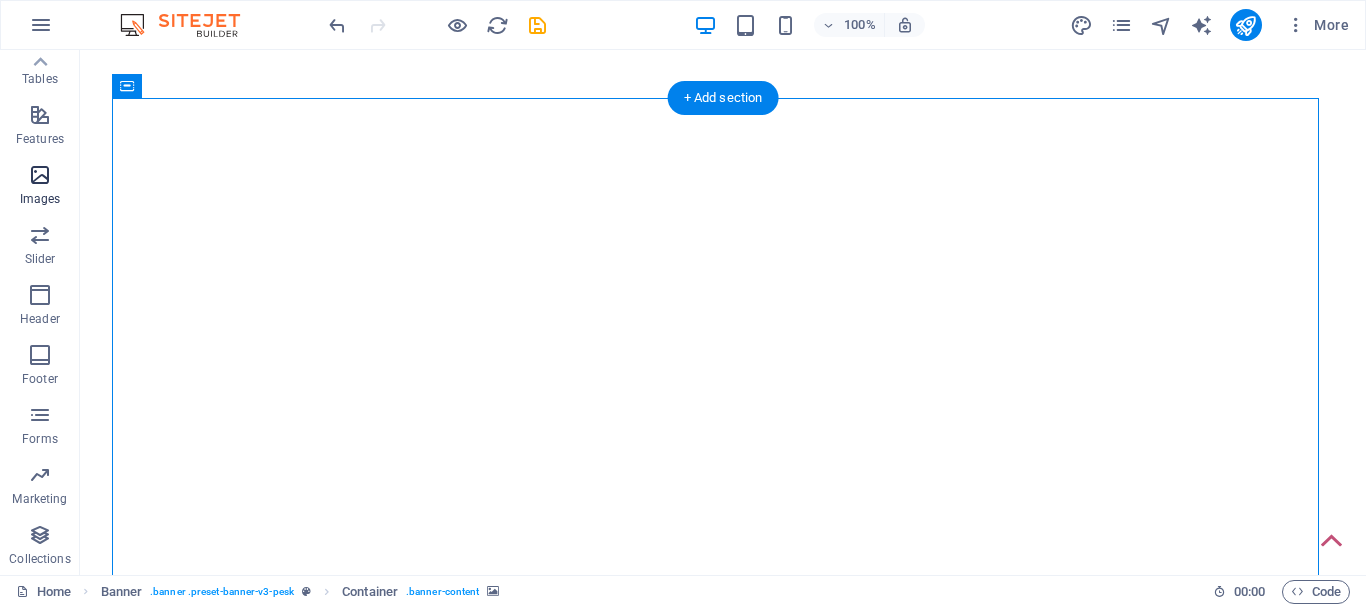 click on "Images" at bounding box center (40, 187) 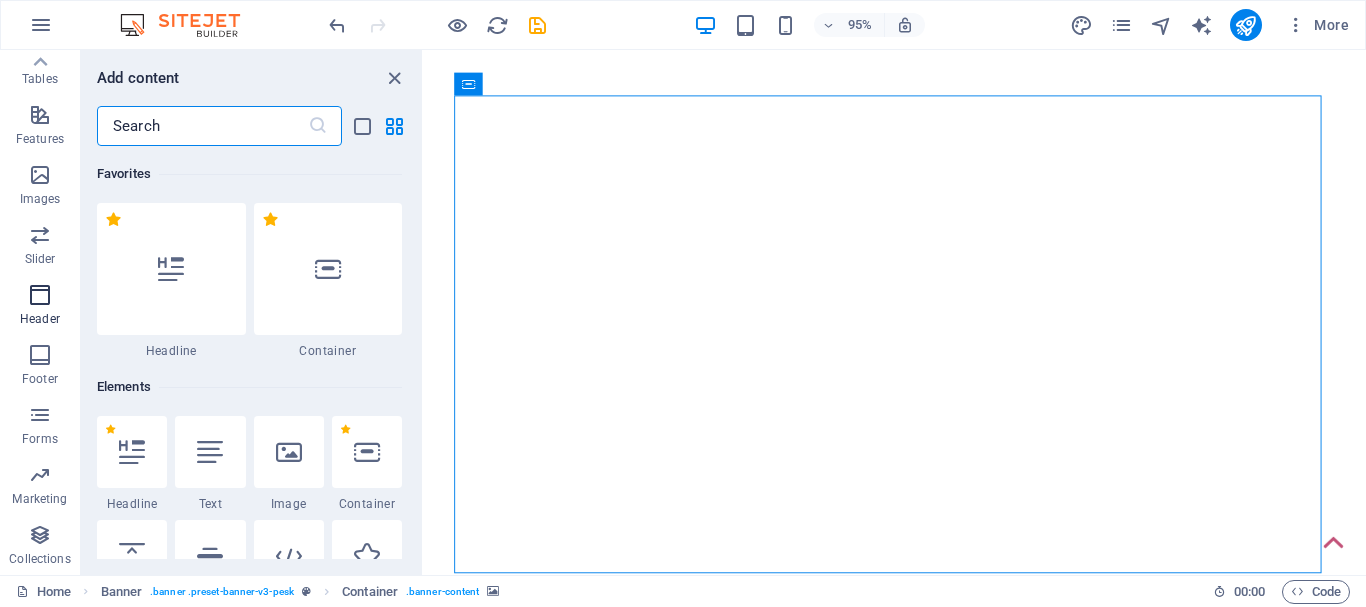 scroll, scrollTop: 9976, scrollLeft: 0, axis: vertical 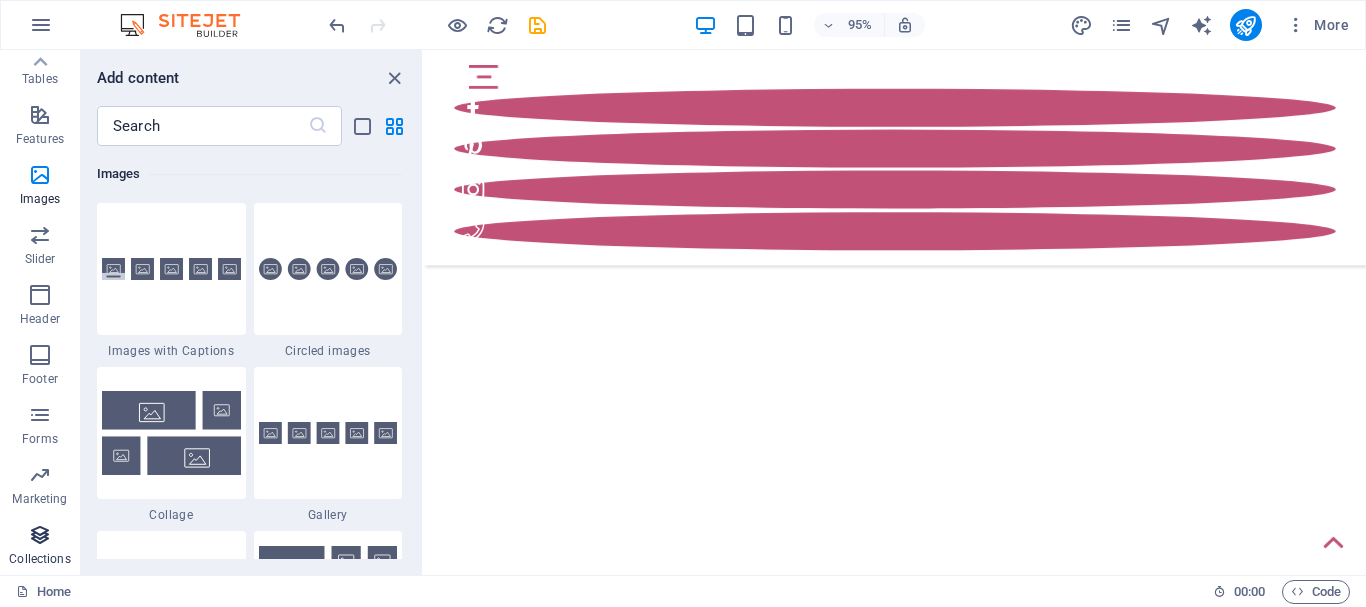 click on "Collections" at bounding box center (40, 547) 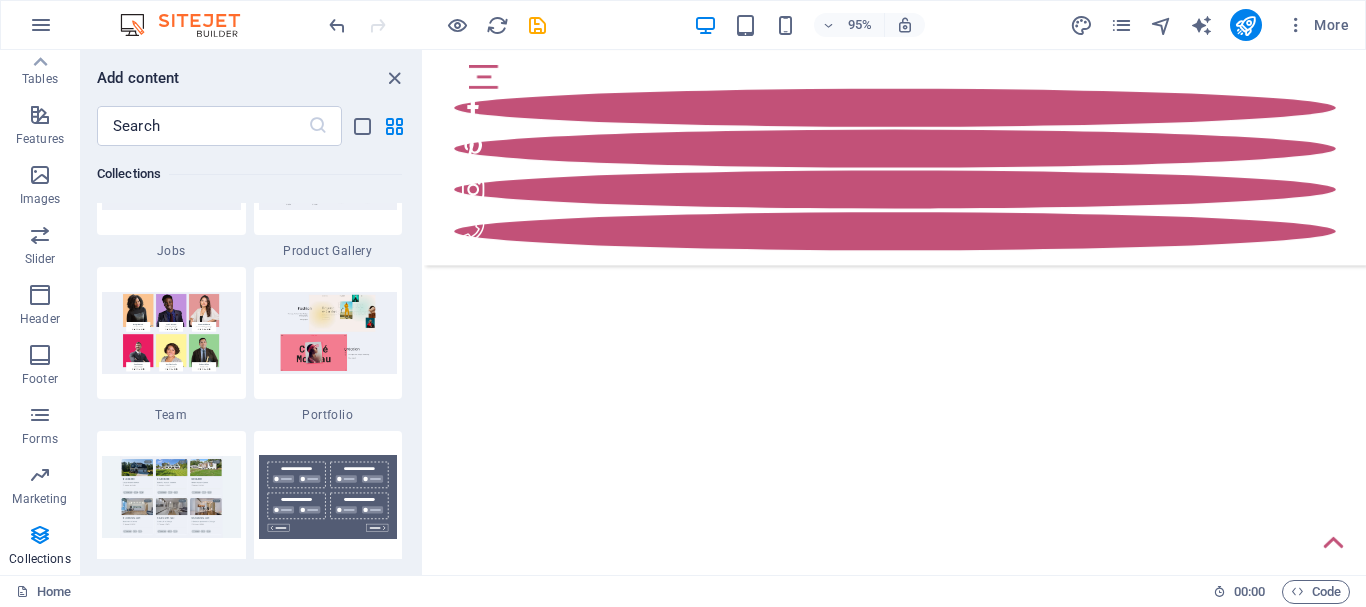 scroll, scrollTop: 18542, scrollLeft: 0, axis: vertical 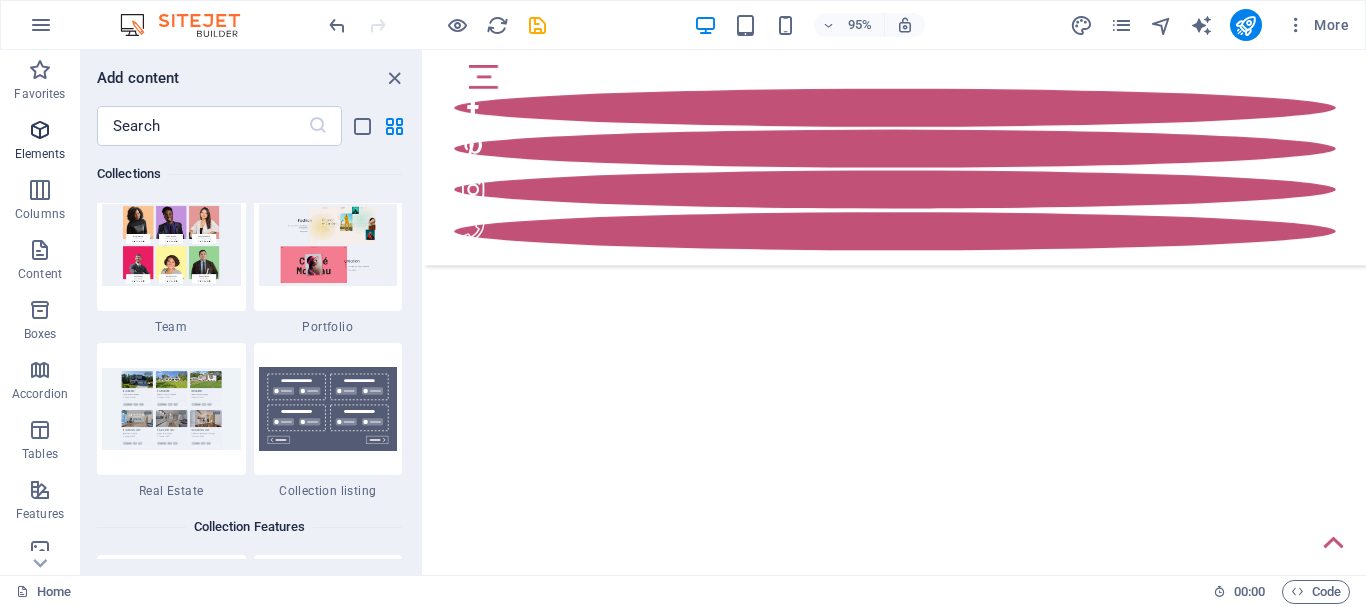 click at bounding box center (40, 130) 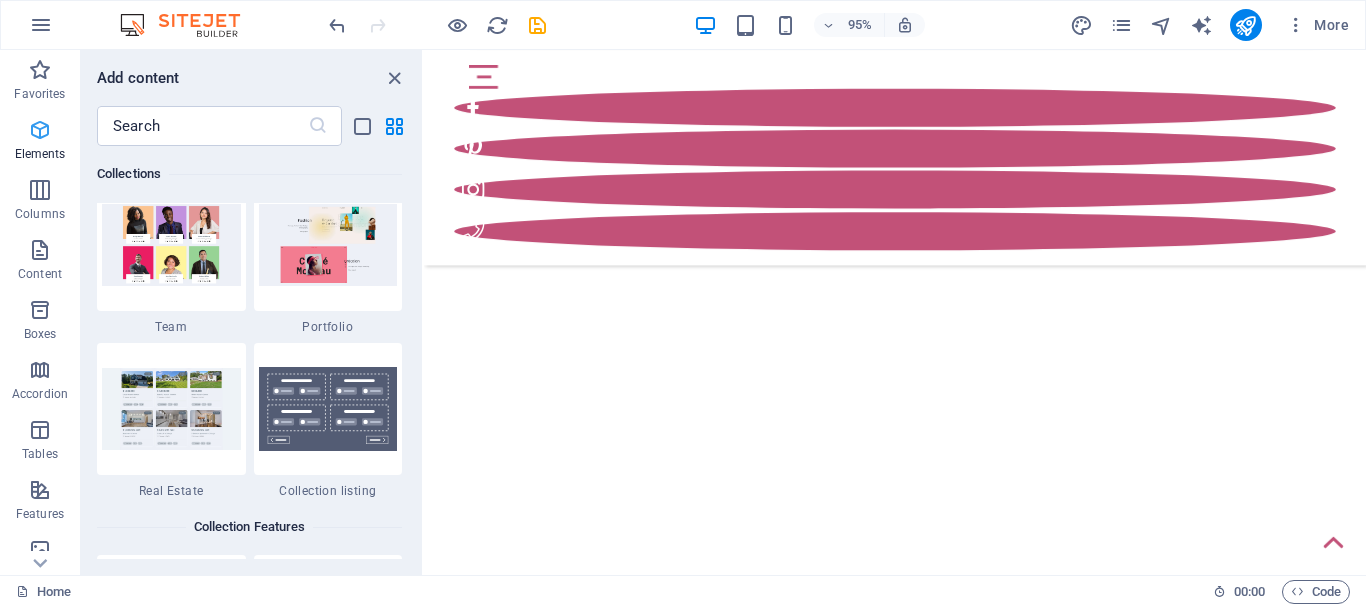 scroll, scrollTop: 16738, scrollLeft: 0, axis: vertical 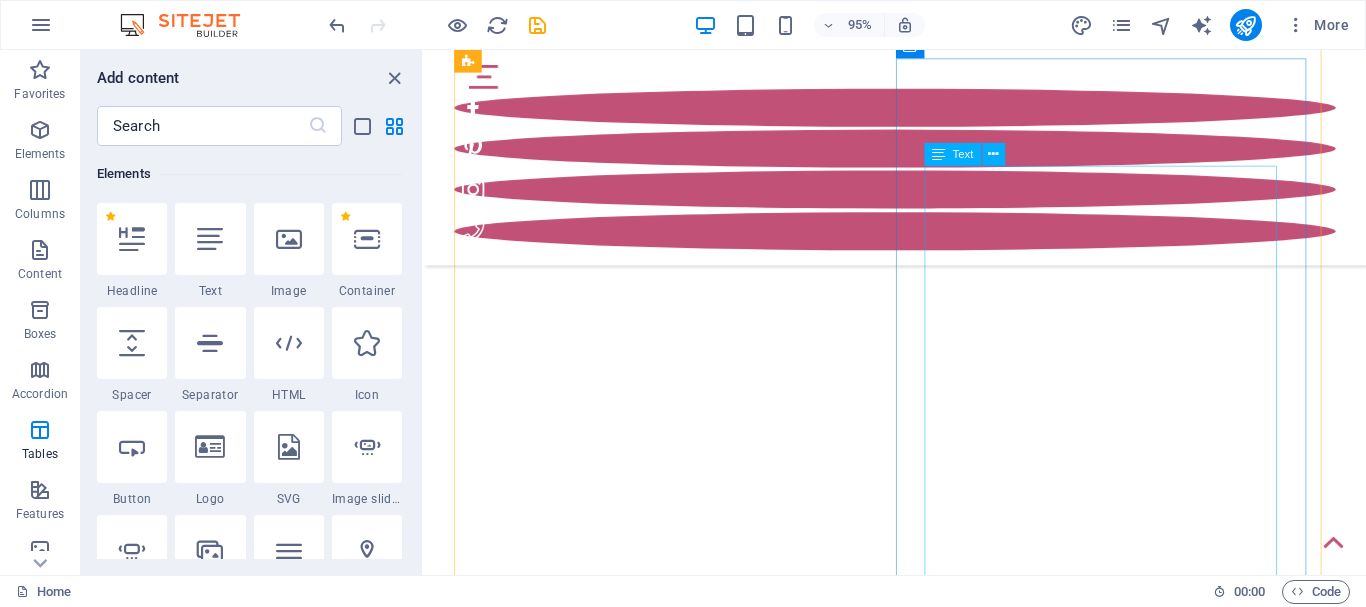 click on "Lorem ipsum dolor sit amet, consectetuer adipiscing elit. Aenean commodo ligula eget dolor. Lorem ipsum dolor sit amet, consectetuer adipiscing elit leget dolor. Lorem ipsum dolor sit amet, consectetuer adipiscing elit. Aenean commodo ligula eget dolor. Lorem ipsum dolor sit amet, consectetuer adipiscing elit dolor consectetuer adipiscing elit leget dolor. Lorem elit saget ipsum dolor sit amet, consectetuer. Lorem ipsum dolor sit amet, consectetuer adipiscing elit dolor consectetuer adipiscing elit leget dolor. Lorem elit saget ipsum dolor sit amet, consectetuer. Lorem ipsum dolor sit amet, consectetuer adipiscing elit dolor consectetuer adipiscing elit leget dolor. Lorem elit saget ipsum dolor sit amet, consectetuer. Lorem ipsum dolor sit amet, consectetuer adipiscing elit dolor consectetuer adipiscing elit leget dolor. Lorem elit saget ipsum dolor sit amet, consectetuer." at bounding box center [919, 2542] 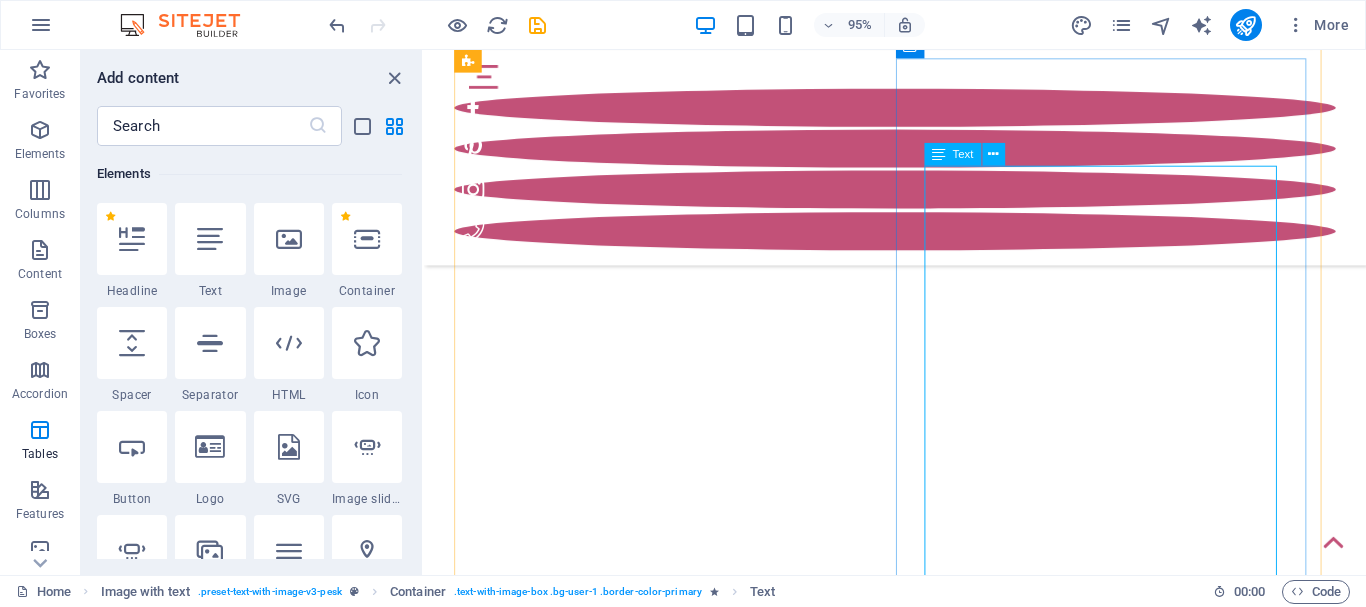 click at bounding box center [938, 154] 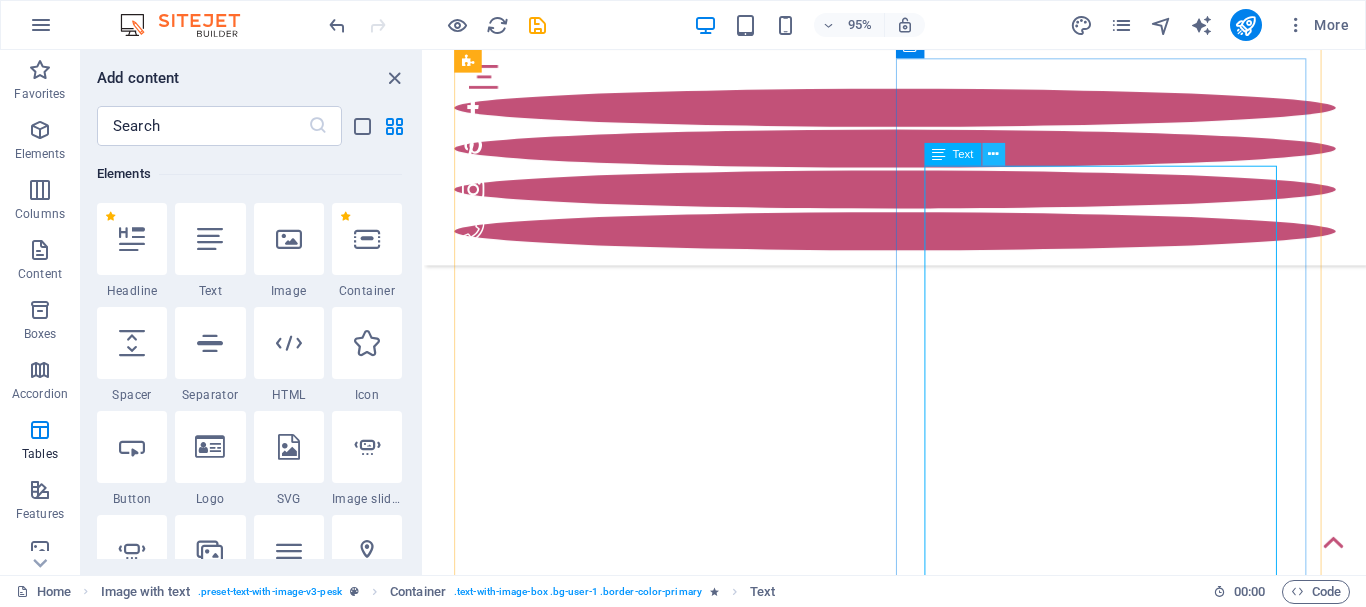 click at bounding box center [993, 155] 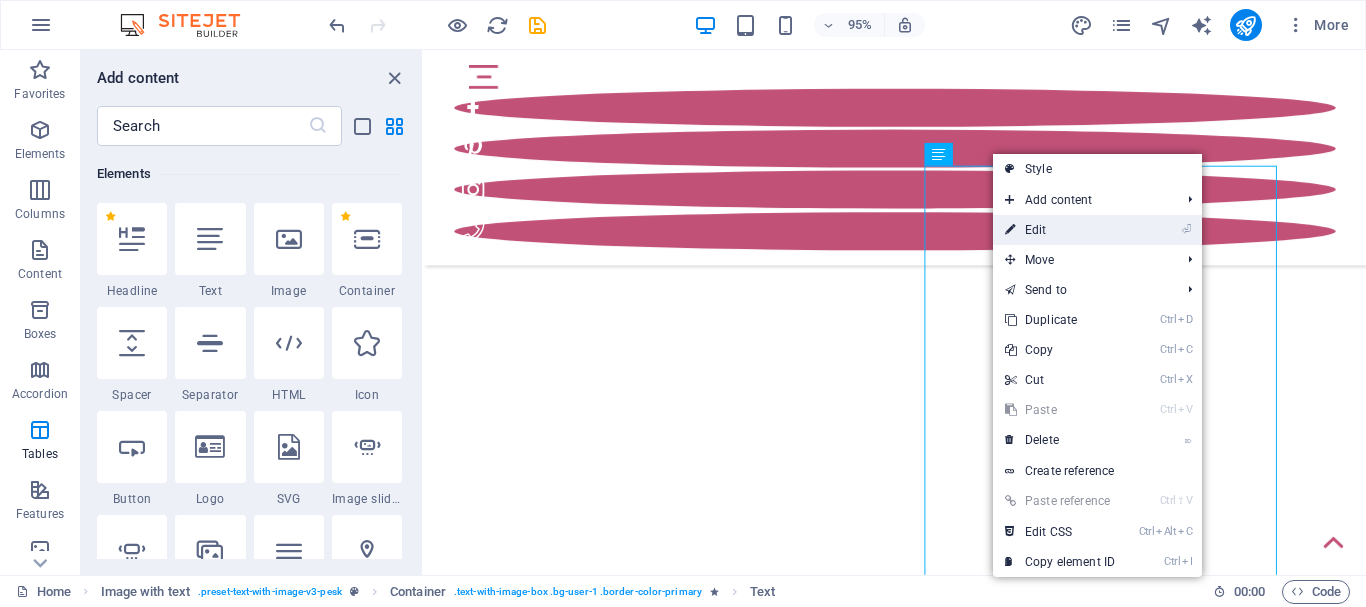 click on "⏎  Edit" at bounding box center [1060, 230] 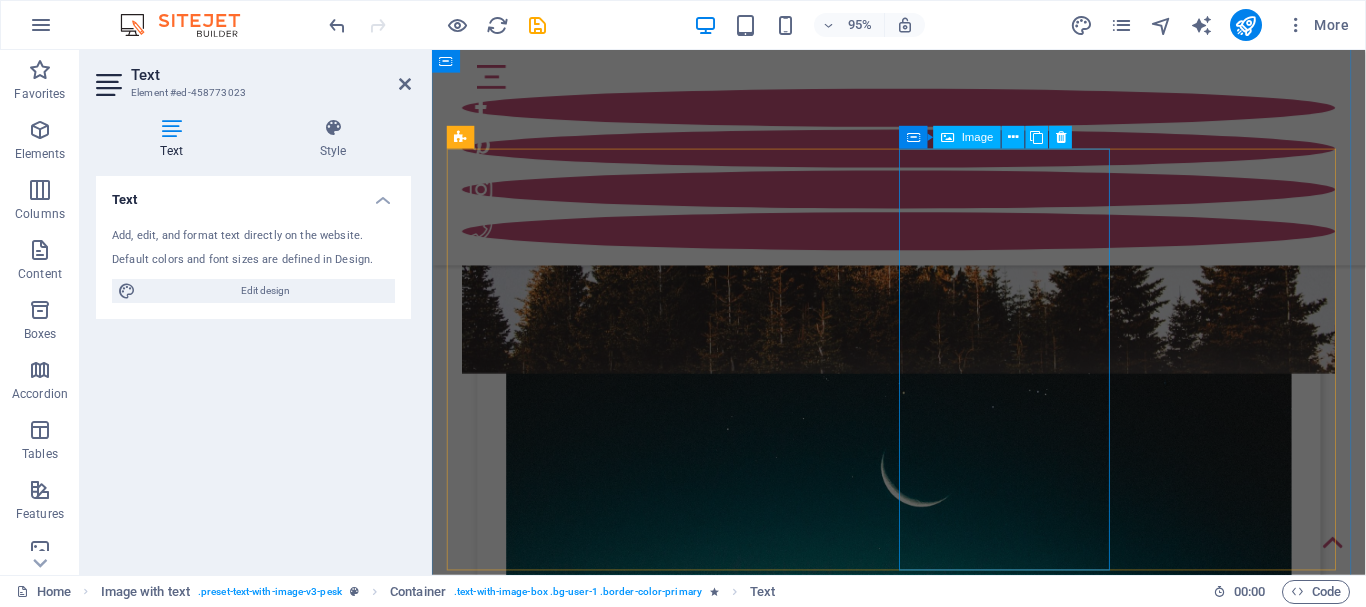 scroll, scrollTop: 2800, scrollLeft: 0, axis: vertical 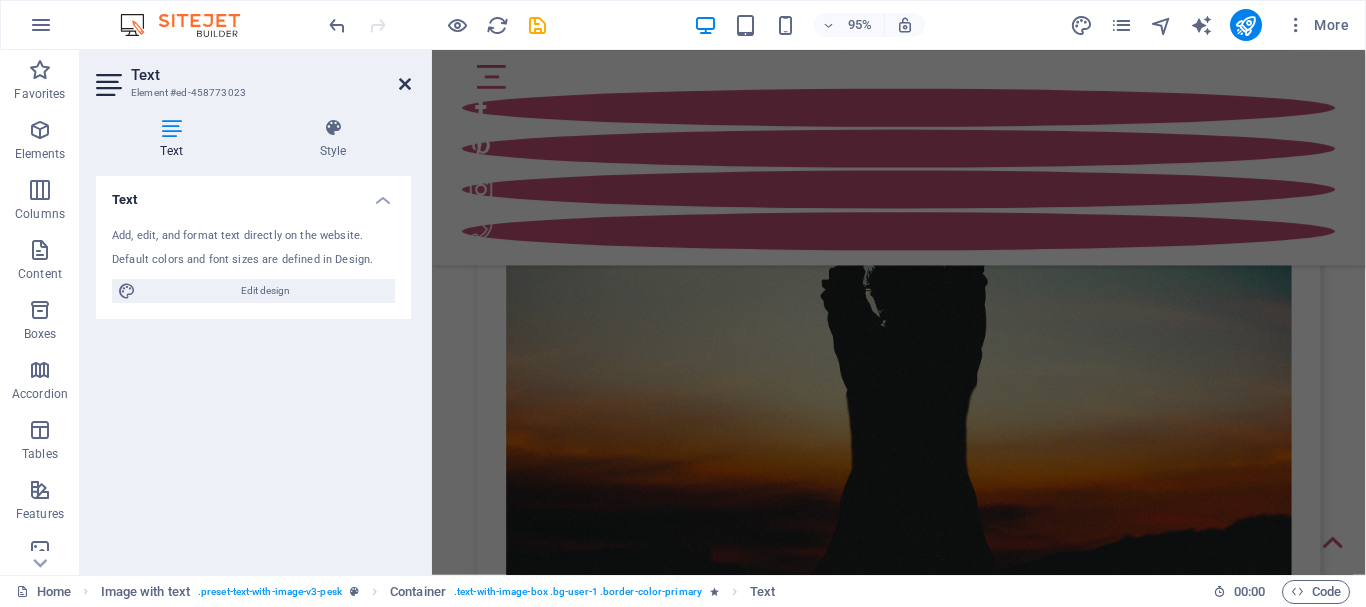 click at bounding box center (405, 84) 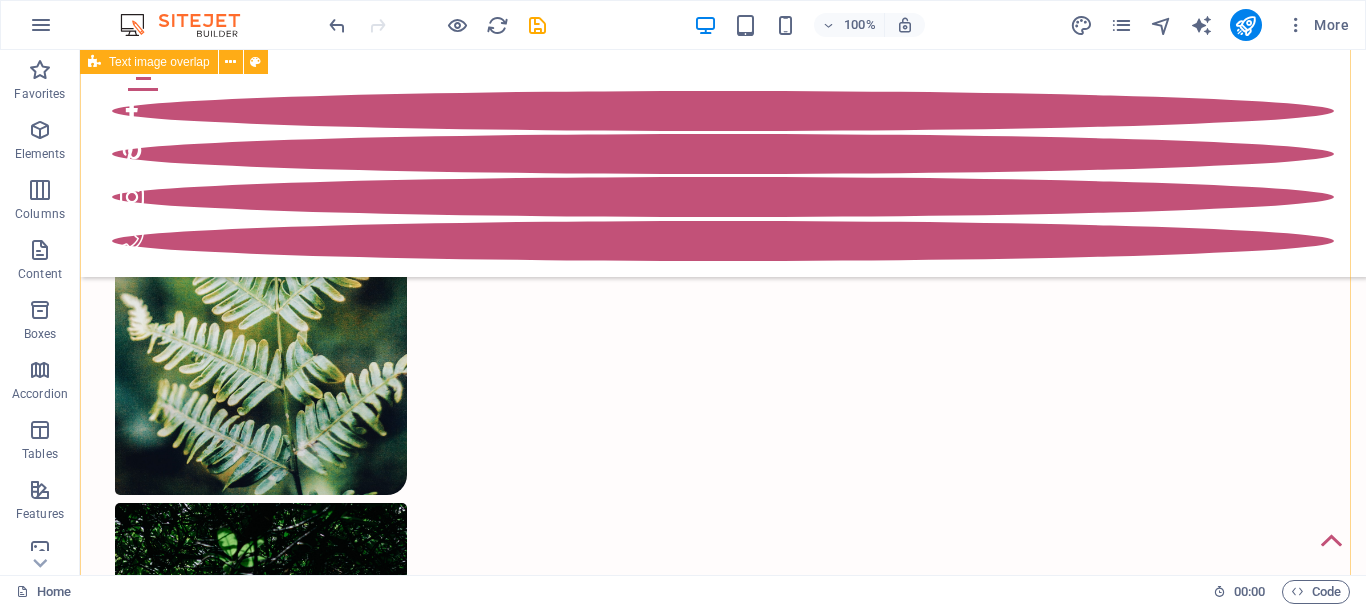 scroll, scrollTop: 4844, scrollLeft: 0, axis: vertical 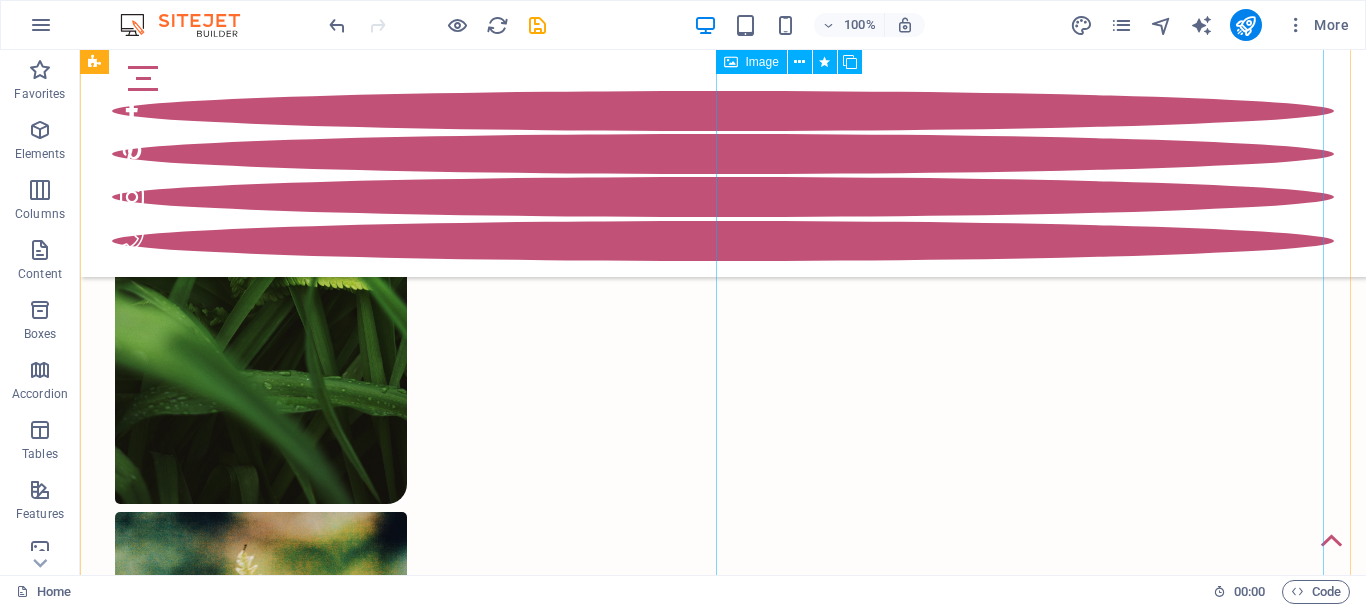 click at bounding box center [723, 7165] 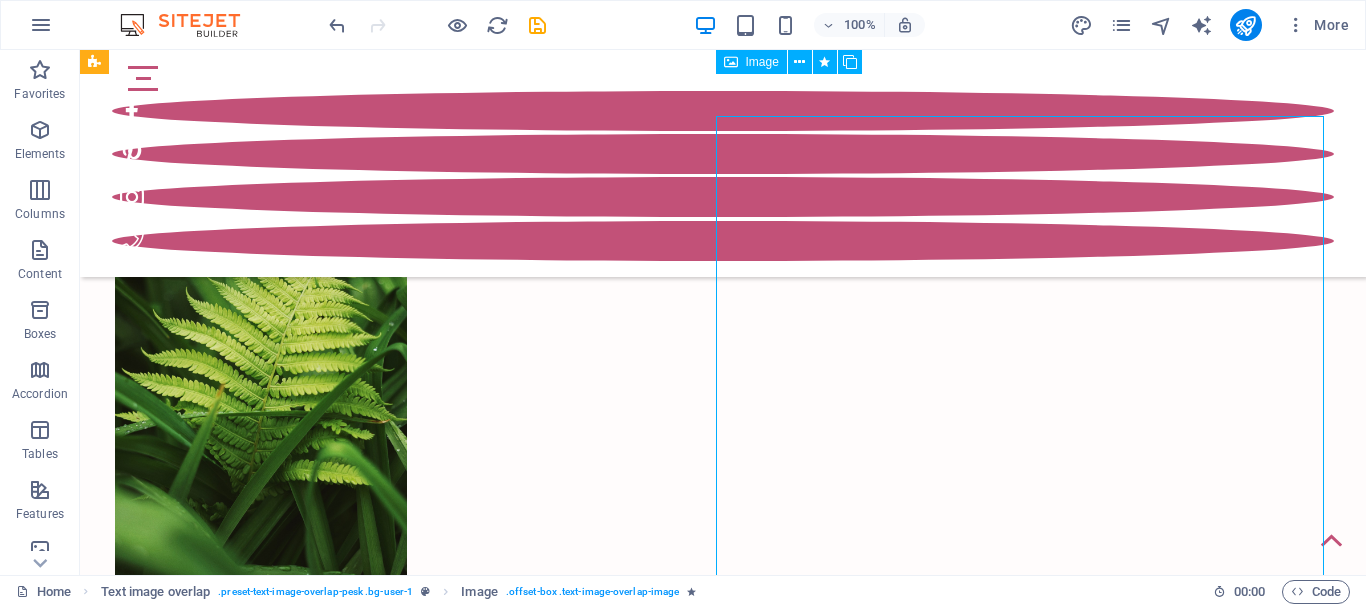 scroll, scrollTop: 4644, scrollLeft: 0, axis: vertical 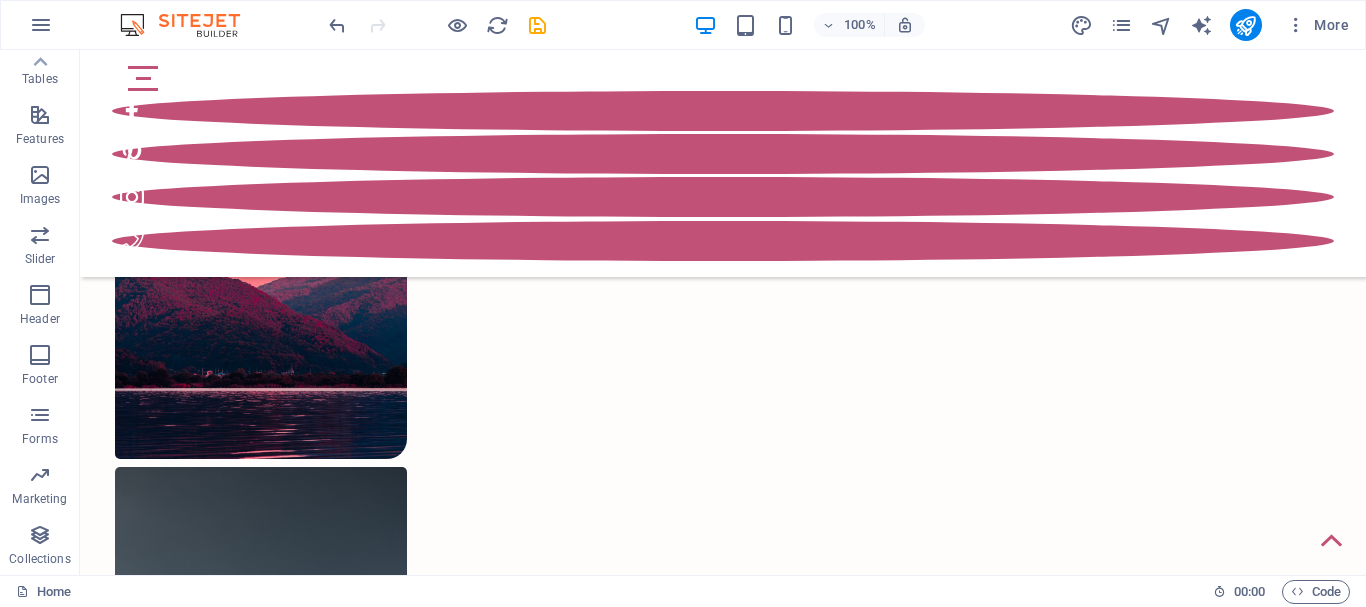 drag, startPoint x: 1354, startPoint y: 546, endPoint x: 1429, endPoint y: 633, distance: 114.865135 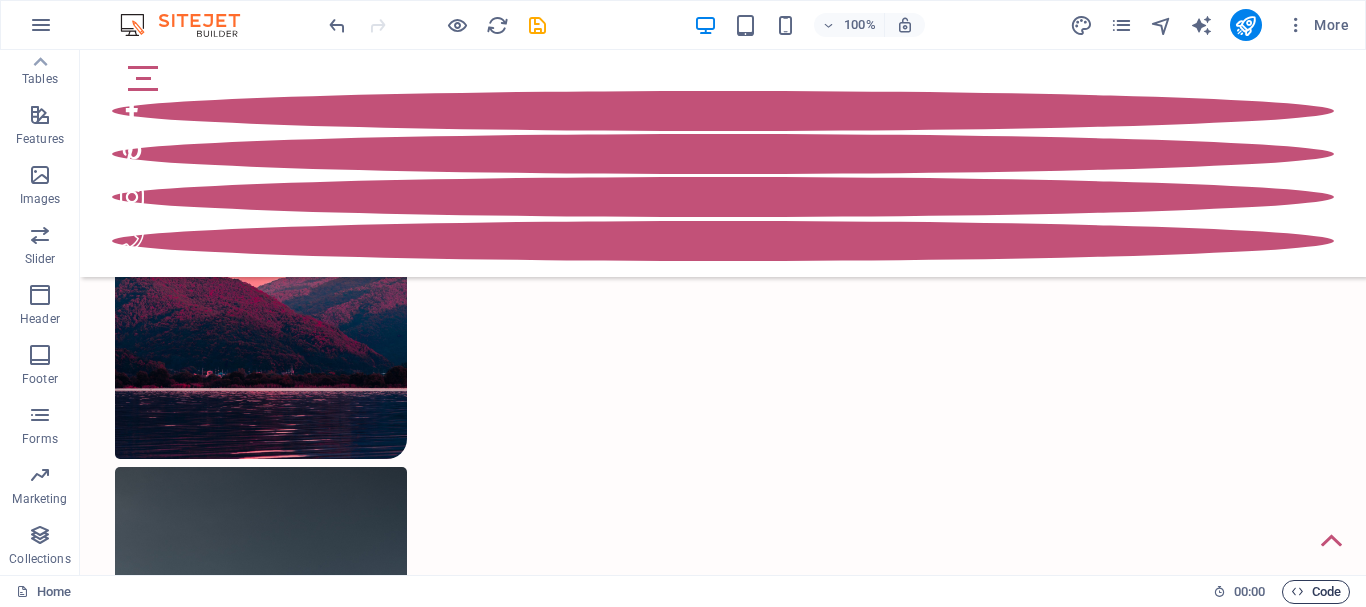 click on "Code" at bounding box center (1316, 592) 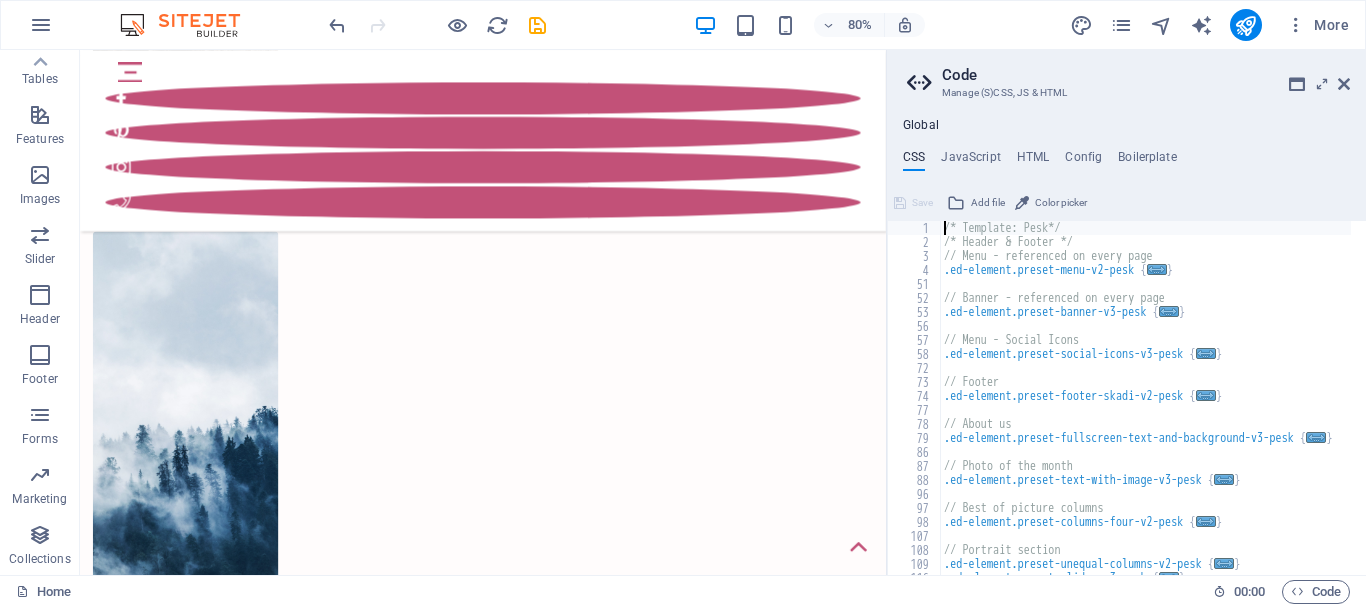 scroll, scrollTop: 7796, scrollLeft: 0, axis: vertical 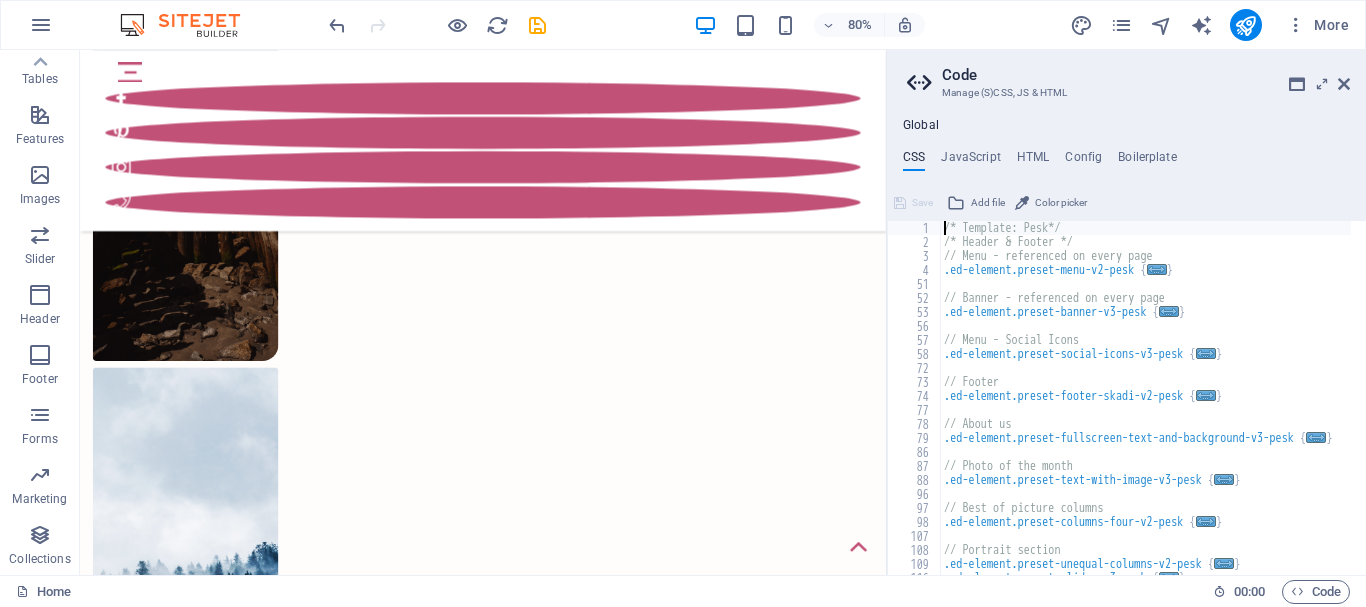 click on "Global CSS JavaScript HTML Config Boilerplate /* Template: Pesk*/ 1 2 3 4 51 52 53 56 57 58 72 73 74 77 78 79 86 87 88 96 97 98 107 108 109 116 125 /* Template: Pesk*/ /* Header & Footer */ // Menu - referenced on every page .ed-element.preset-menu-v2-pesk   { ... } // Banner - referenced on every page .ed-element.preset-banner-v3-pesk   { ... } // Menu - Social Icons .ed-element.preset-social-icons-v3-pesk   { ... } // Footer .ed-element.preset-footer-skadi-v2-pesk   { ... } // About us  .ed-element.preset-fullscreen-text-and-background-v3-pesk   { ... } // Photo of the month .ed-element.preset-text-with-image-v3-pesk   { ... } // Best of picture columns .ed-element.preset-columns-four-v2-pesk   { ... } // Portrait section .ed-element.preset-unequal-columns-v2-pesk   { ... } .ed-element.preset-slider-v3-pesk   { ... }     Save Add file Color picker     Save Add file     Save Add file" at bounding box center (1126, 346) 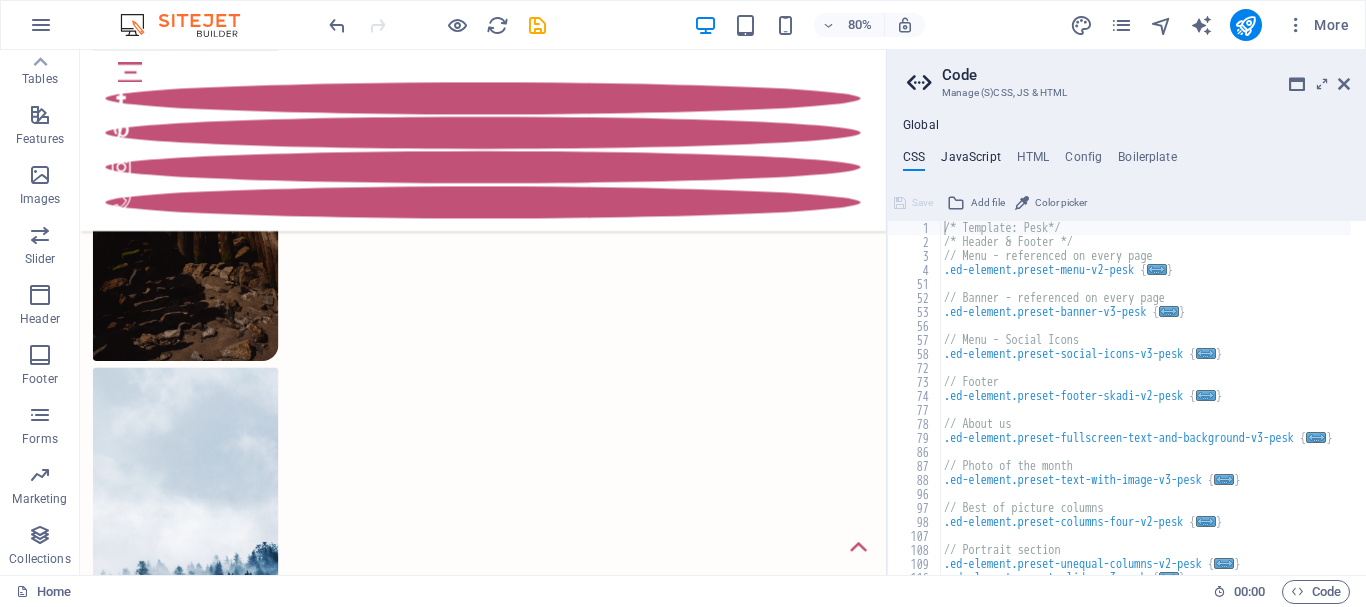 click on "JavaScript" at bounding box center (970, 161) 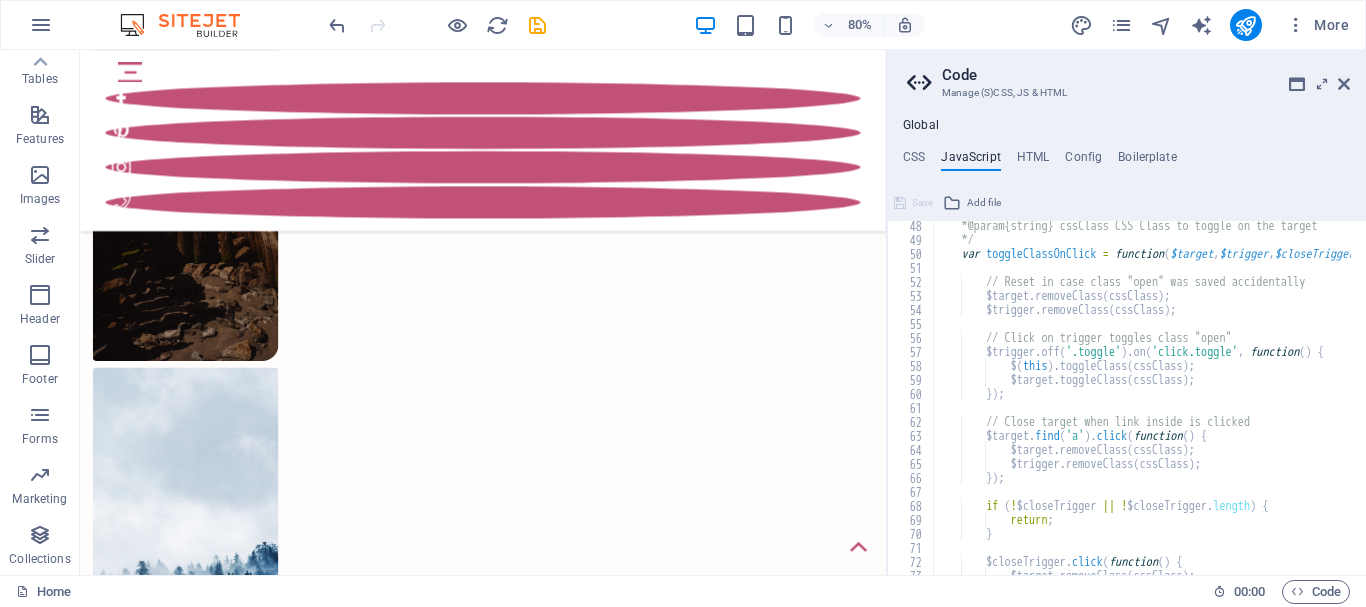 scroll, scrollTop: 660, scrollLeft: 0, axis: vertical 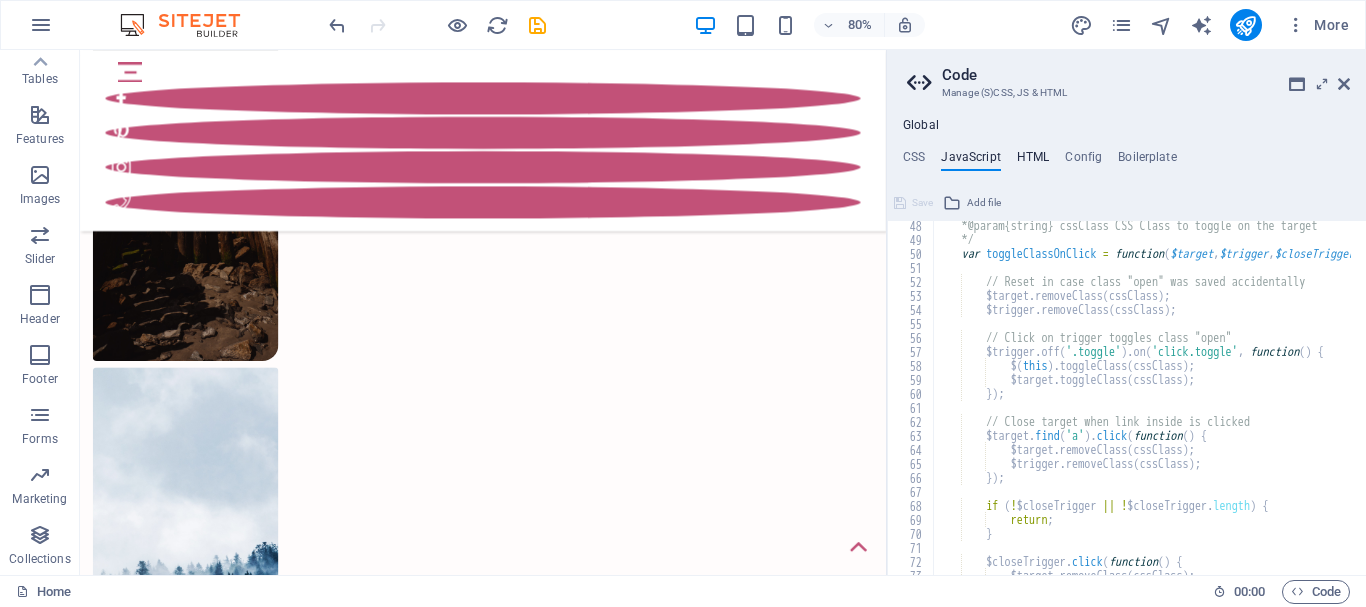 click on "HTML" at bounding box center [1033, 161] 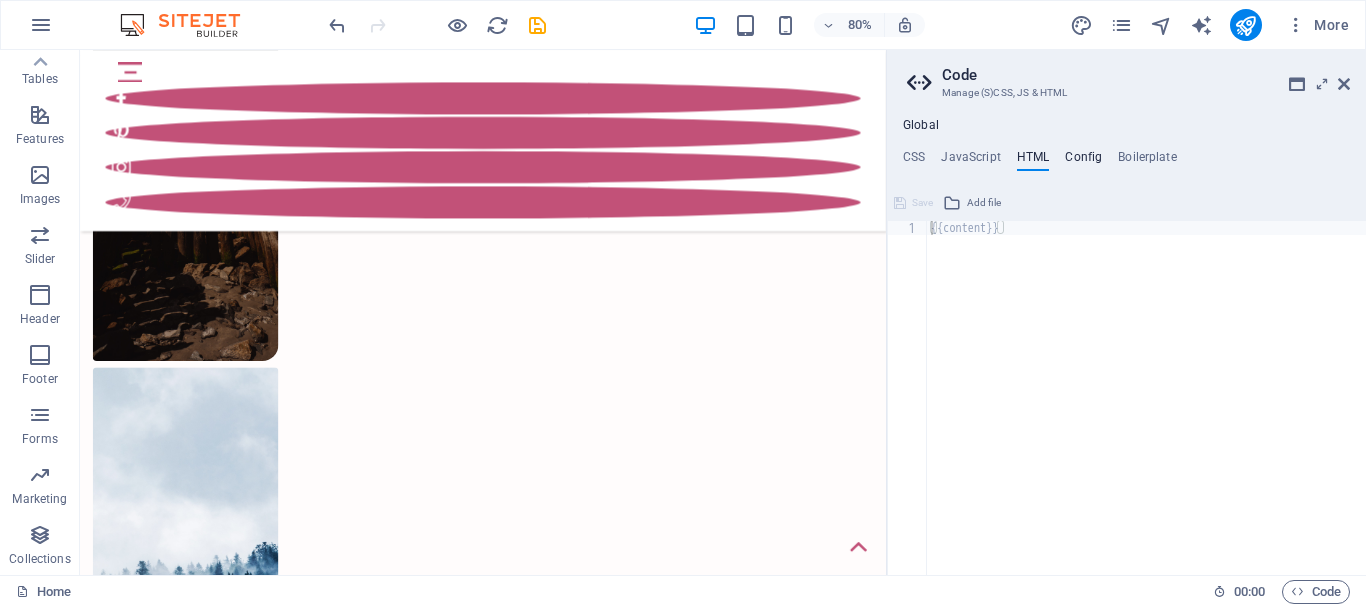 click on "Config" at bounding box center (1083, 161) 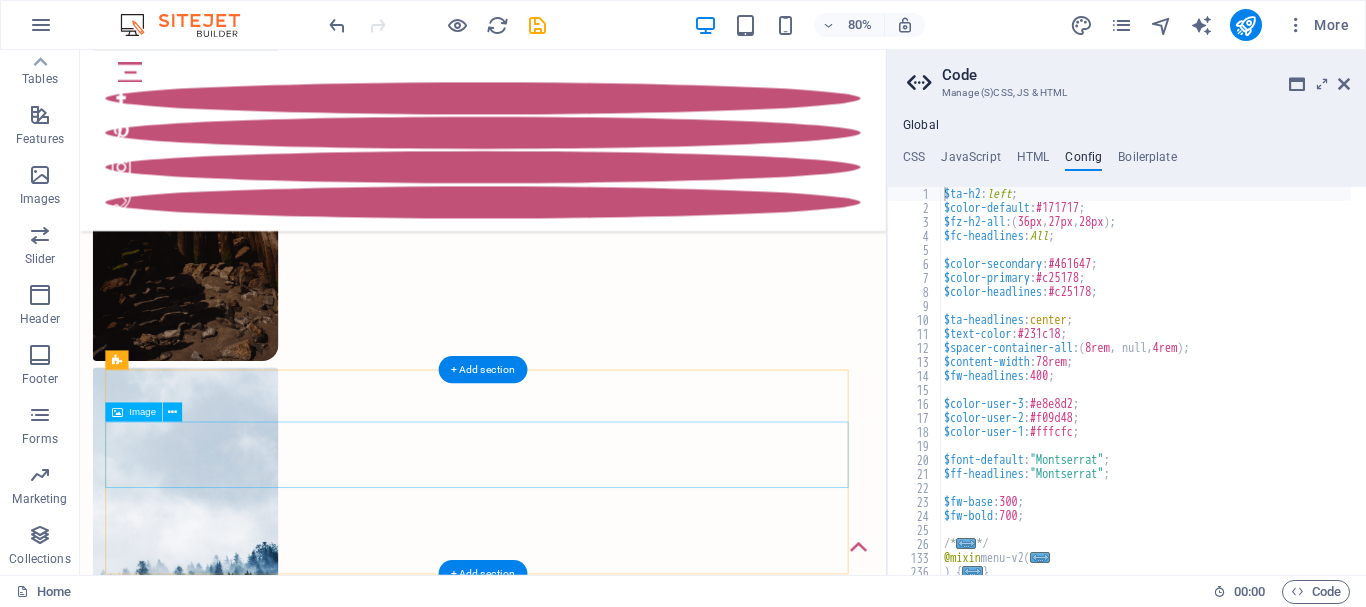 click at bounding box center (584, 6934) 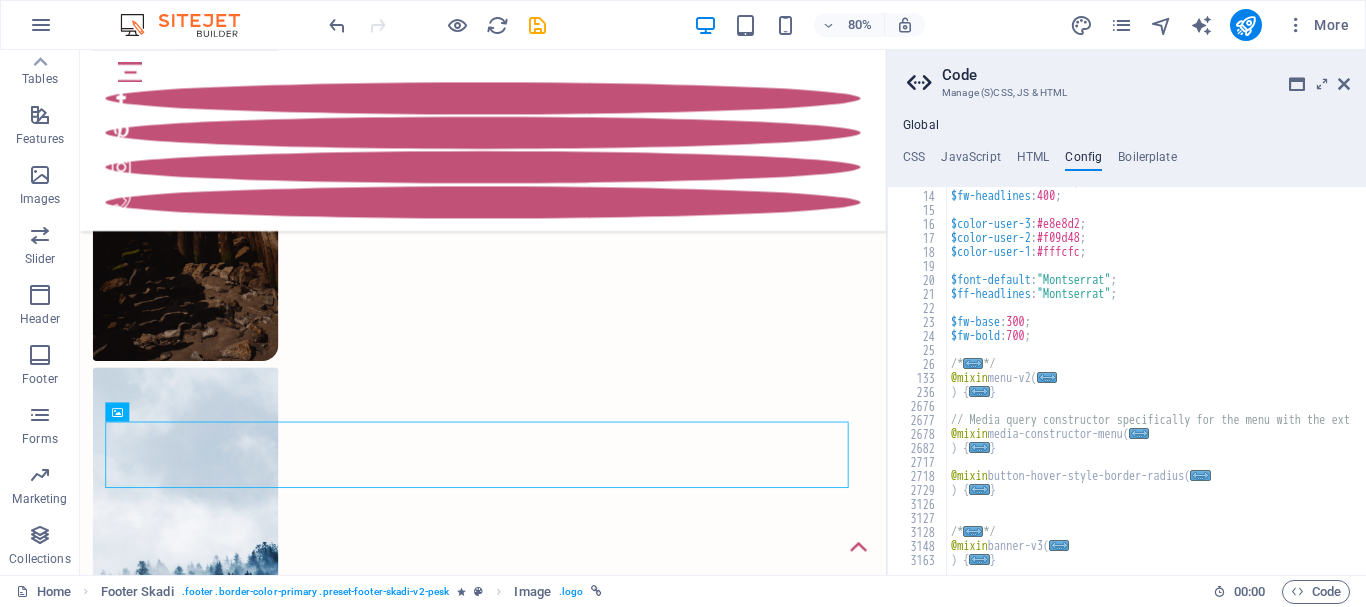scroll, scrollTop: 240, scrollLeft: 0, axis: vertical 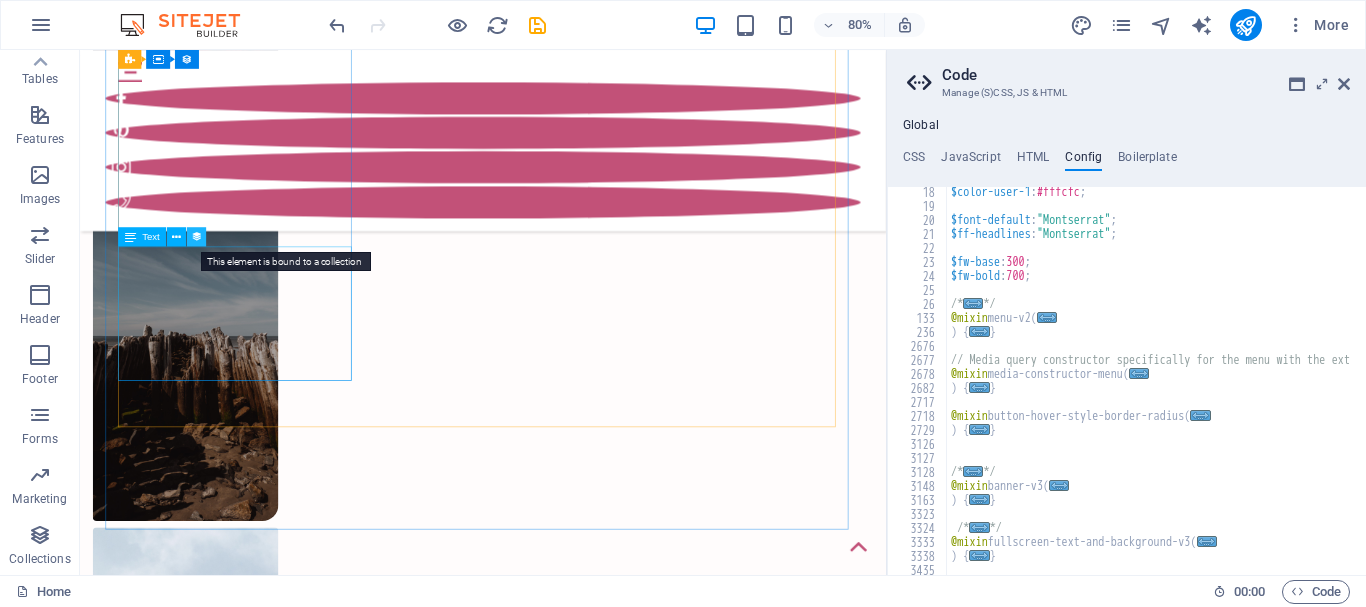 click at bounding box center (196, 237) 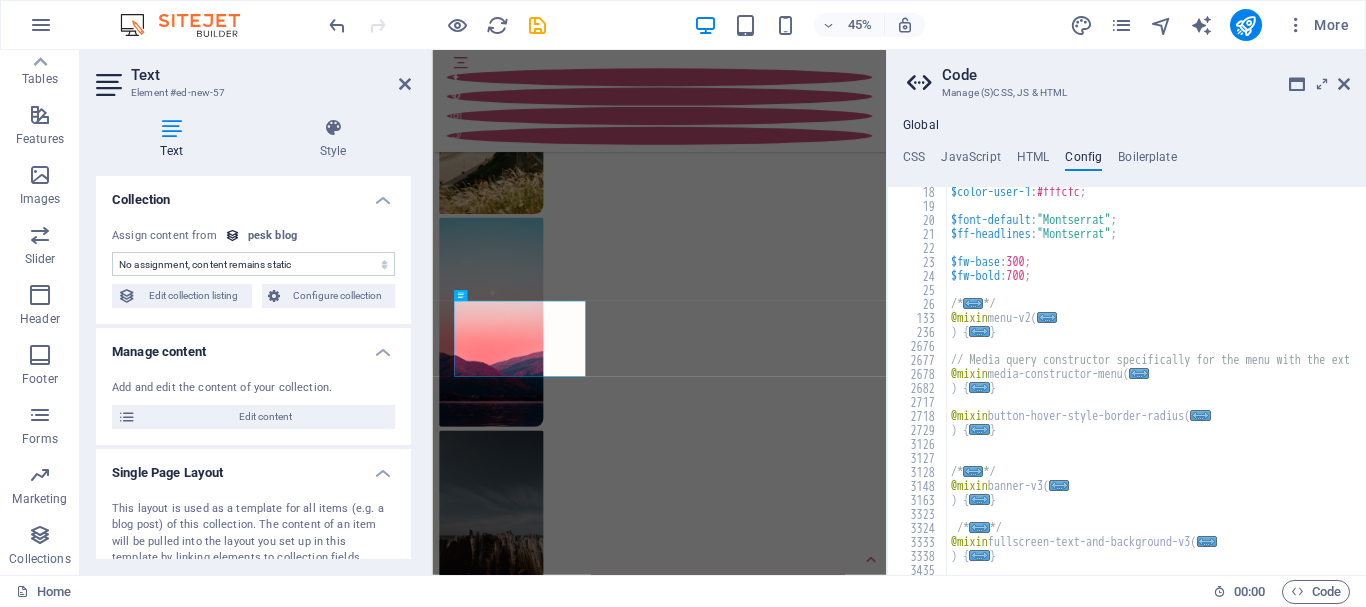 select on "description" 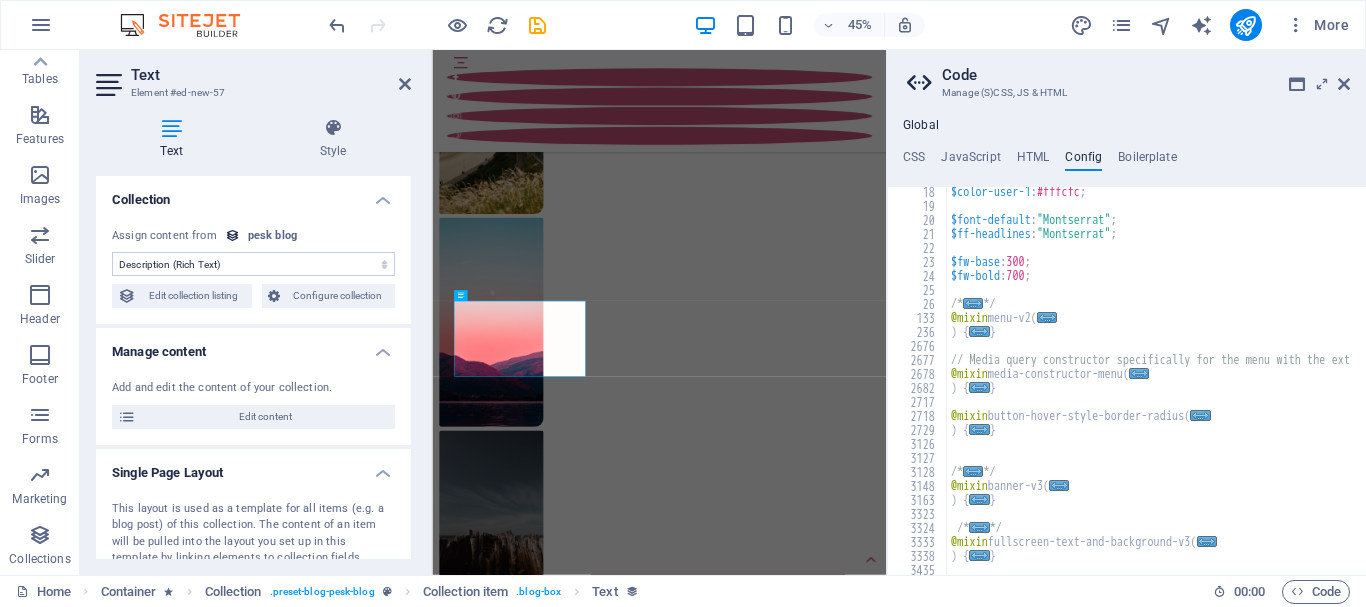 scroll, scrollTop: 7672, scrollLeft: 0, axis: vertical 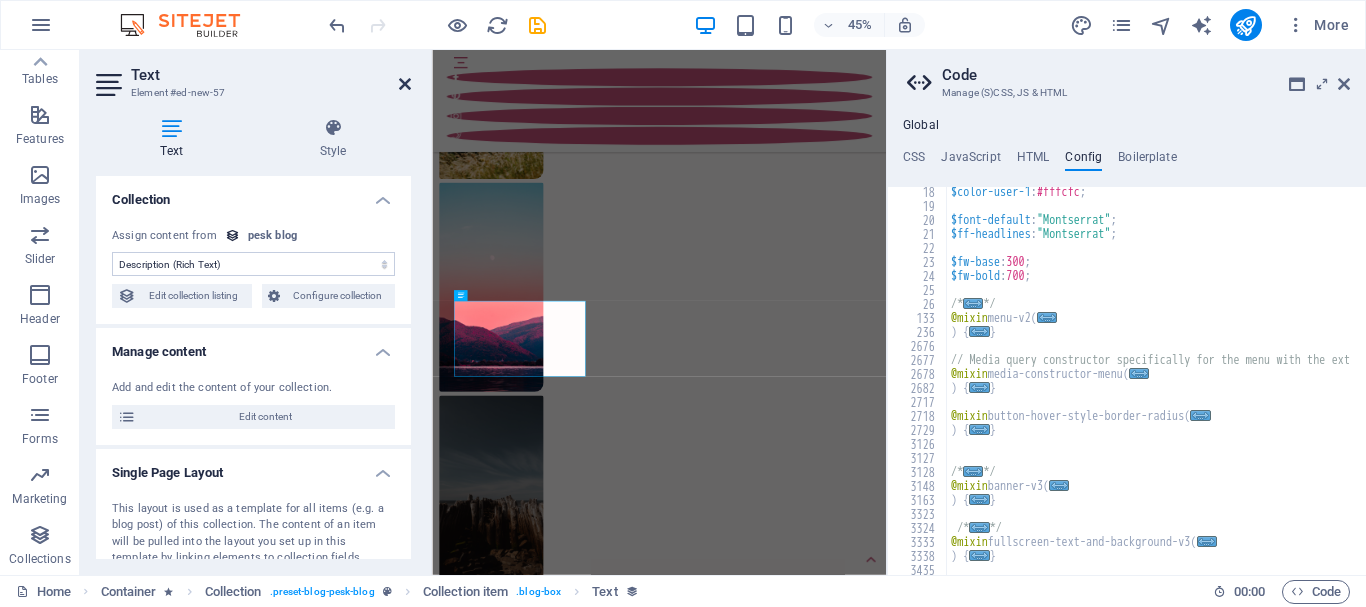 click at bounding box center [405, 84] 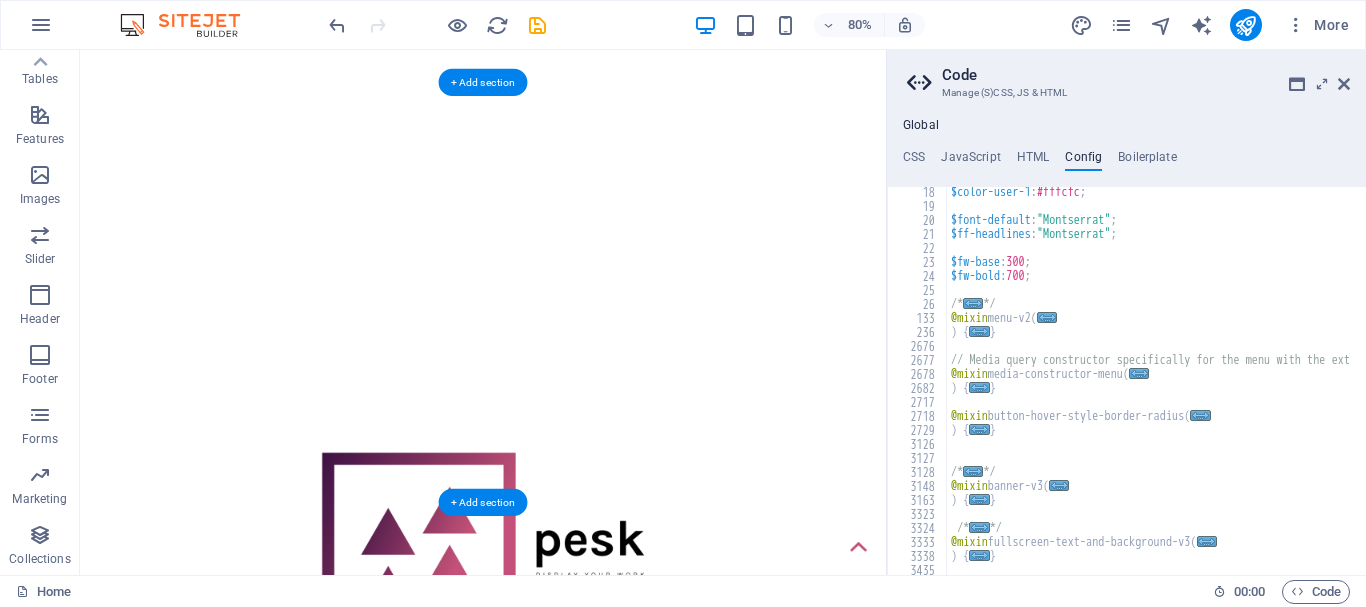 scroll, scrollTop: 300, scrollLeft: 0, axis: vertical 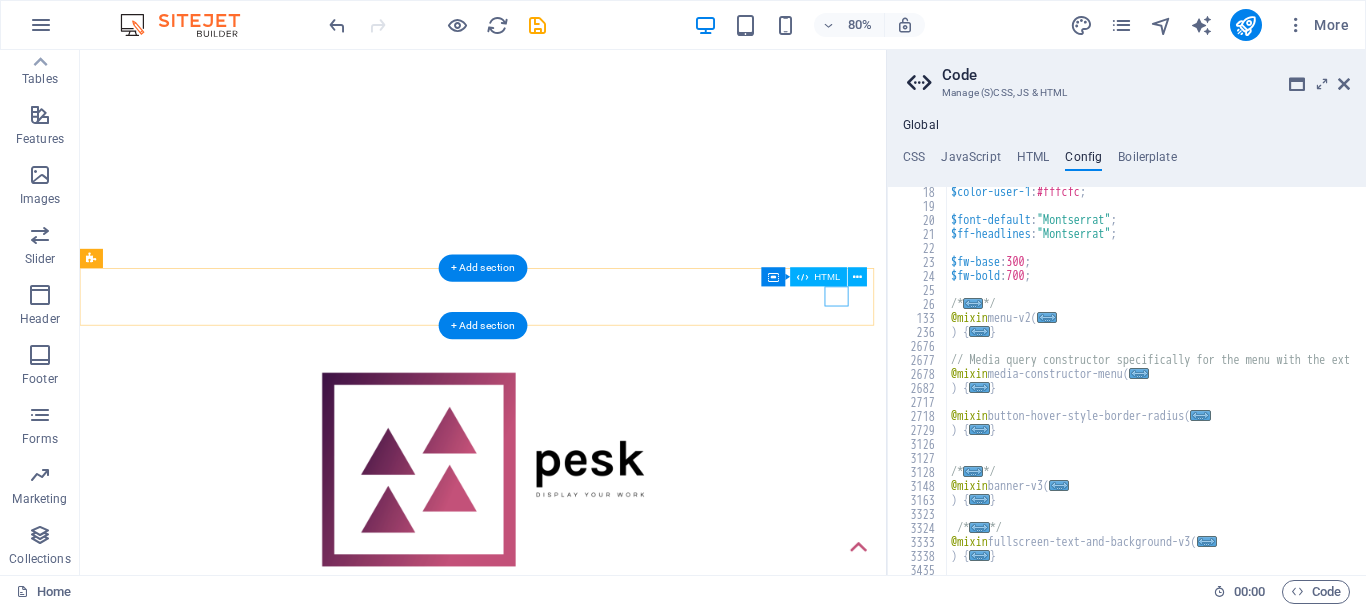 click at bounding box center (592, 854) 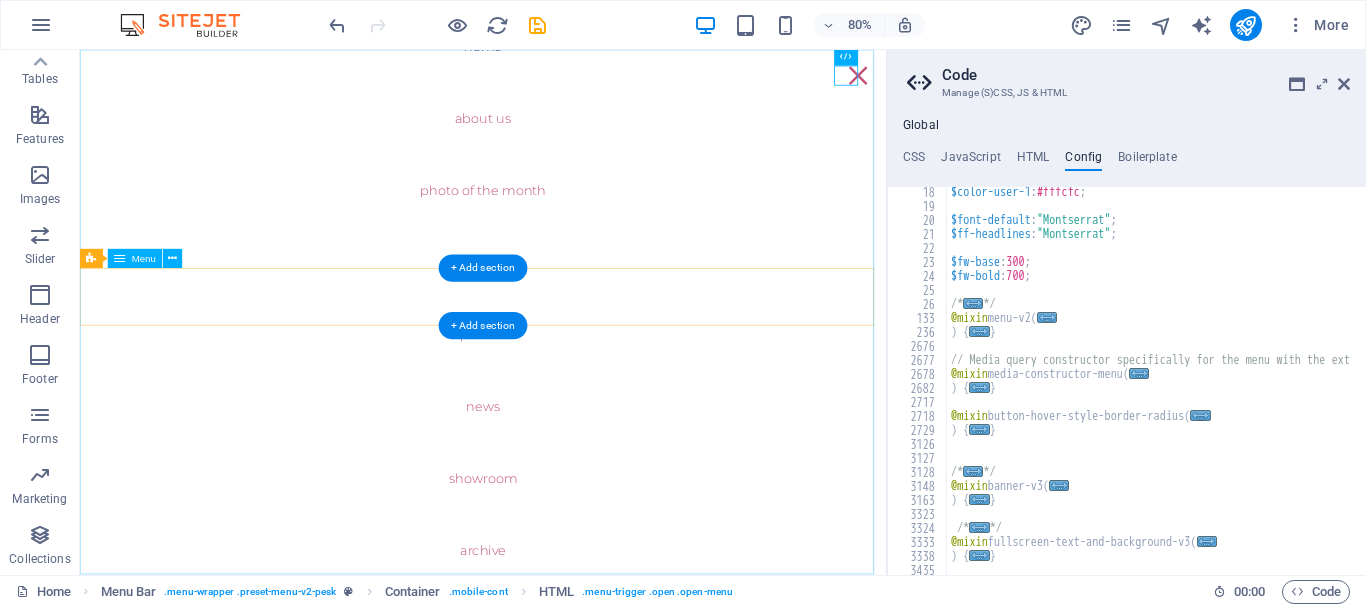 scroll, scrollTop: 0, scrollLeft: 0, axis: both 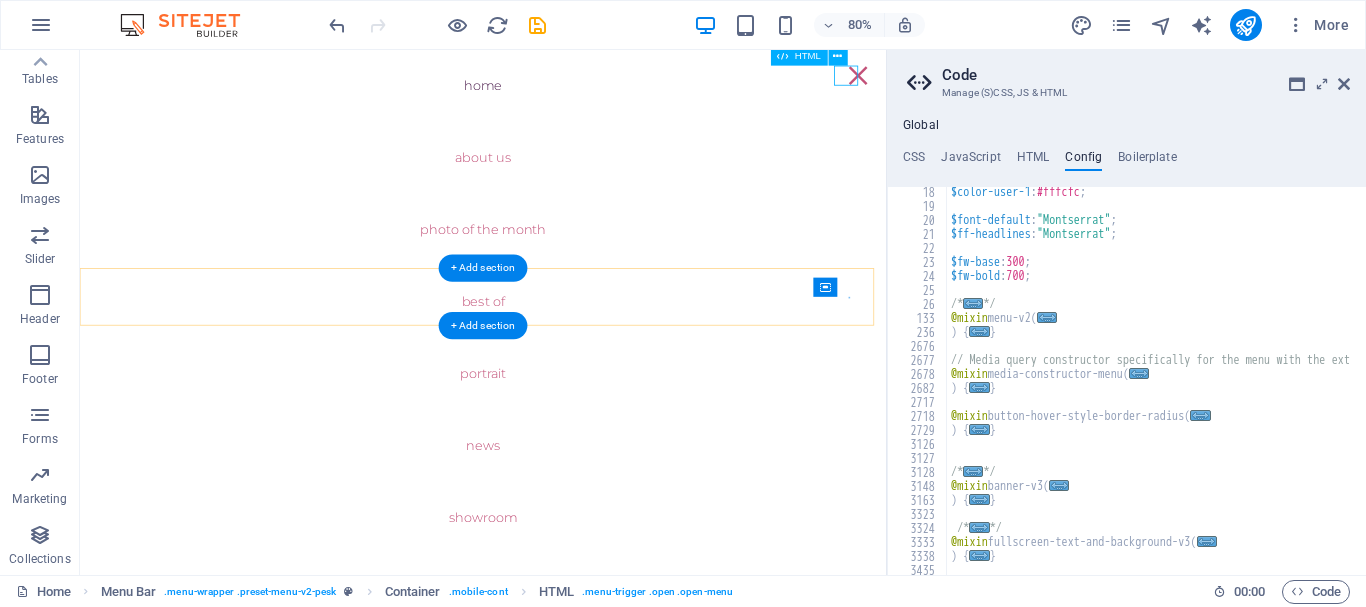 click at bounding box center [1053, 82] 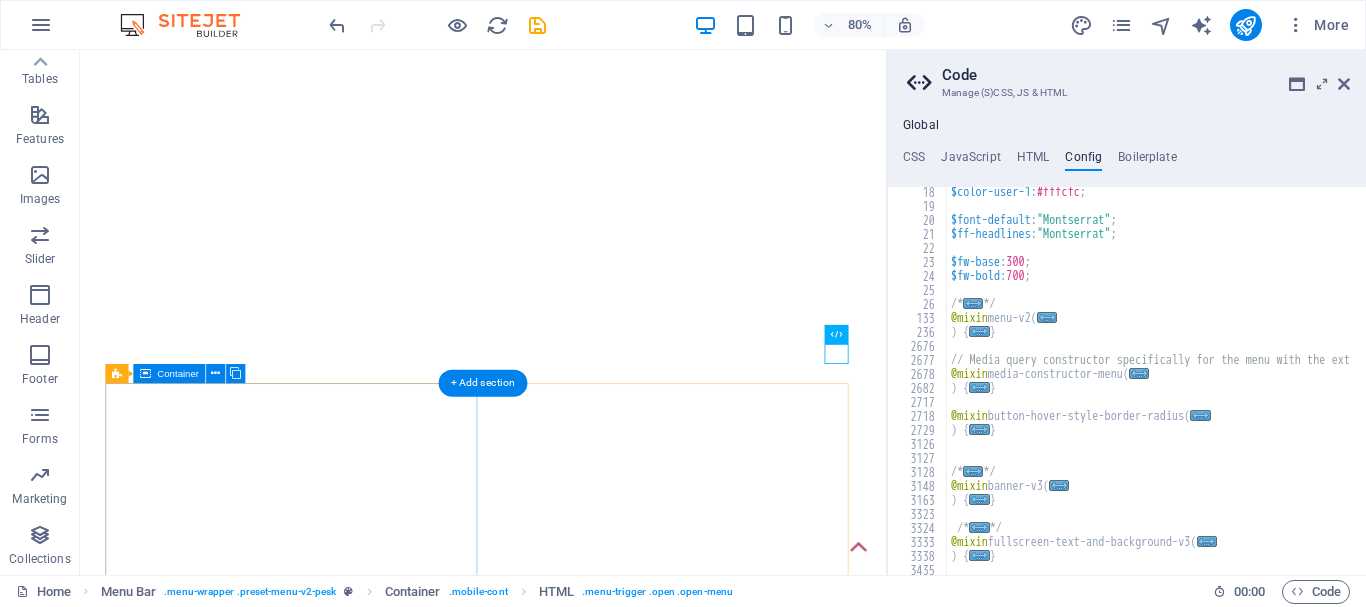 scroll, scrollTop: 0, scrollLeft: 0, axis: both 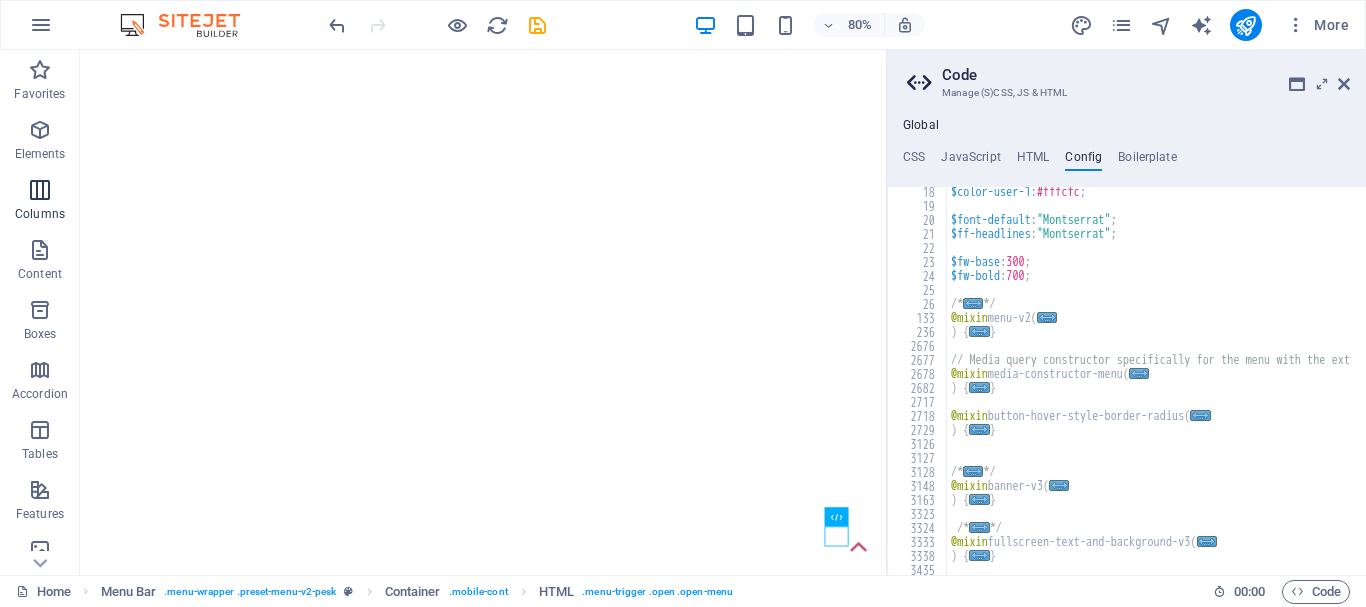click at bounding box center [40, 190] 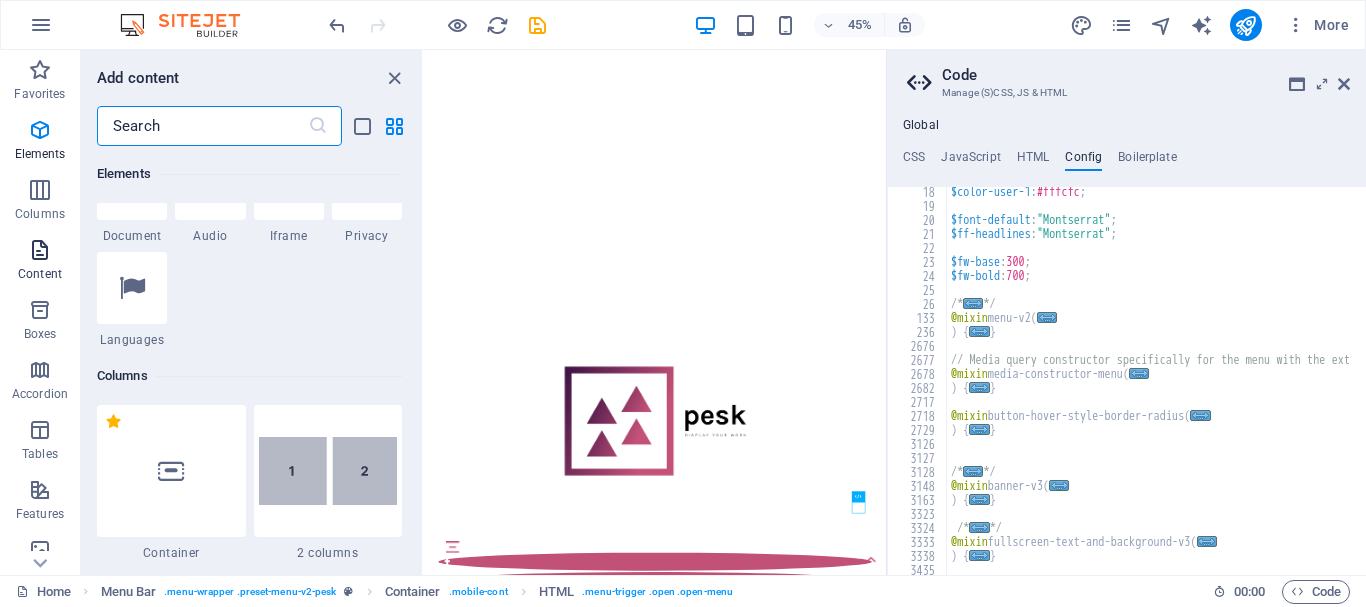 scroll, scrollTop: 990, scrollLeft: 0, axis: vertical 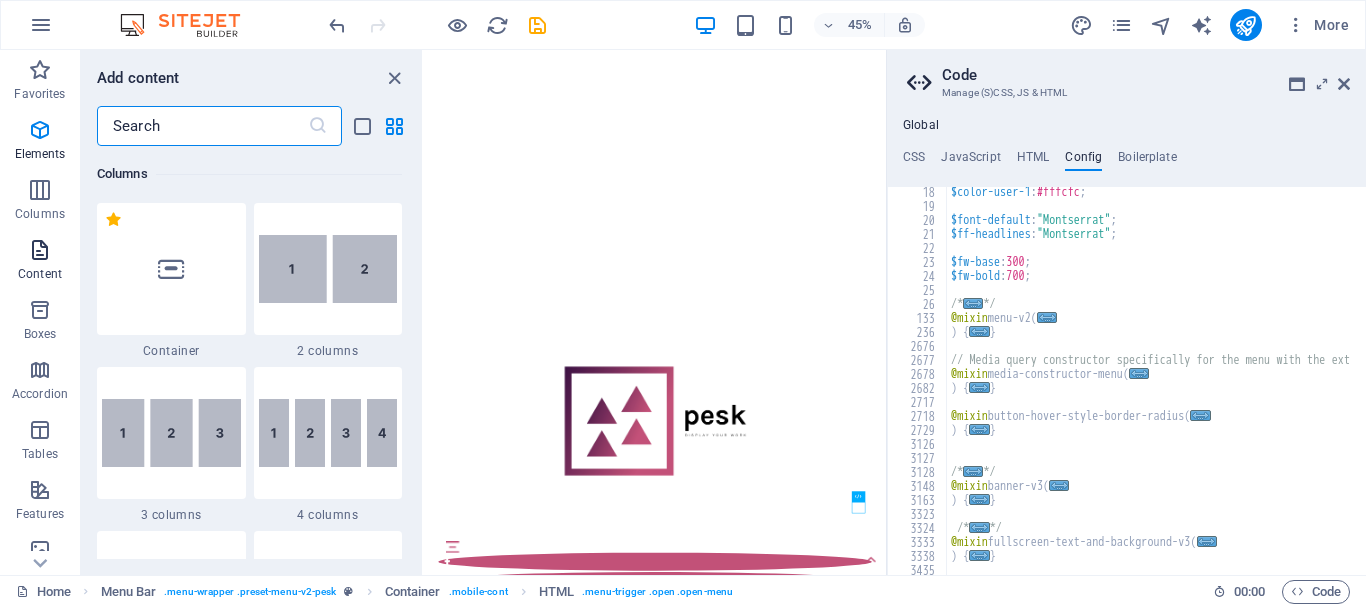 click at bounding box center [40, 250] 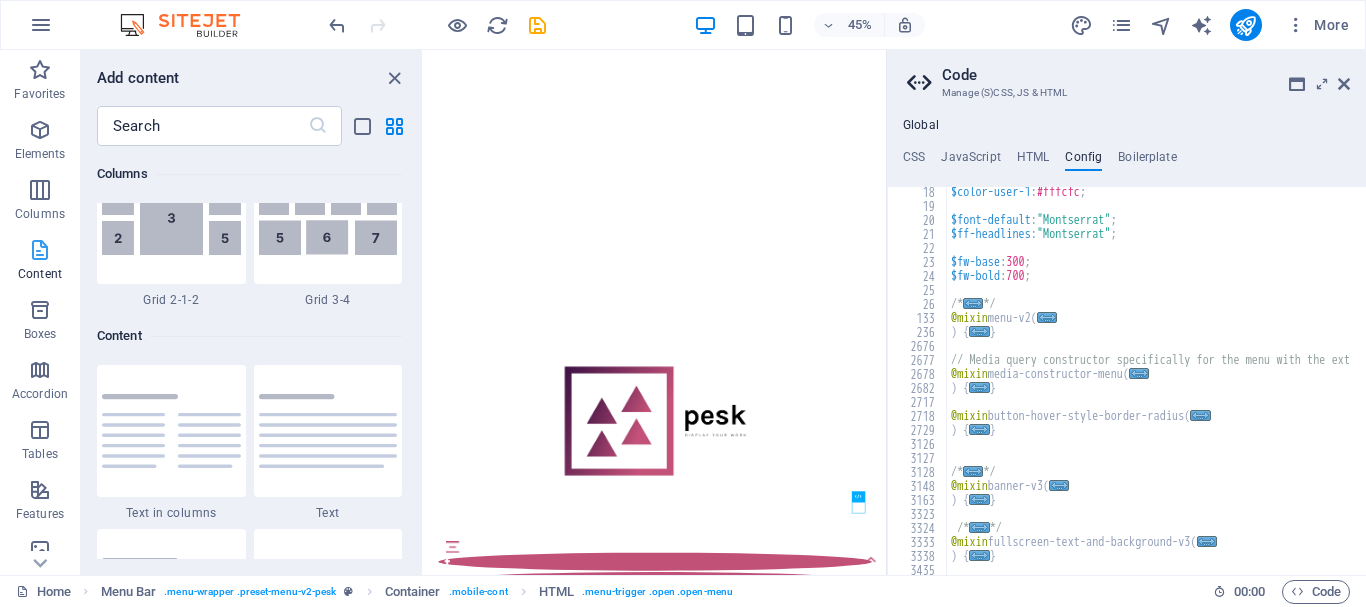 scroll, scrollTop: 3499, scrollLeft: 0, axis: vertical 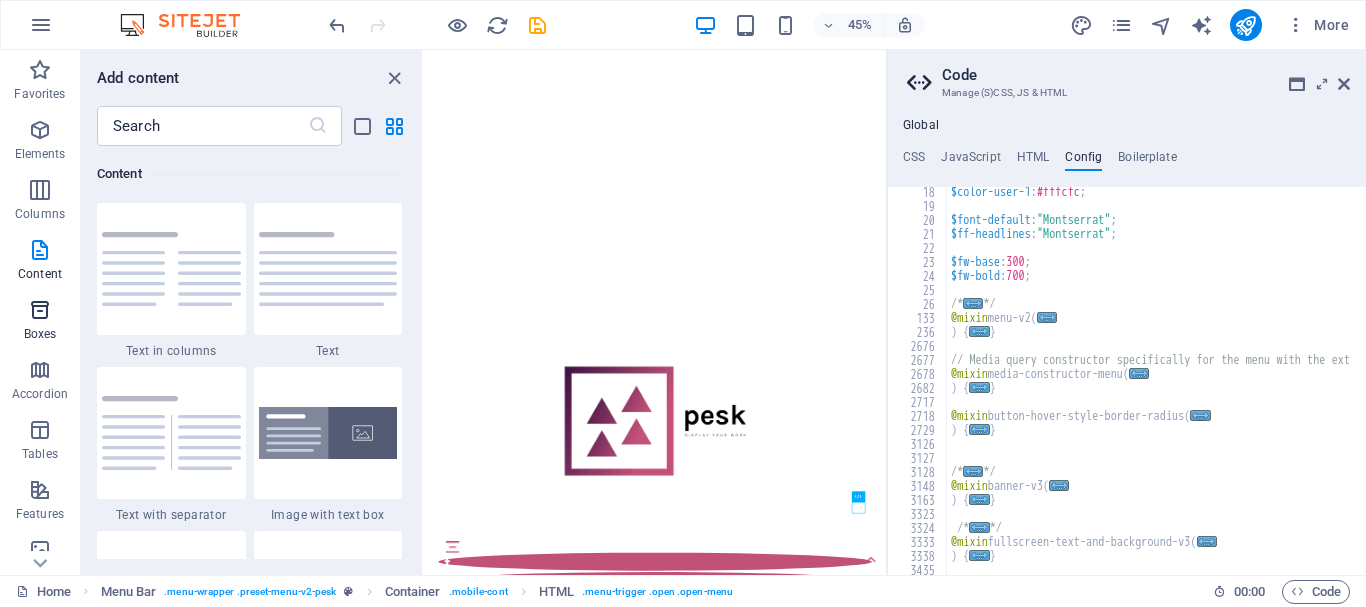 click at bounding box center [40, 310] 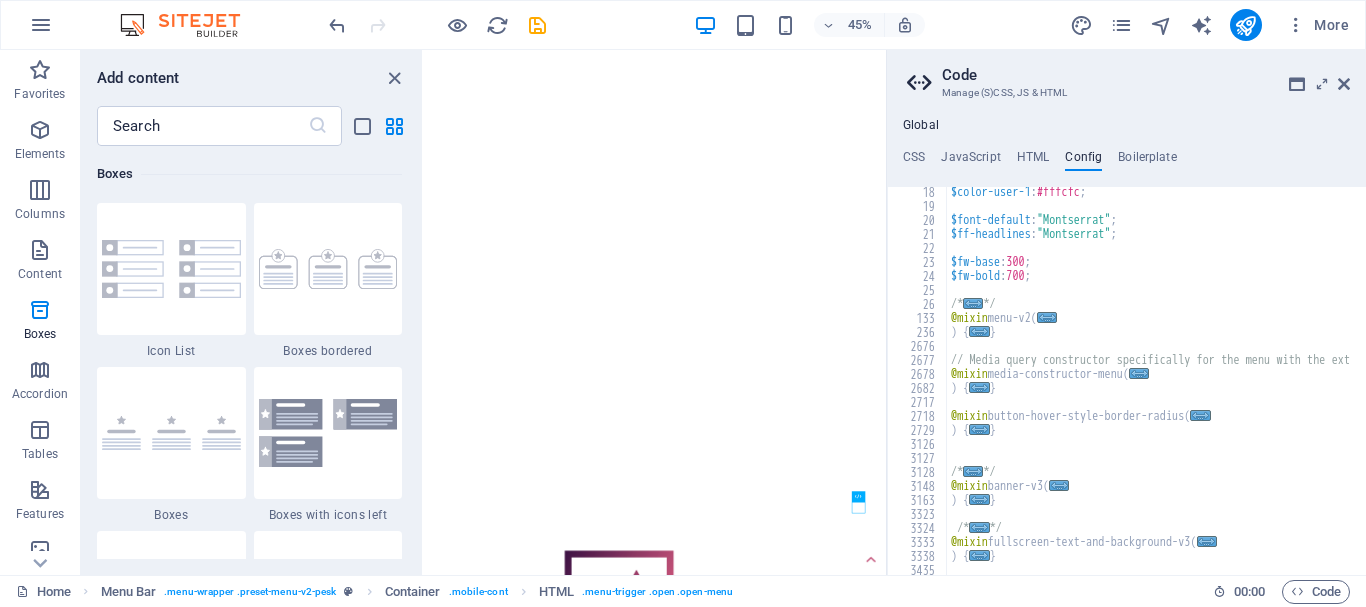 scroll, scrollTop: 5452, scrollLeft: 0, axis: vertical 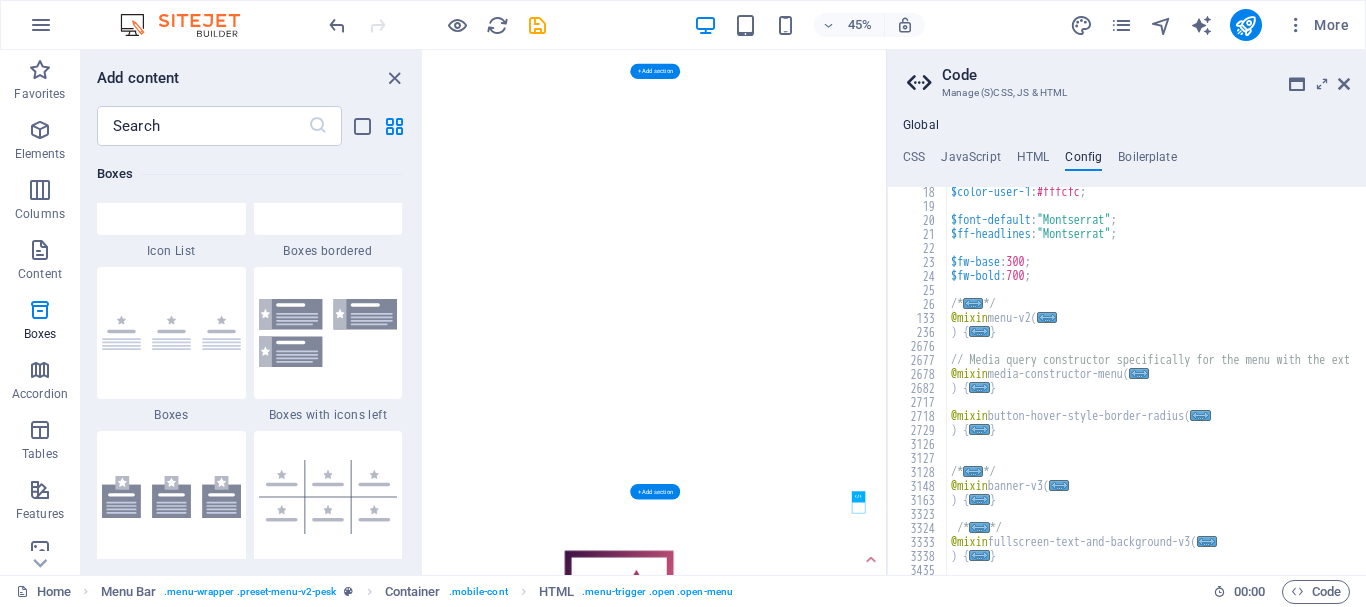 click at bounding box center [-966, 98] 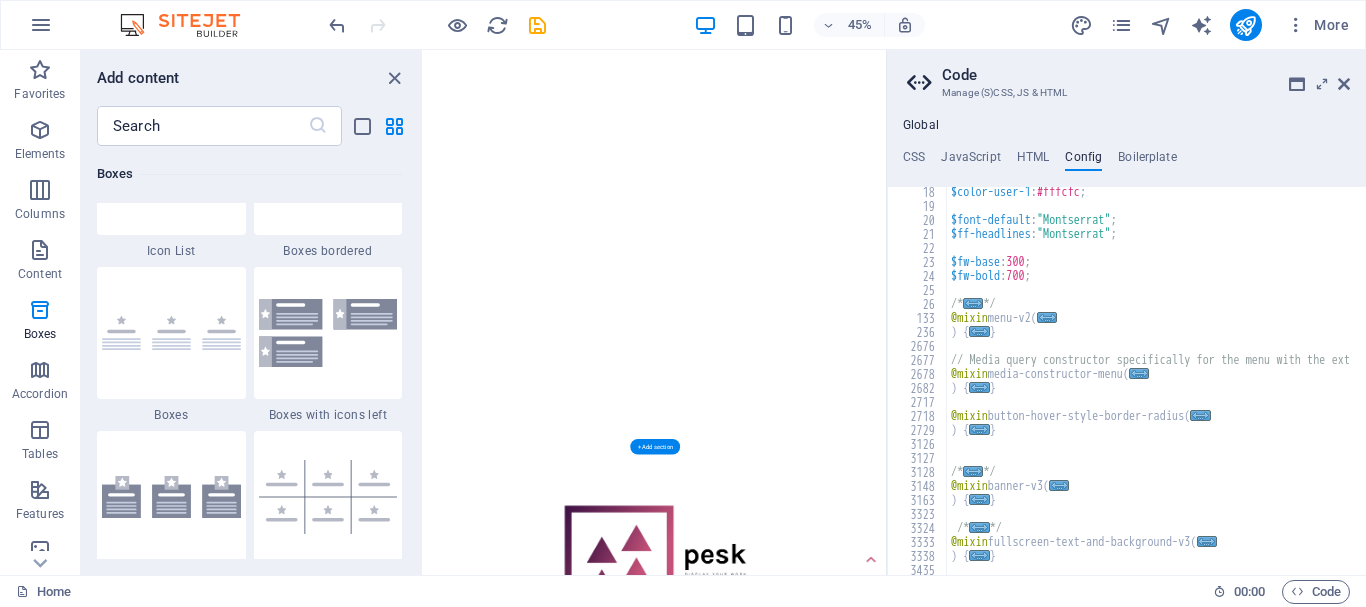 scroll, scrollTop: 0, scrollLeft: 0, axis: both 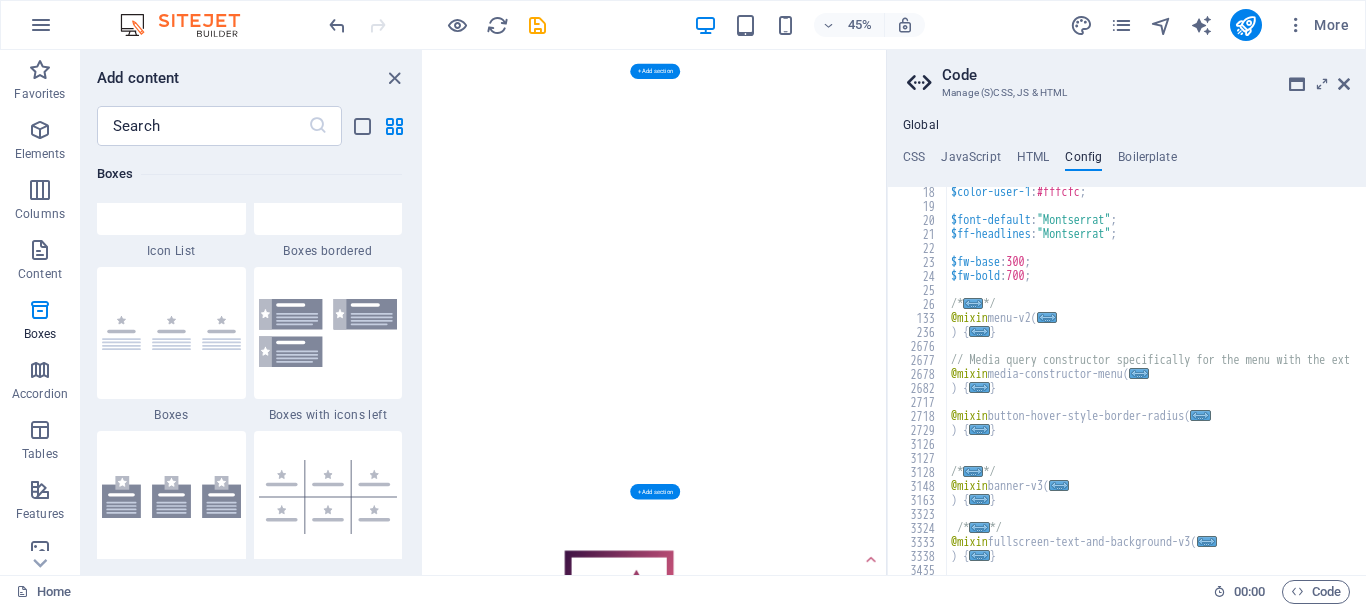 click at bounding box center (-1914, 98) 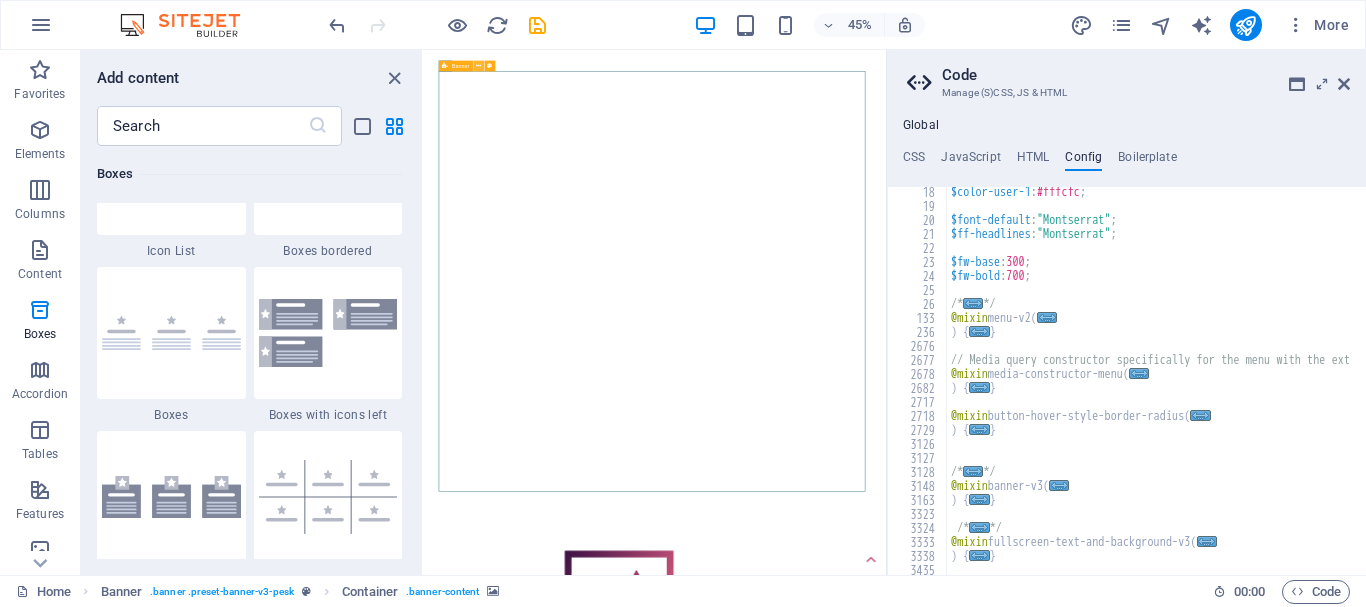 click at bounding box center (478, 65) 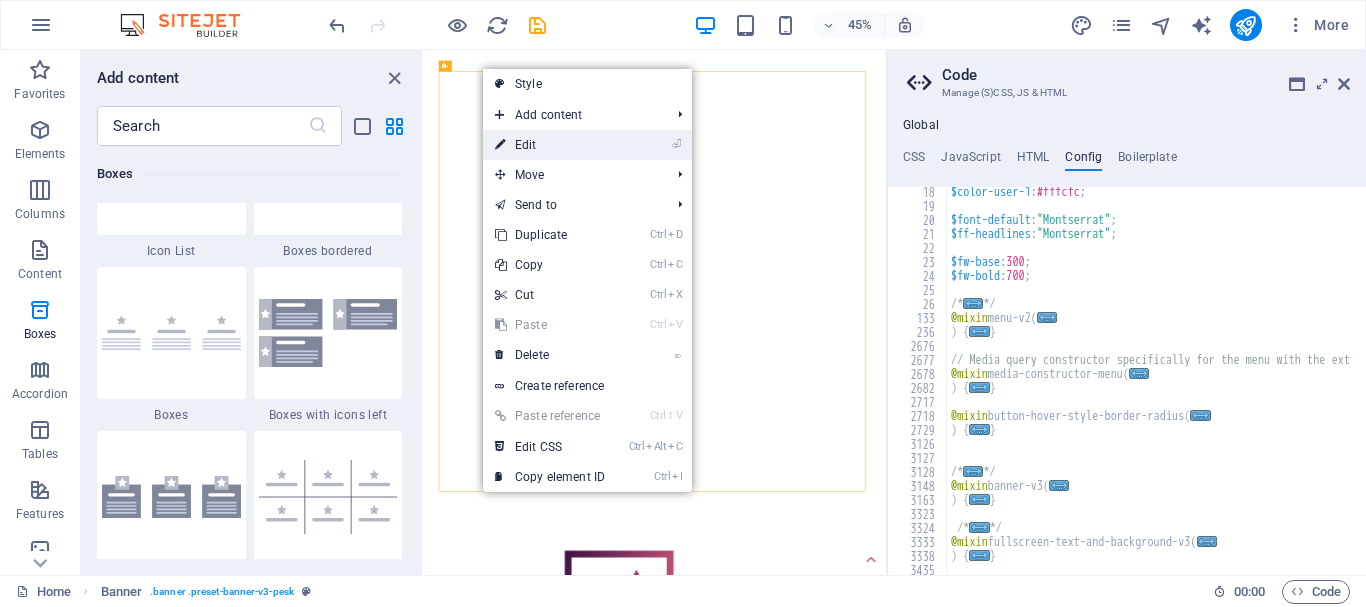click on "⏎  Edit" at bounding box center (550, 145) 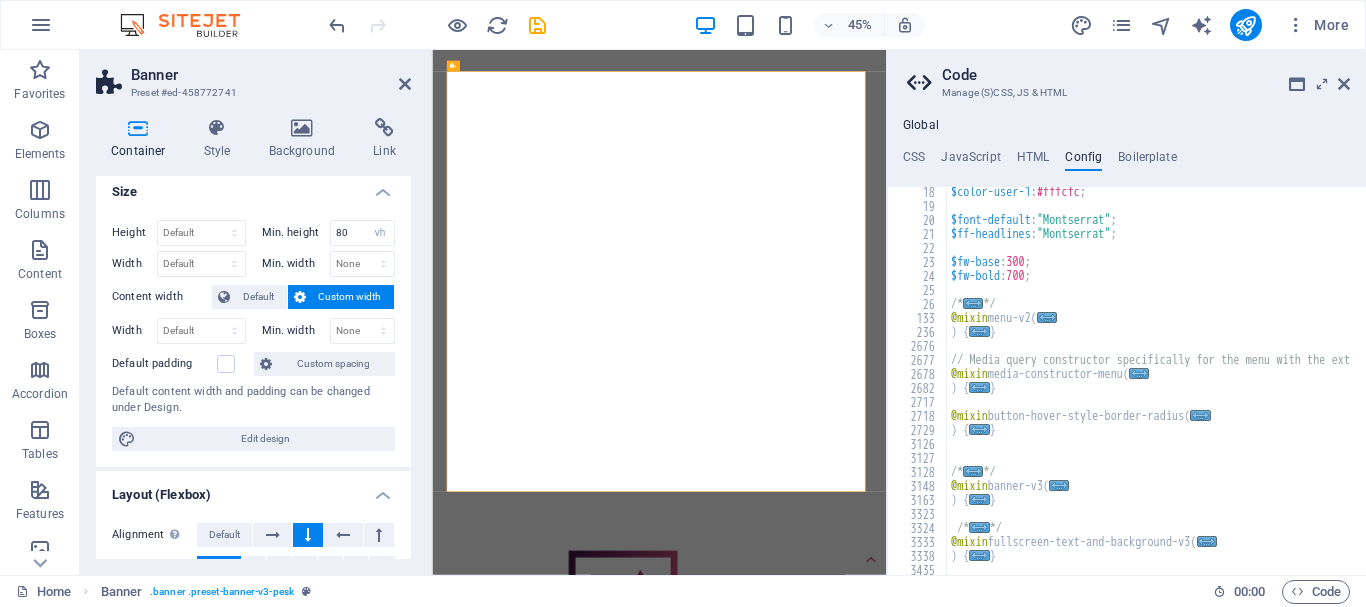 scroll, scrollTop: 0, scrollLeft: 0, axis: both 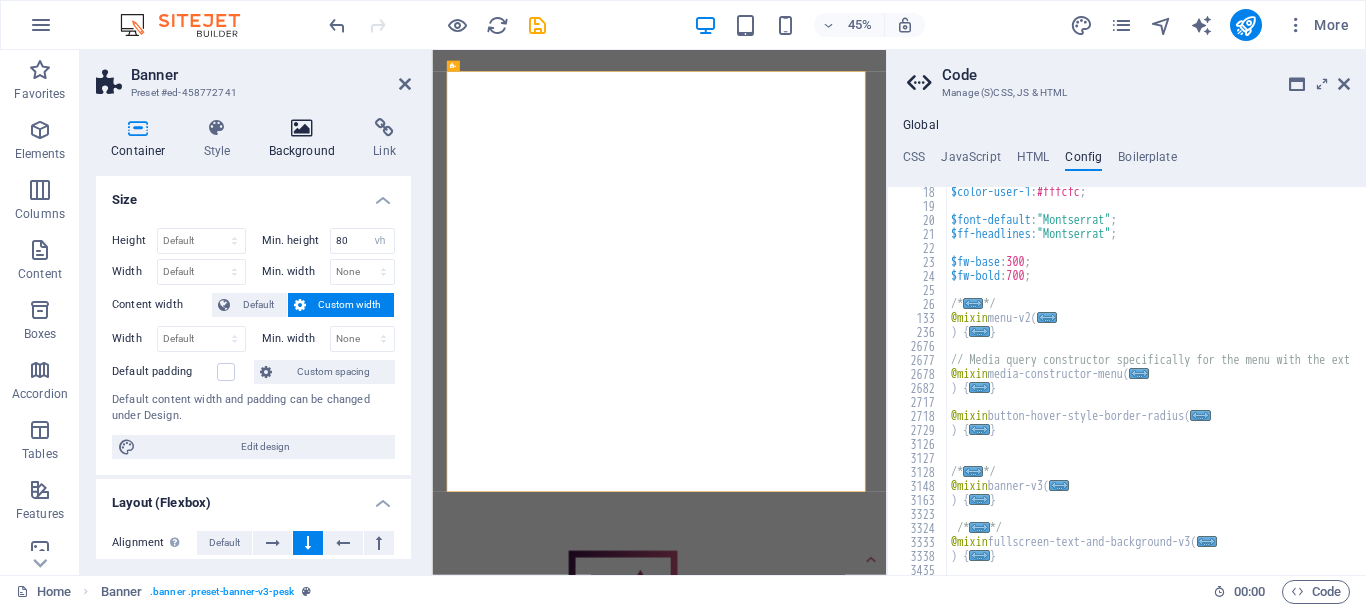 click at bounding box center (302, 128) 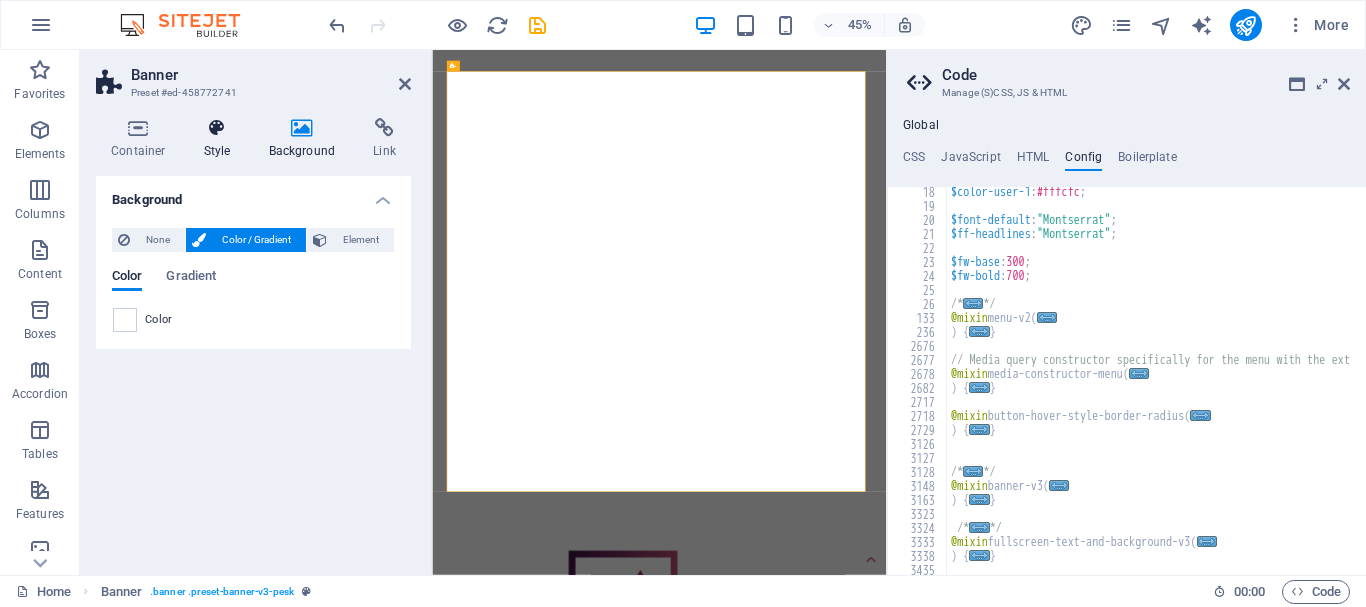 click at bounding box center [217, 128] 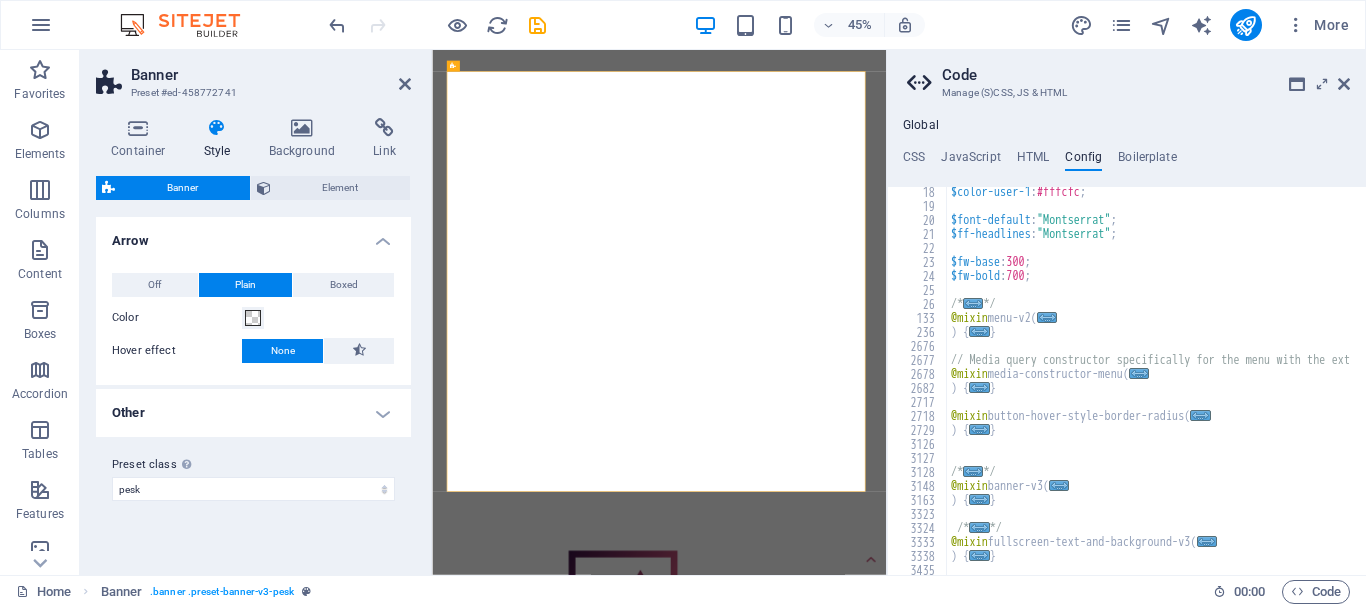 click at bounding box center (-931, 98) 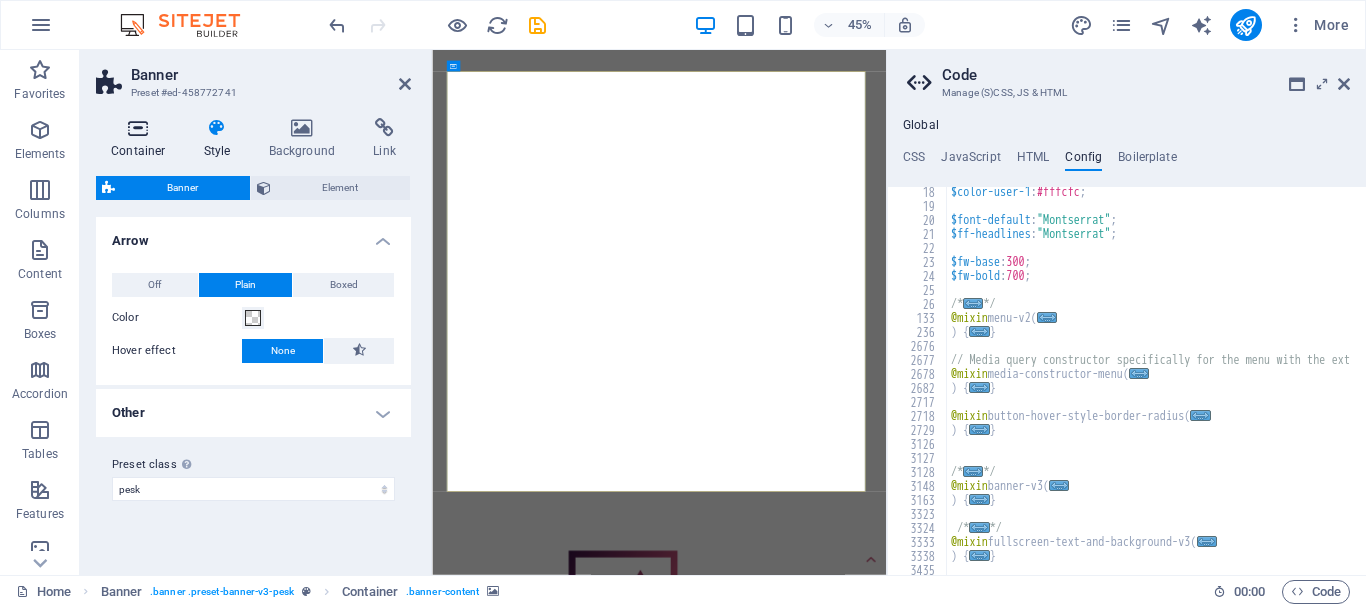 click at bounding box center [138, 128] 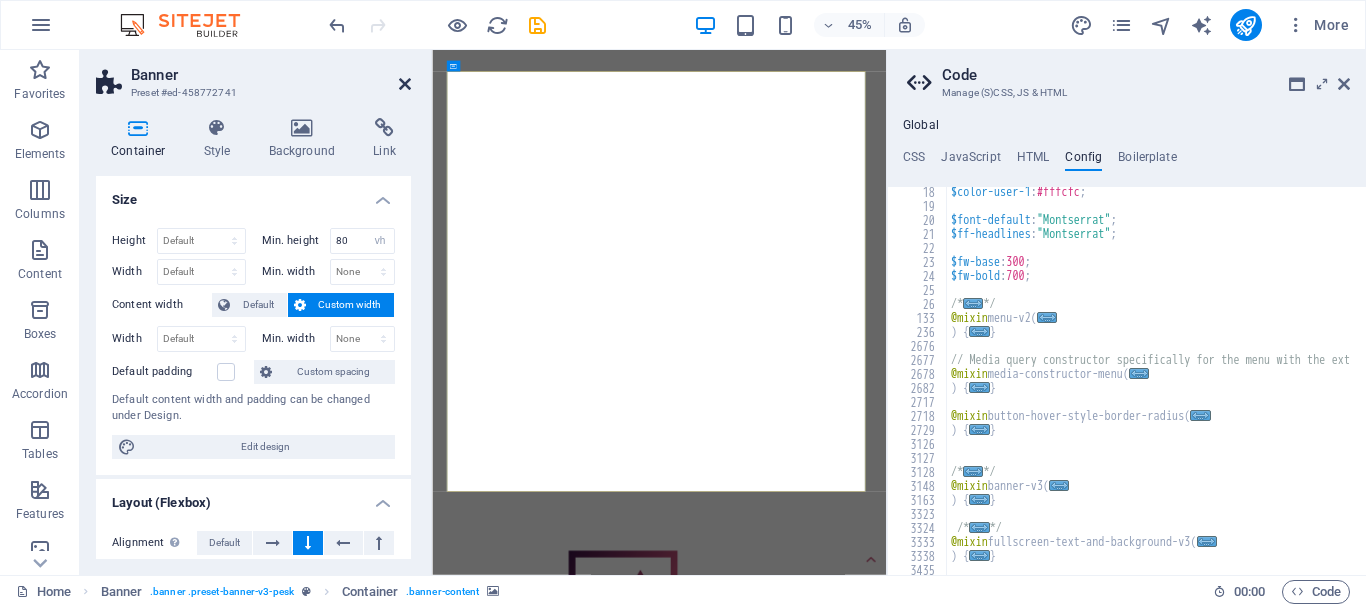 drag, startPoint x: 396, startPoint y: 85, endPoint x: 409, endPoint y: 80, distance: 13.928389 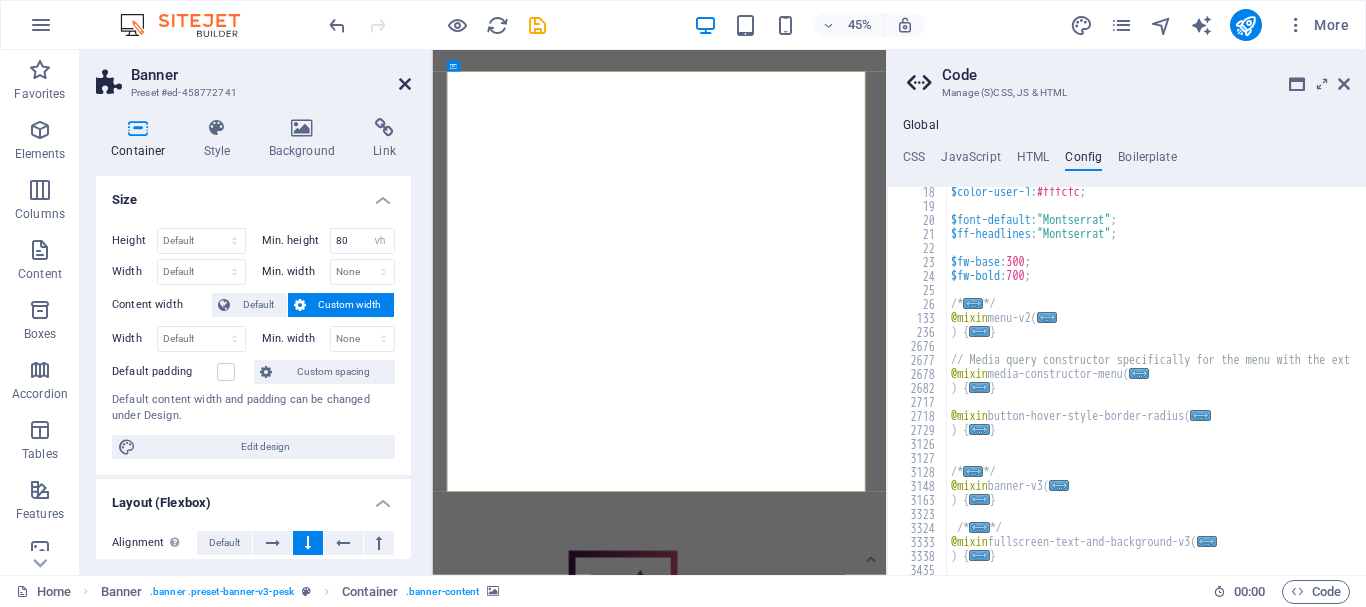click at bounding box center (405, 84) 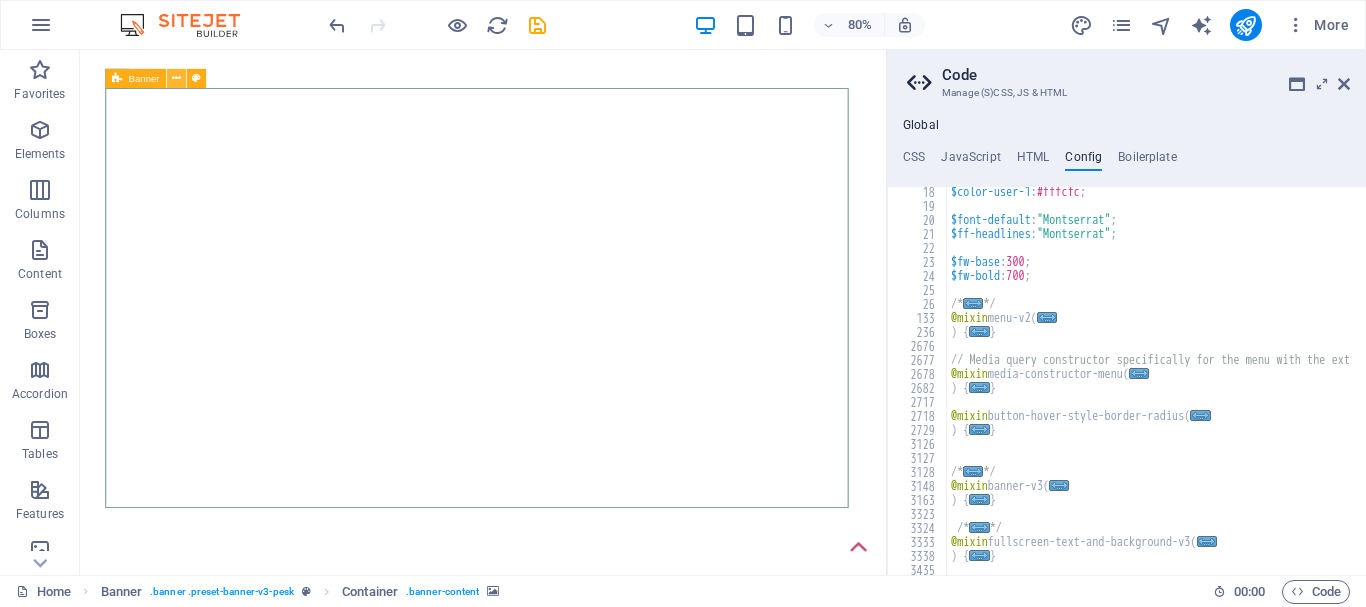 click at bounding box center (176, 78) 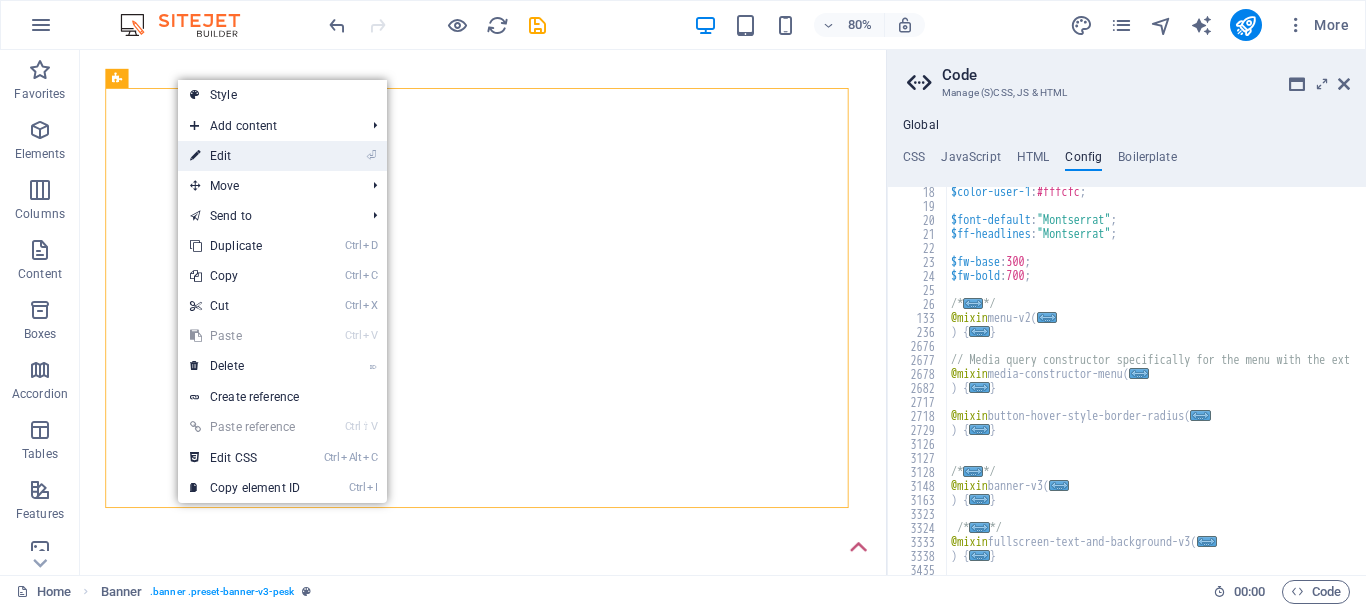 click on "⏎  Edit" at bounding box center (282, 156) 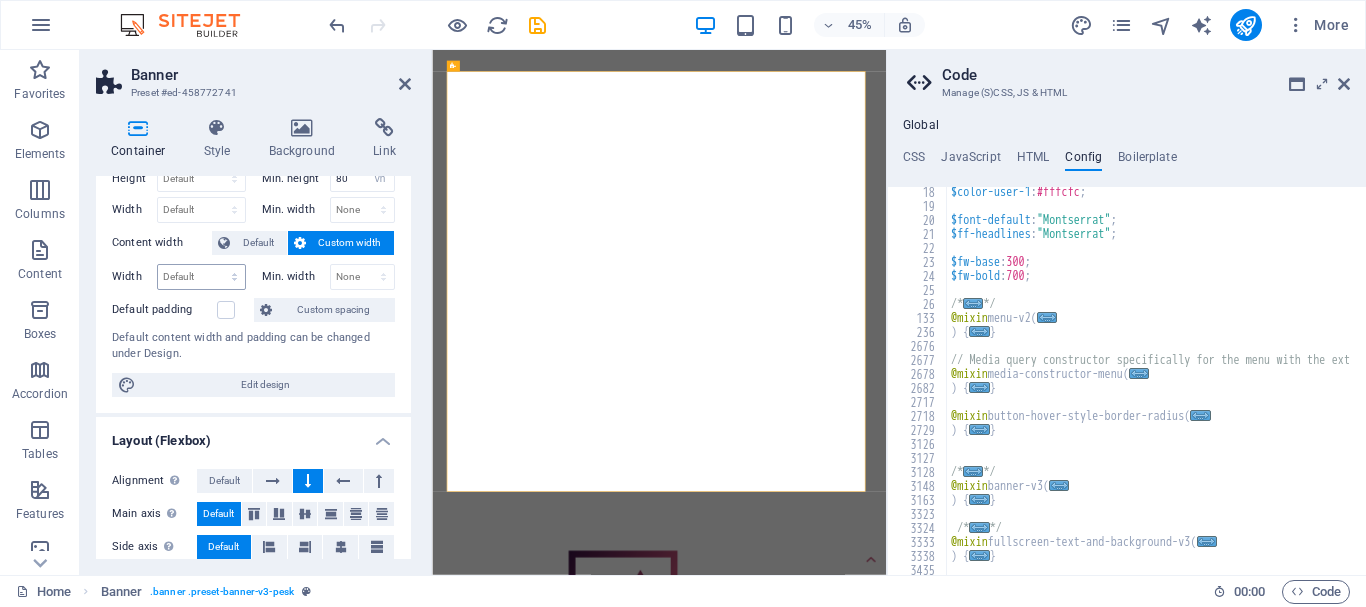 scroll, scrollTop: 0, scrollLeft: 0, axis: both 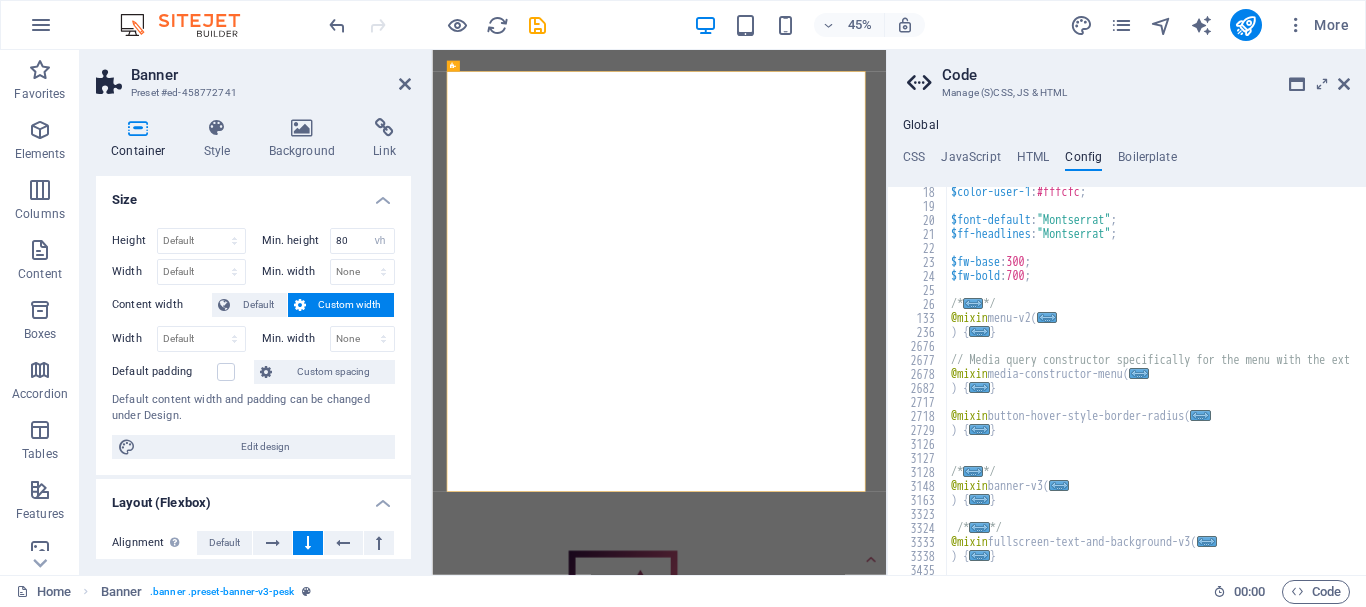 click at bounding box center (138, 128) 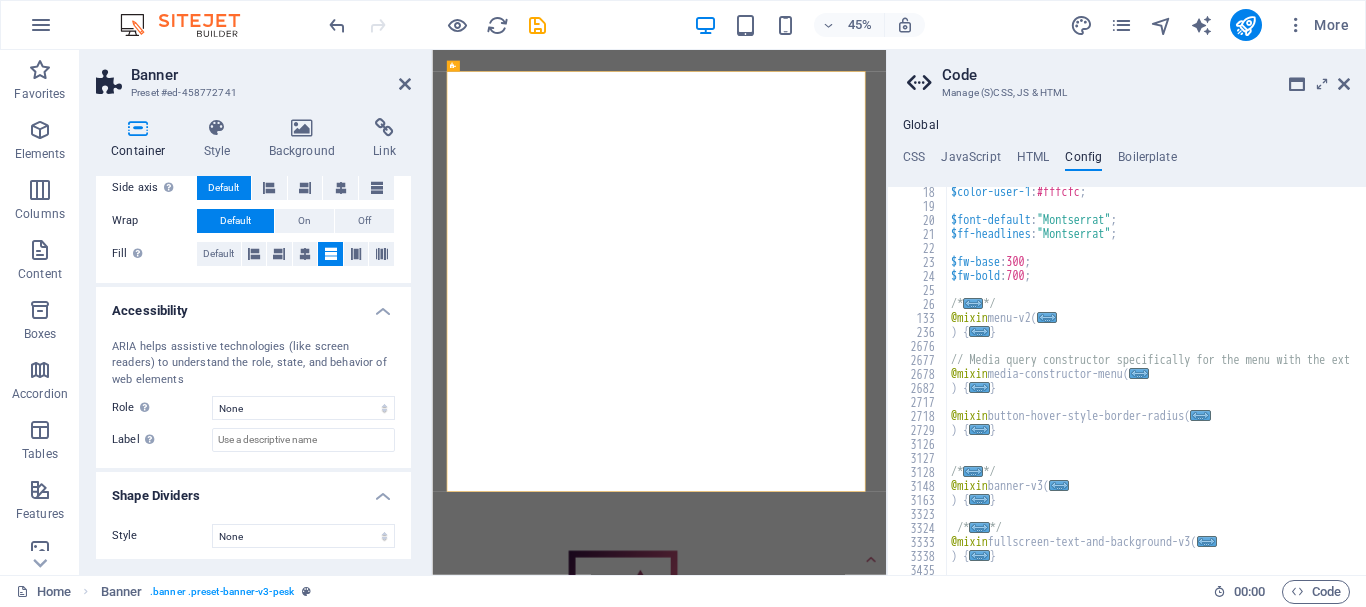scroll, scrollTop: 426, scrollLeft: 0, axis: vertical 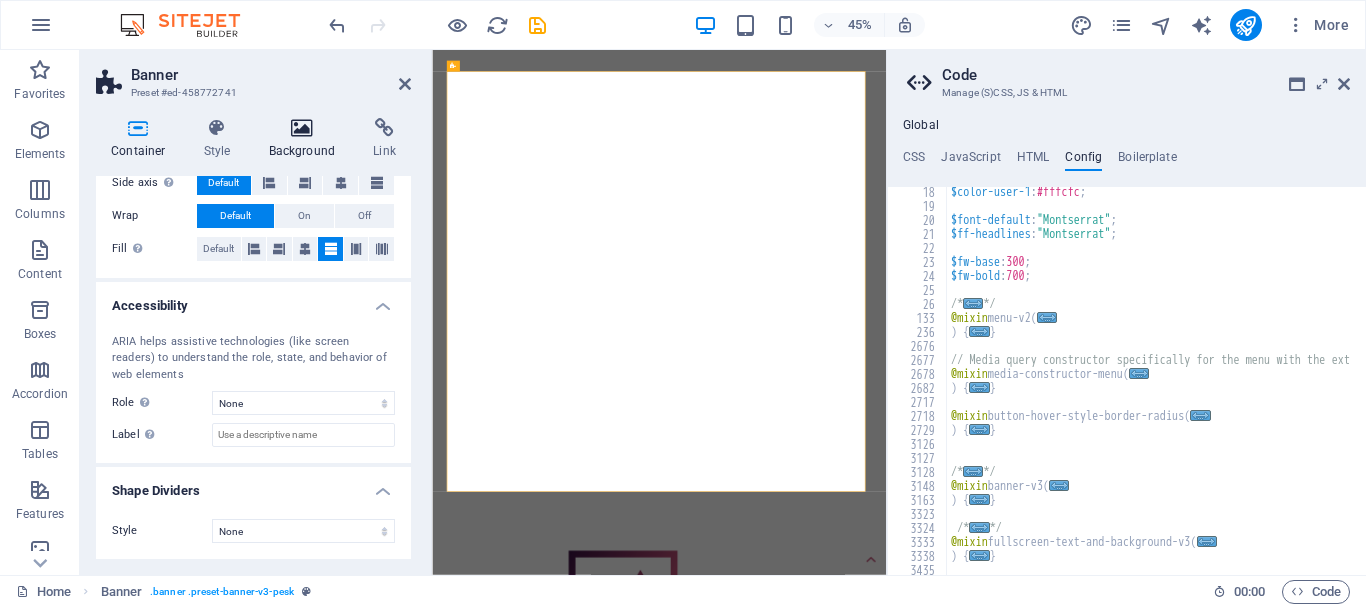 click at bounding box center (302, 128) 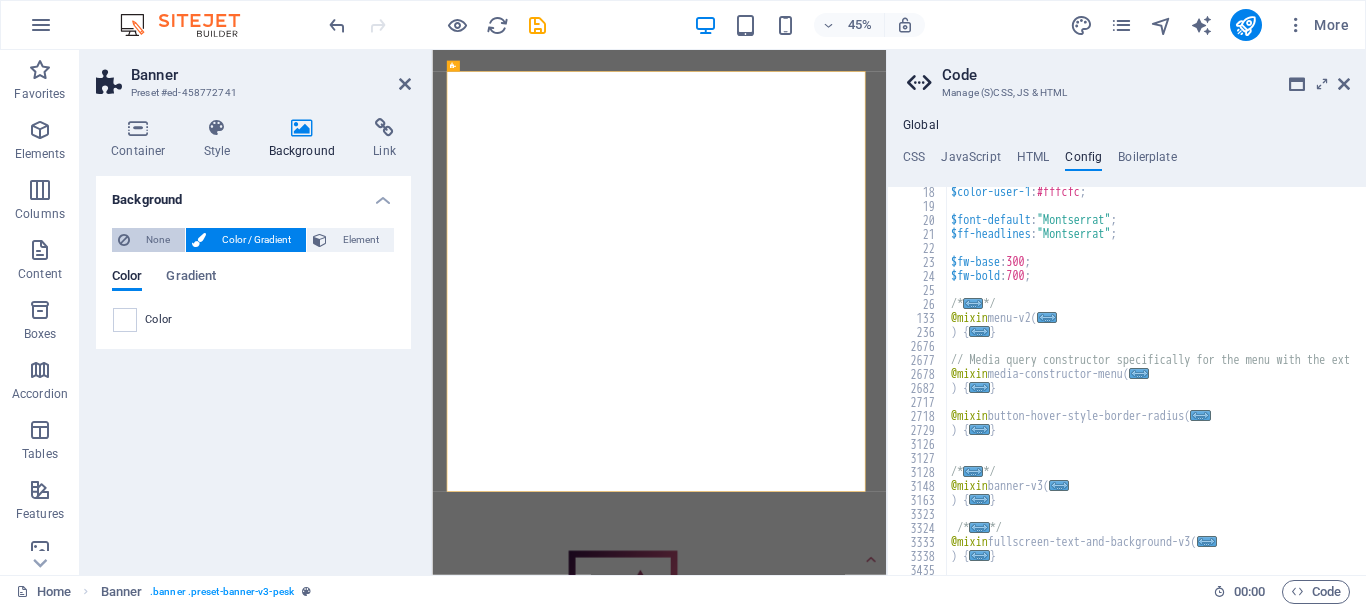 click on "None" at bounding box center (157, 240) 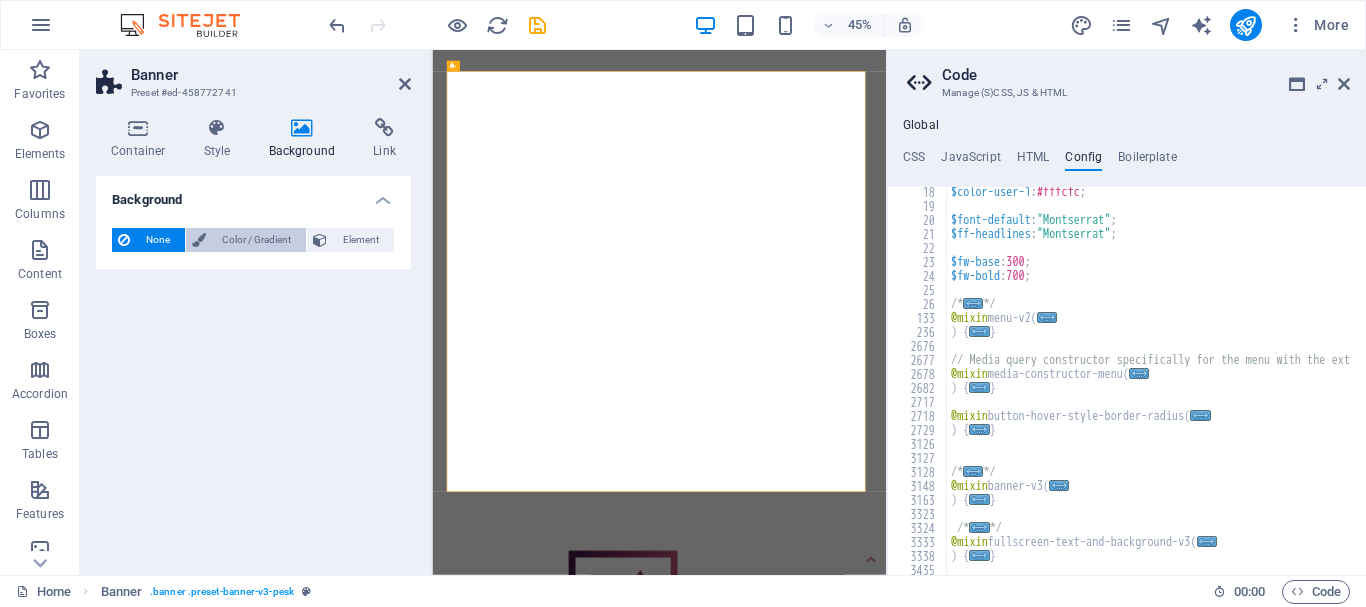 click on "Color / Gradient" at bounding box center (256, 240) 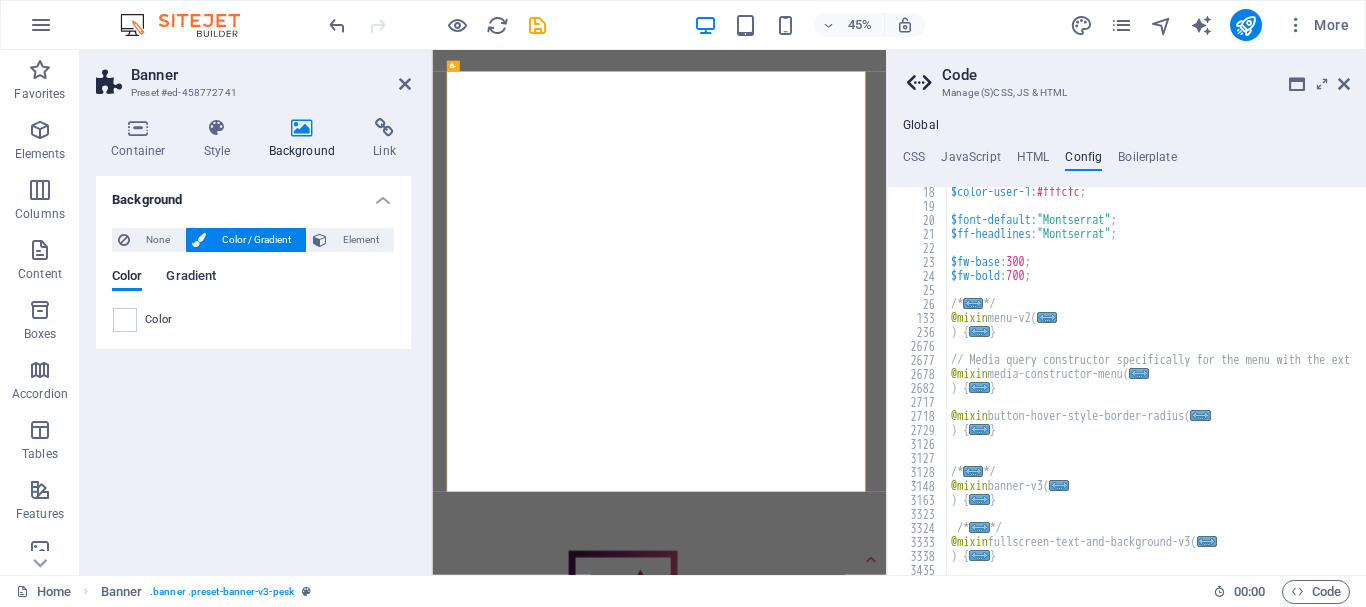 click on "Gradient" at bounding box center (191, 278) 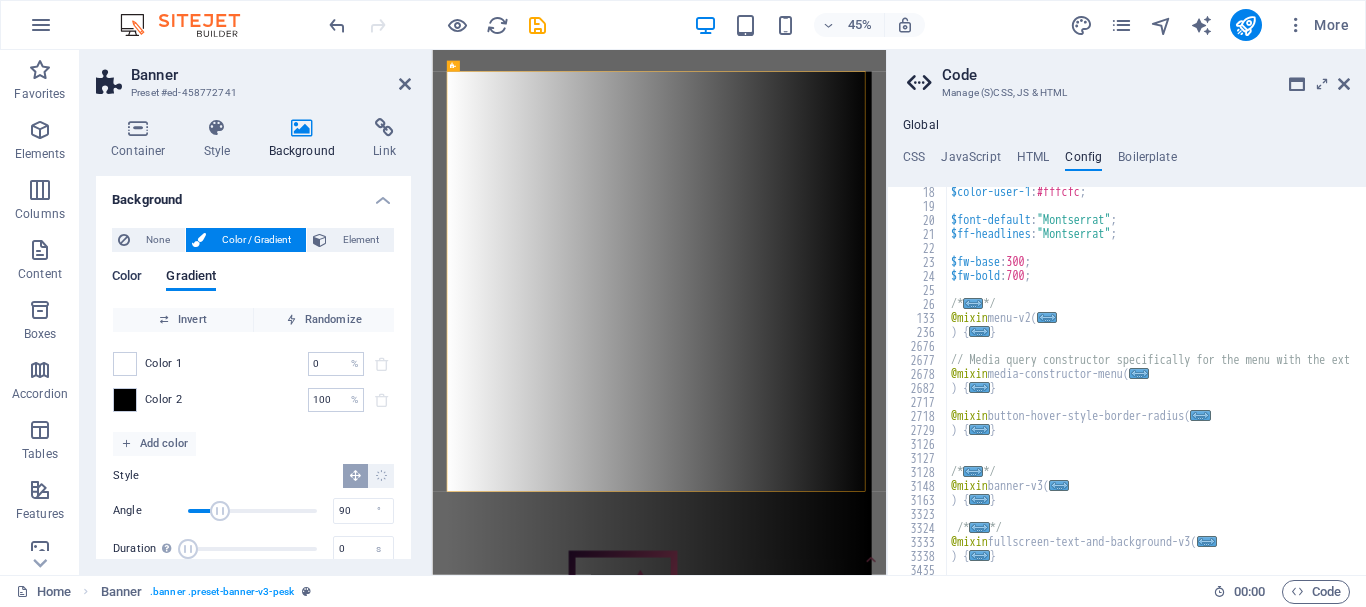 click on "Color" at bounding box center (127, 278) 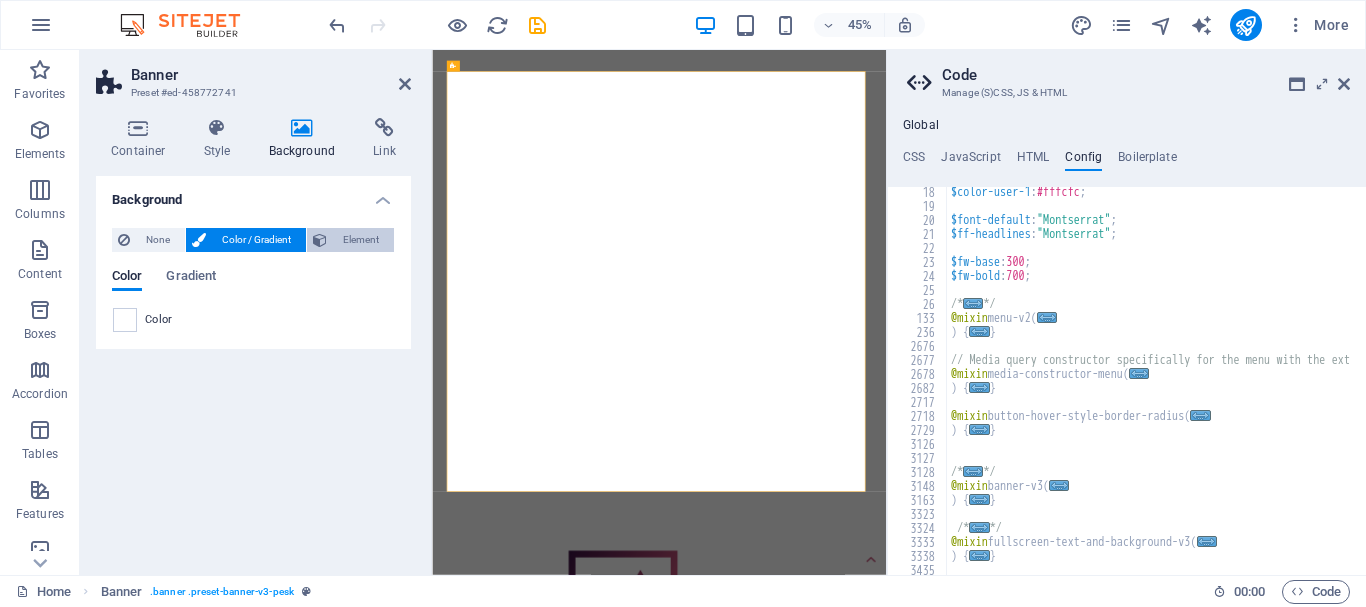 click on "Element" at bounding box center [360, 240] 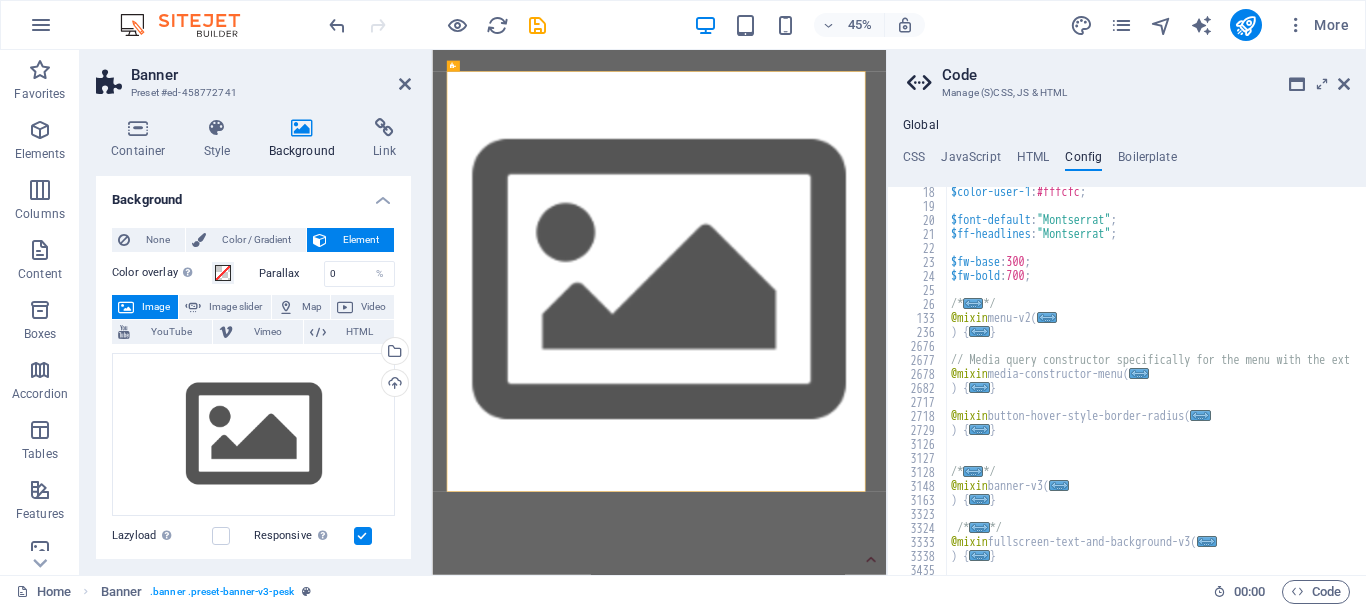 click on "Image" at bounding box center (156, 307) 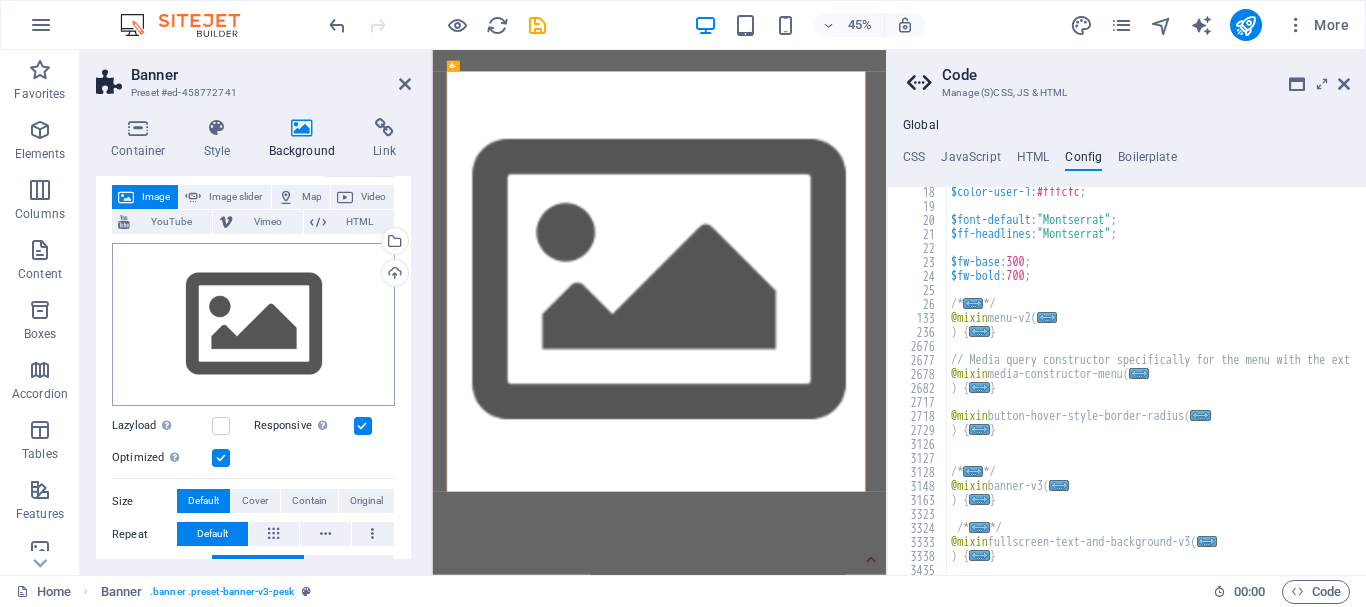 scroll, scrollTop: 0, scrollLeft: 0, axis: both 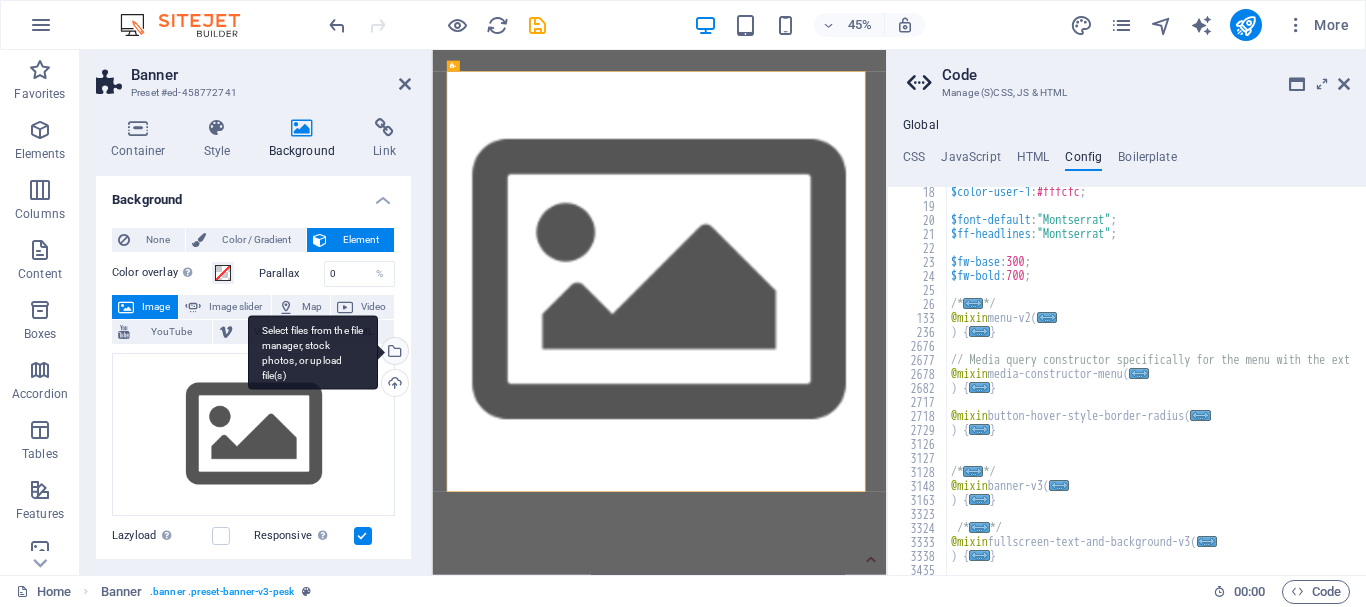 click on "Select files from the file manager, stock photos, or upload file(s)" at bounding box center [393, 353] 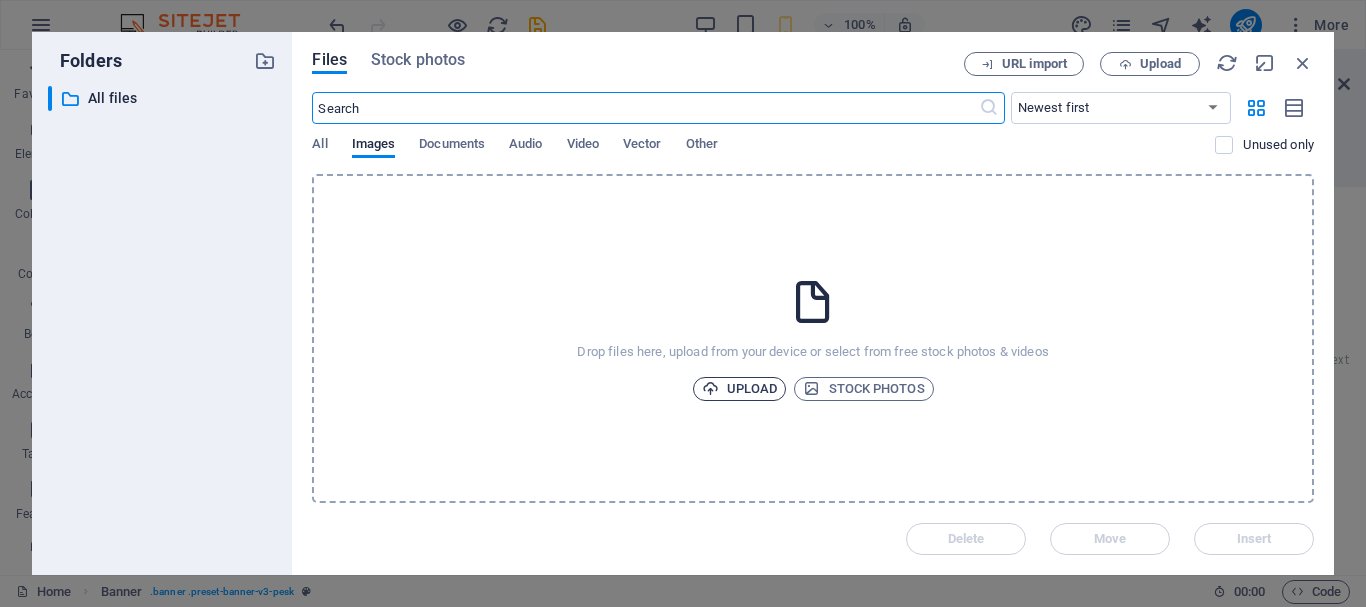 click on "Upload" at bounding box center [740, 389] 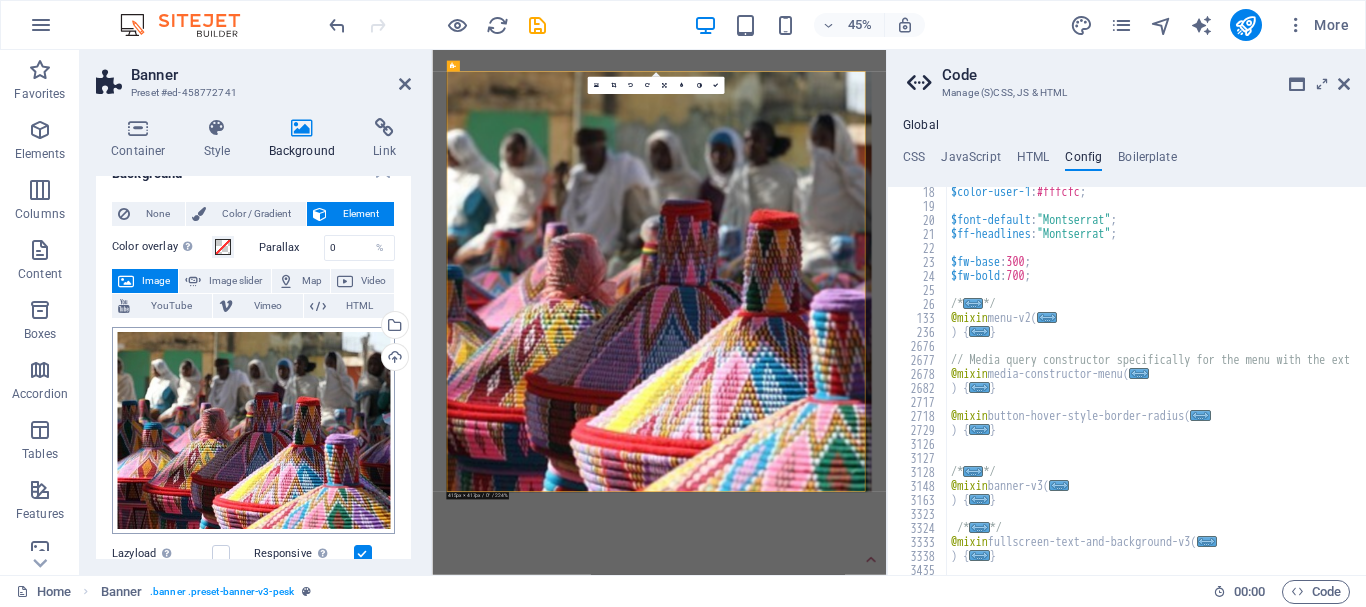 scroll, scrollTop: 0, scrollLeft: 0, axis: both 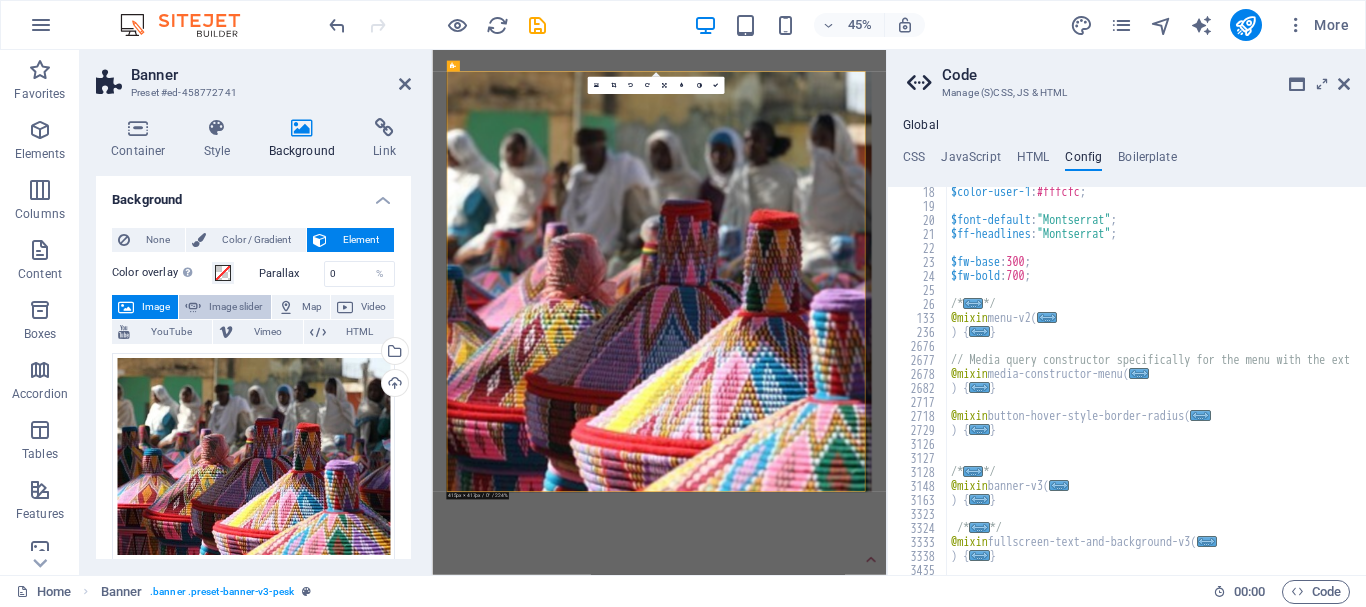 click on "Image slider" at bounding box center [235, 307] 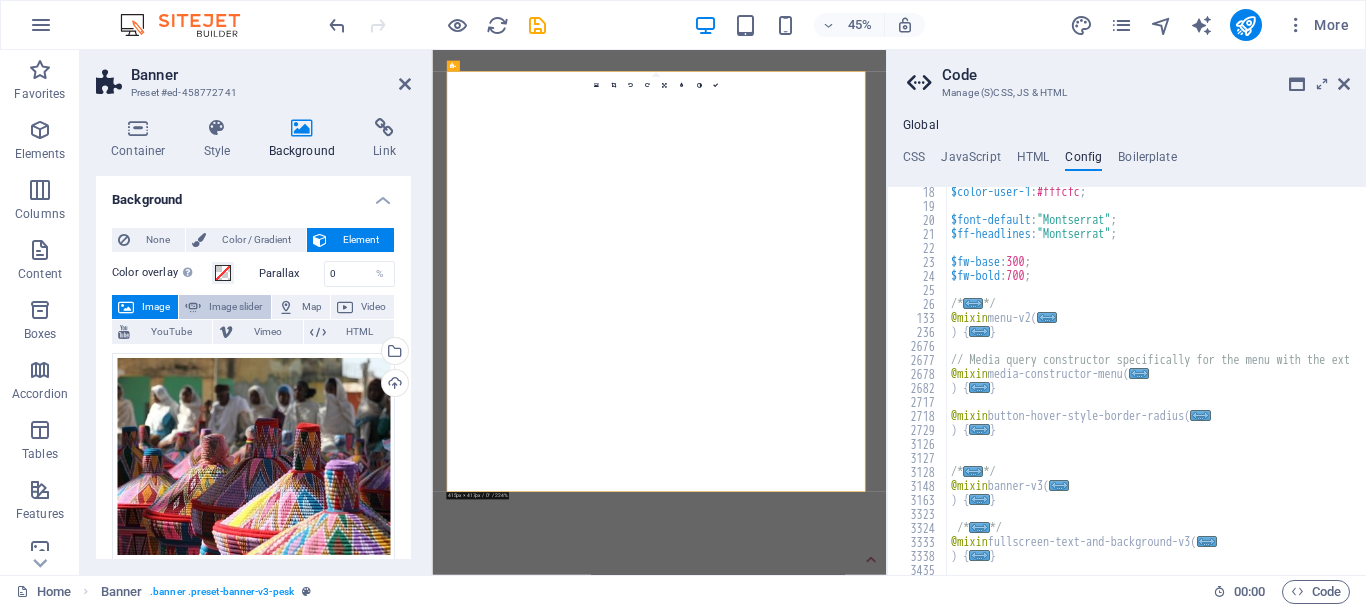 select on "ms" 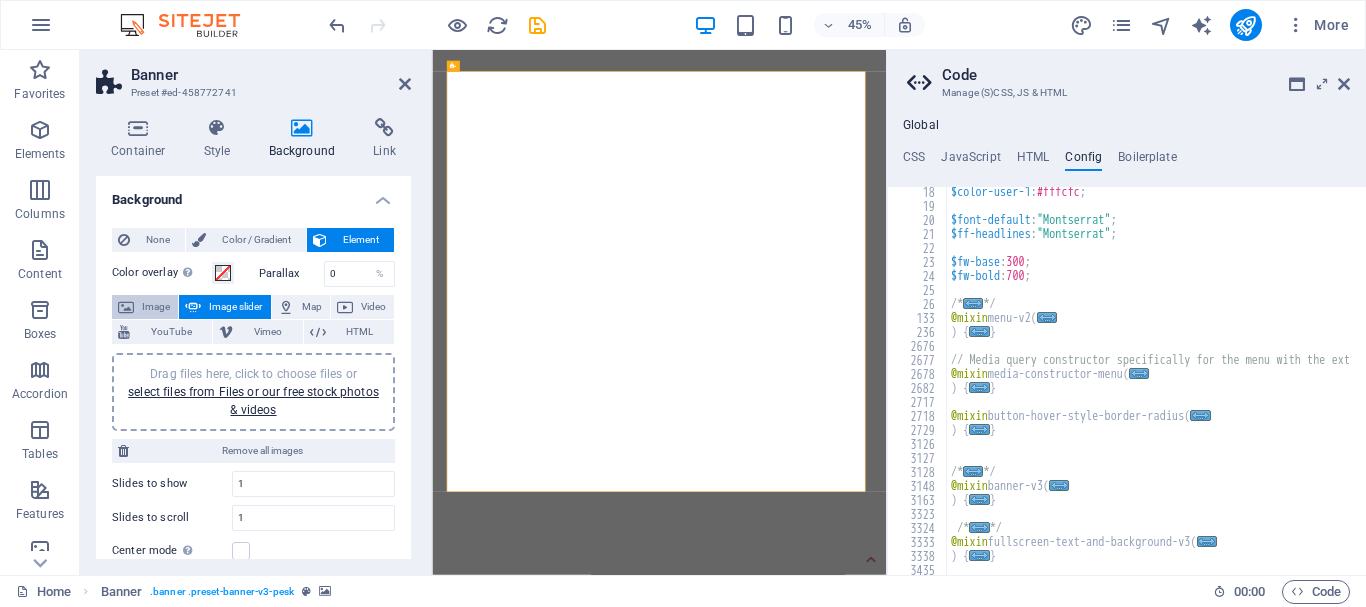 click on "Image" at bounding box center [156, 307] 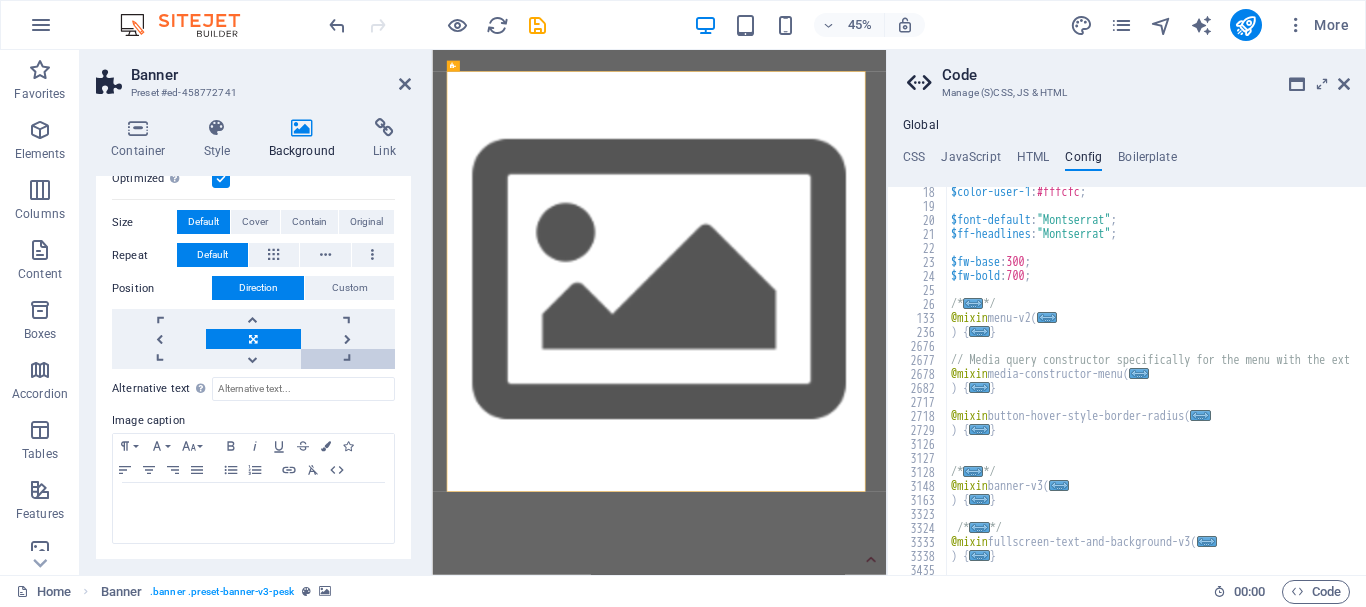 scroll, scrollTop: 0, scrollLeft: 0, axis: both 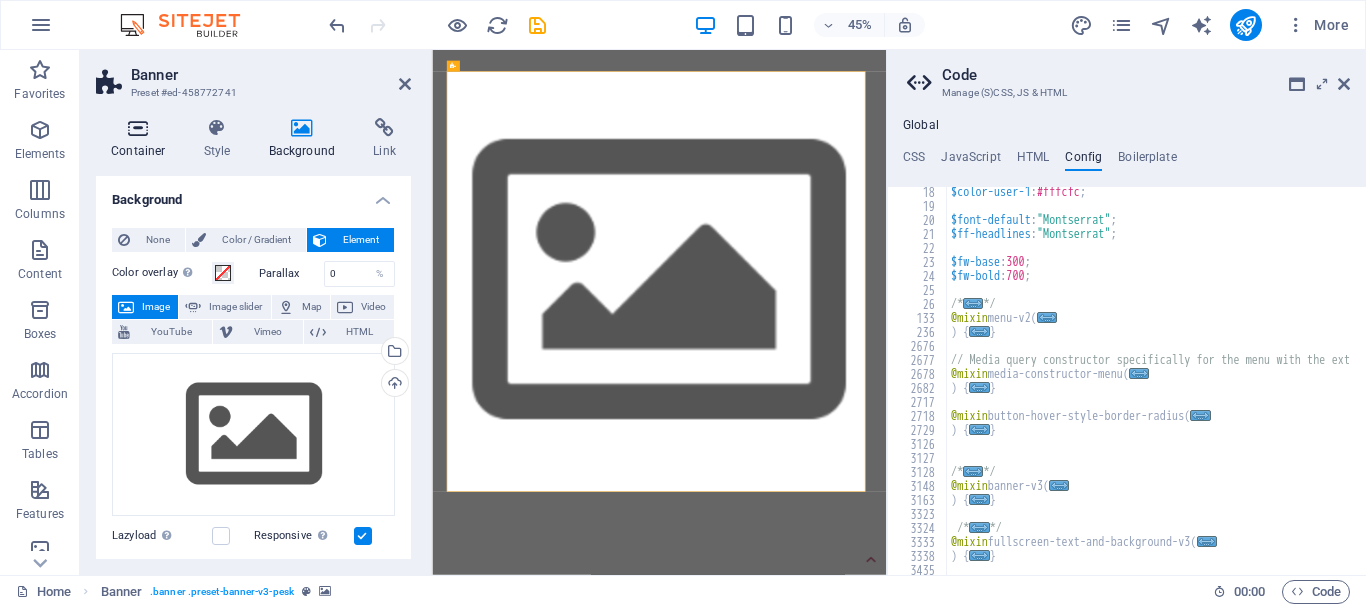 click at bounding box center (138, 128) 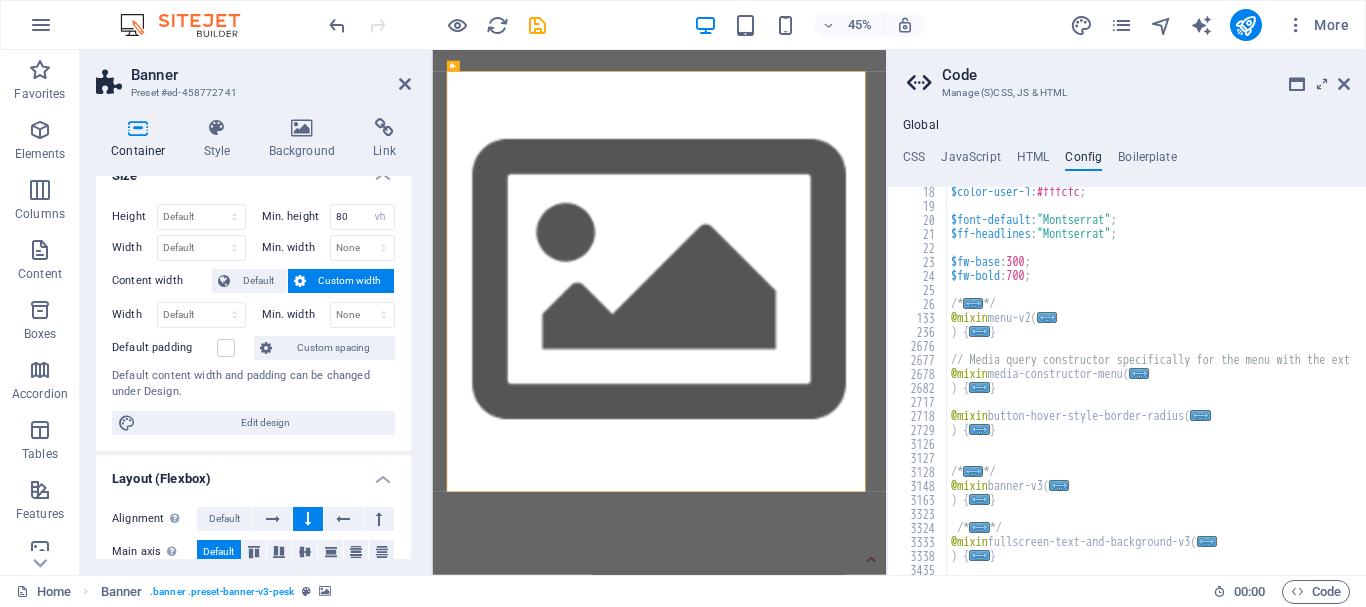 scroll, scrollTop: 0, scrollLeft: 0, axis: both 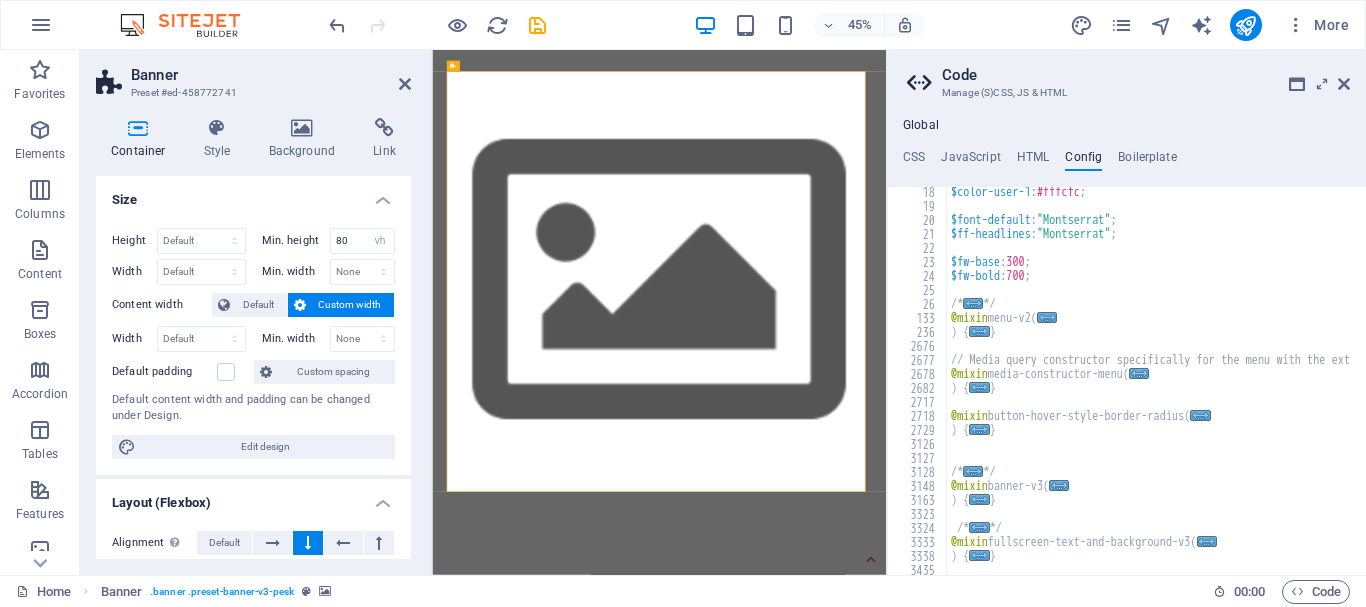 click at bounding box center (-931, 1032) 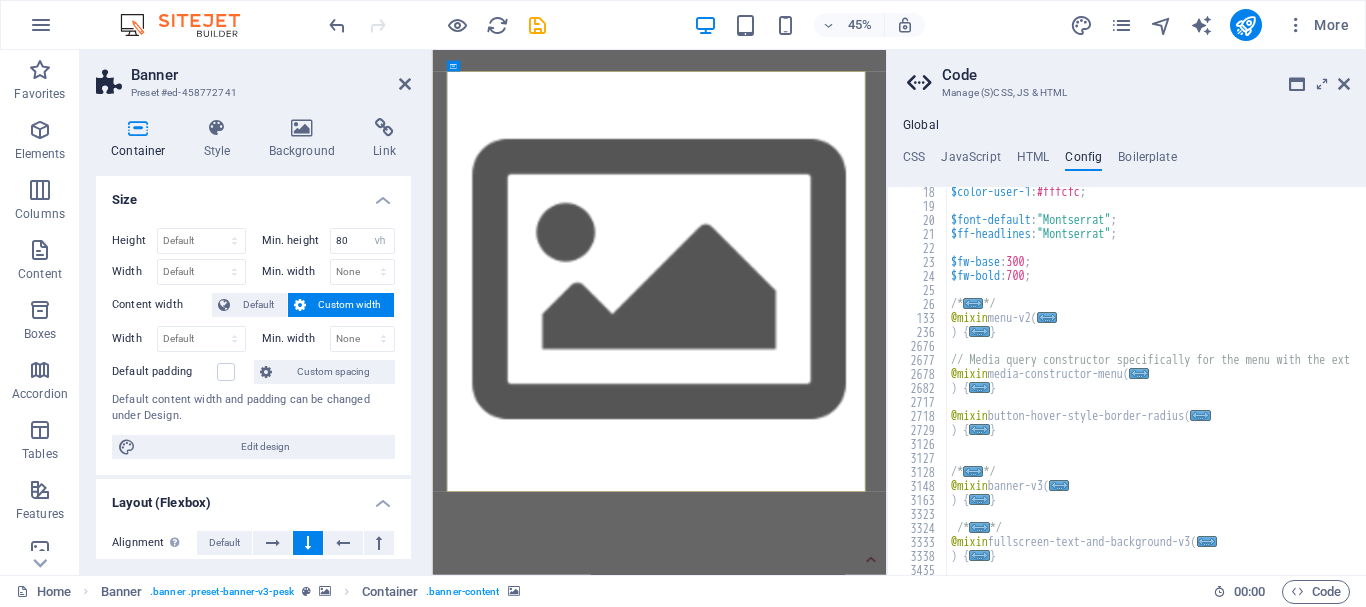click at bounding box center [-931, 1032] 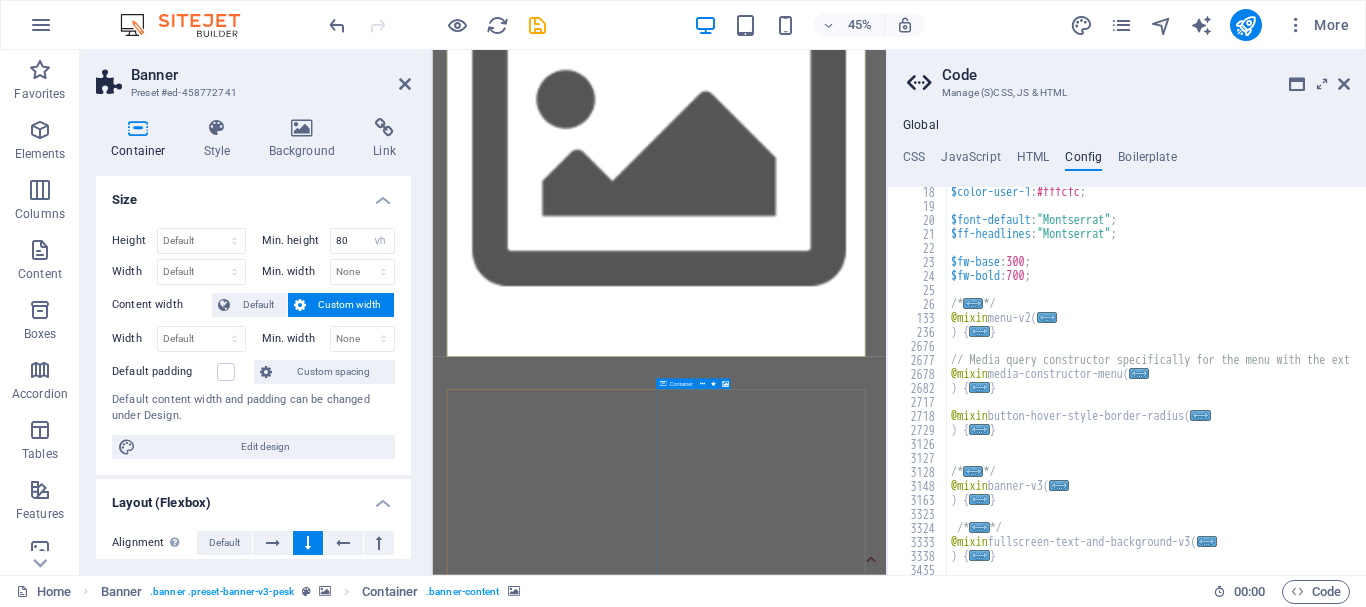 scroll, scrollTop: 300, scrollLeft: 0, axis: vertical 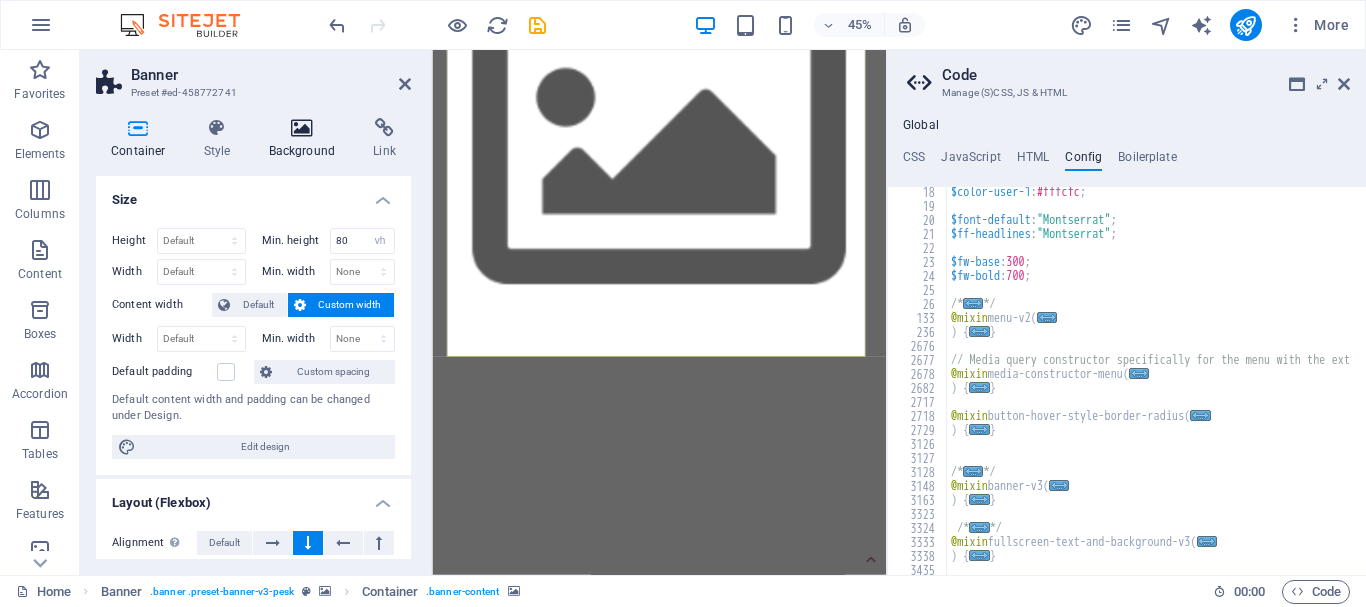 click at bounding box center (302, 128) 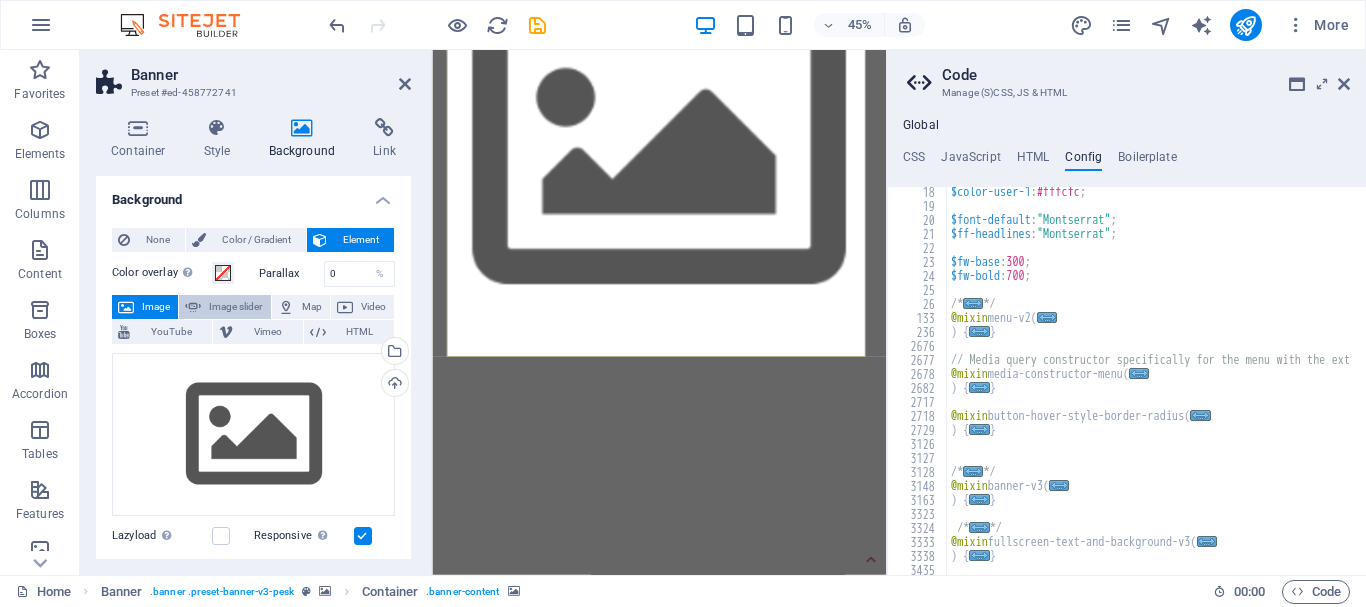 click on "Image slider" at bounding box center (235, 307) 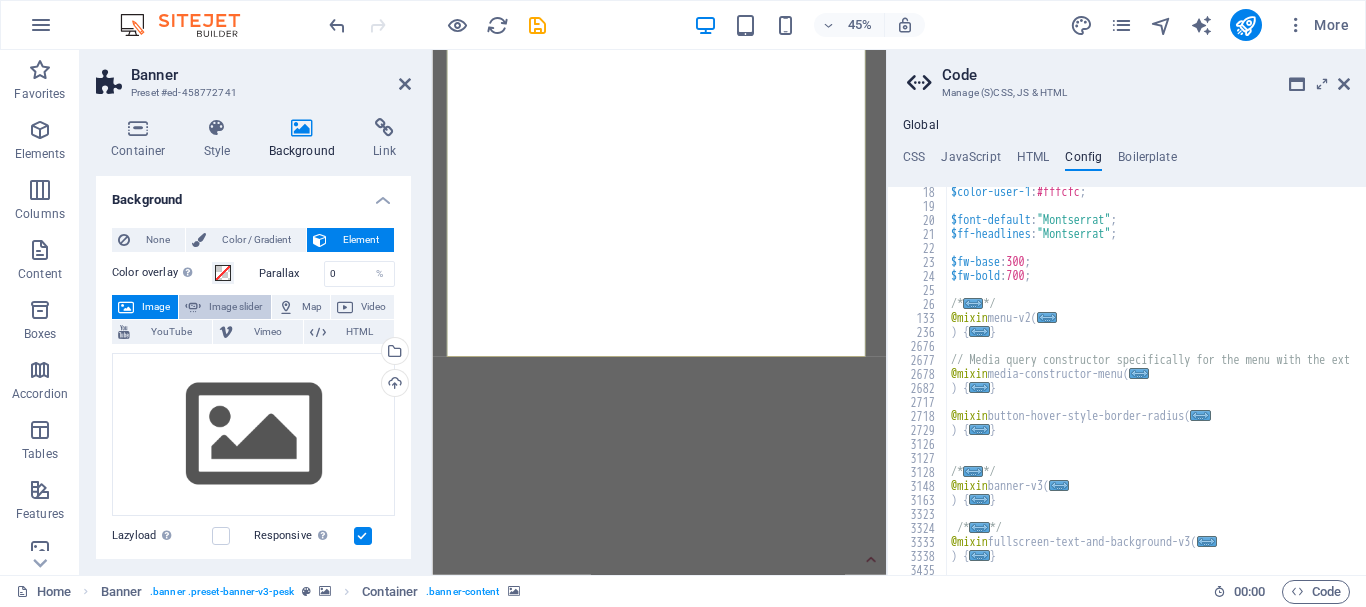 select on "ms" 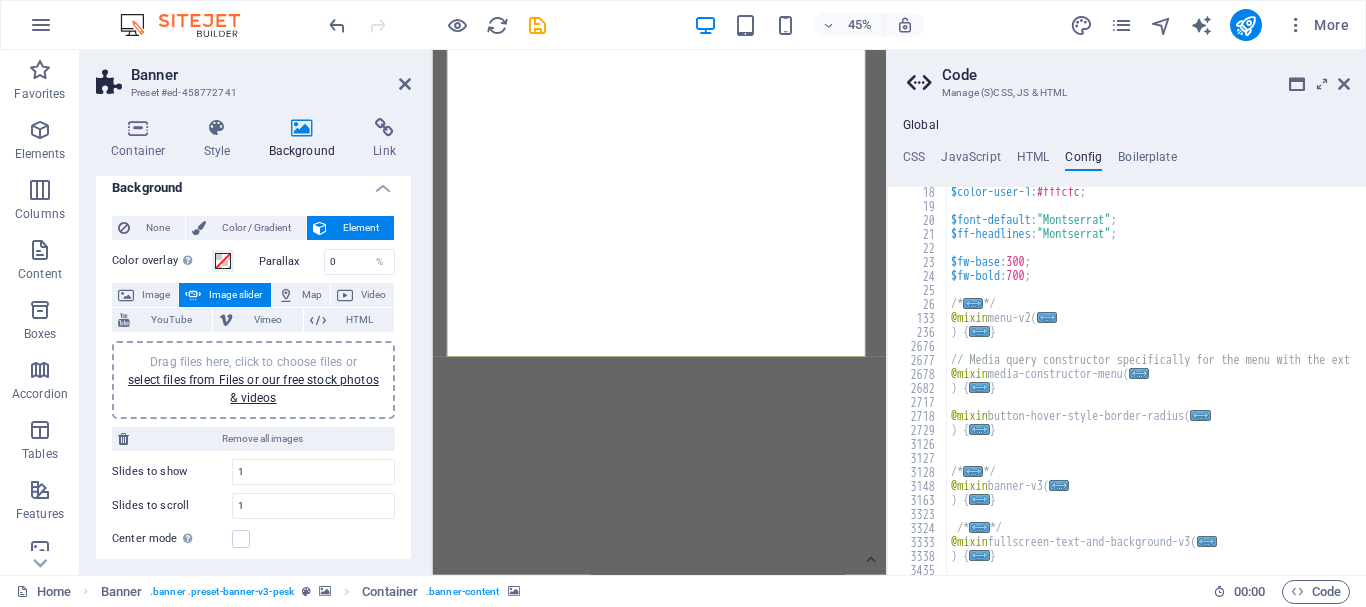 scroll, scrollTop: 0, scrollLeft: 0, axis: both 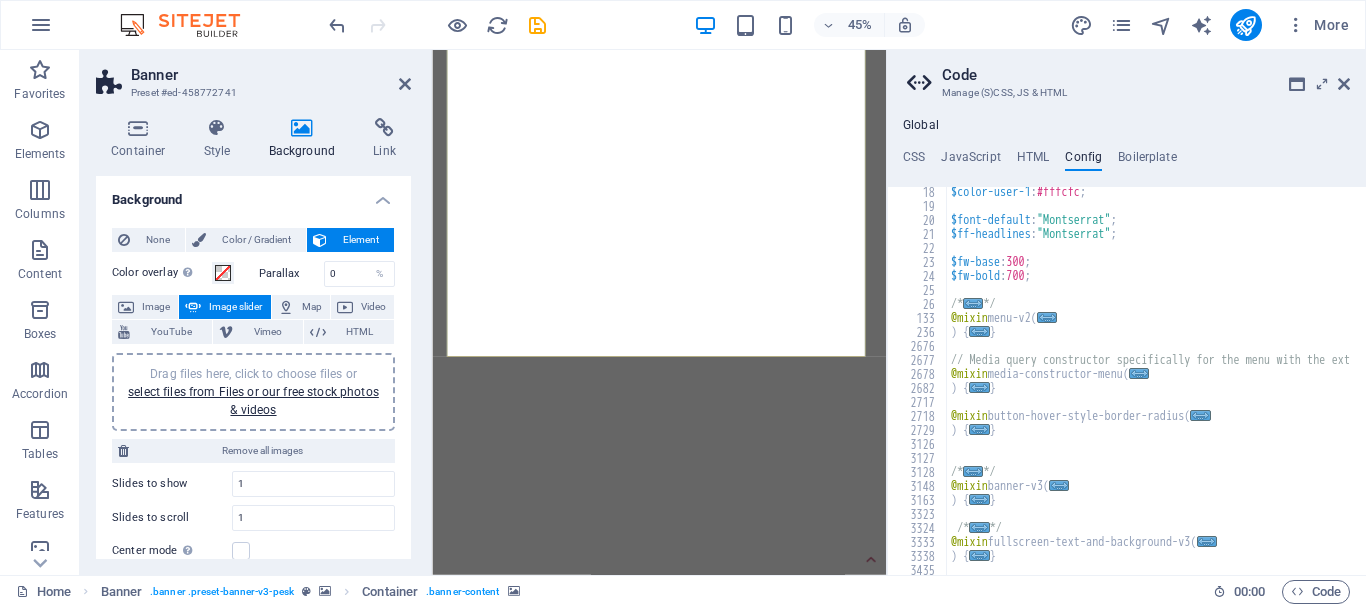 click on "Drag files here, click to choose files or select files from Files or our free stock photos & videos" at bounding box center [253, 392] 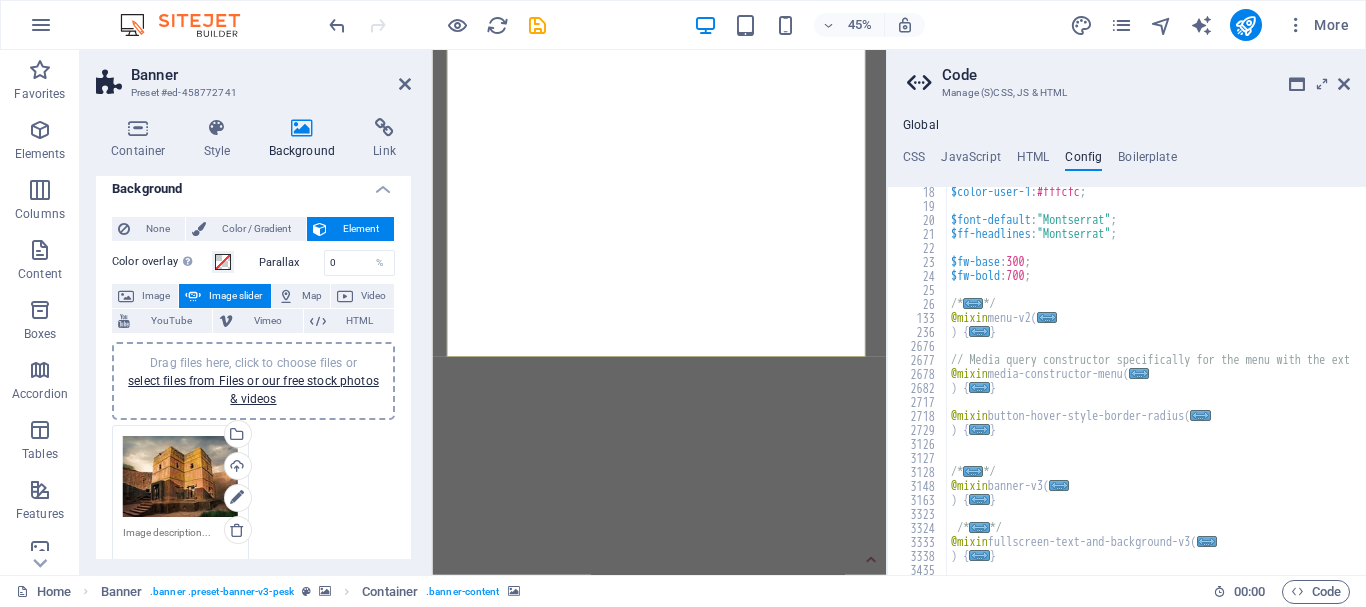 scroll, scrollTop: 0, scrollLeft: 0, axis: both 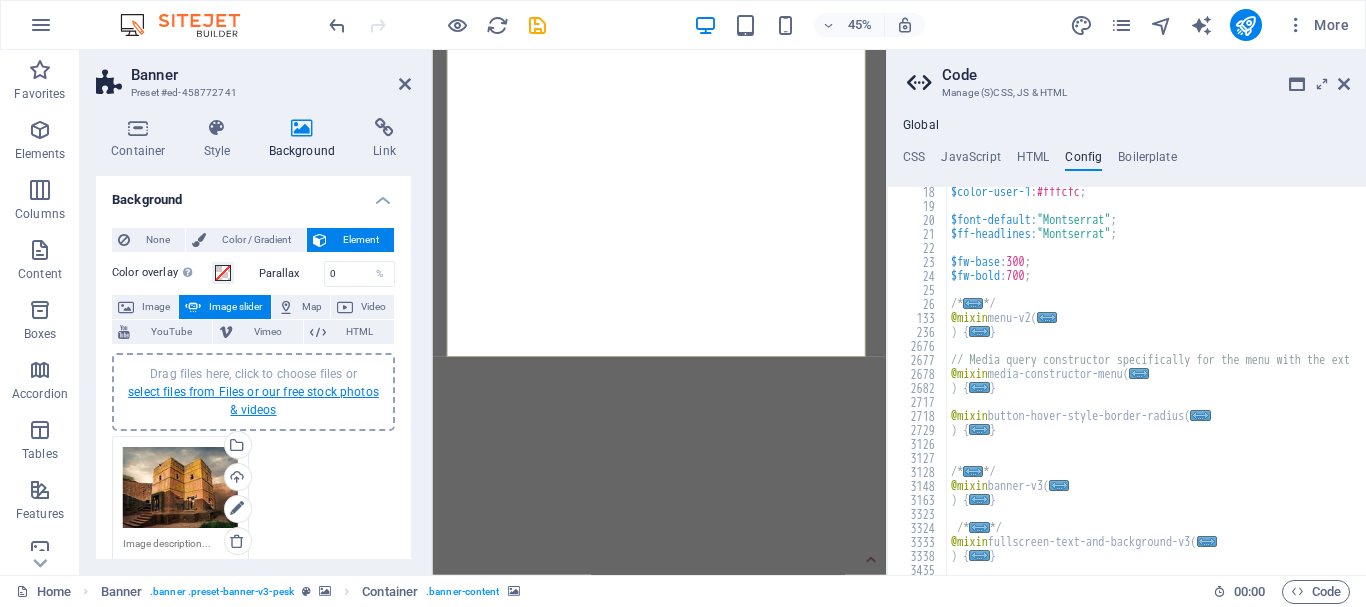 click on "select files from Files or our free stock photos & videos" at bounding box center (253, 401) 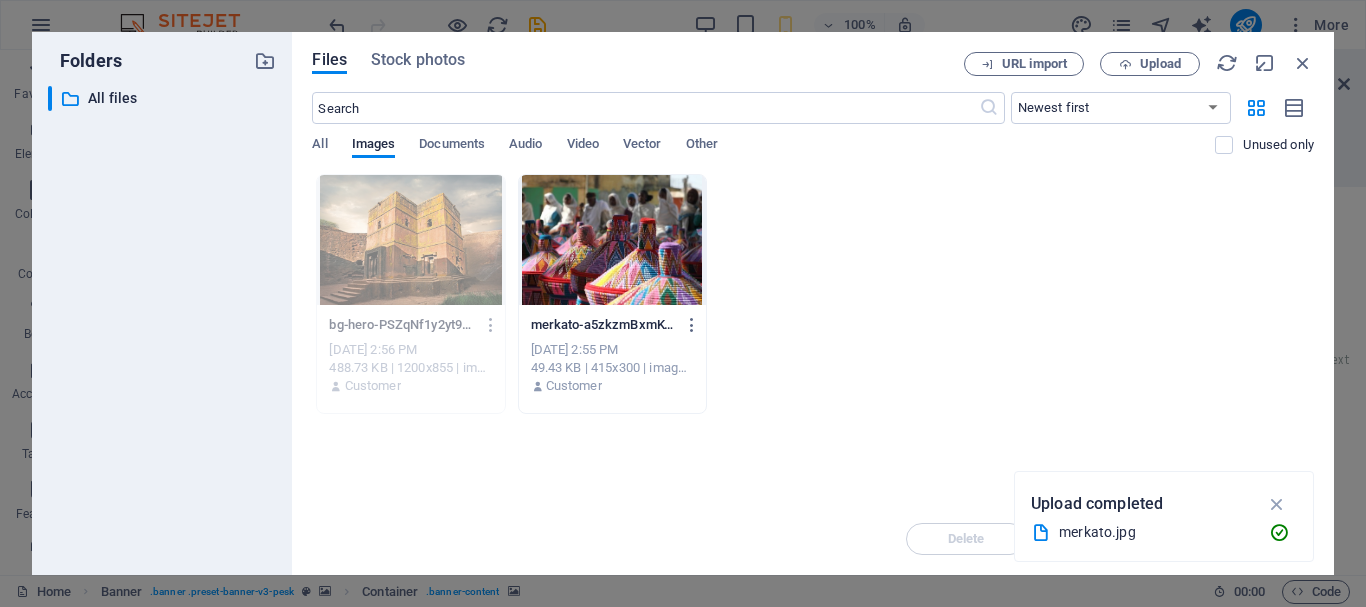 click on "Drop files here to upload them instantly bg-hero-PSZqNf1y2yt9be3MgTtCKQ.jpg bg-hero-PSZqNf1y2yt9be3MgTtCKQ.jpg [DATE] 2:56 PM 488.73 KB | 1200x855 | image/jpeg Customer merkato-a5zkzmBxmK-e5YWGp1sEDA.jpg merkato-a5zkzmBxmK-e5YWGp1sEDA.jpg [DATE] 2:55 PM 49.43 KB | 415x300 | image/jpeg Customer" at bounding box center (813, 338) 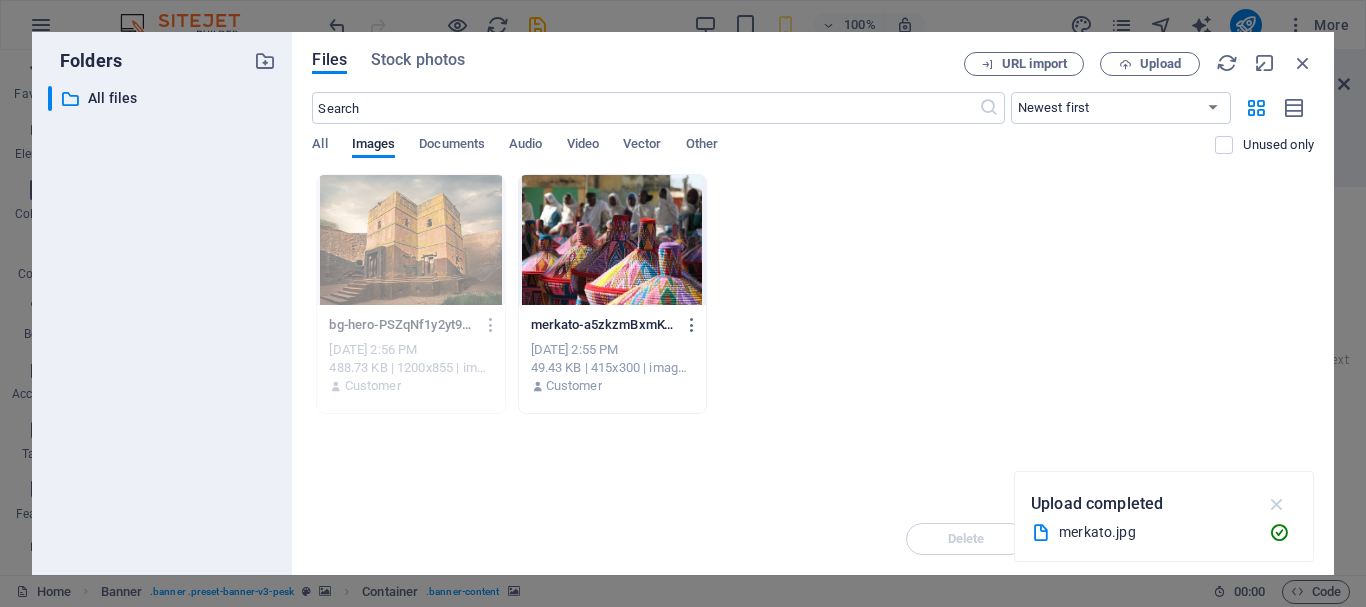 click at bounding box center (1277, 504) 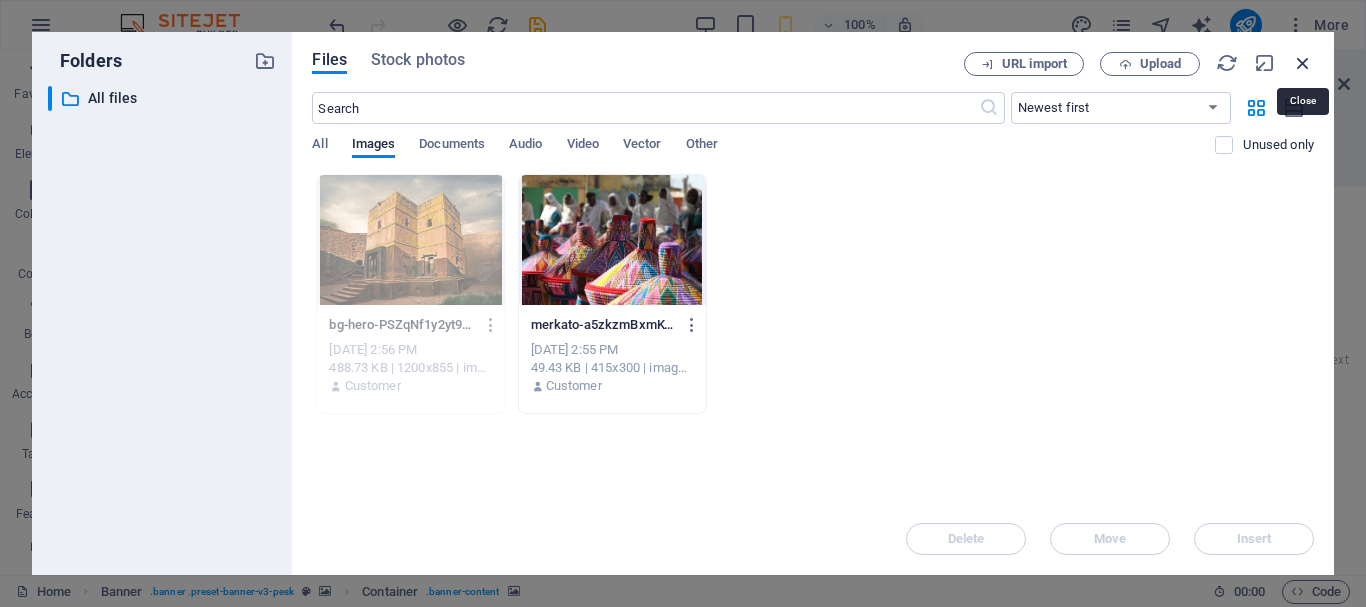 click at bounding box center (1303, 63) 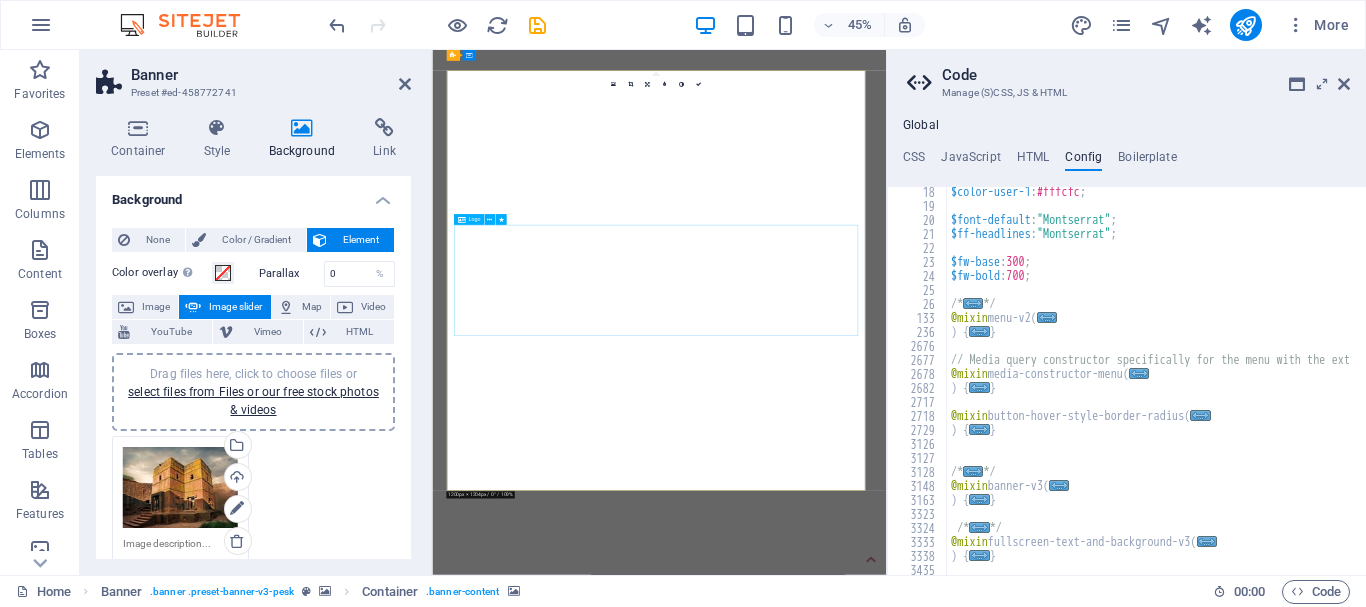 scroll, scrollTop: 0, scrollLeft: 0, axis: both 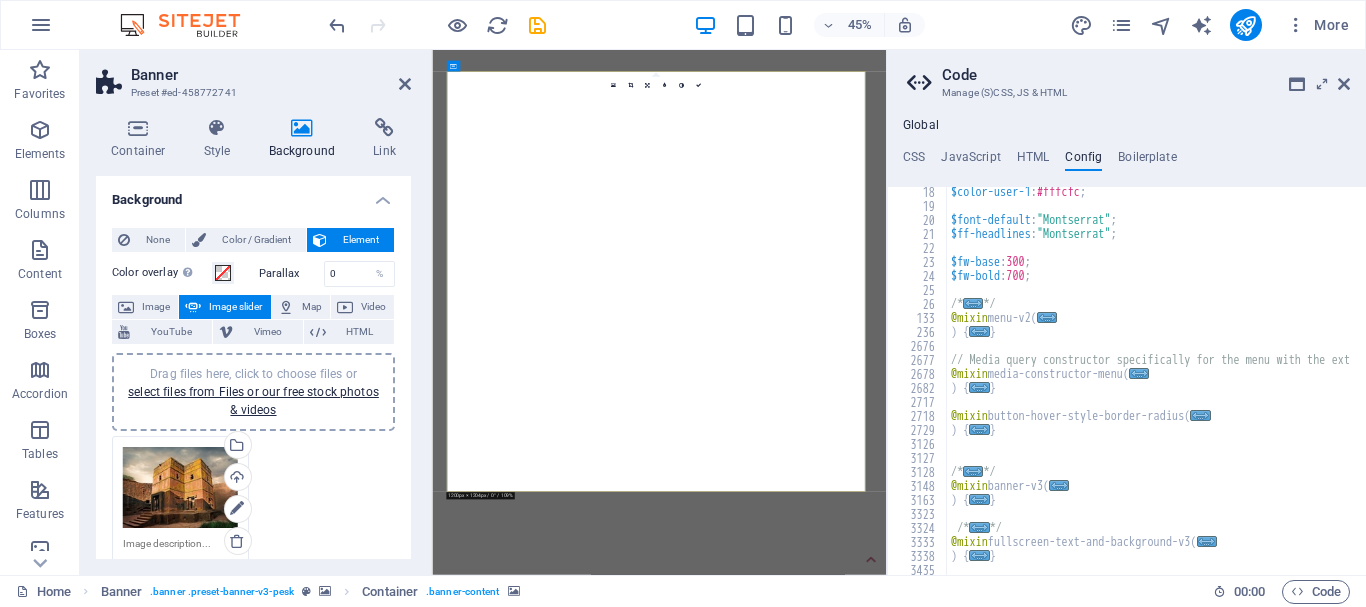 click at bounding box center [-1, 1032] 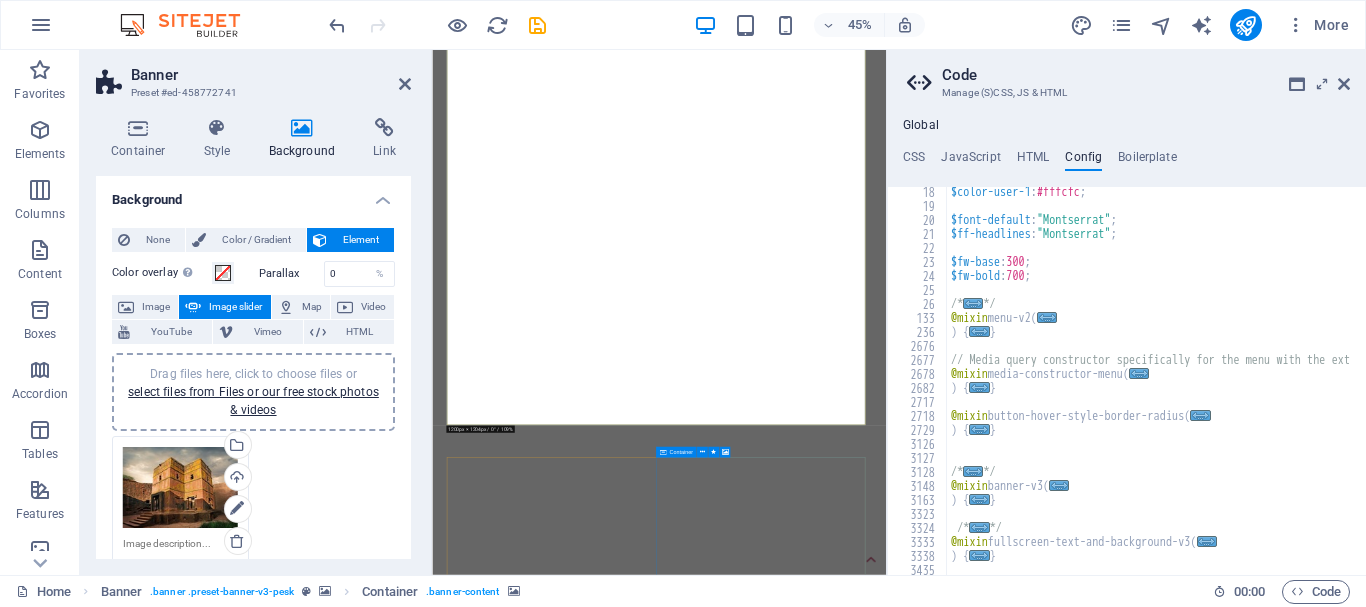 scroll, scrollTop: 200, scrollLeft: 0, axis: vertical 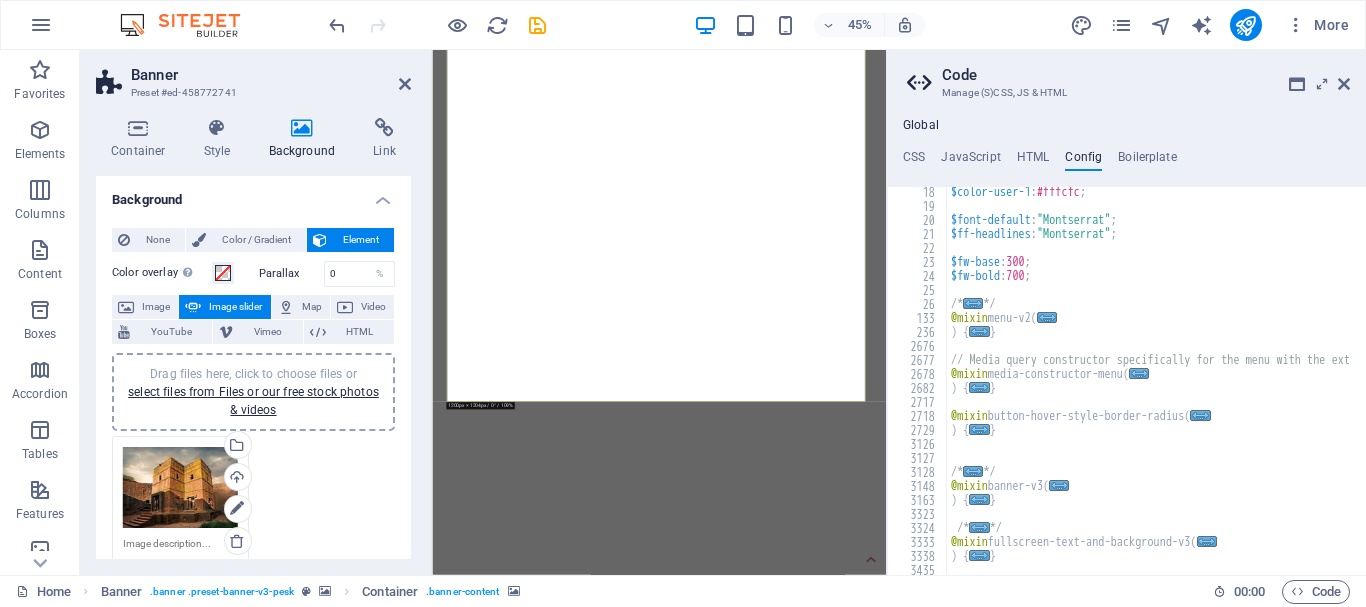 drag, startPoint x: 1151, startPoint y: 685, endPoint x: 627, endPoint y: 687, distance: 524.00385 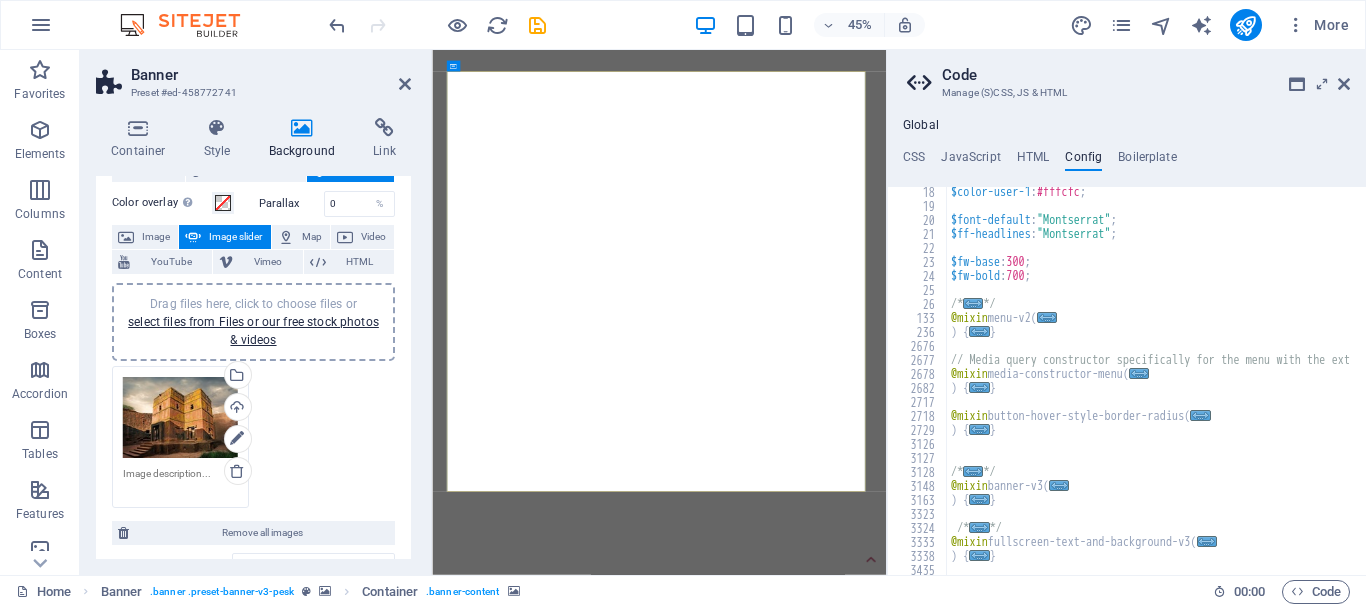 scroll, scrollTop: 0, scrollLeft: 0, axis: both 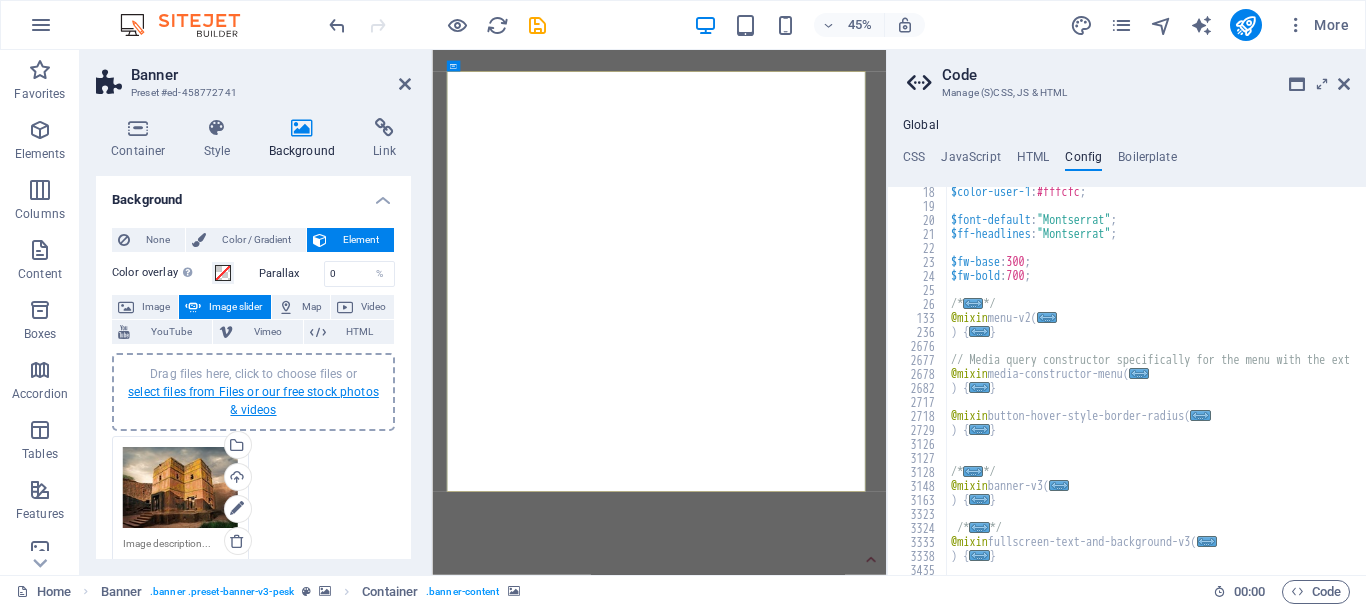 click on "select files from Files or our free stock photos & videos" at bounding box center [253, 401] 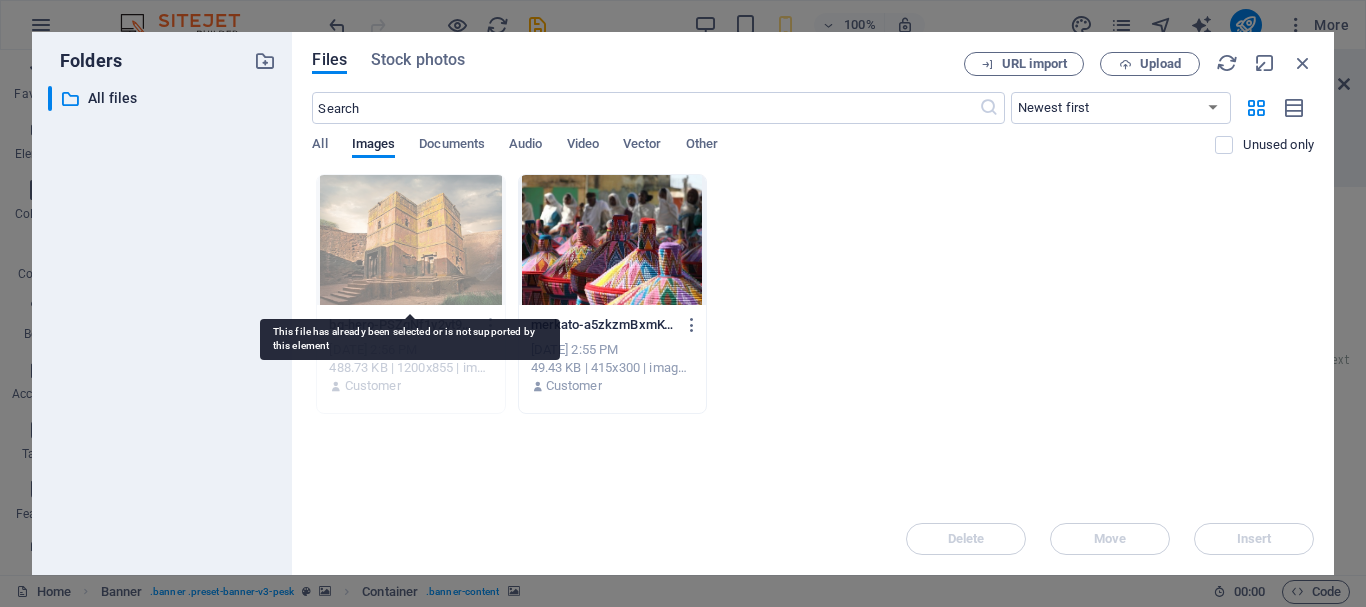 click at bounding box center (410, 240) 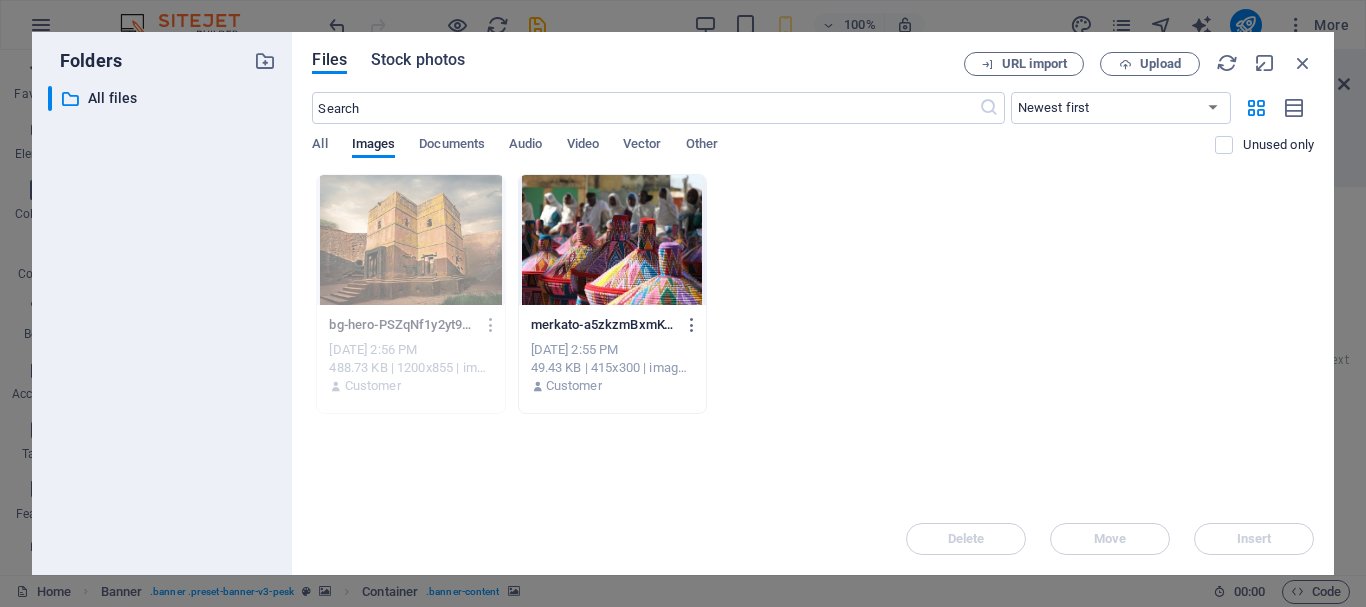 click on "Stock photos" at bounding box center [418, 60] 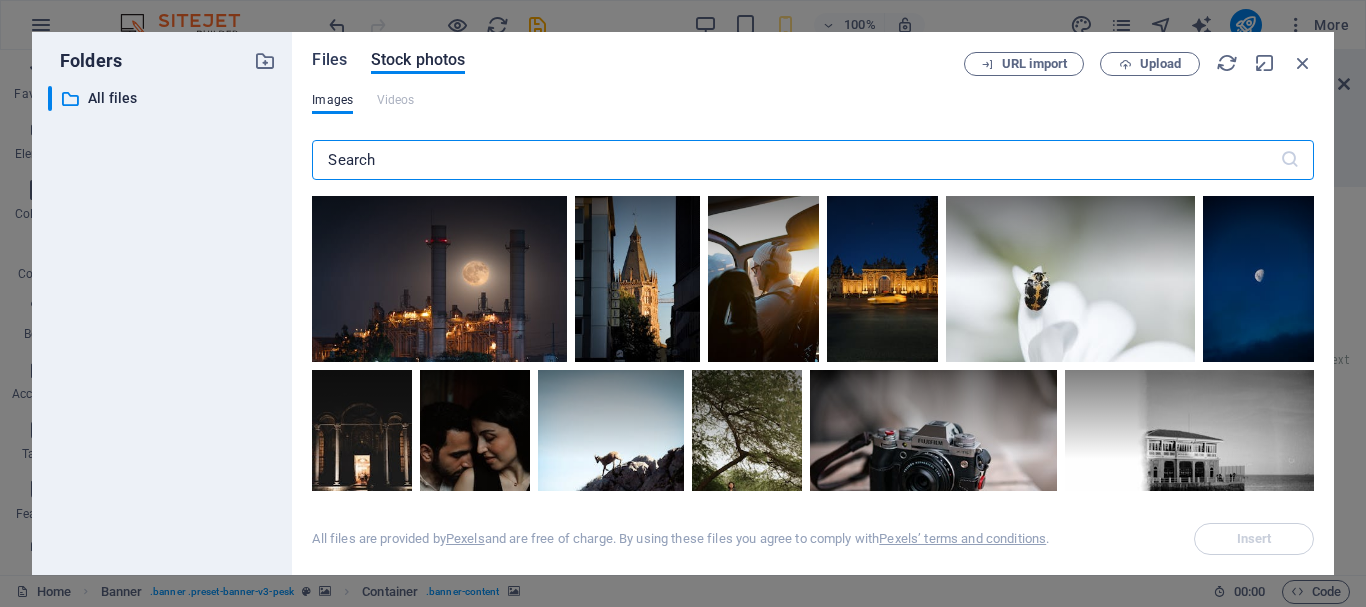 click on "Files" at bounding box center (329, 60) 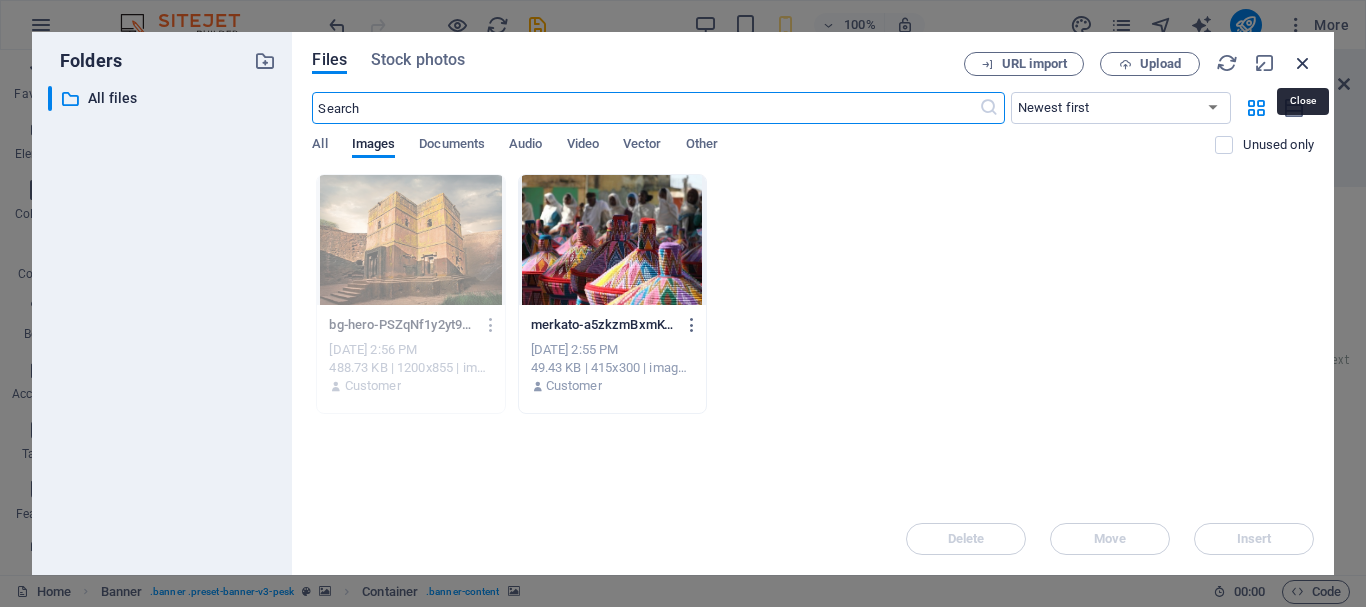 click at bounding box center (1303, 63) 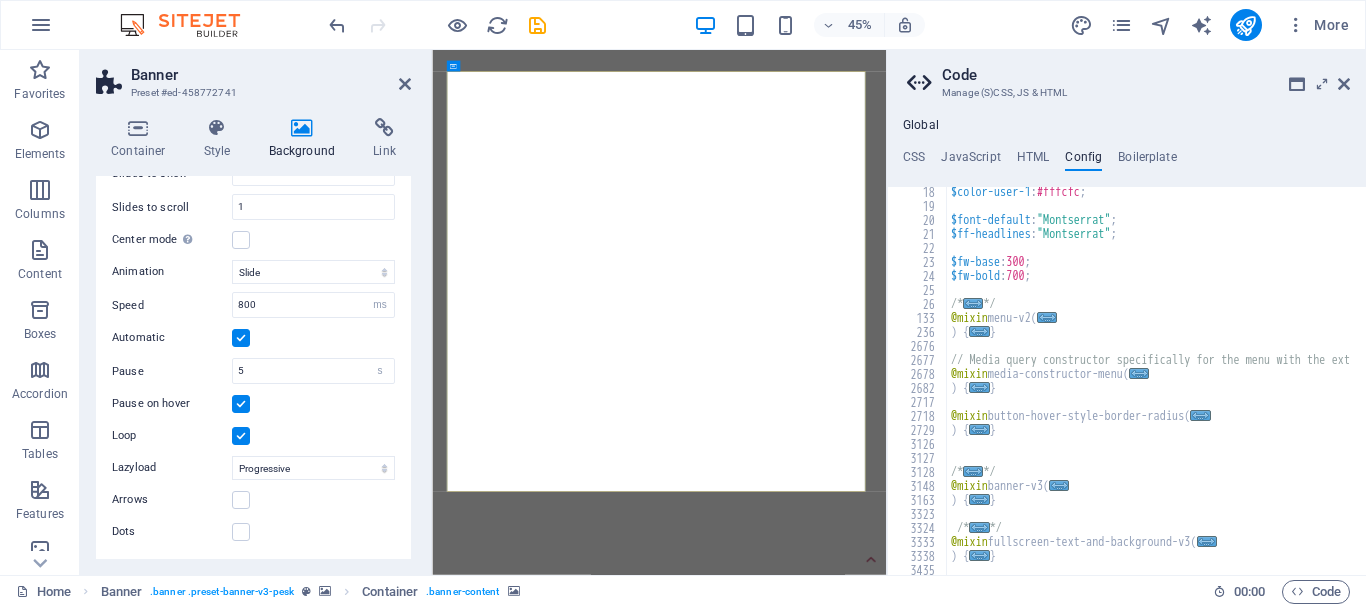 scroll, scrollTop: 63, scrollLeft: 0, axis: vertical 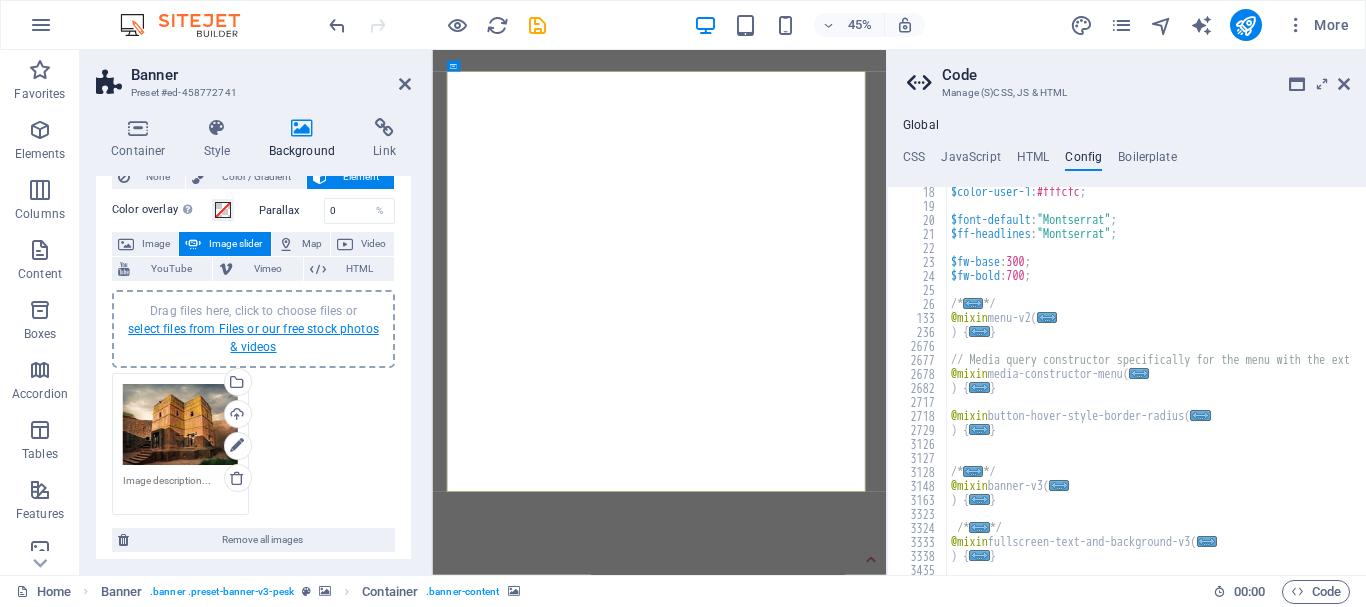 click on "select files from Files or our free stock photos & videos" at bounding box center (253, 338) 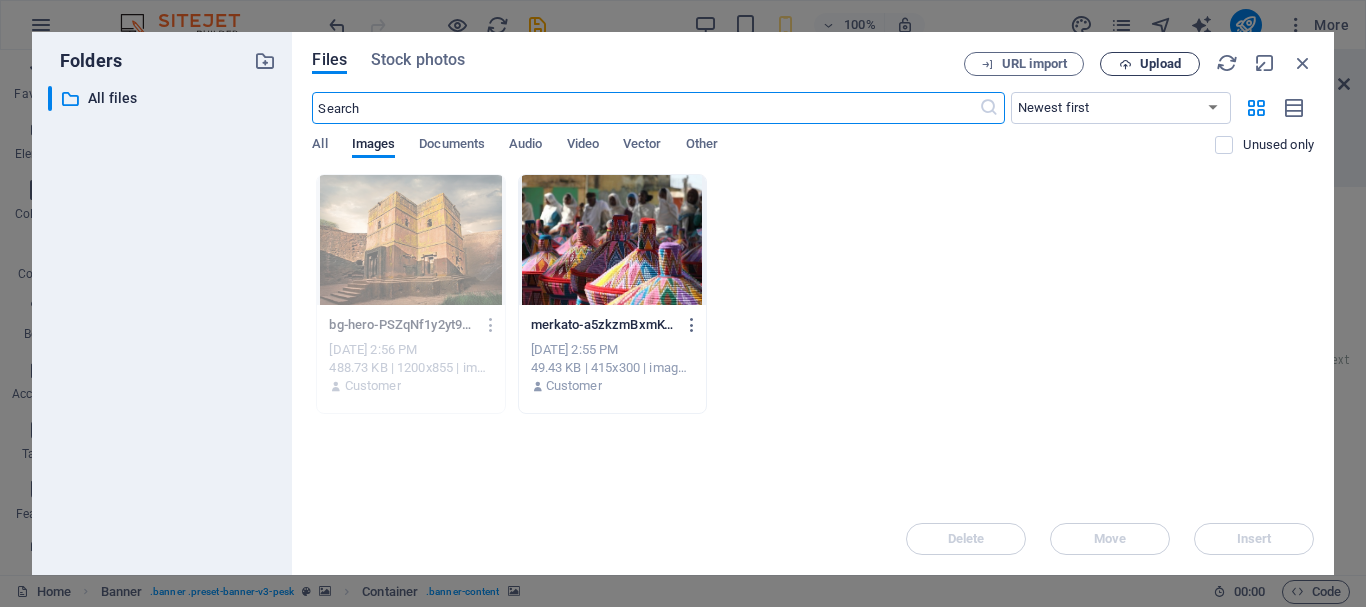 click on "Upload" at bounding box center (1160, 64) 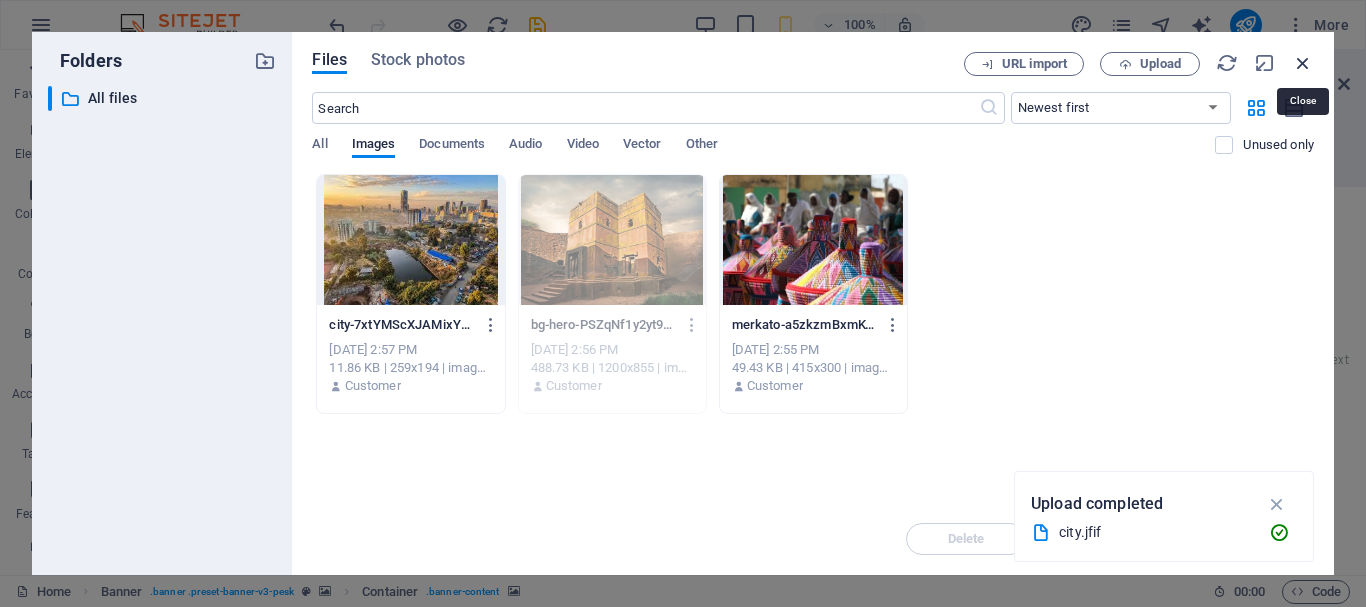 click at bounding box center [1303, 63] 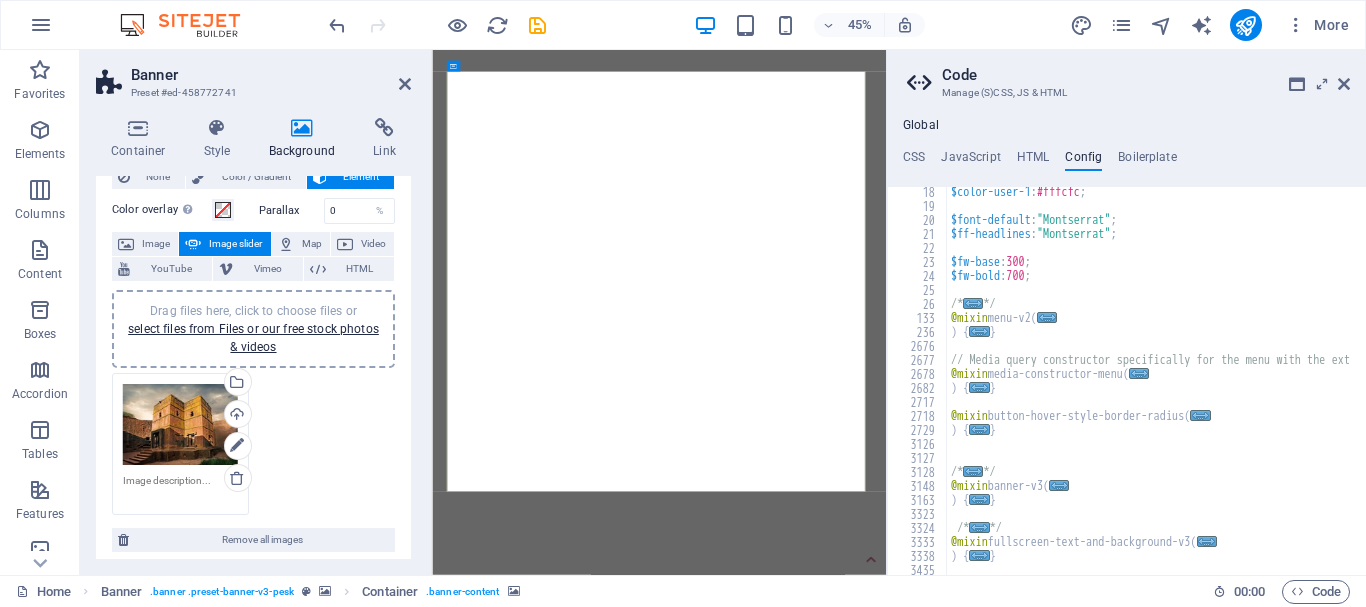 scroll, scrollTop: 263, scrollLeft: 0, axis: vertical 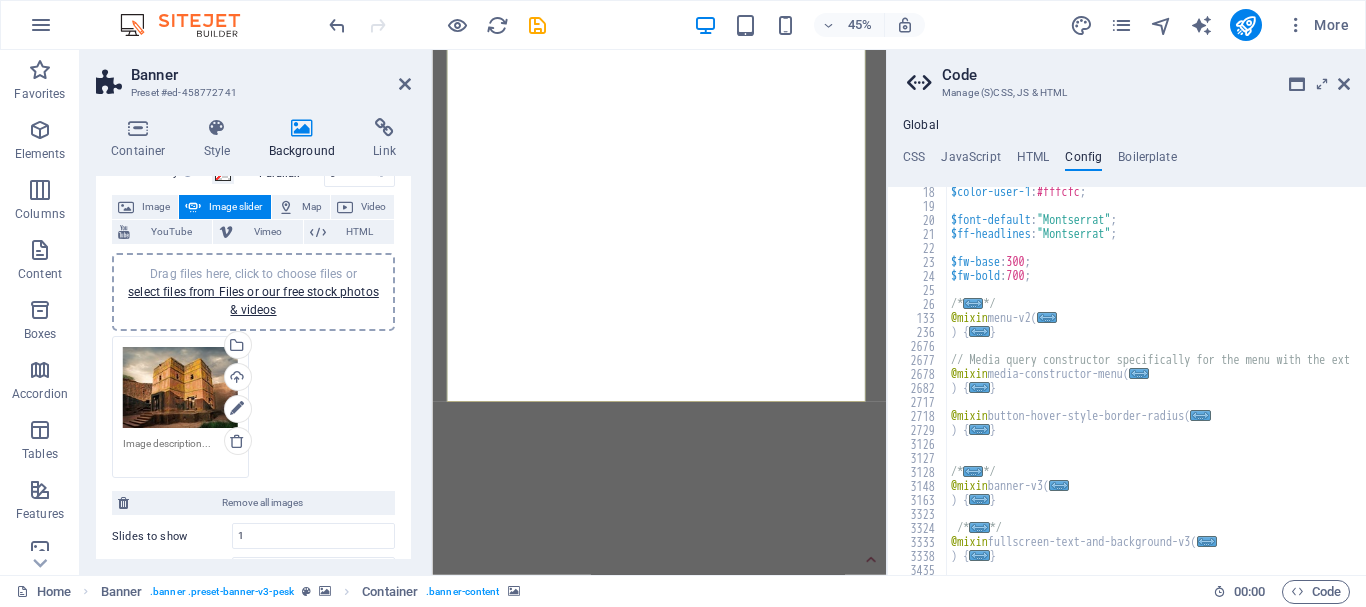click on "Drag files here, click to choose files or select files from Files or our free stock photos & videos Select files from the file manager, stock photos, or upload file(s) Upload" at bounding box center [253, 407] 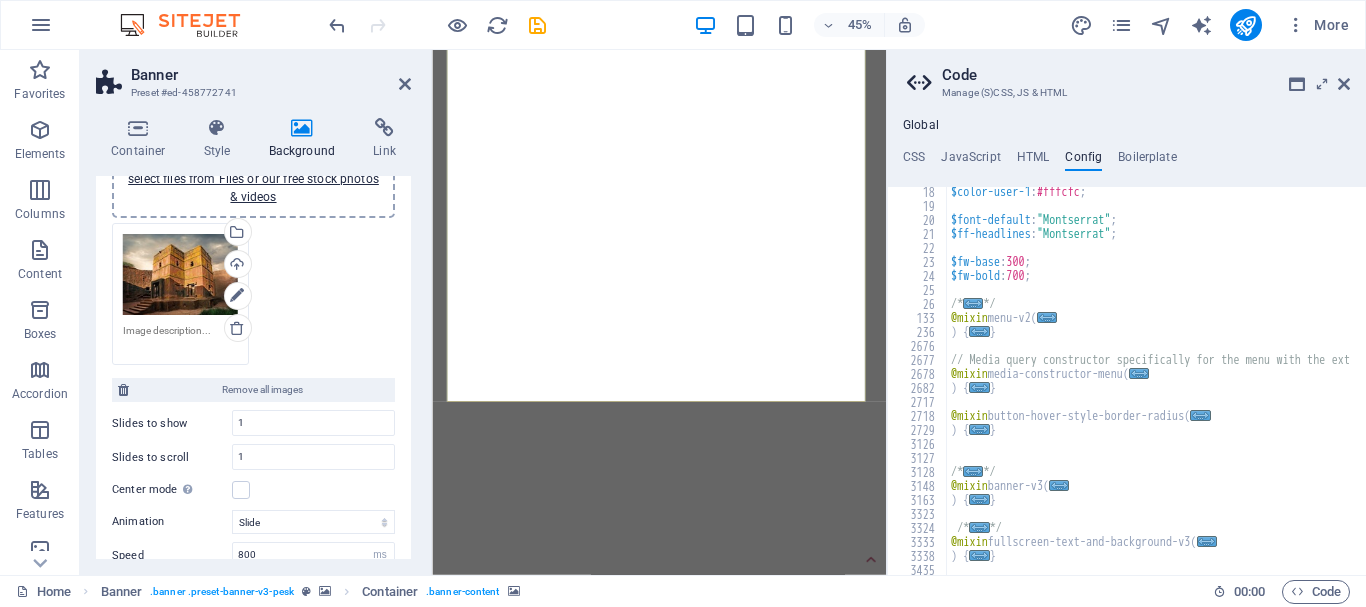 scroll, scrollTop: 163, scrollLeft: 0, axis: vertical 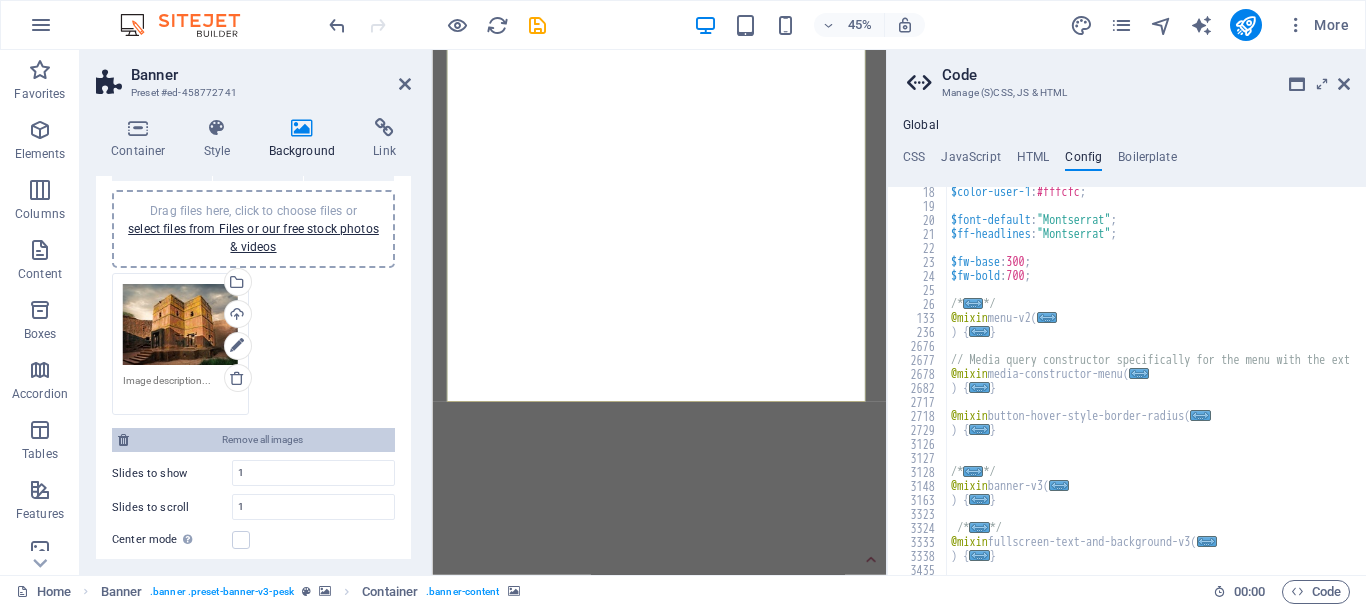 click on "Remove all images" at bounding box center [262, 440] 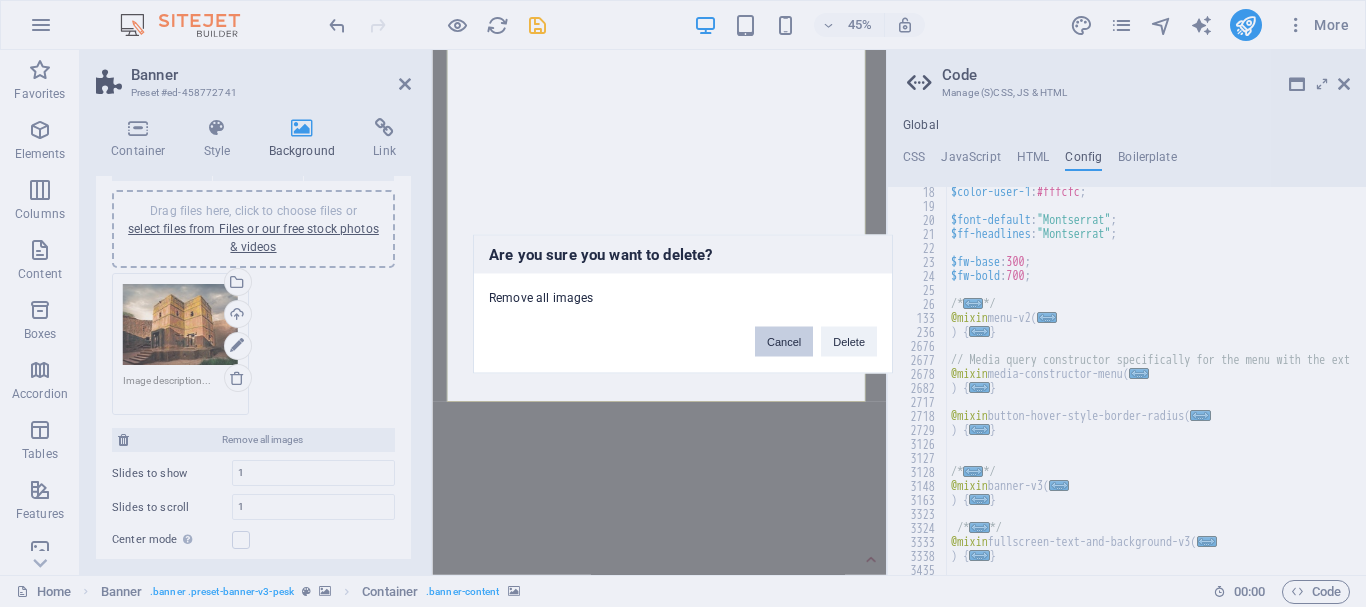 click on "Cancel" at bounding box center [784, 341] 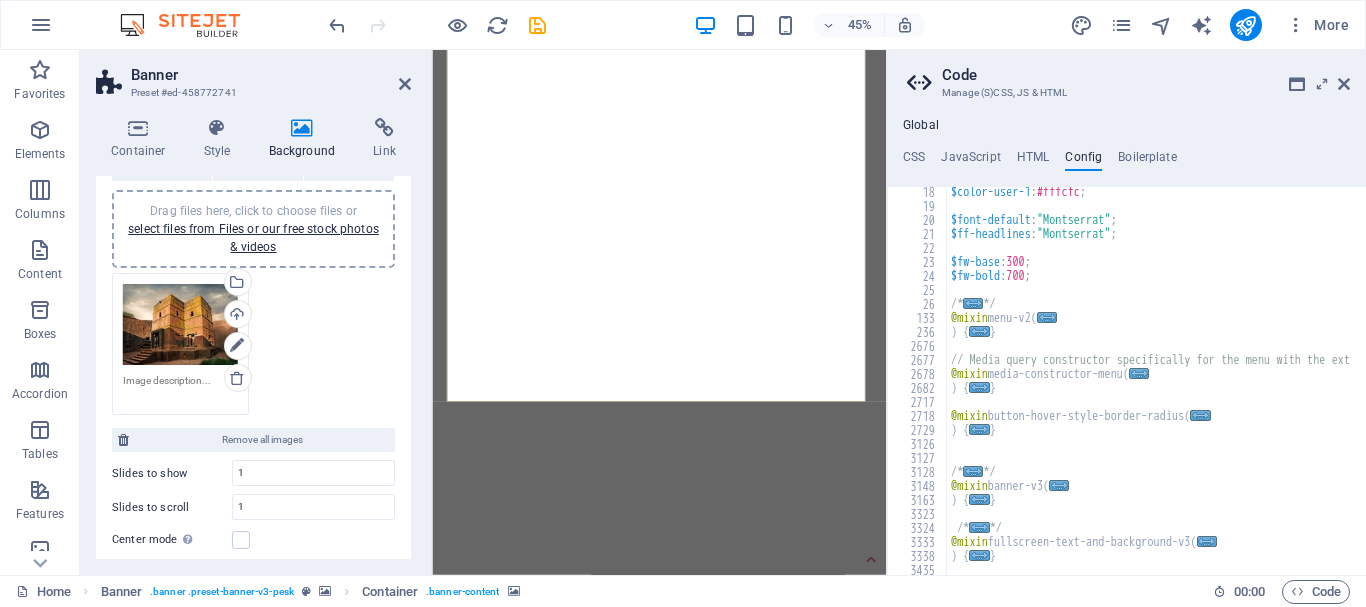 click on "Code Manage (S)CSS, JS & HTML Global CSS JavaScript HTML Config Boilerplate /* Template: Pesk*/ 1 2 3 4 51 52 53 56 57 58 72 73 74 77 78 79 86 87 88 96 97 98 107 108 109 116 125 /* Template: Pesk*/ /* Header & Footer */ // Menu - referenced on every page .ed-element.preset-menu-v2-pesk   { ... } // Banner - referenced on every page .ed-element.preset-banner-v3-pesk   { ... } // Menu - Social Icons .ed-element.preset-social-icons-v3-pesk   { ... } // Footer .ed-element.preset-footer-skadi-v2-pesk   { ... } // About us  .ed-element.preset-fullscreen-text-and-background-v3-pesk   { ... } // Photo of the month .ed-element.preset-text-with-image-v3-pesk   { ... } // Best of picture columns .ed-element.preset-columns-four-v2-pesk   { ... } // Portrait section .ed-element.preset-unequal-columns-v2-pesk   { ... } .ed-element.preset-slider-v3-pesk   { ... }     Save Add file Color picker /* JS for preset "Menu V2" */ 48 49 50 51 52 53 54 55 56 57 58 59 60 61 62 63 64 65 66 67 68 69 70 71 72 73 74 75       *  @param" at bounding box center [1126, 312] 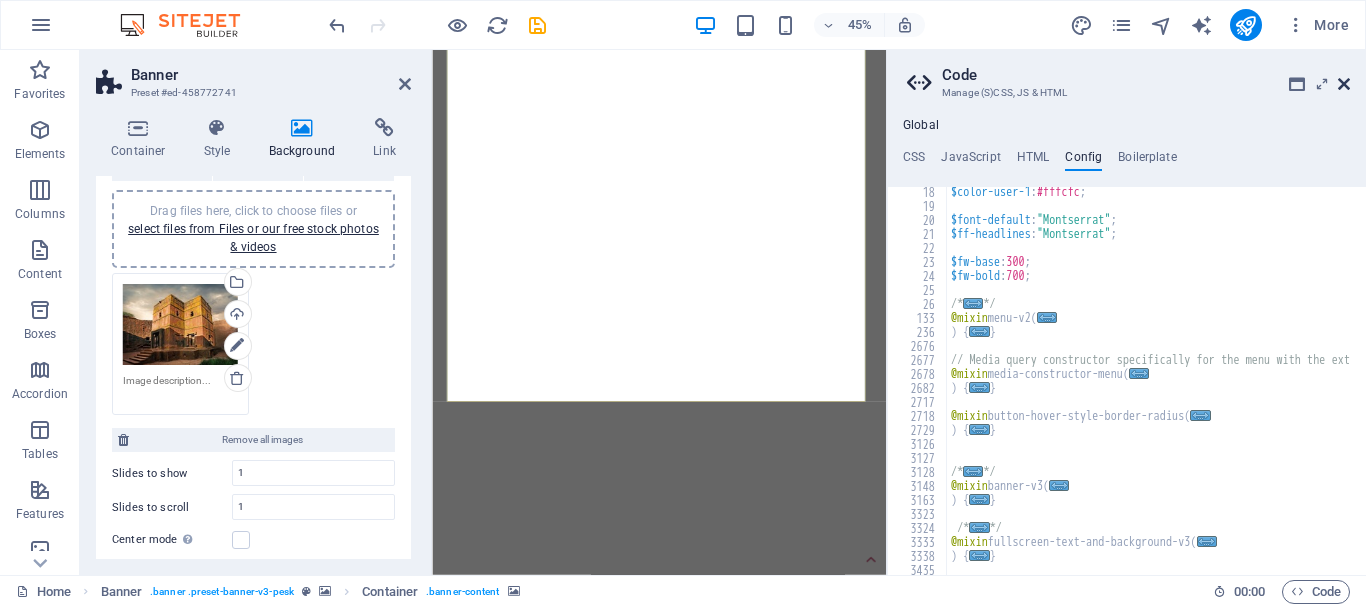 click at bounding box center [1344, 84] 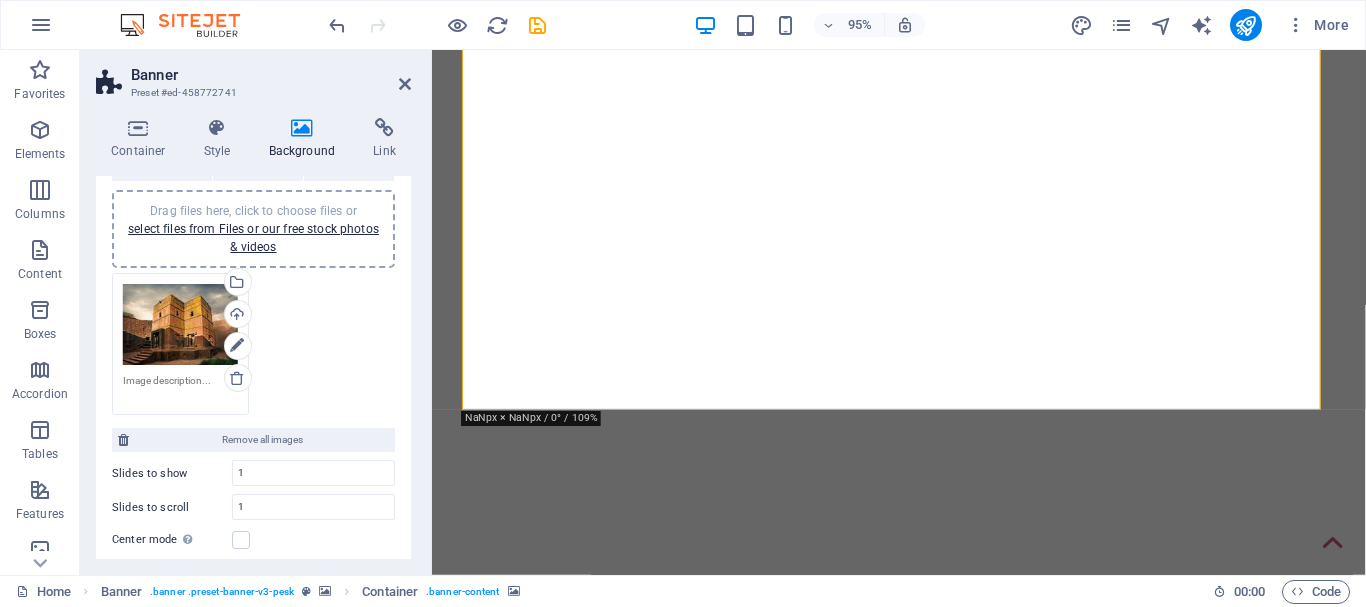 scroll, scrollTop: 100, scrollLeft: 0, axis: vertical 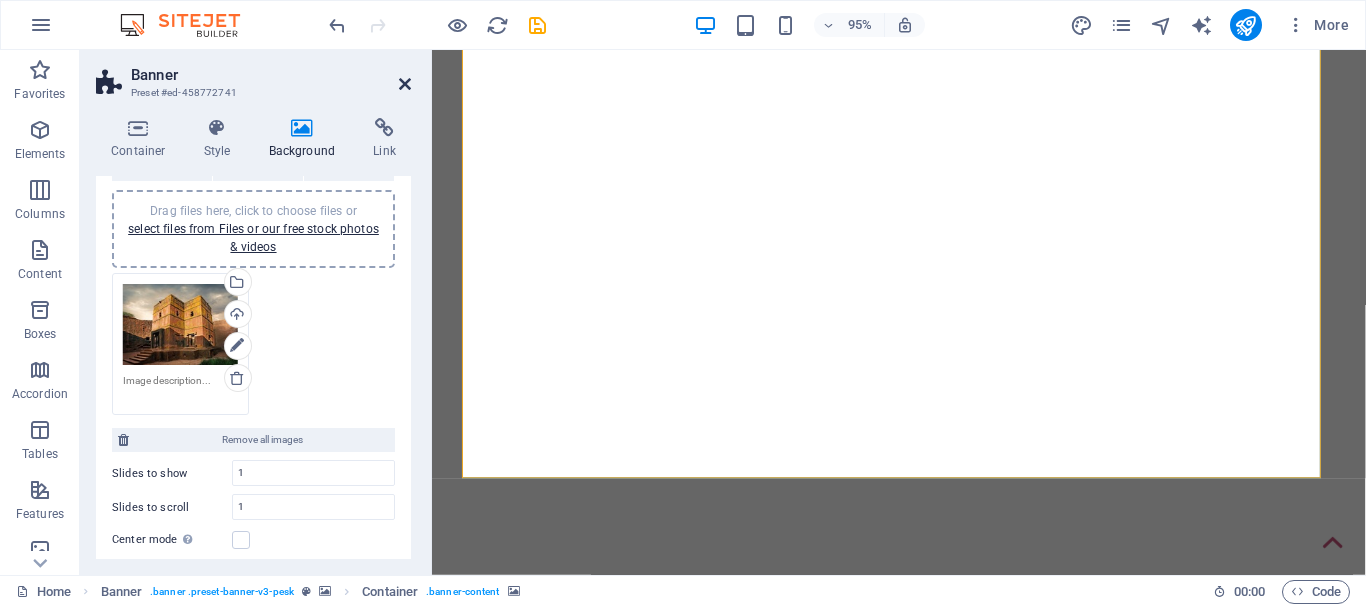 click at bounding box center (405, 84) 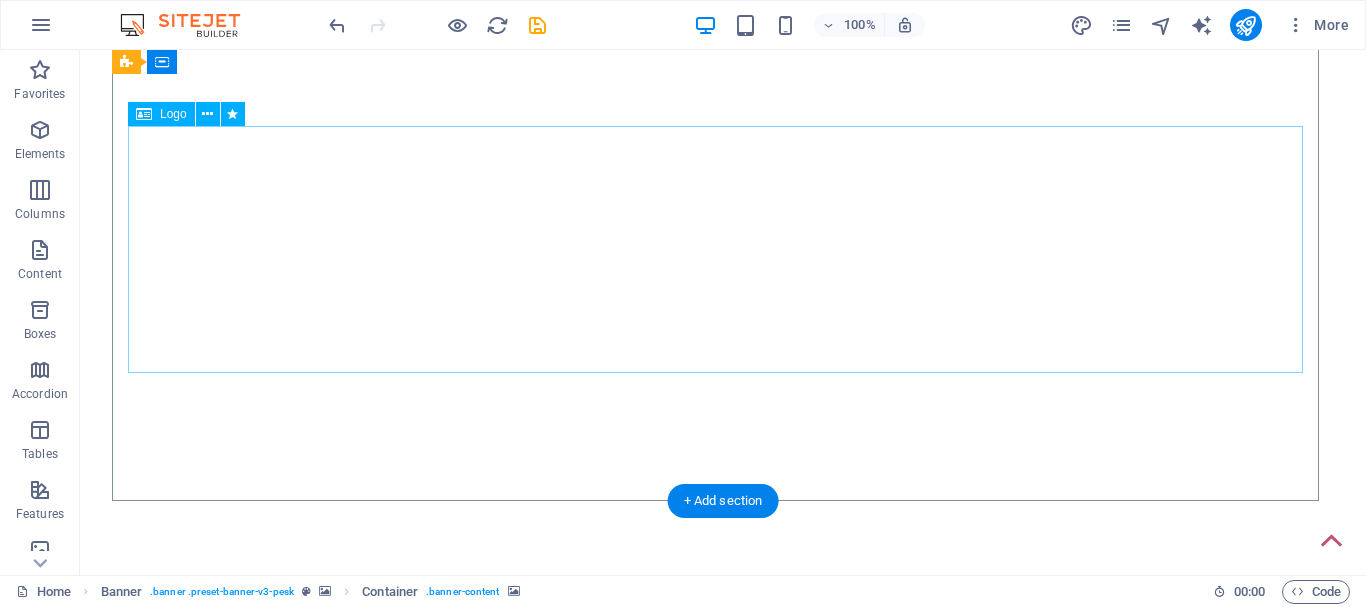 scroll, scrollTop: 0, scrollLeft: 0, axis: both 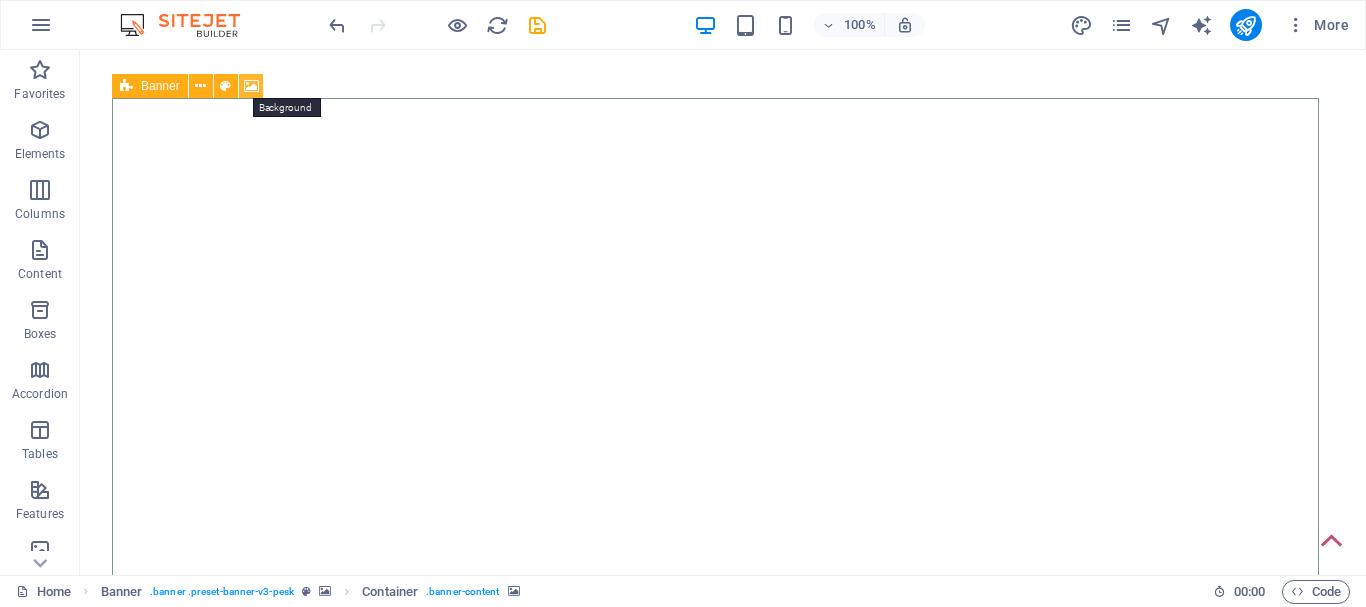 click at bounding box center (251, 86) 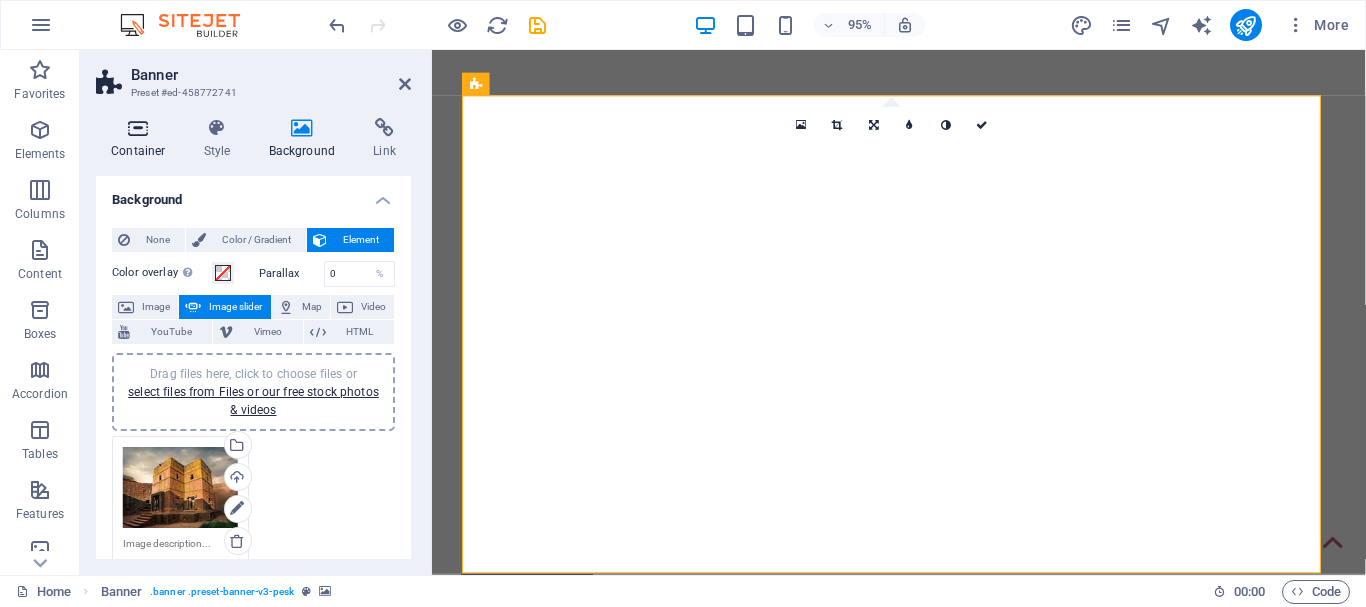 click on "Container" at bounding box center (142, 139) 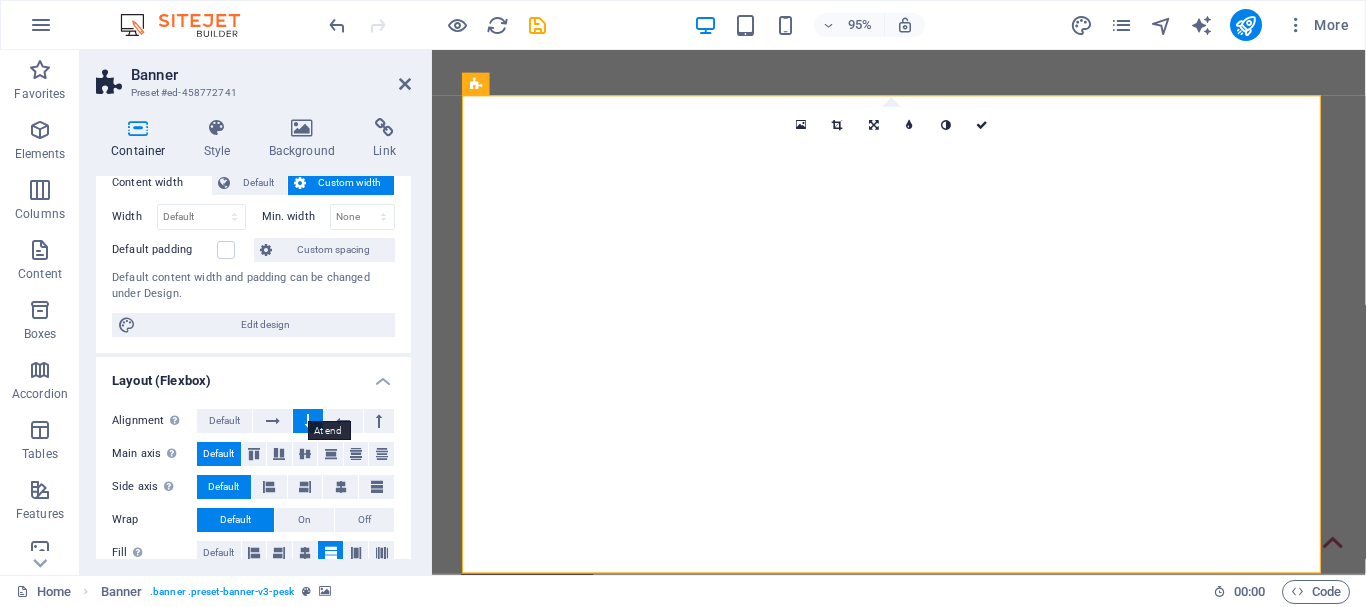 scroll, scrollTop: 0, scrollLeft: 0, axis: both 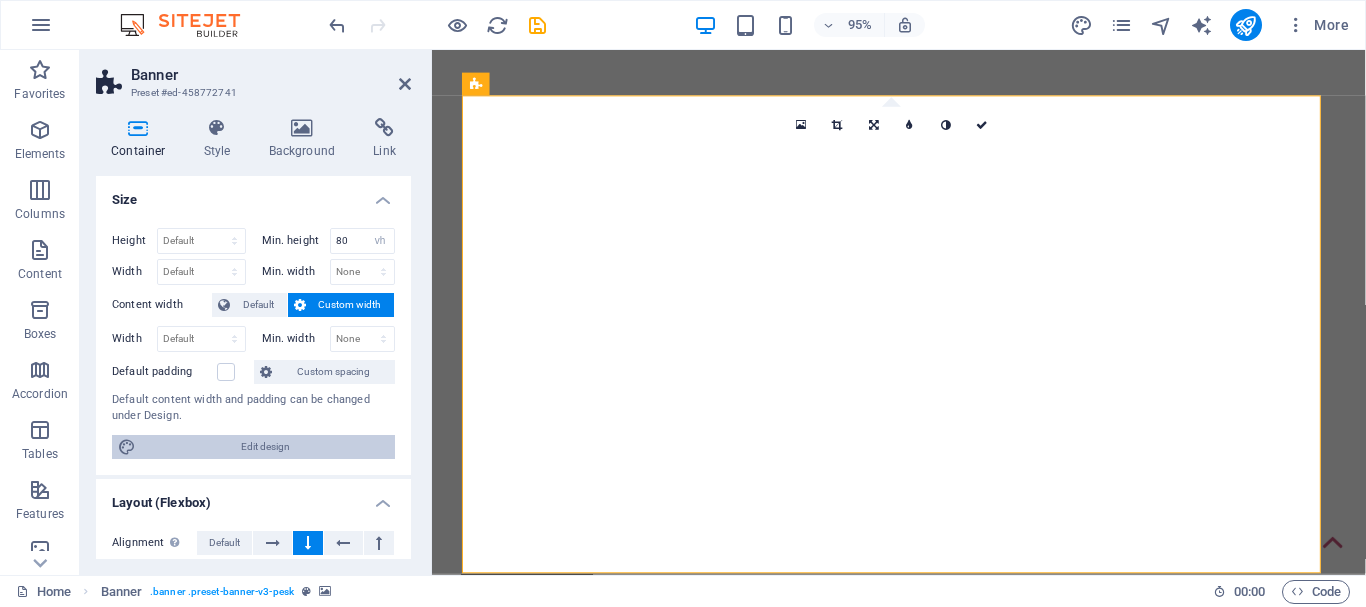 click on "Edit design" at bounding box center [265, 447] 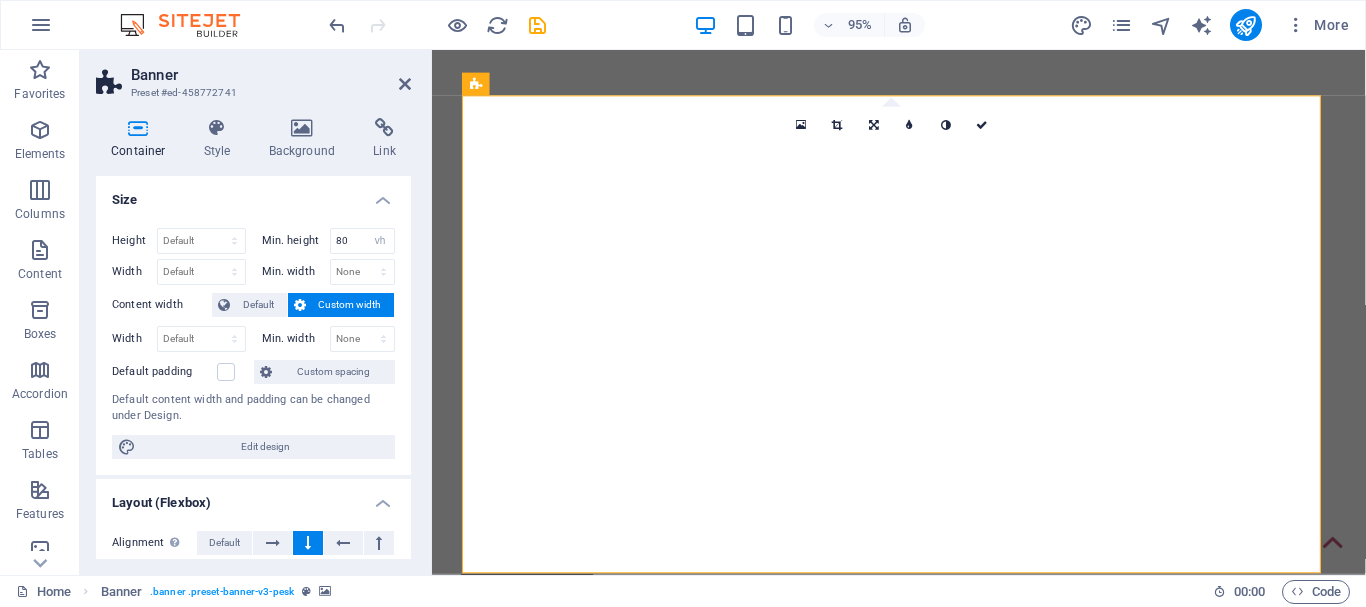 select on "px" 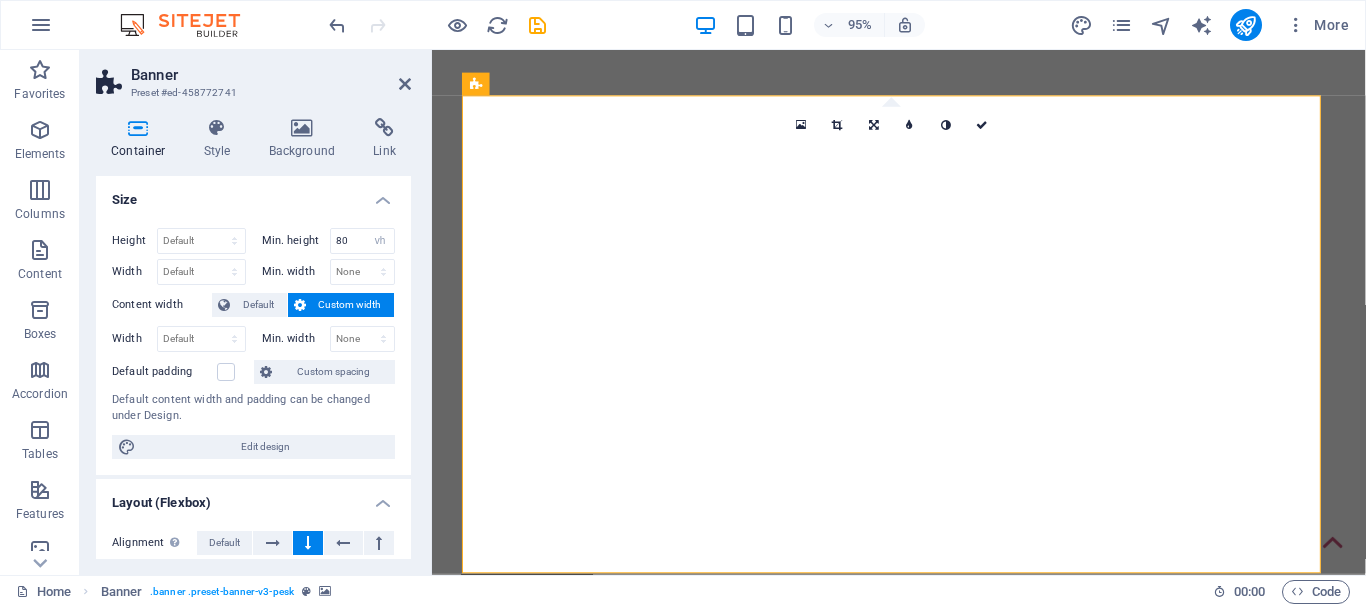 select on "300" 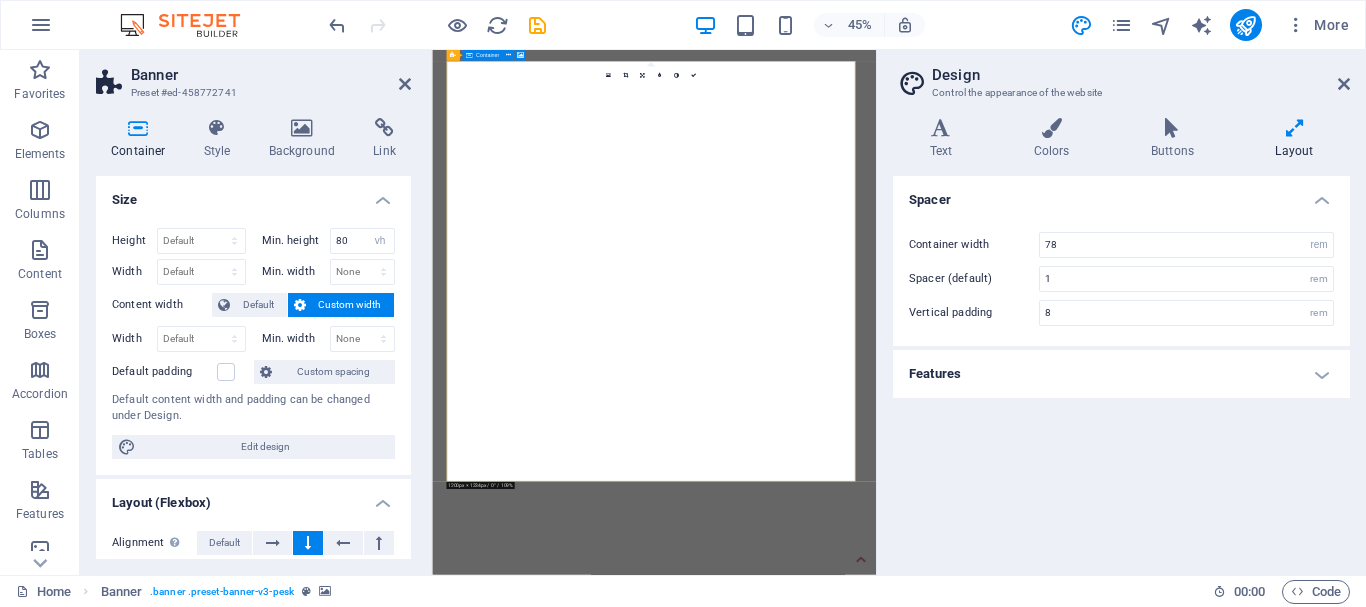 scroll, scrollTop: 0, scrollLeft: 0, axis: both 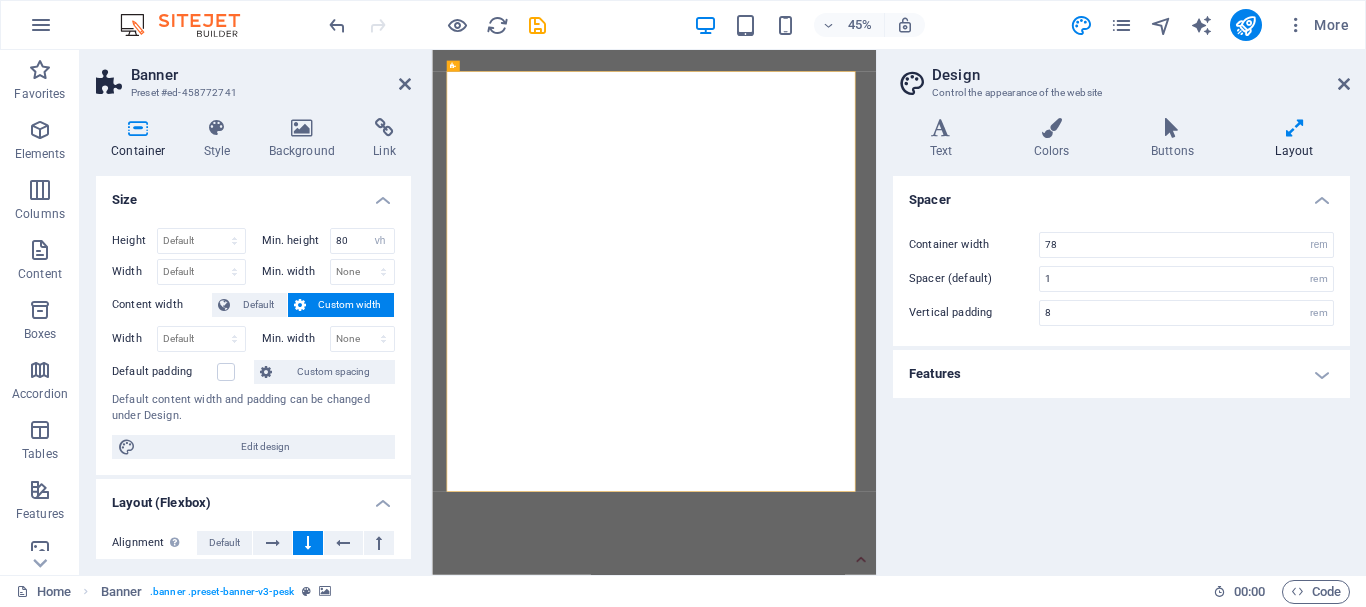 click at bounding box center (138, 128) 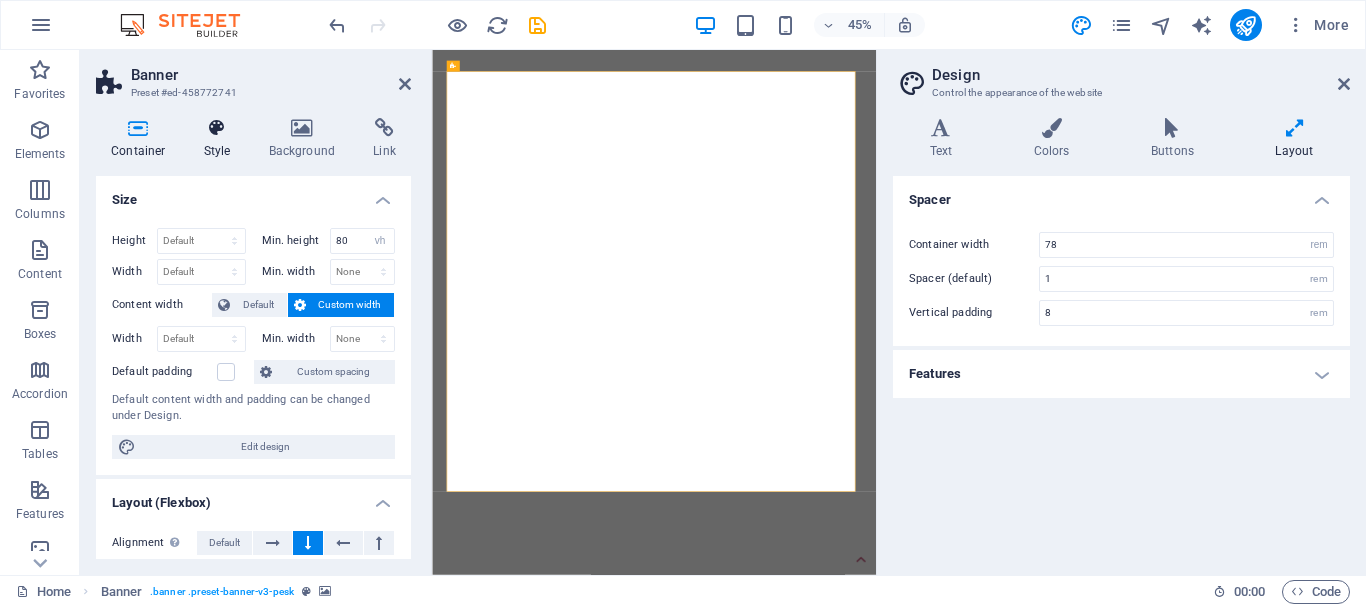 click at bounding box center (217, 128) 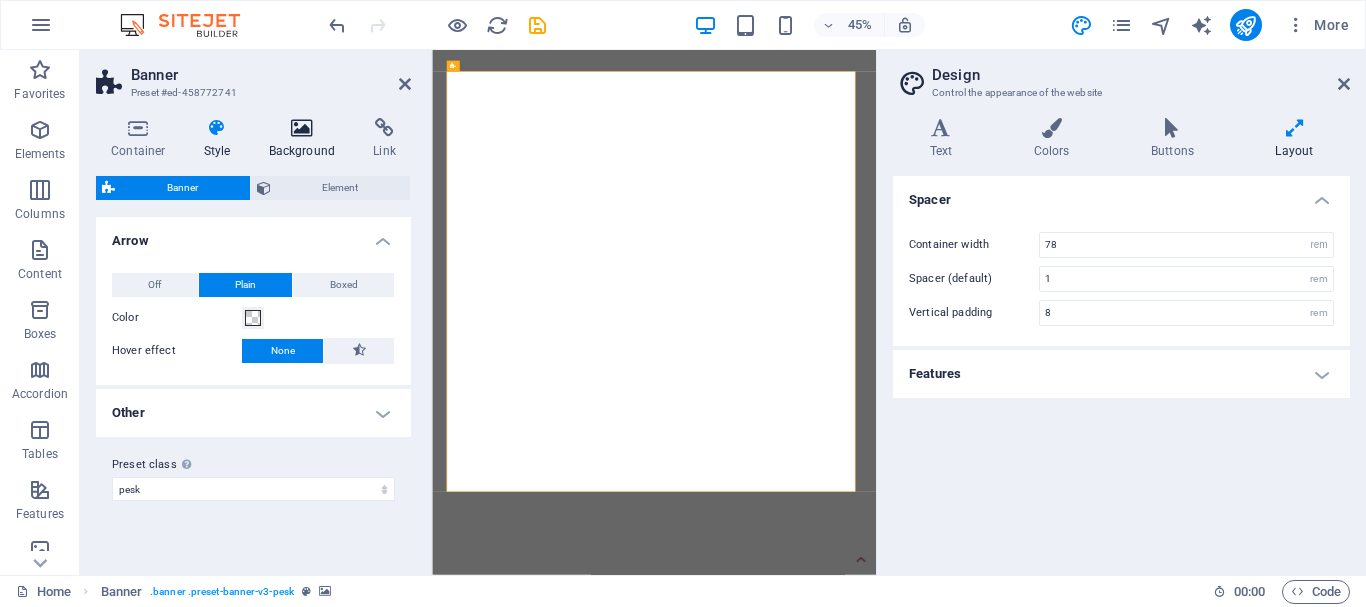 click at bounding box center (302, 128) 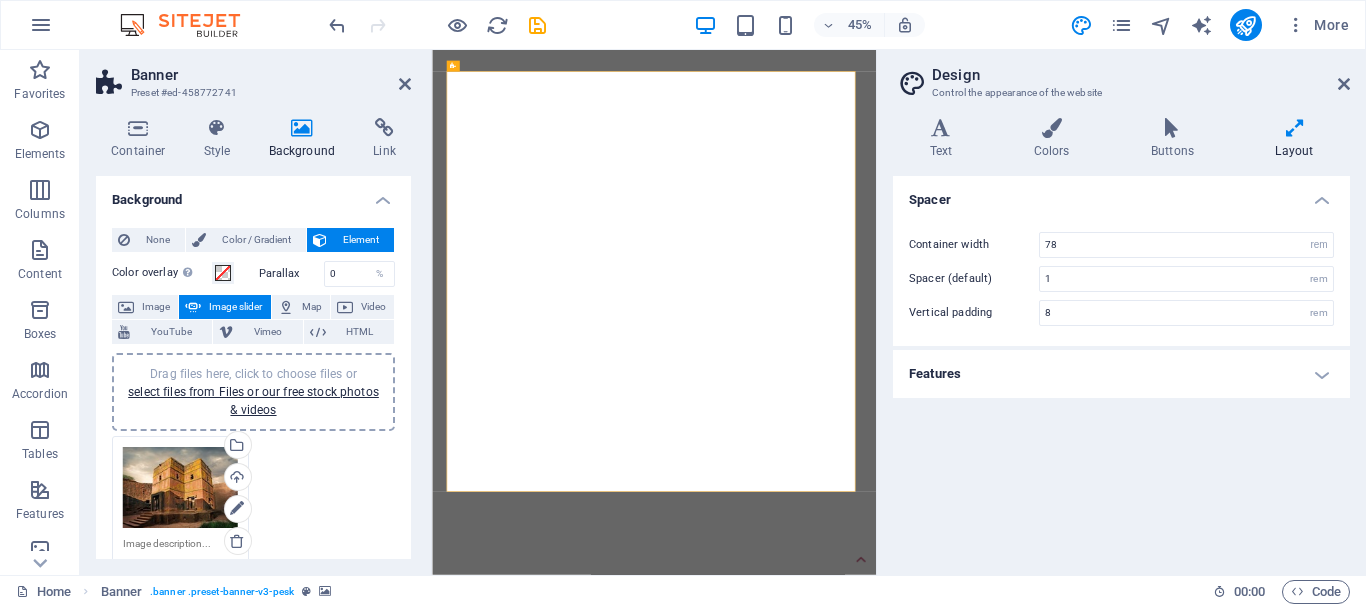 scroll, scrollTop: 100, scrollLeft: 0, axis: vertical 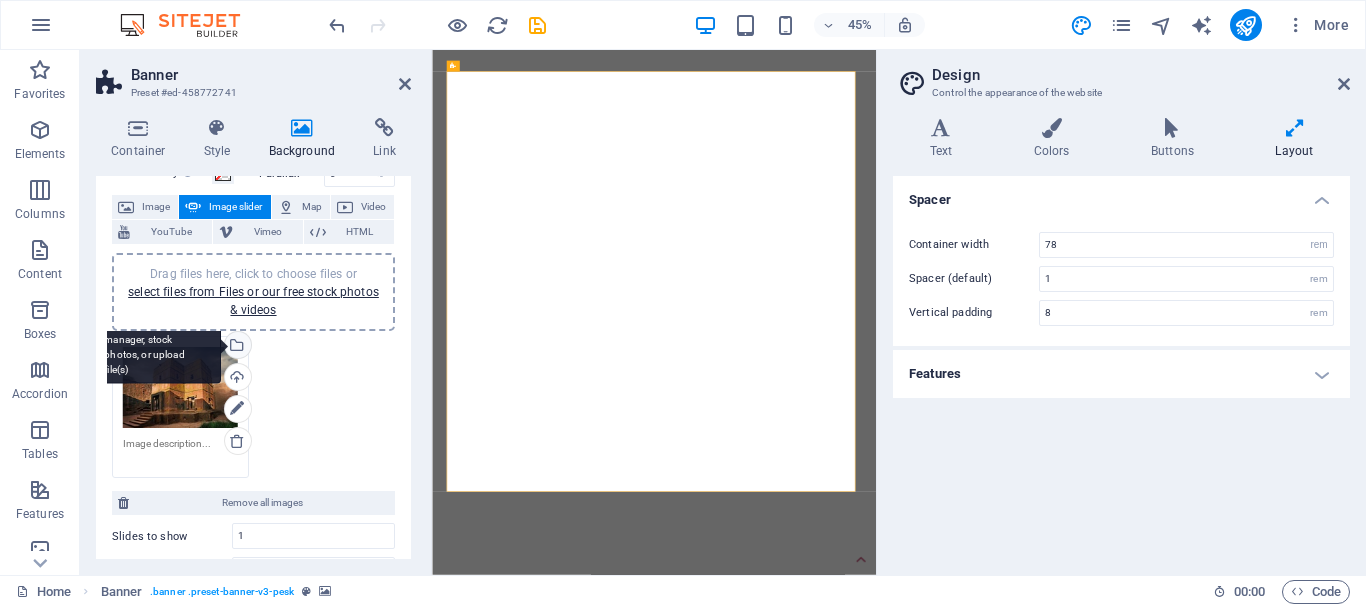 click on "Select files from the file manager, stock photos, or upload file(s)" at bounding box center [236, 347] 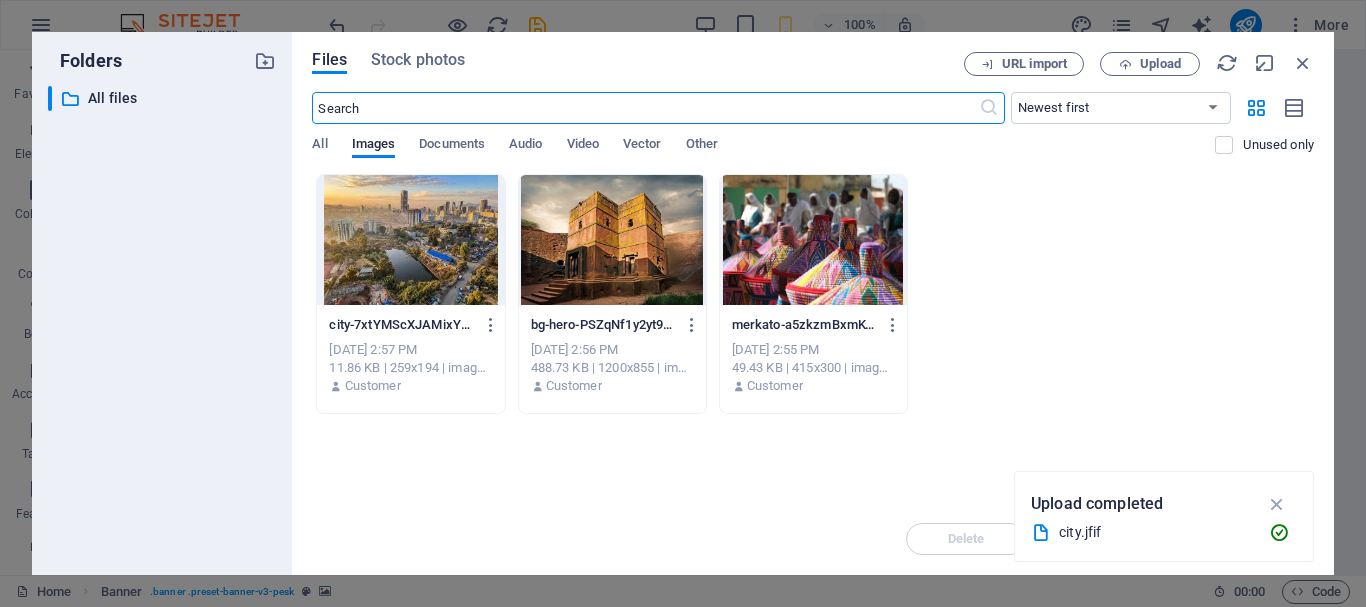 click at bounding box center [612, 240] 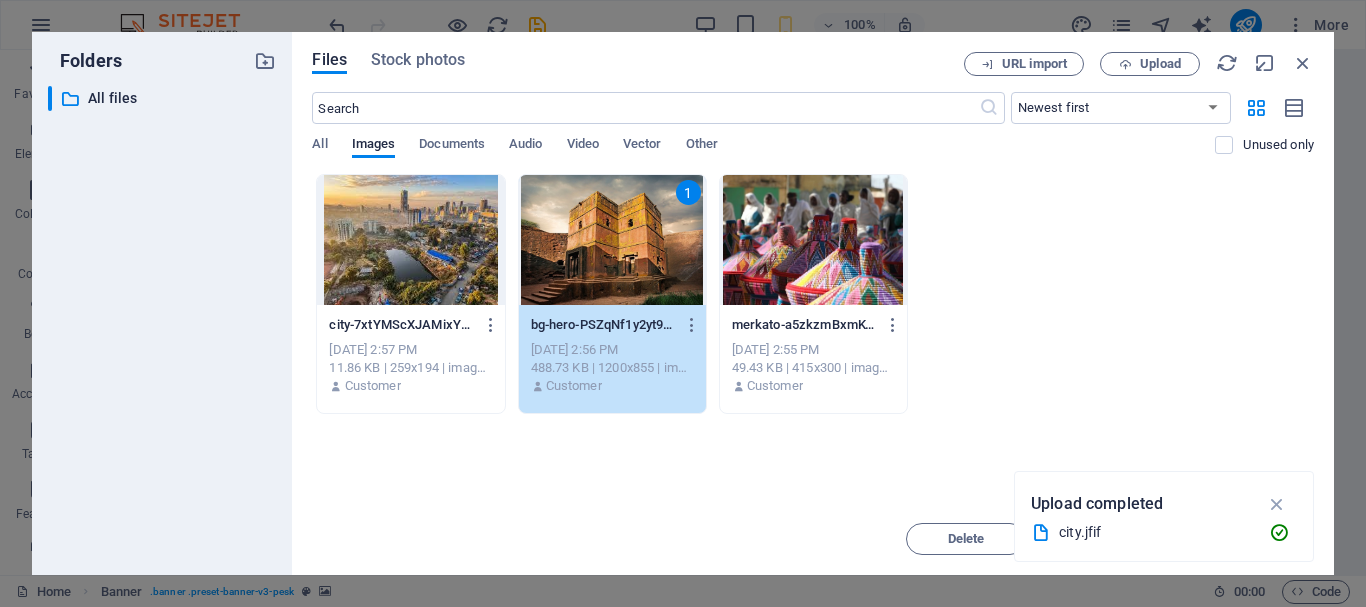 click at bounding box center (813, 240) 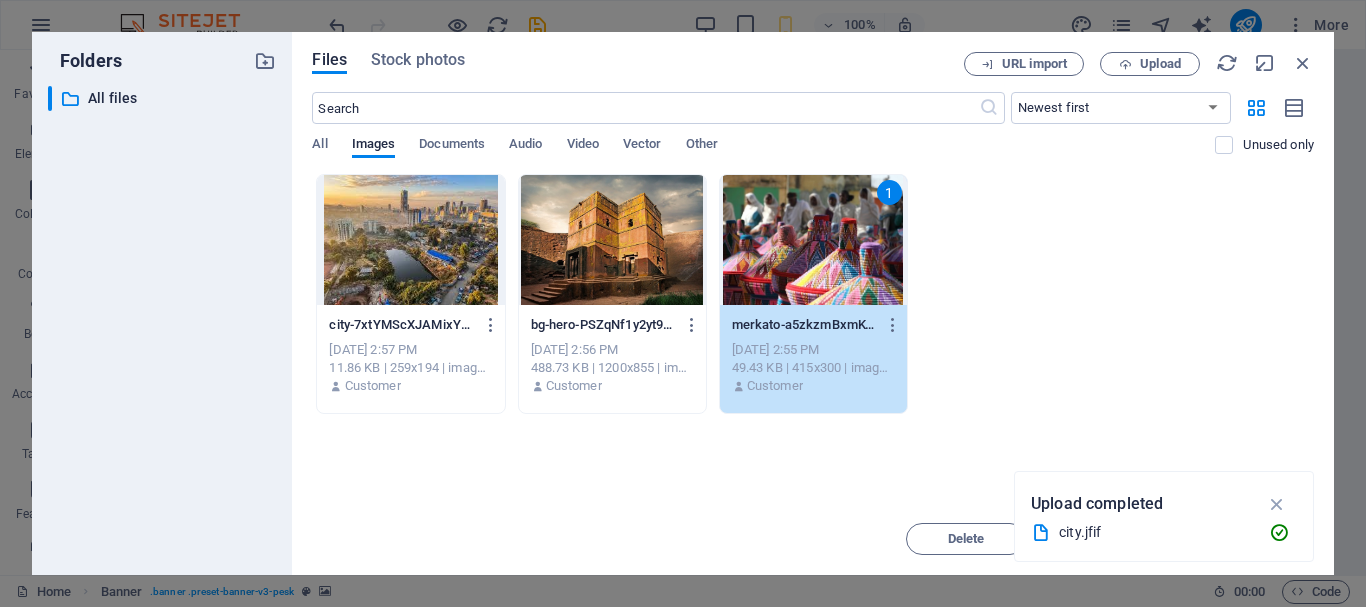 click on "city-7xtYMScXJAMixYW0hsvOfQ.jfif city-7xtYMScXJAMixYW0hsvOfQ.jfif [DATE] 2:57 PM 11.86 KB | 259x194 | image/jpeg Customer bg-hero-PSZqNf1y2yt9be3MgTtCKQ.jpg bg-hero-PSZqNf1y2yt9be3MgTtCKQ.jpg [DATE] 2:56 PM 488.73 KB | 1200x855 | image/jpeg Customer 1 merkato-a5zkzmBxmK-e5YWGp1sEDA.jpg merkato-a5zkzmBxmK-e5YWGp1sEDA.jpg [DATE] 2:55 PM 49.43 KB | 415x300 | image/jpeg Customer" at bounding box center (813, 294) 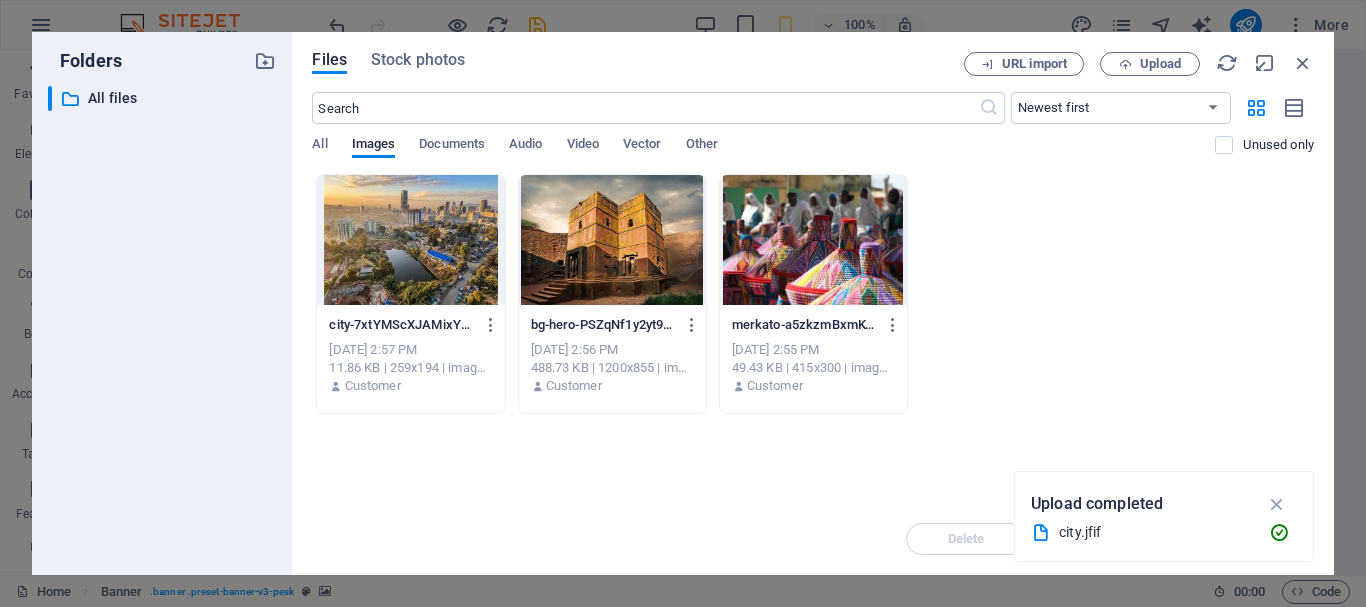 click at bounding box center [612, 240] 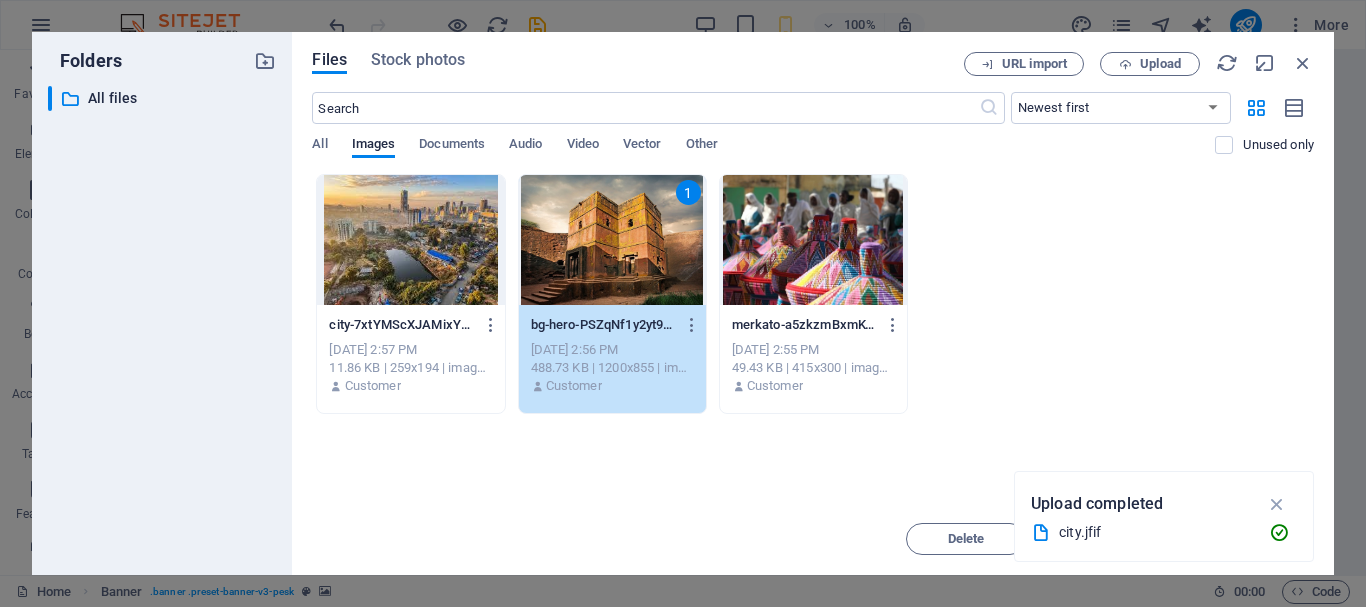 click at bounding box center [410, 240] 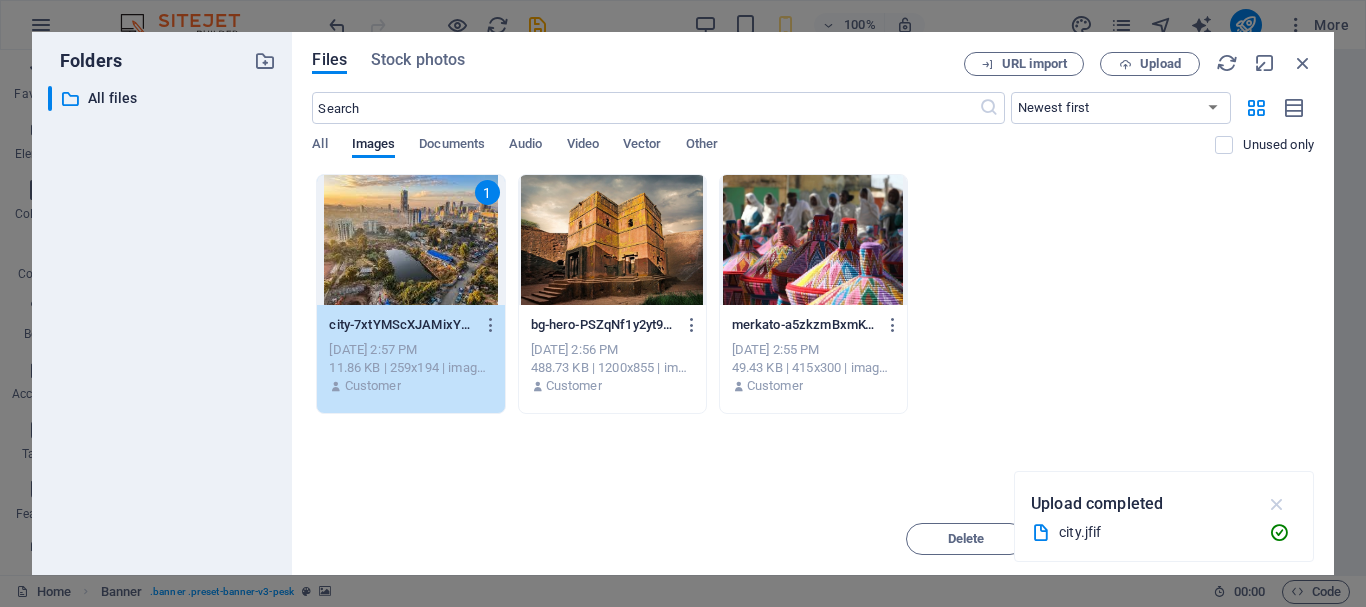 click at bounding box center (1277, 504) 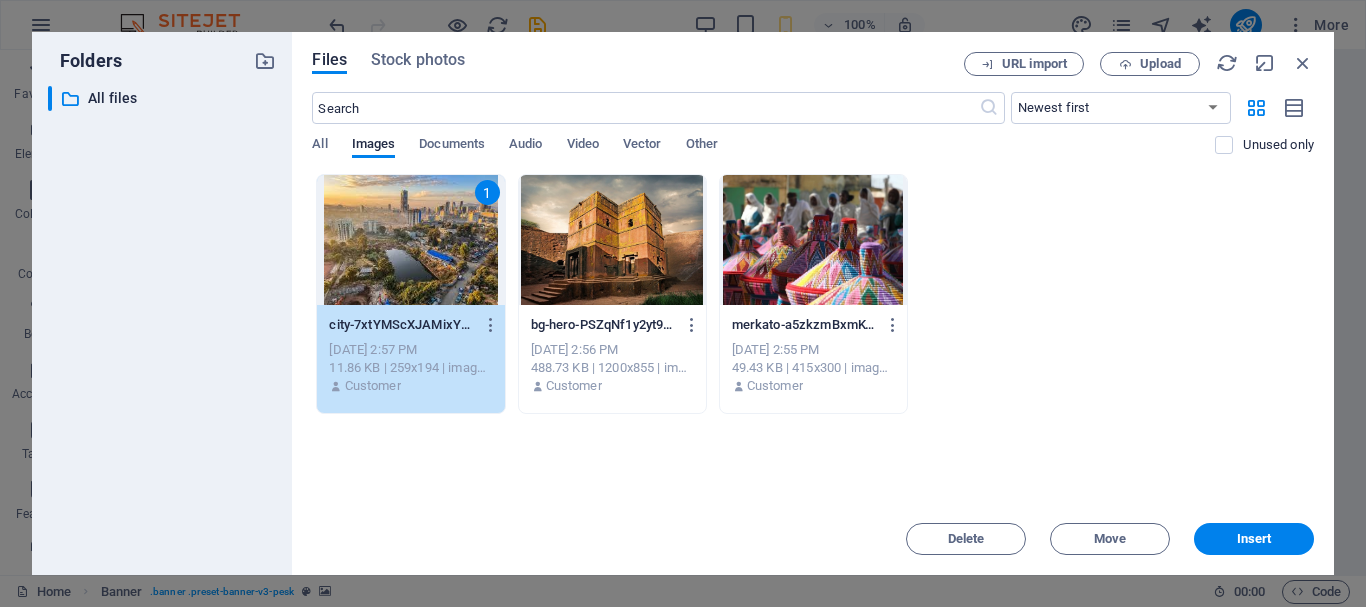 click at bounding box center [612, 240] 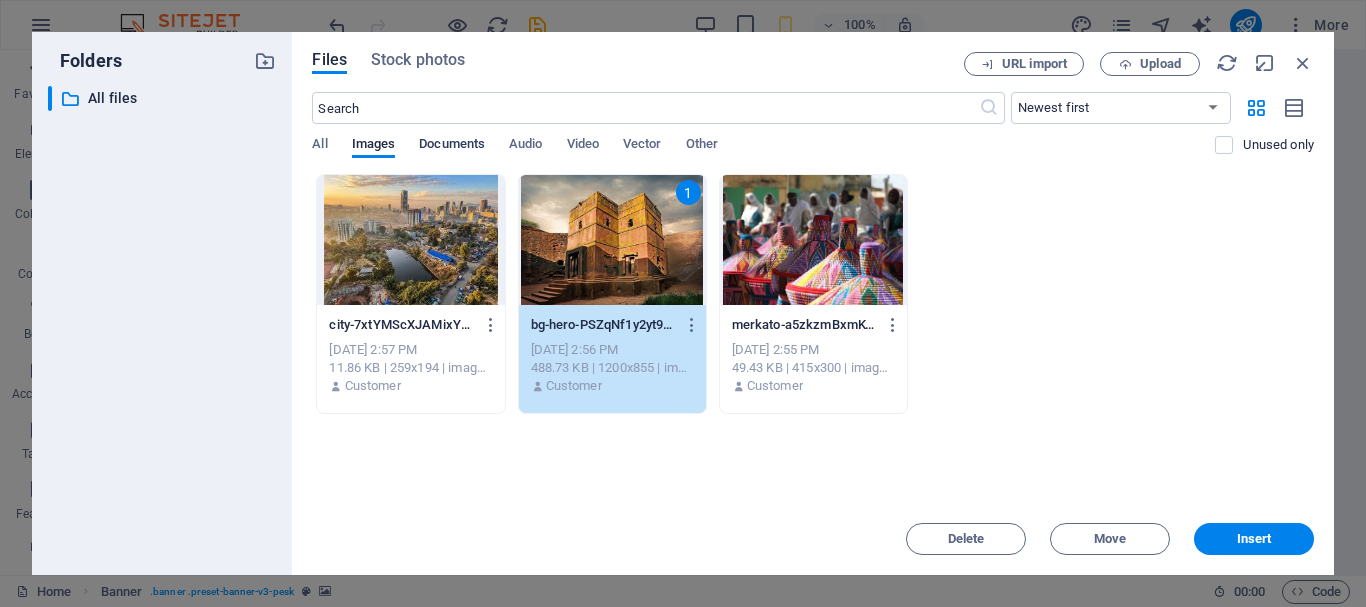 click on "Documents" at bounding box center (452, 146) 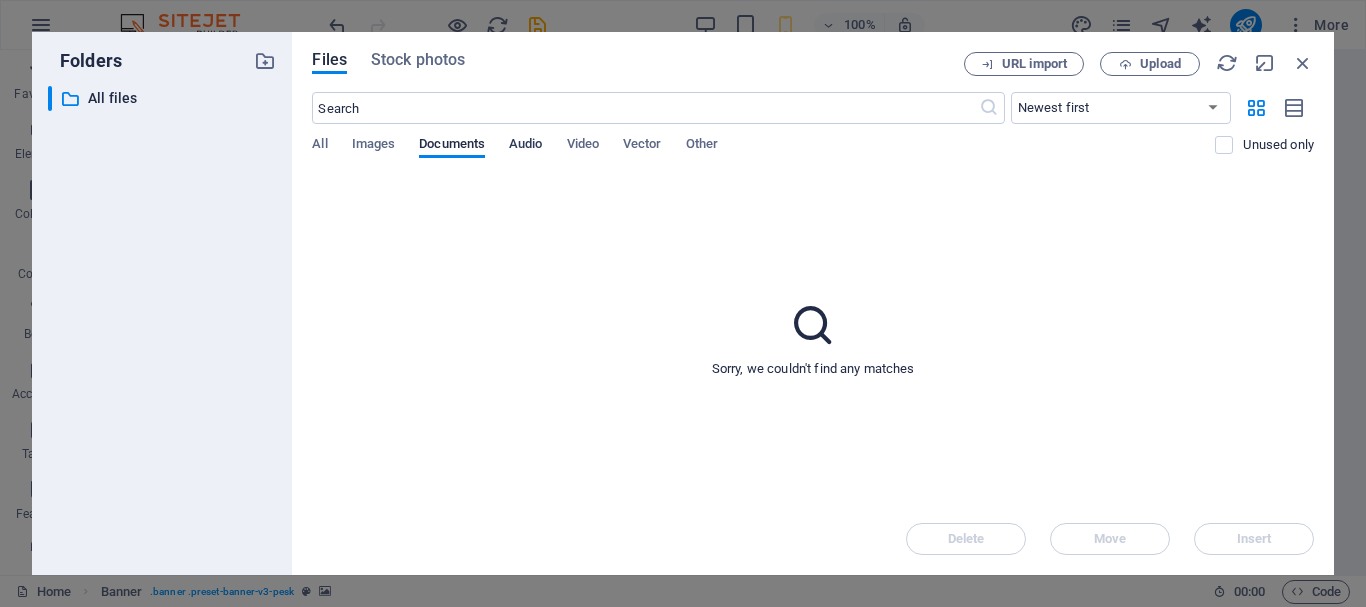 click on "Audio" at bounding box center (525, 146) 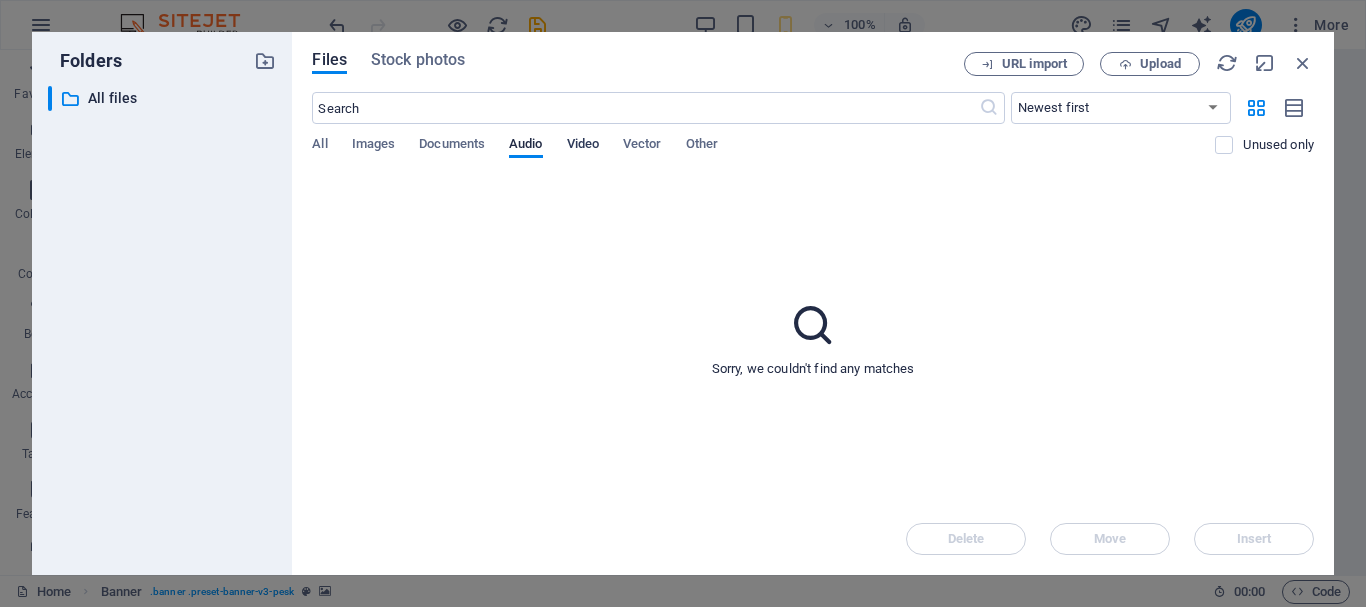 click on "Video" at bounding box center [583, 146] 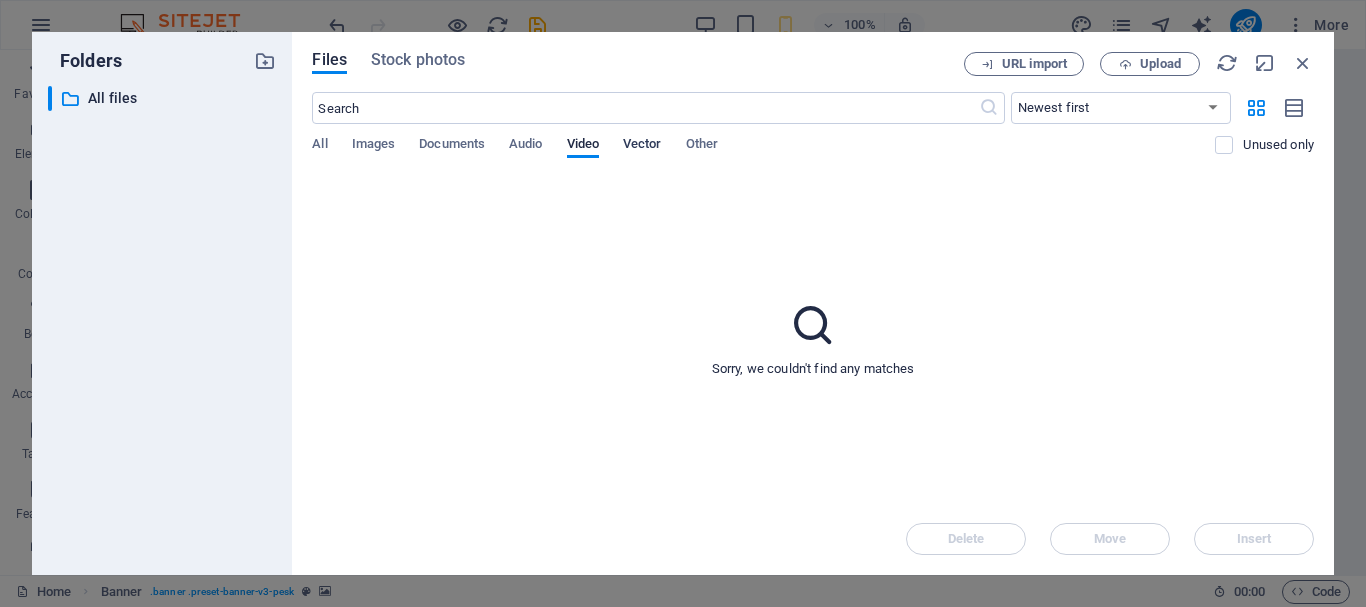 click on "Vector" at bounding box center [642, 146] 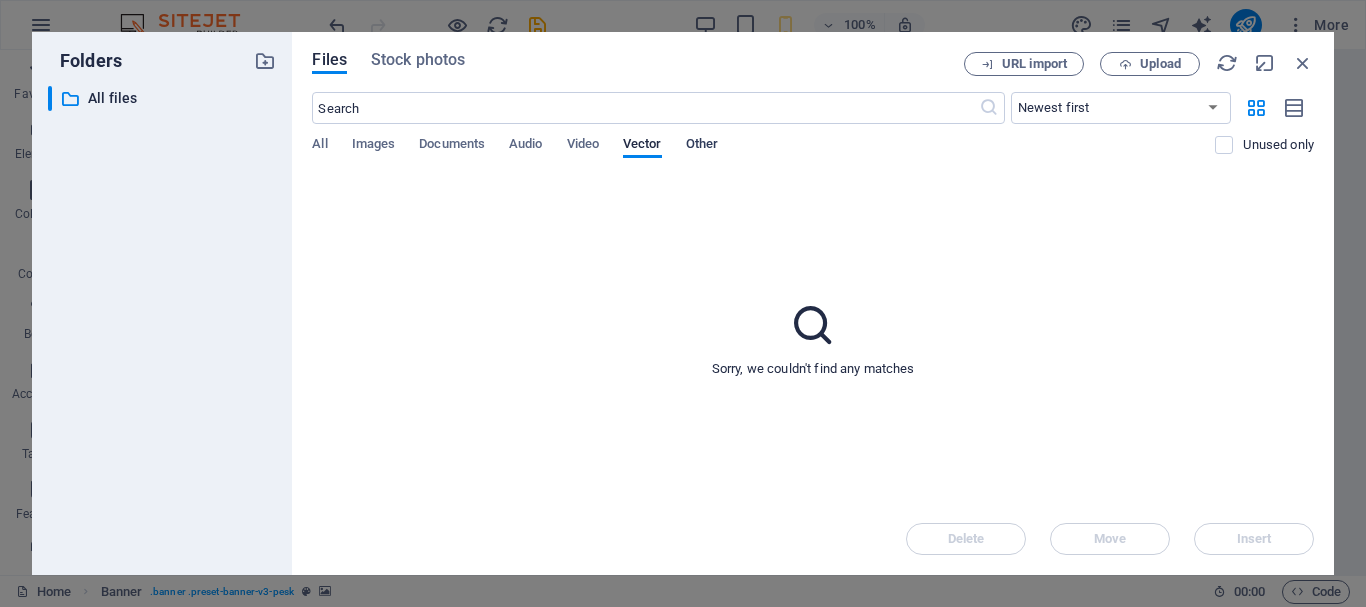 click on "Other" at bounding box center [702, 146] 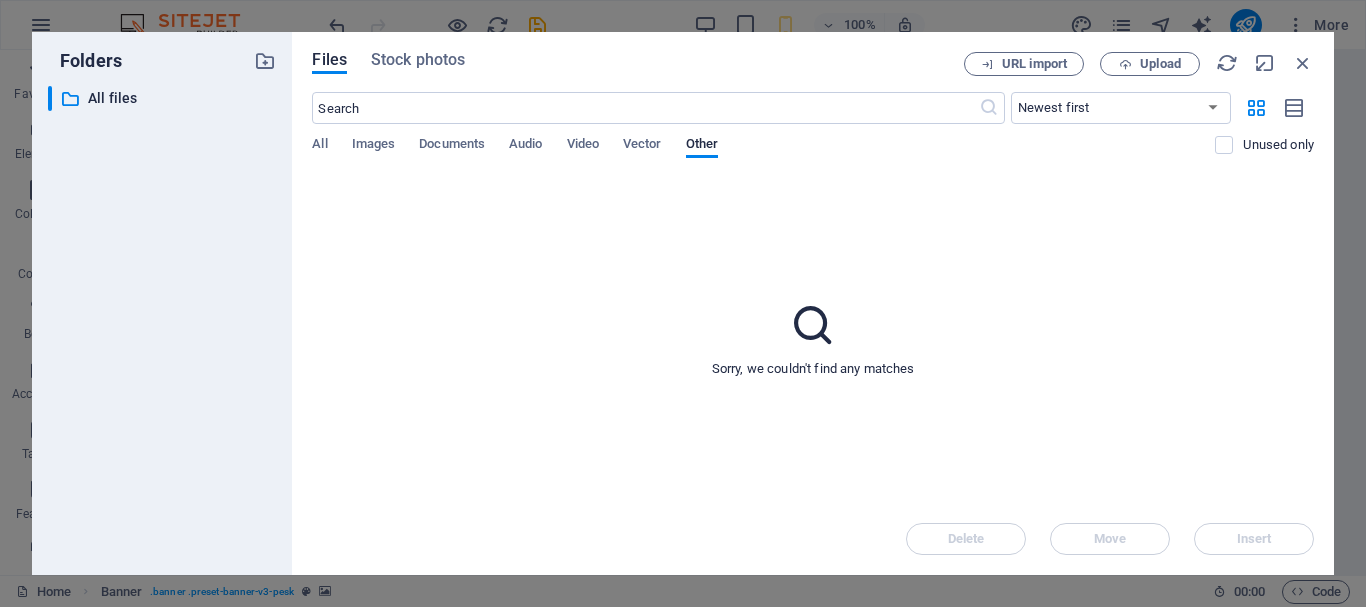 click on "All Images Documents Audio Video Vector Other" at bounding box center [763, 155] 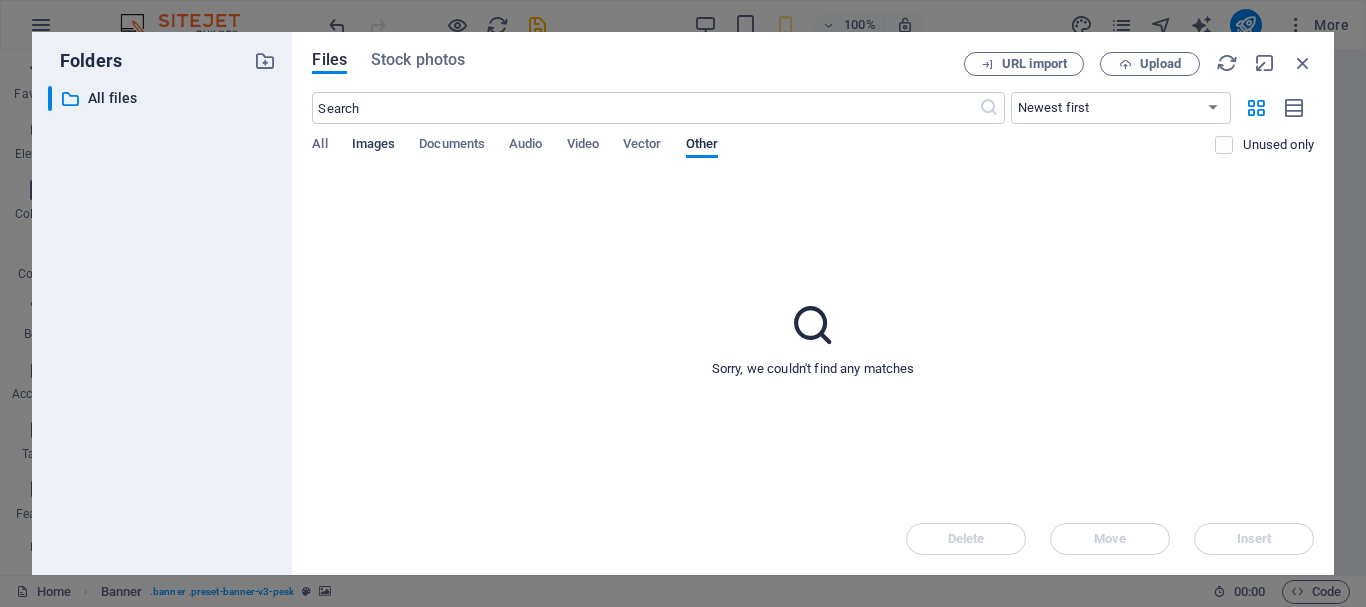 click on "Images" at bounding box center [374, 146] 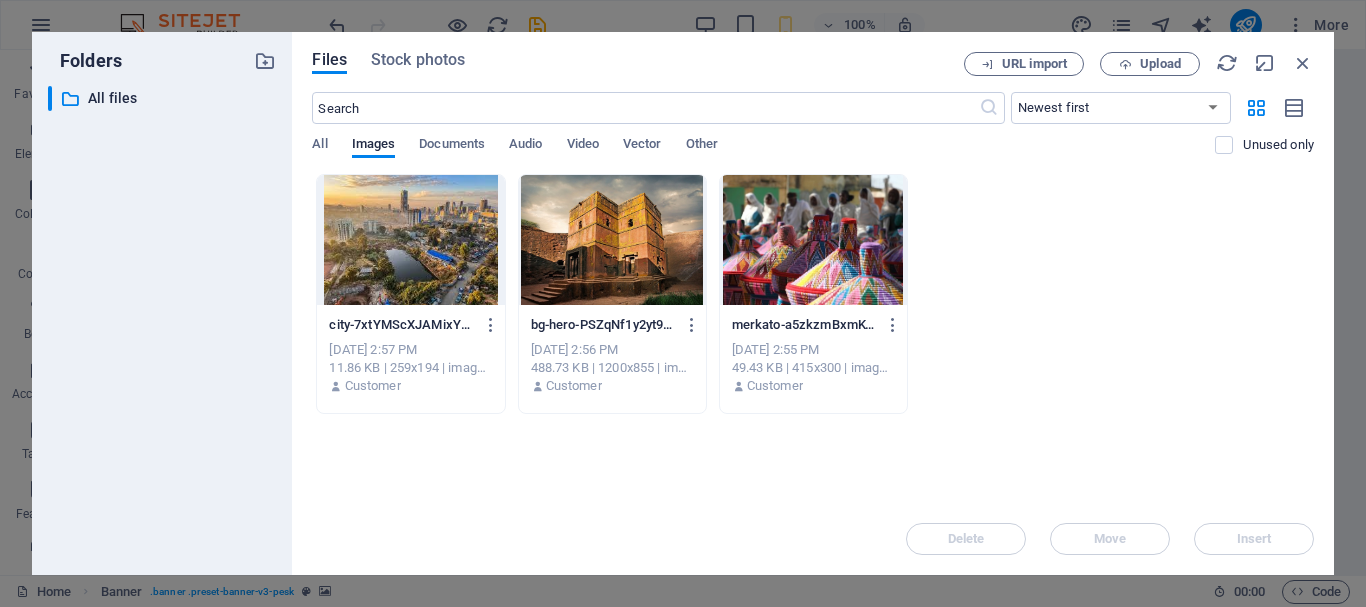 click at bounding box center (410, 240) 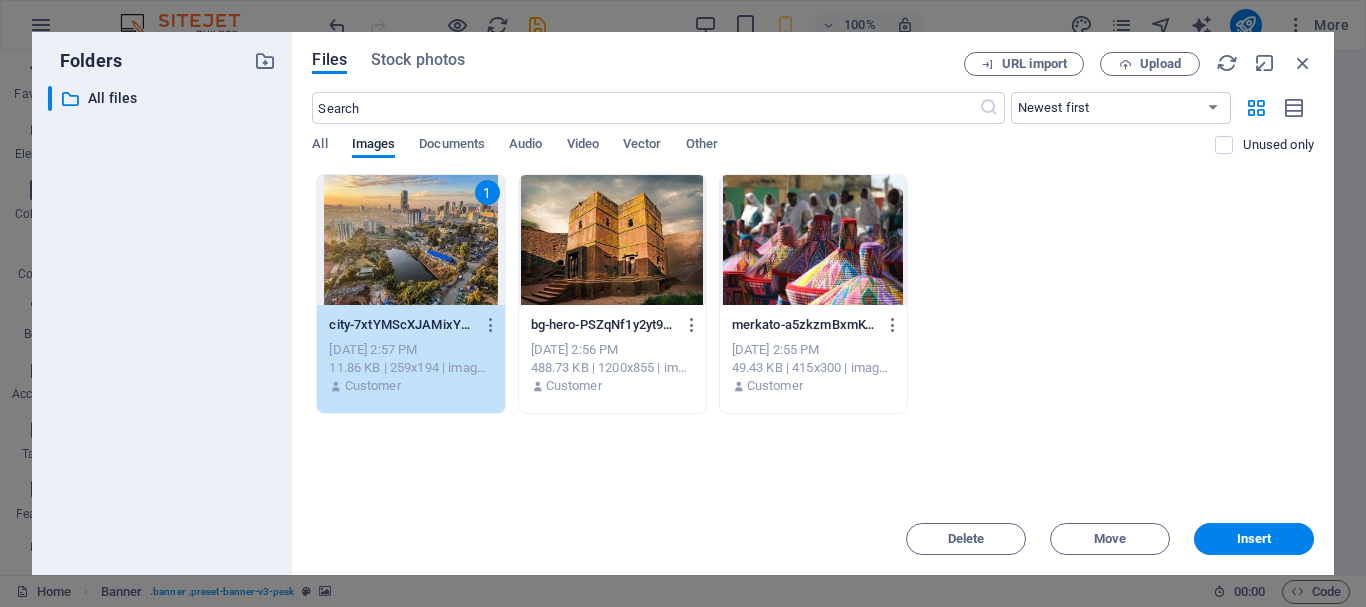 click on "[DATE] 2:57 PM" at bounding box center (410, 350) 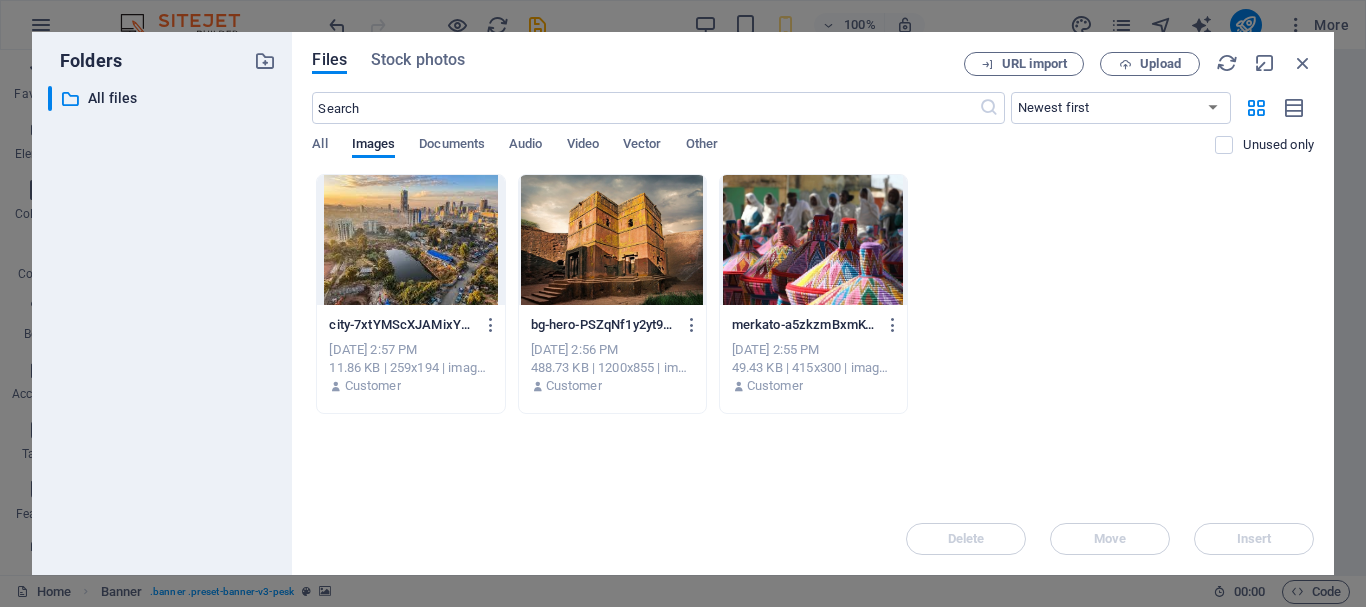 click on "[DATE] 2:57 PM" at bounding box center (410, 350) 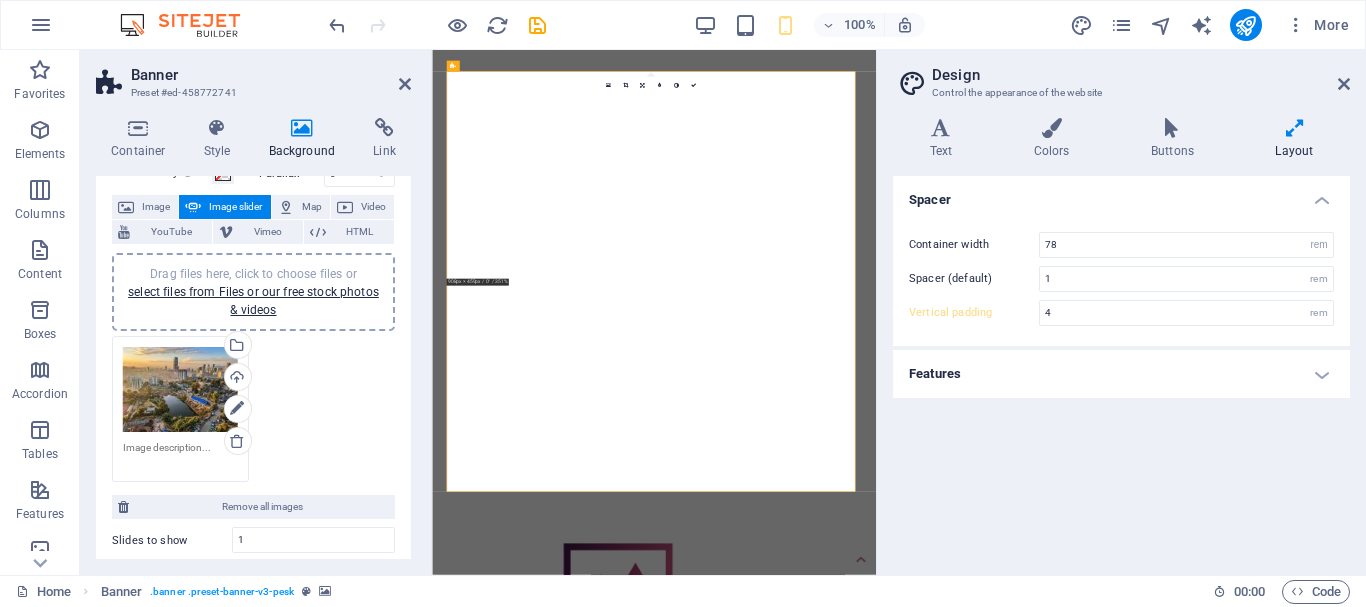type on "8" 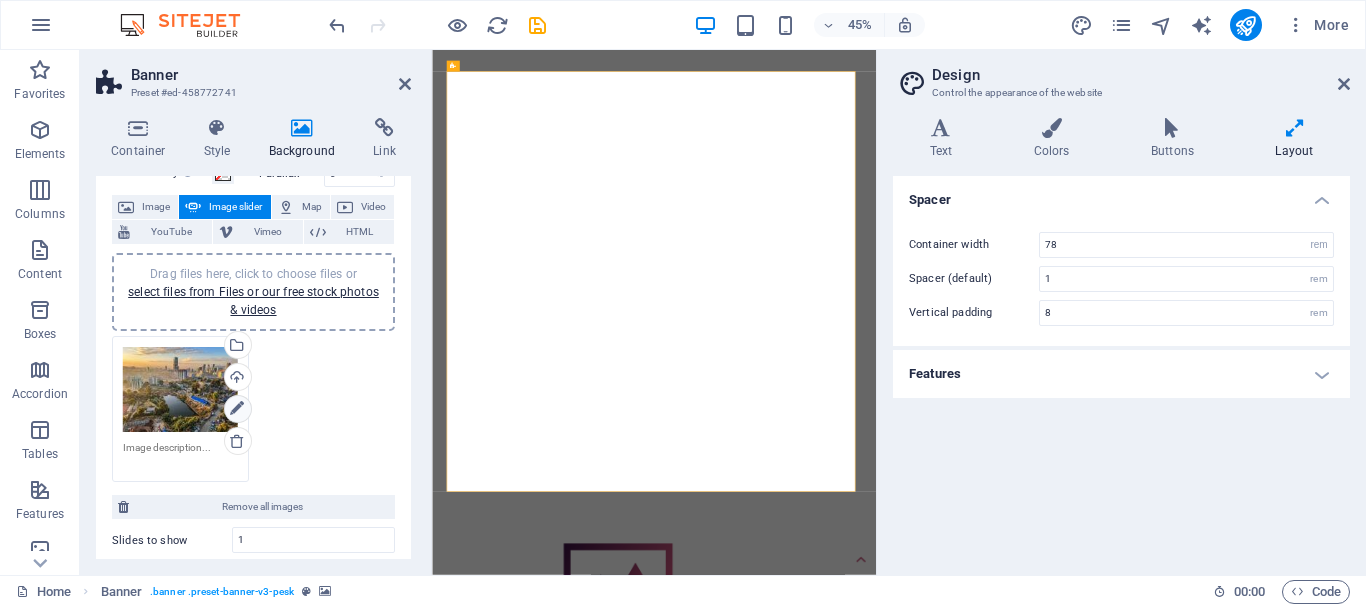 scroll, scrollTop: 300, scrollLeft: 0, axis: vertical 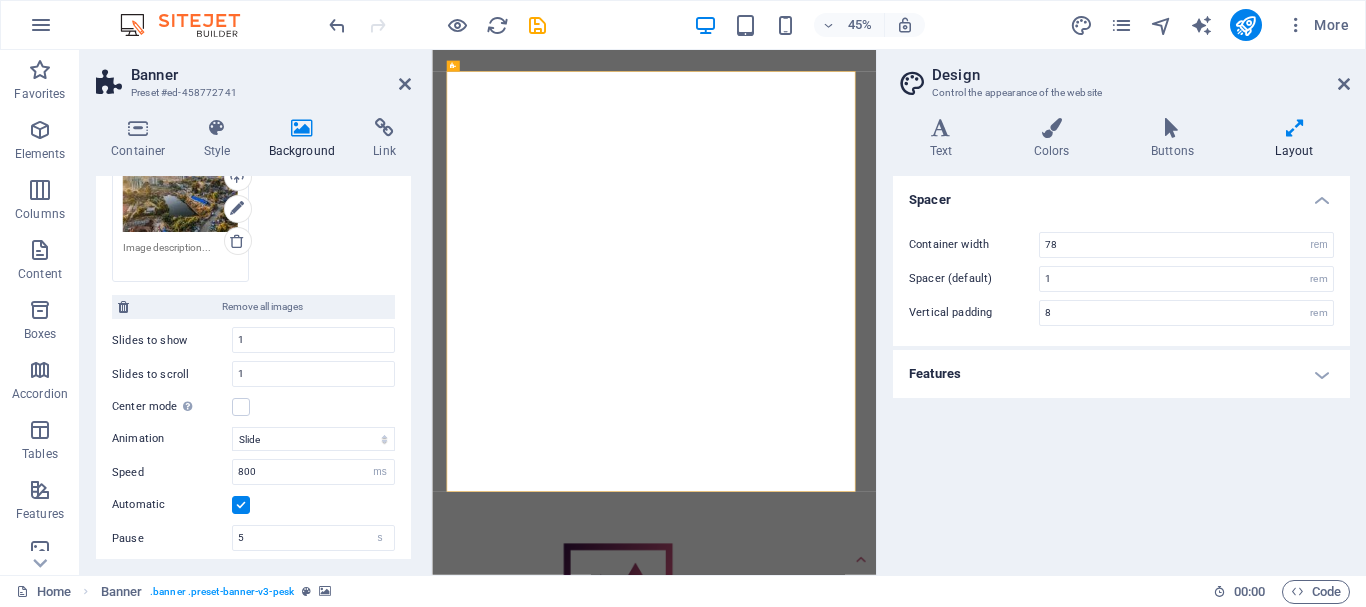 click on "Animation Slide Fade Speed 800 s ms Automatic Pause 5 s ms Pause on hover Loop Lazyload Off On demand Progressive Arrows Dots" at bounding box center [253, 565] 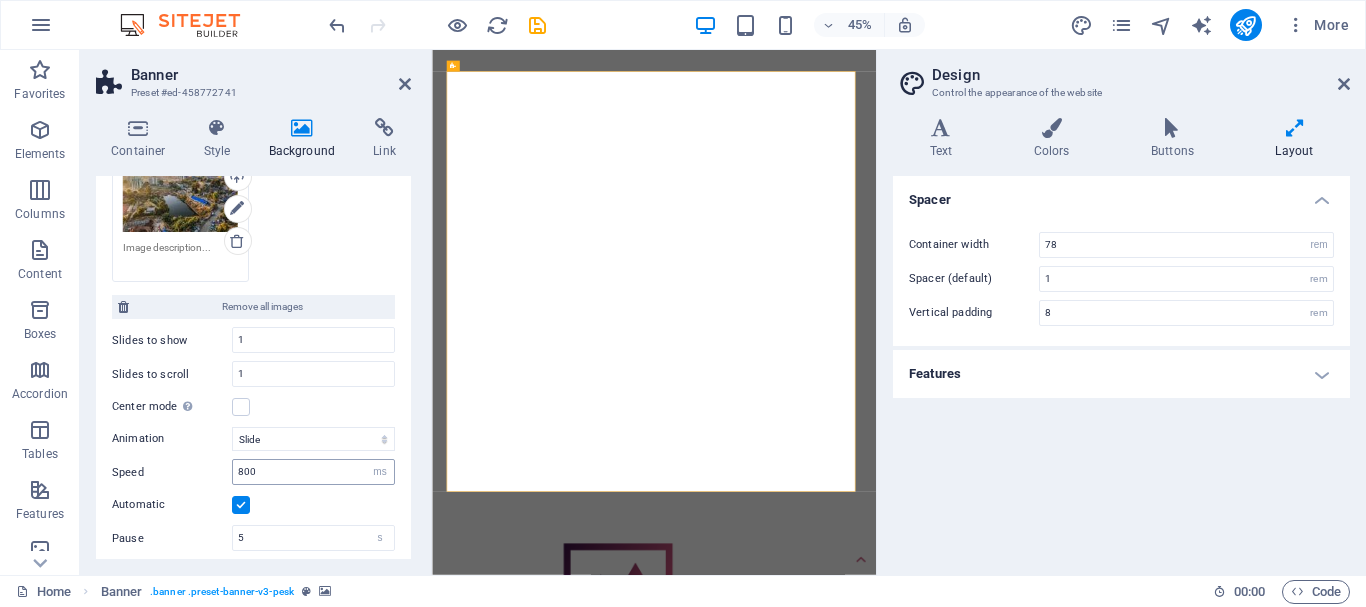 scroll, scrollTop: 400, scrollLeft: 0, axis: vertical 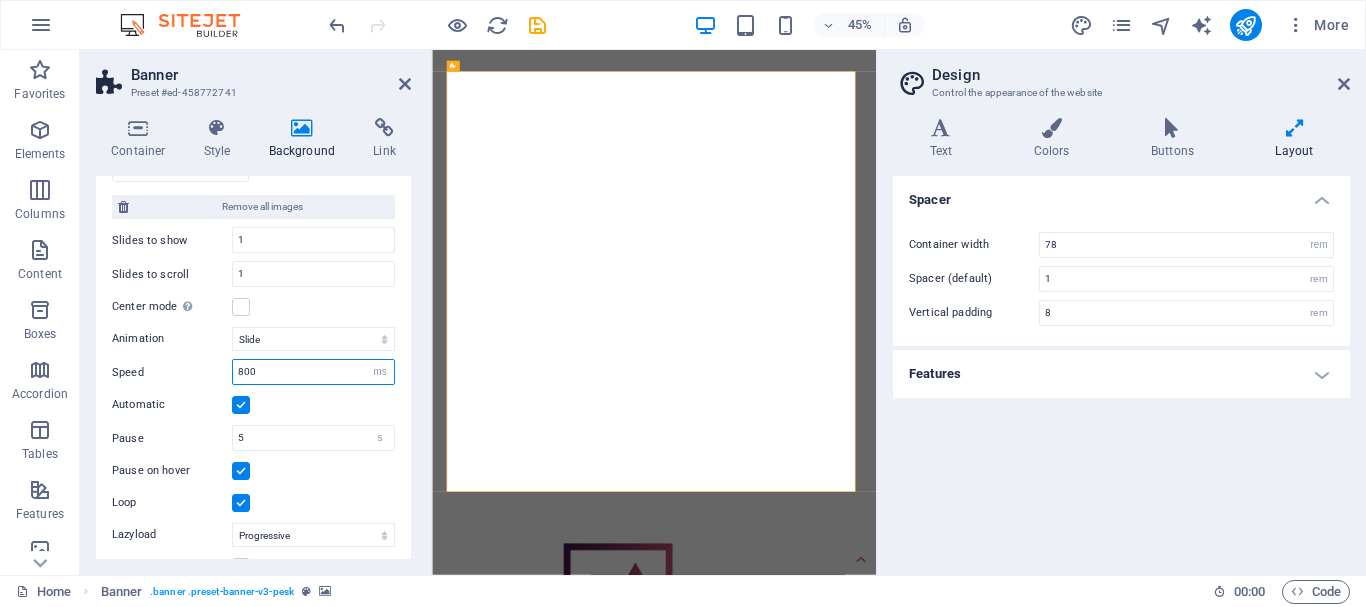 click on "800" at bounding box center [313, 372] 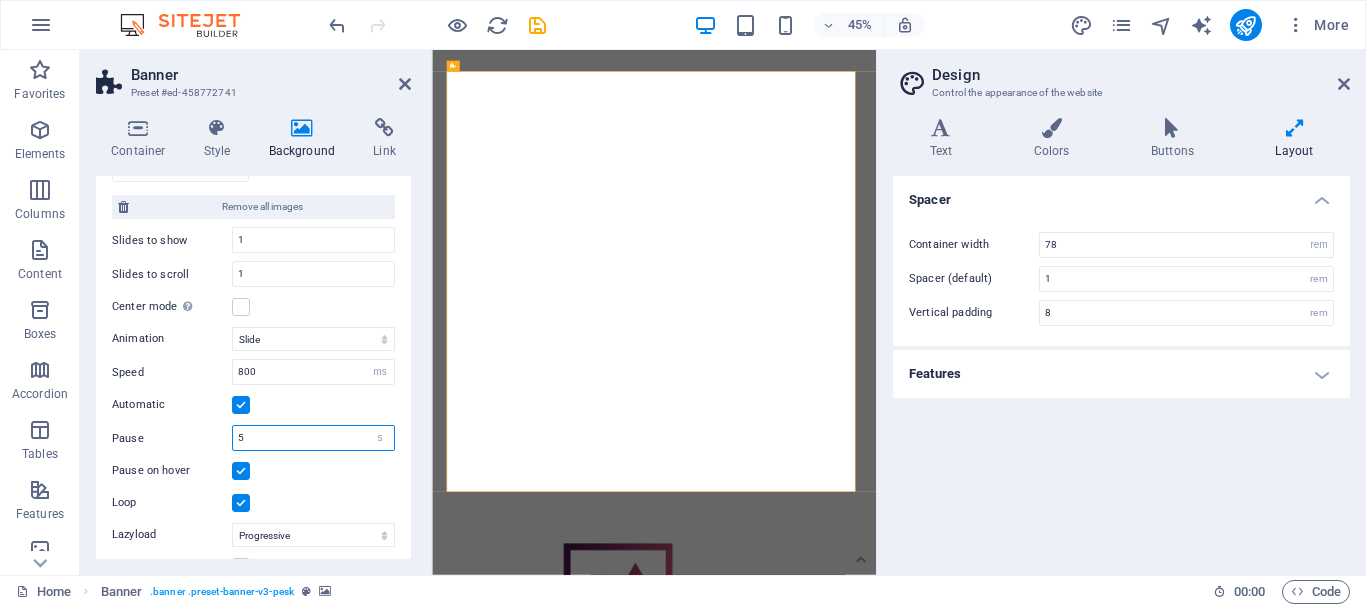 click on "5" at bounding box center [313, 438] 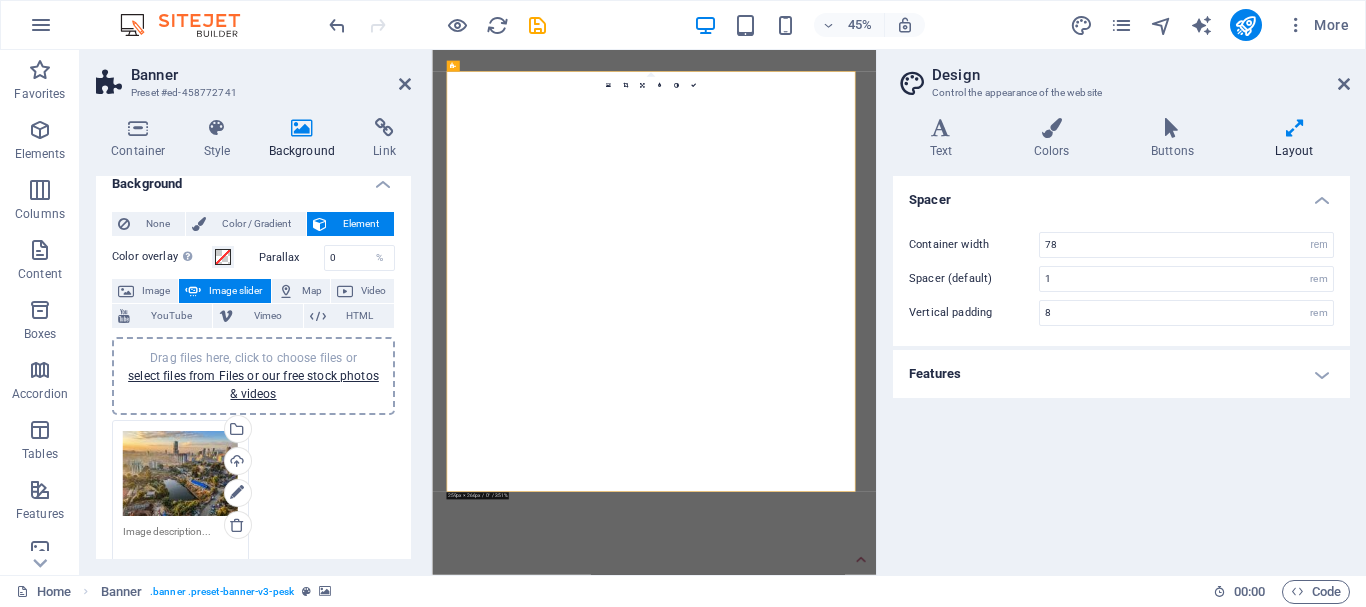 scroll, scrollTop: 0, scrollLeft: 0, axis: both 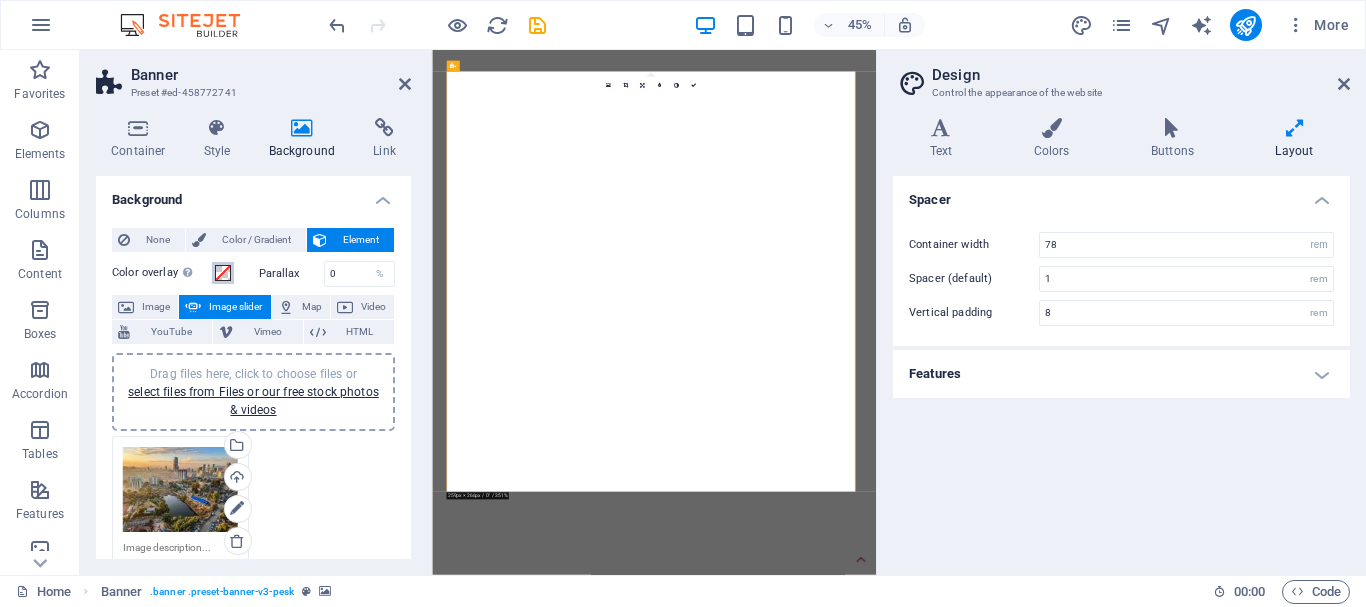 type on "4.9" 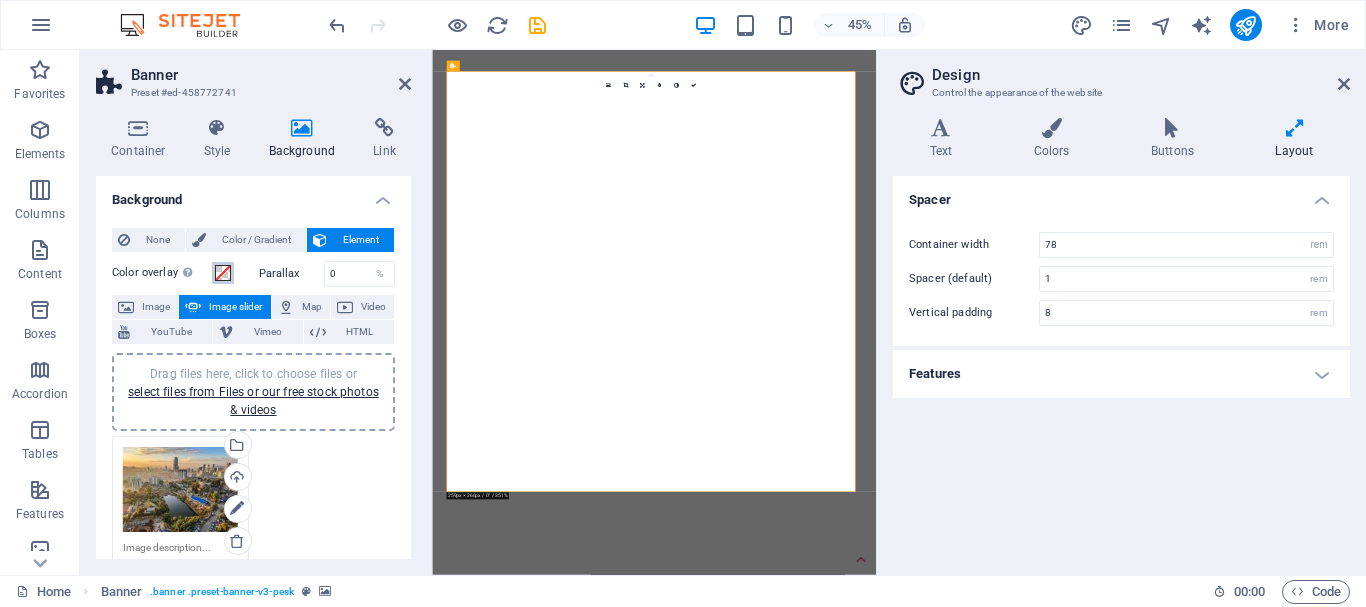click at bounding box center [223, 273] 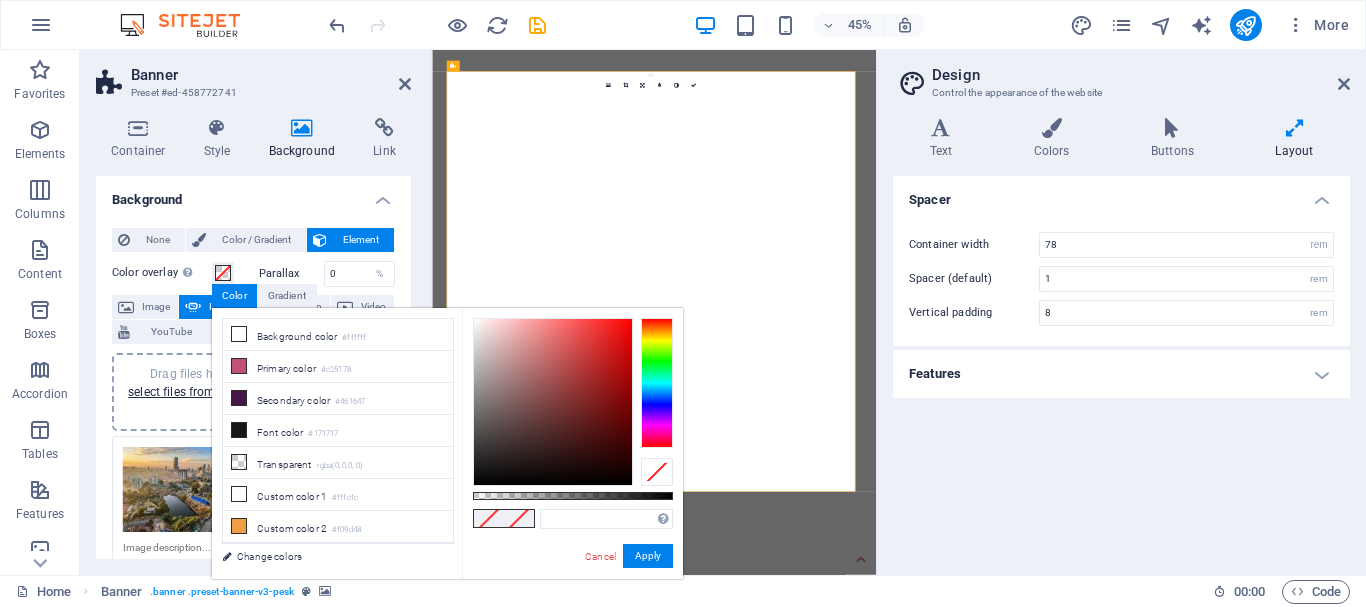click on "Color overlay Places an overlay over the background to colorize it Parallax 0 % Image Image slider Map Video YouTube Vimeo HTML Drag files here, click to choose files or select files from Files or our free stock photos & videos Drag files here, click to choose files or select files from Files or our free stock photos & videos Select files from the file manager, stock photos, or upload file(s) Upload Remove all images Slides to show 1 Slides to scroll 1 Center mode Enables centered view with partial previous/next slide. Use with odd numbered "Slides to show" counts. Center padding Not visible while "Variable width" is activated 0 px % Animation Slide Fade Speed 800 s ms Automatic Pause 4.9 s ms Pause on hover Loop Lazyload Off On demand Progressive Arrows Dots" at bounding box center [253, 632] 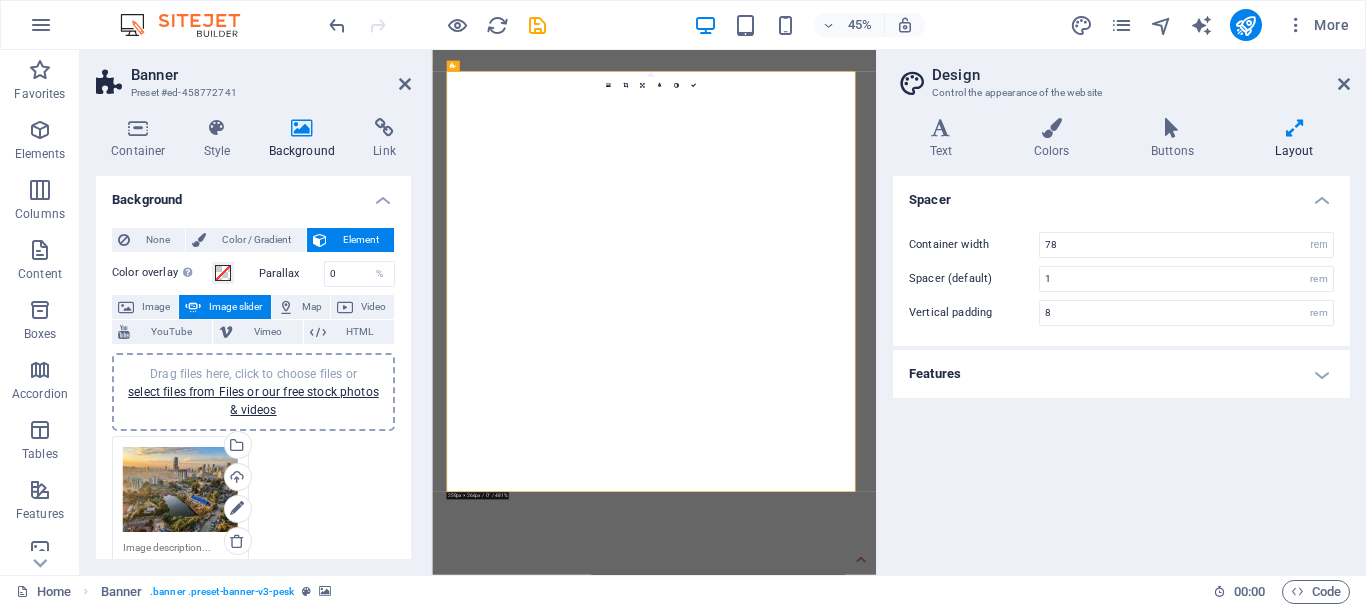 click on "Drag files here, click to choose files or select files from Files or our free stock photos & videos Select files from the file manager, stock photos, or upload file(s) Upload" at bounding box center (253, 509) 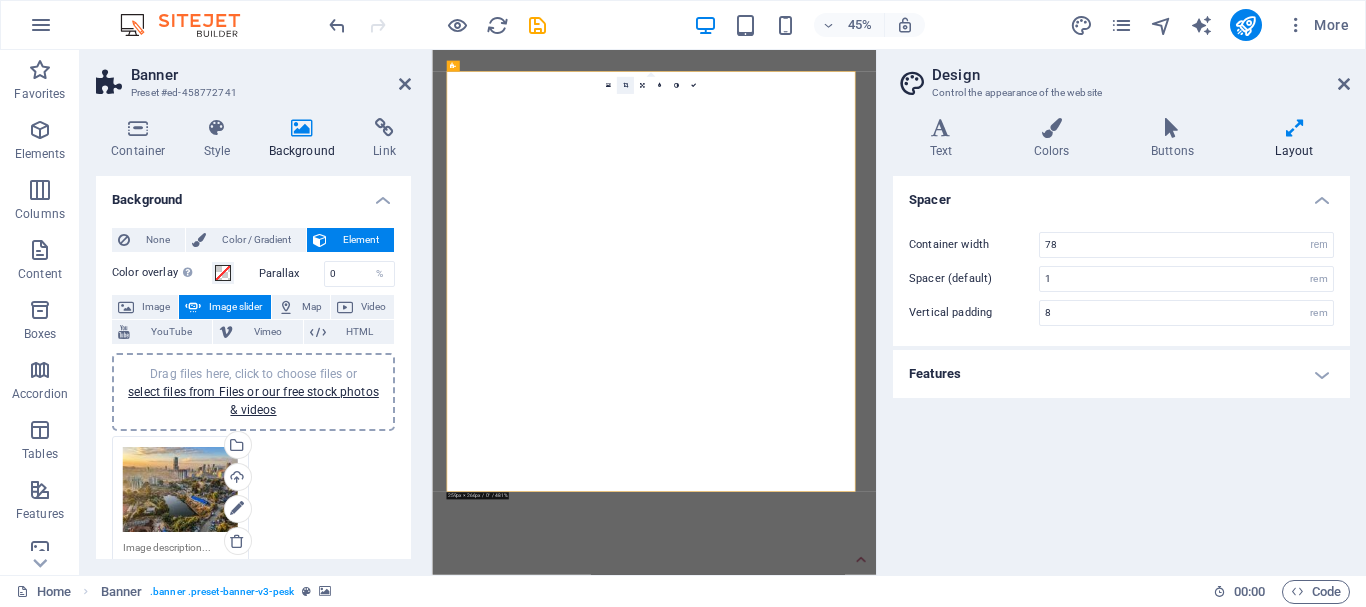 click at bounding box center (625, 85) 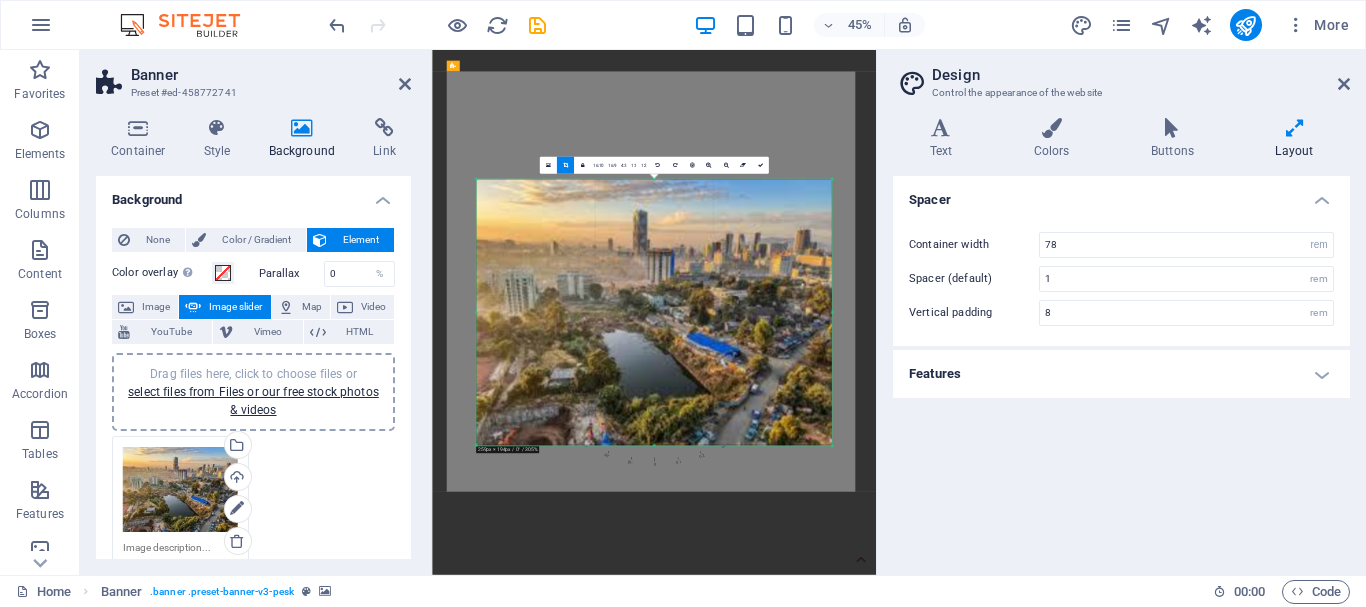 click at bounding box center (653, 312) 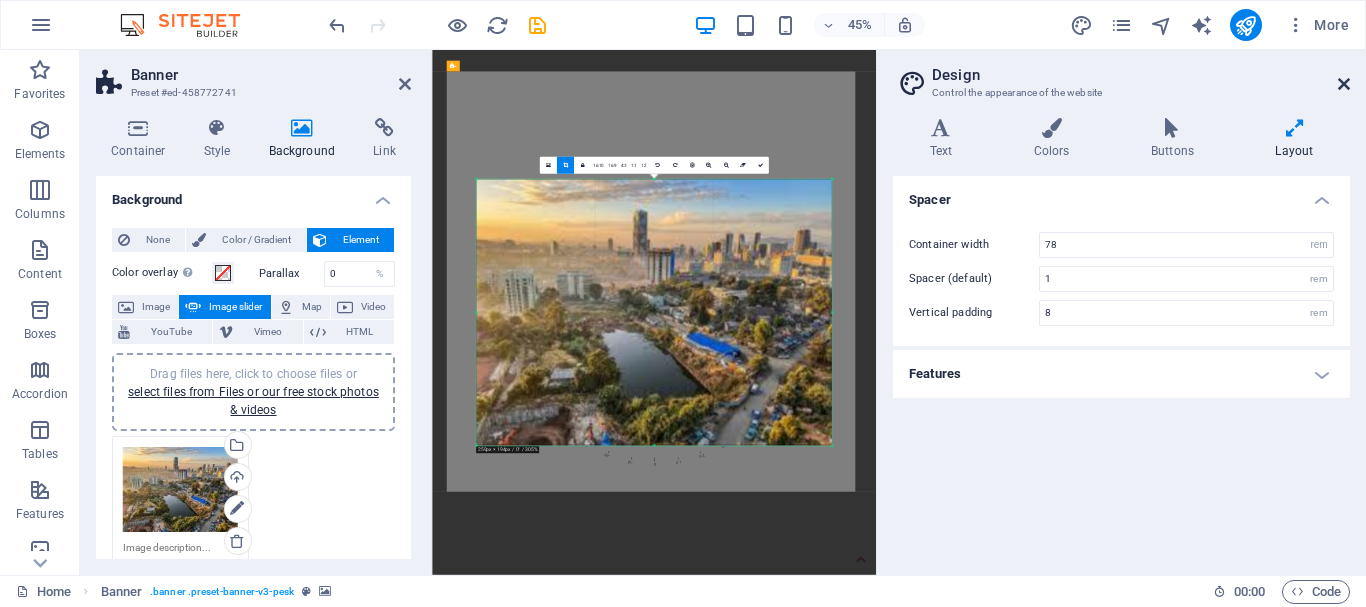 click at bounding box center [1344, 84] 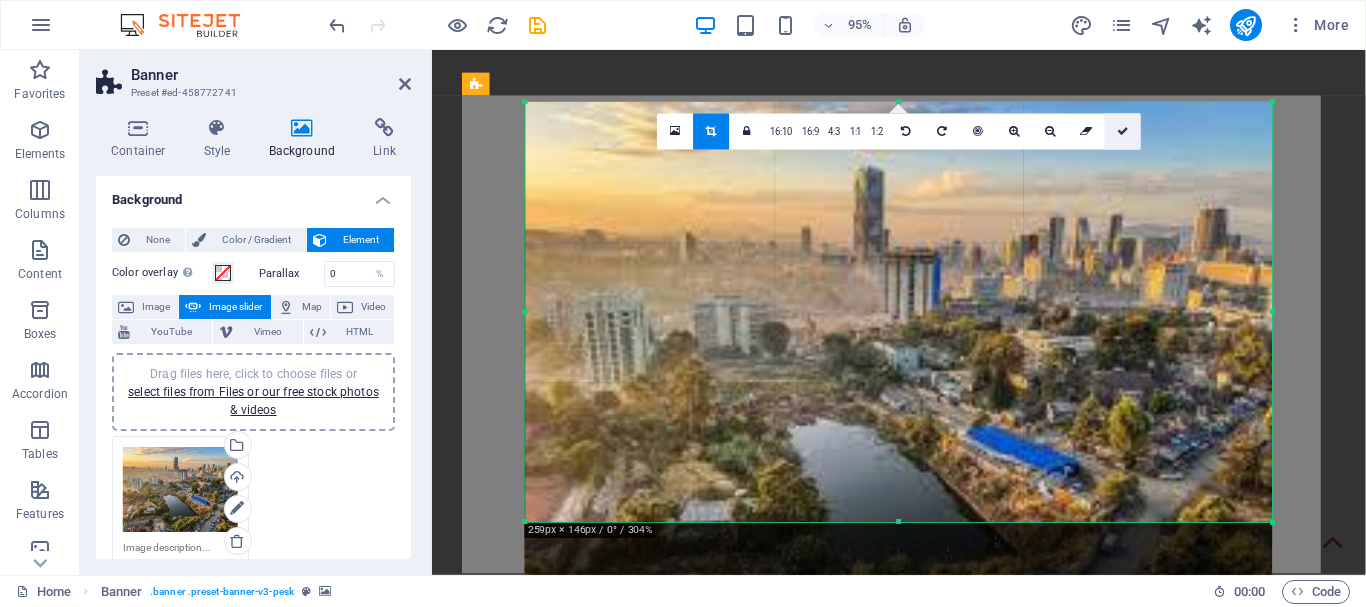 drag, startPoint x: 332, startPoint y: 184, endPoint x: 1122, endPoint y: 128, distance: 791.9823 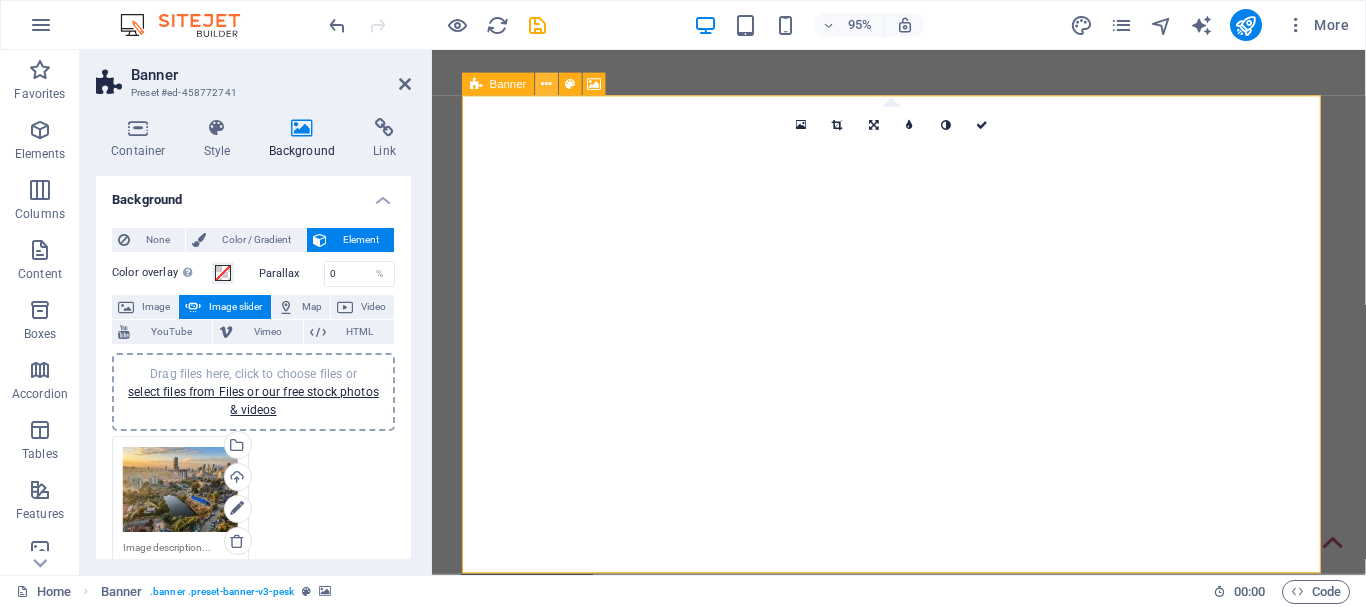 click at bounding box center [546, 84] 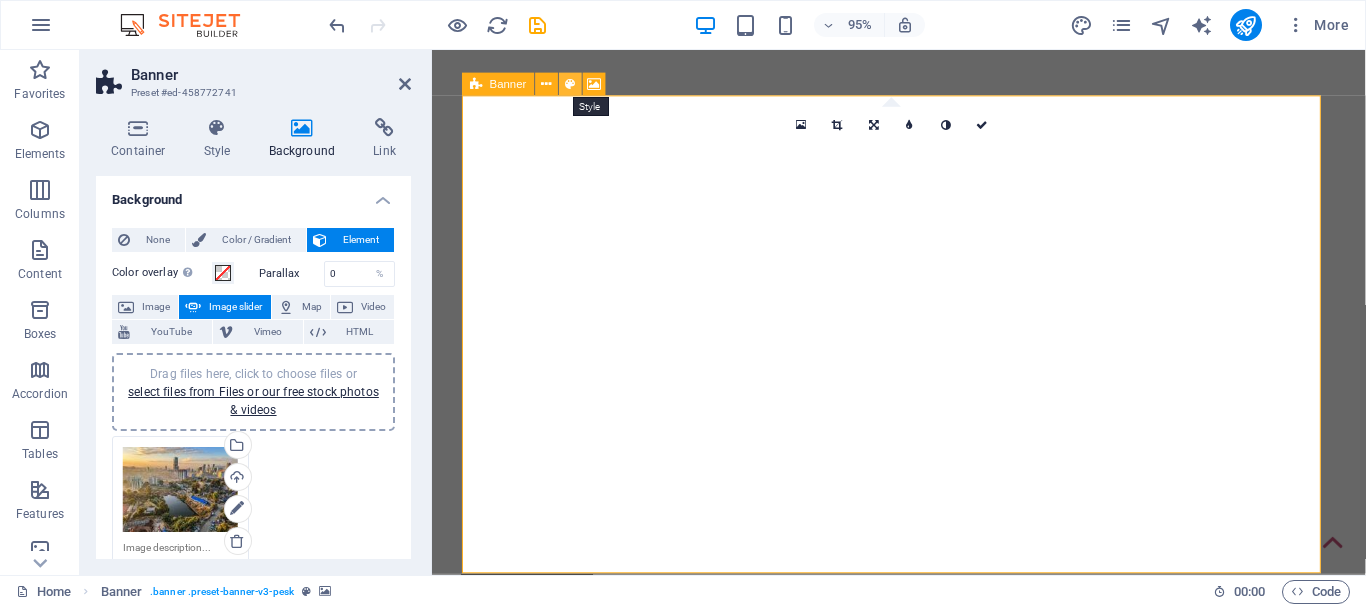 click at bounding box center [570, 84] 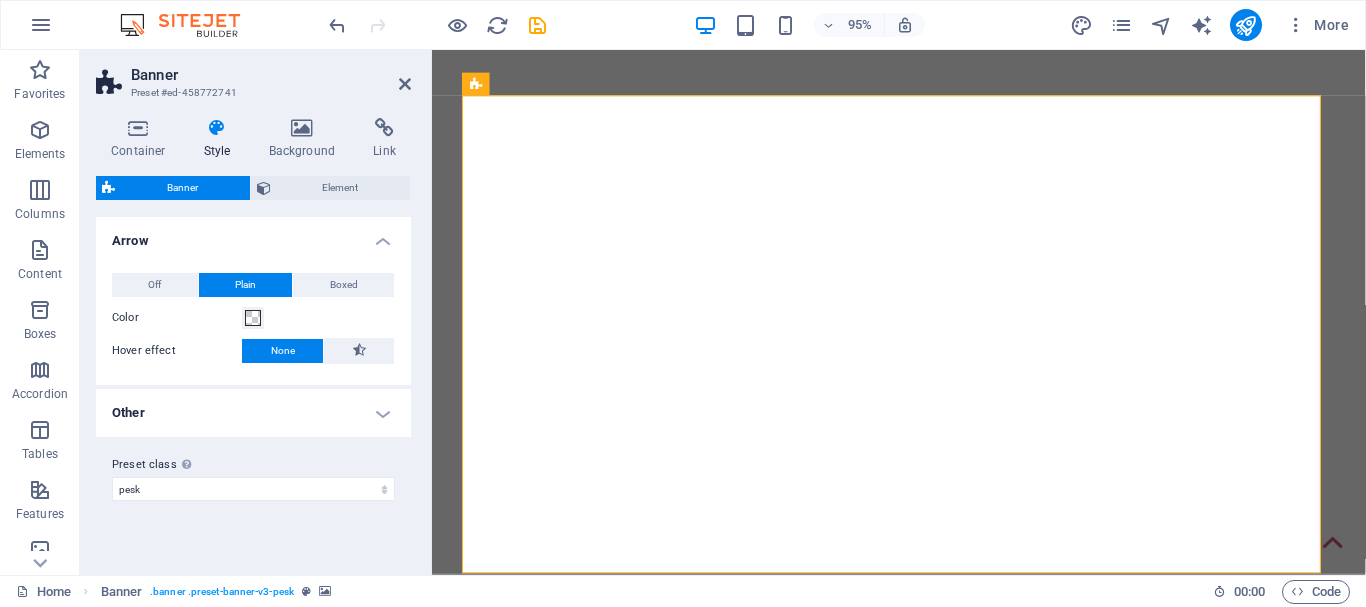 click on "Other" at bounding box center [253, 413] 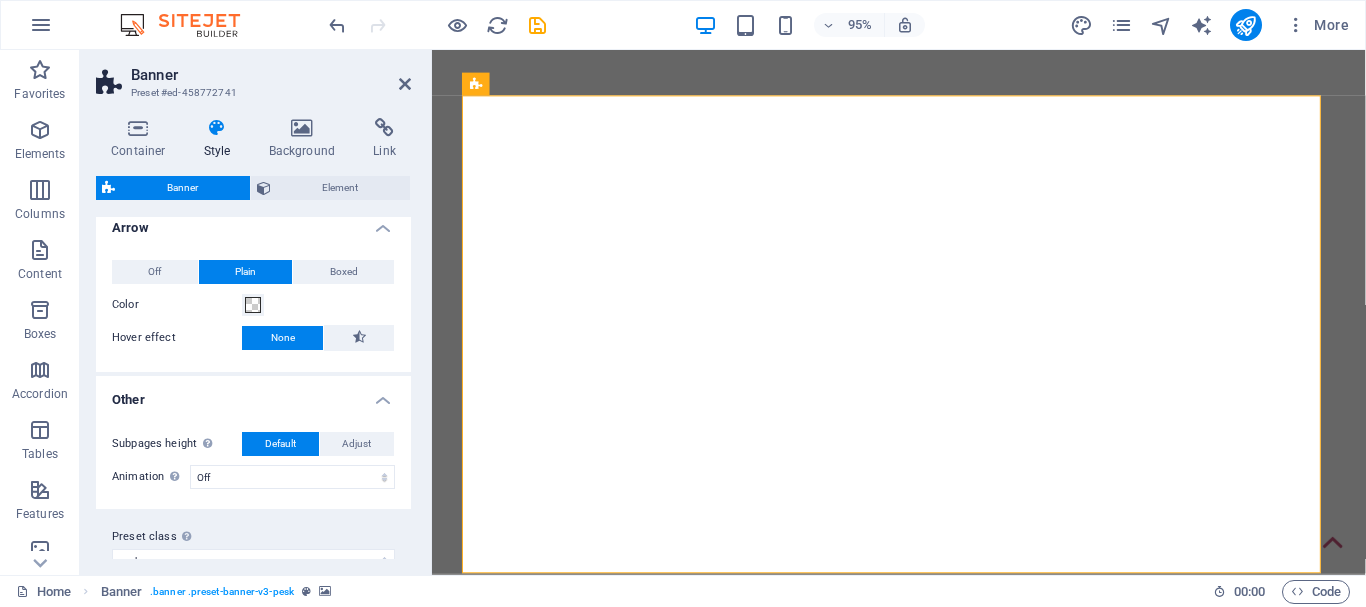 scroll, scrollTop: 0, scrollLeft: 0, axis: both 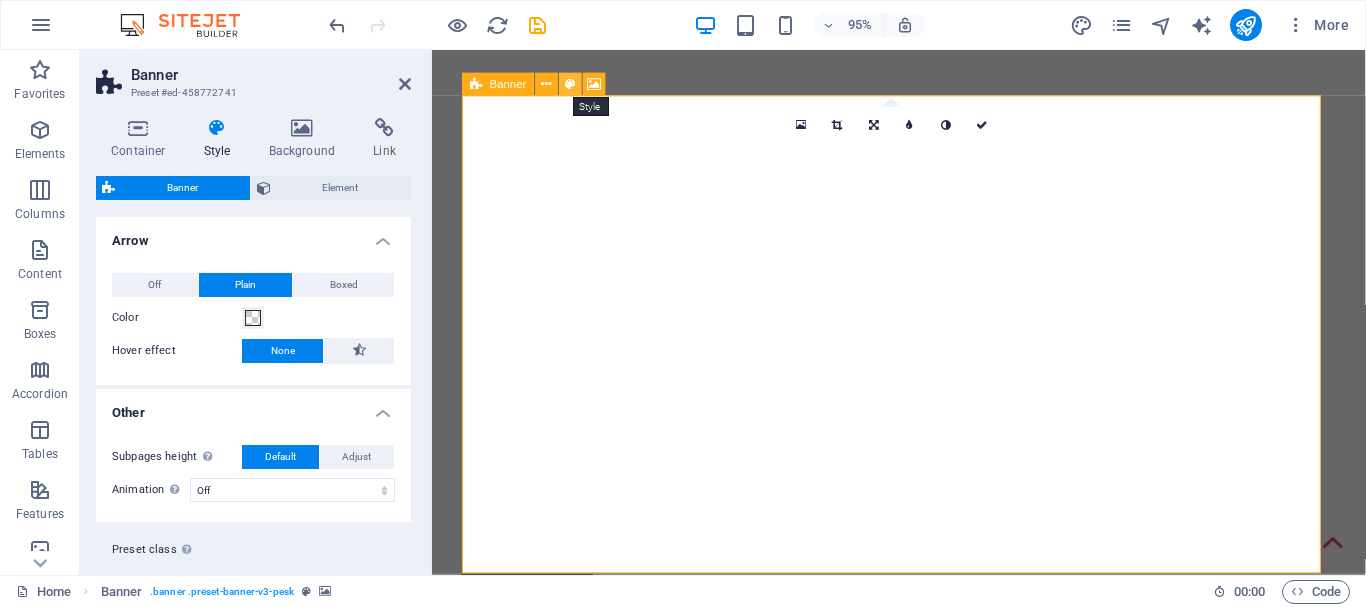 click at bounding box center [570, 84] 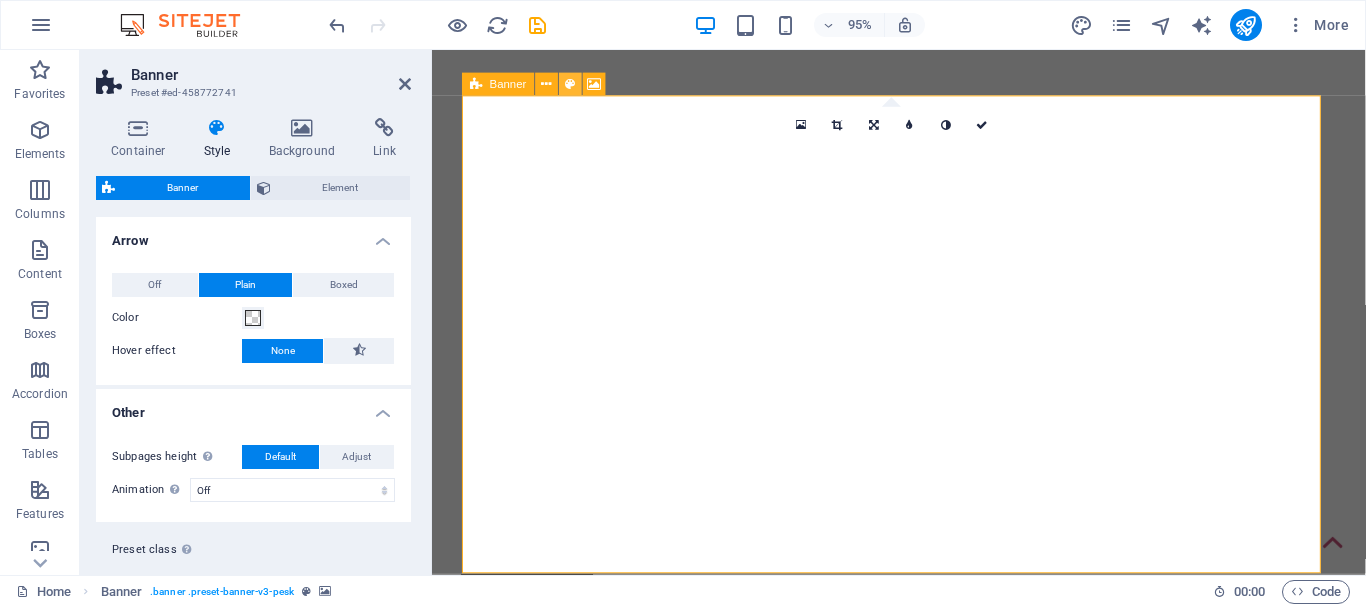 click at bounding box center [570, 84] 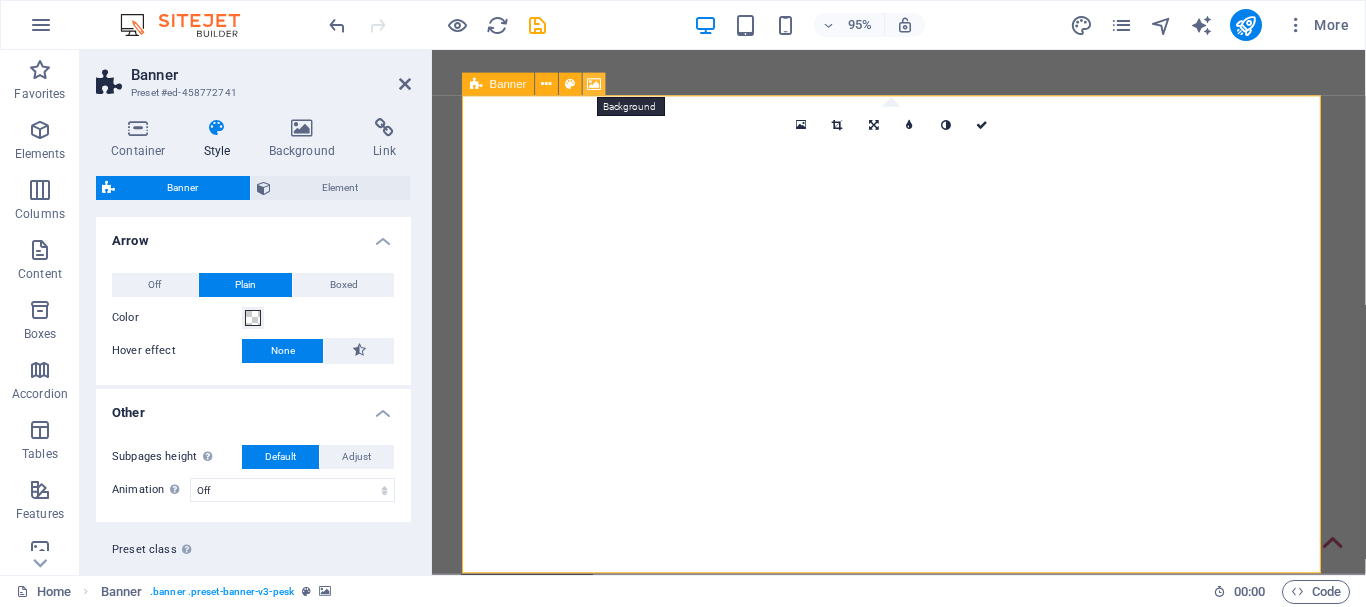click at bounding box center (595, 84) 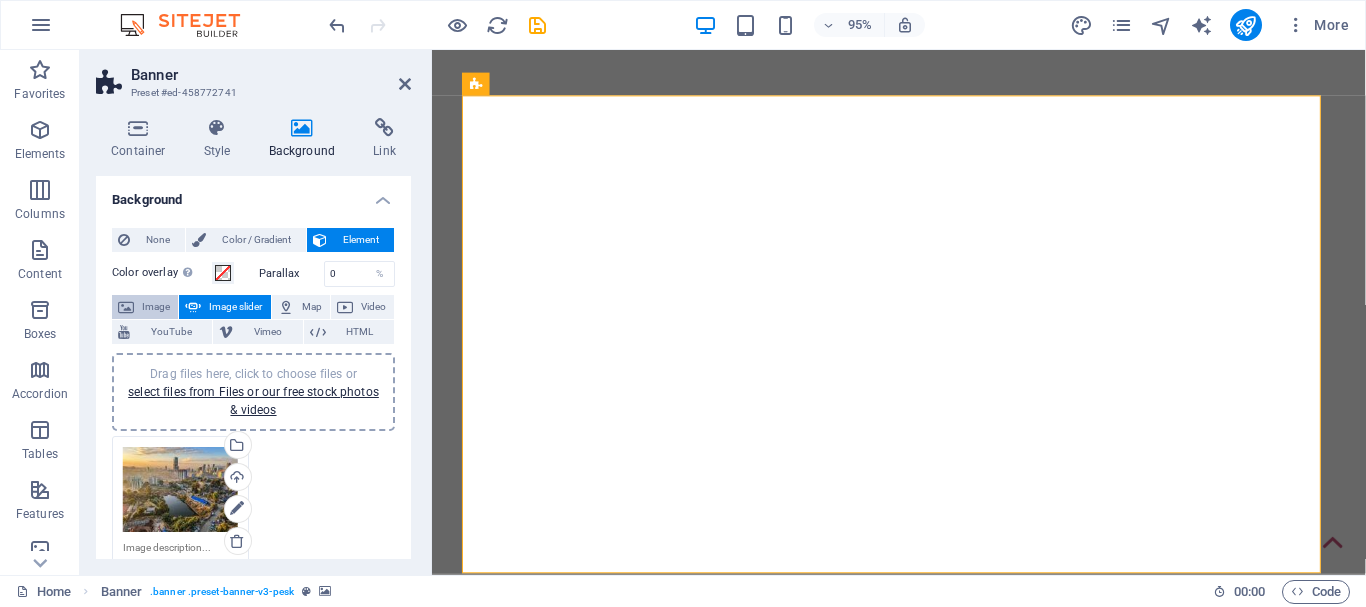 click on "Image" at bounding box center [156, 307] 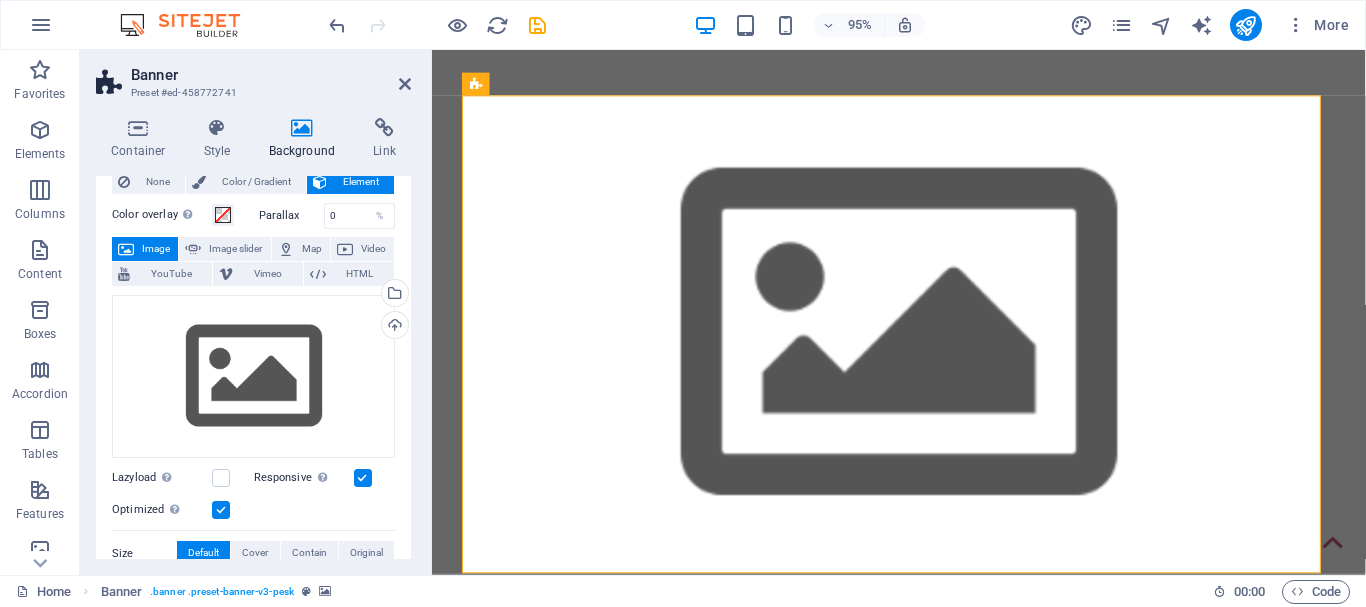 scroll, scrollTop: 200, scrollLeft: 0, axis: vertical 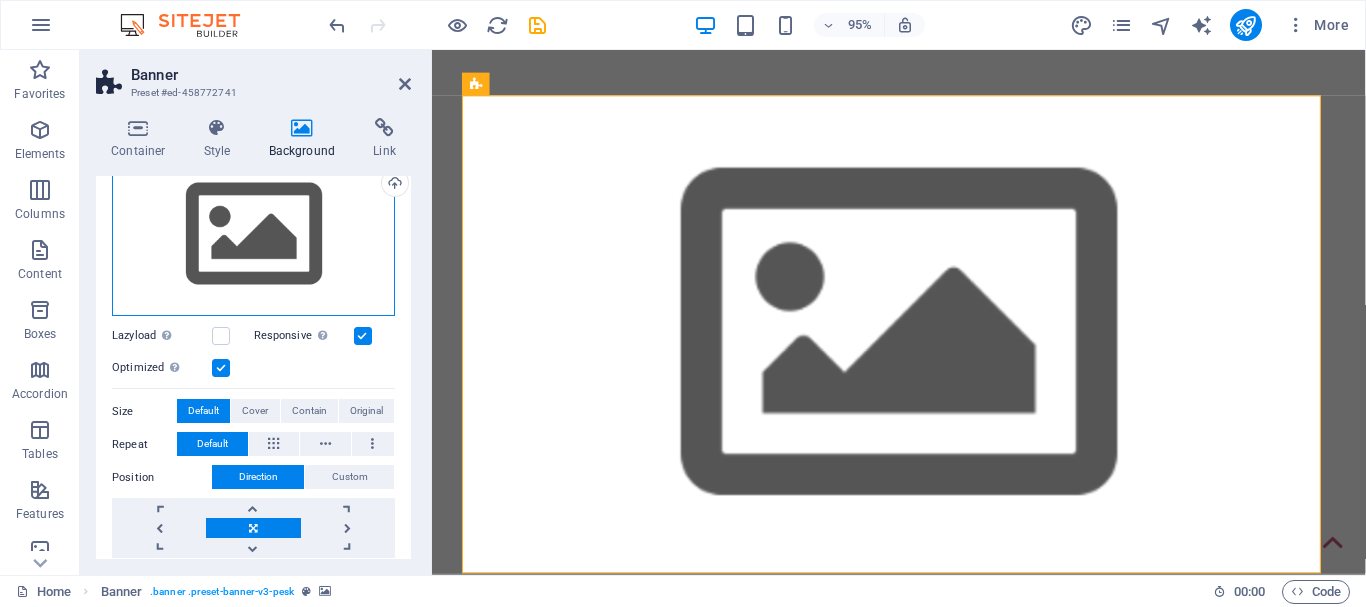 click on "Drag files here, click to choose files or select files from Files or our free stock photos & videos" at bounding box center (253, 235) 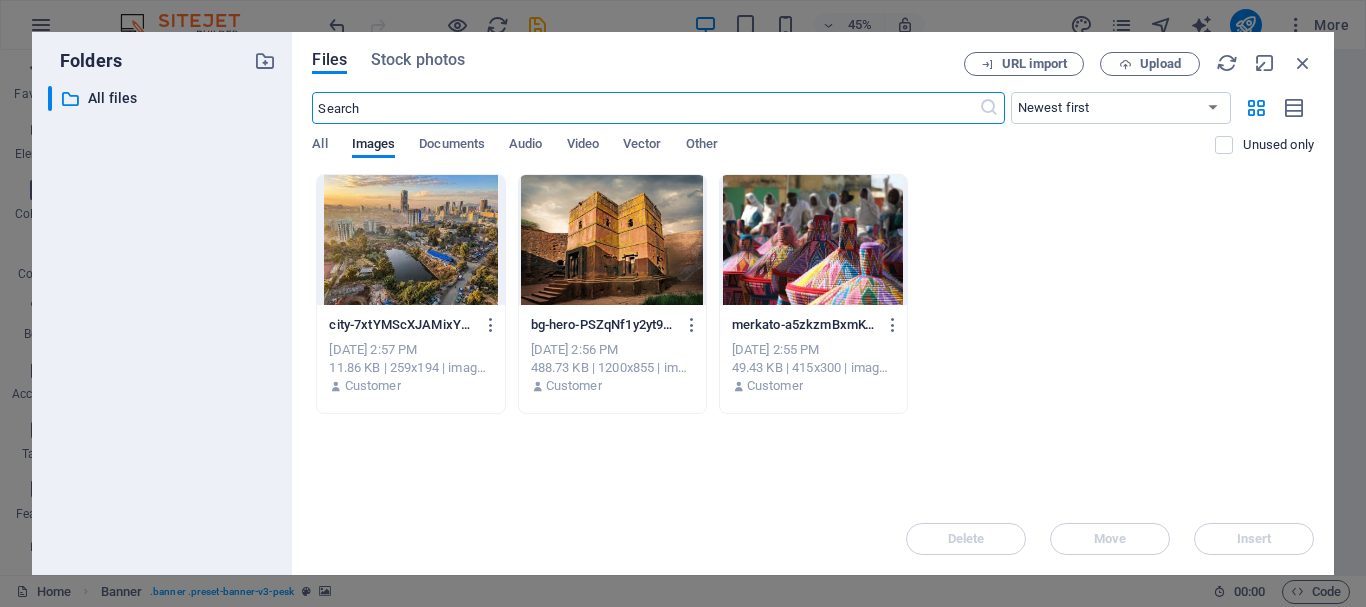 click at bounding box center (813, 240) 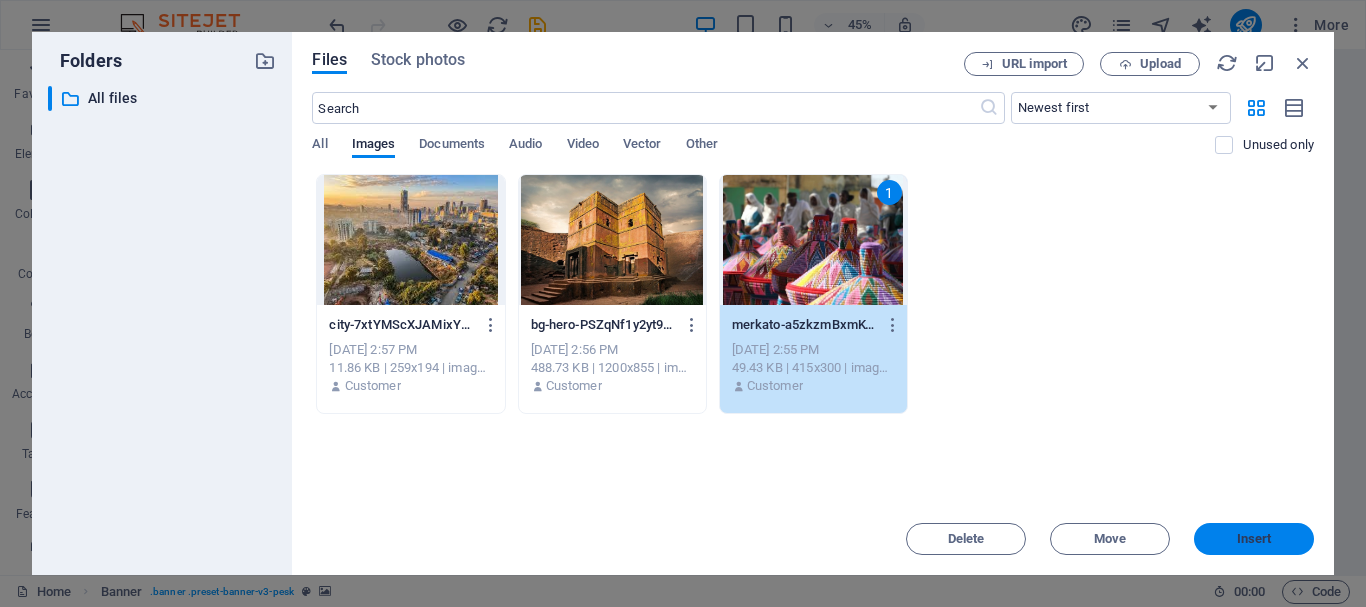click on "Insert" at bounding box center [1254, 539] 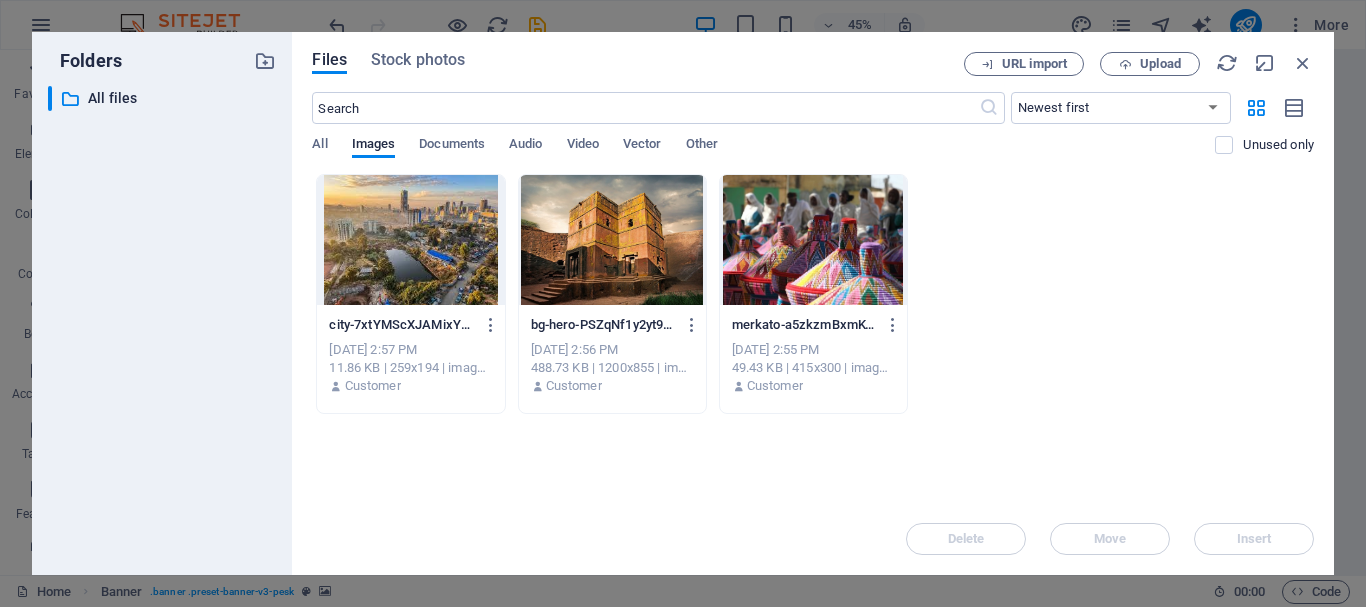 click at bounding box center (410, 240) 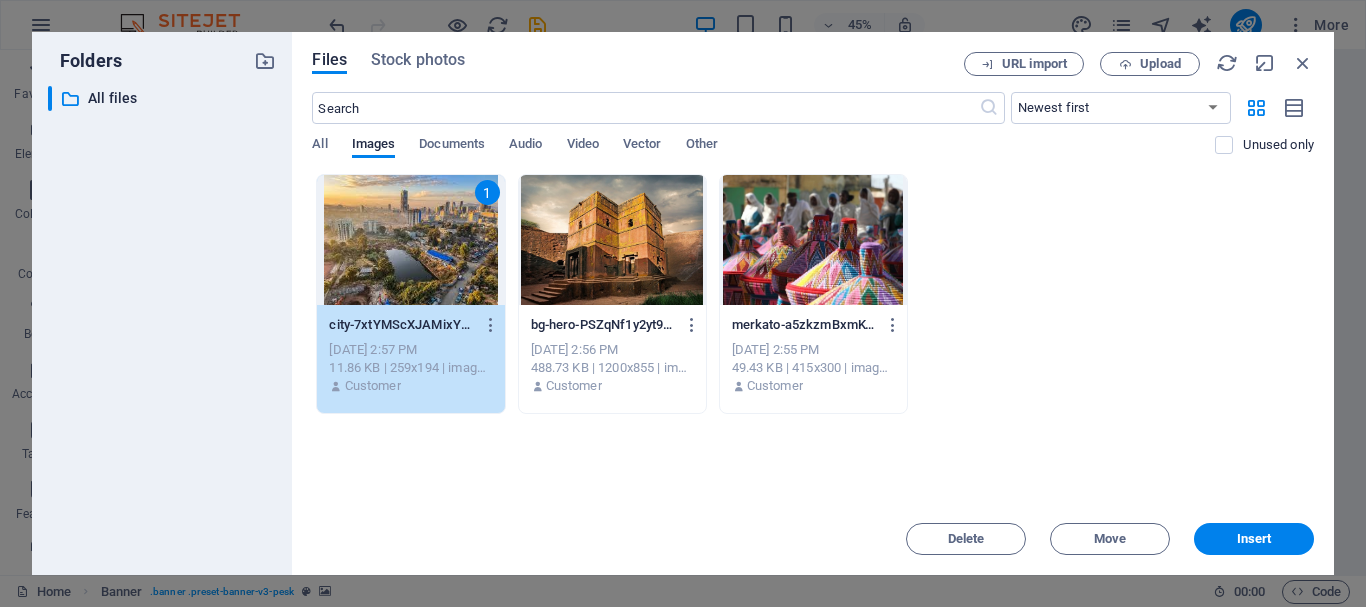 drag, startPoint x: 1248, startPoint y: 545, endPoint x: 771, endPoint y: 392, distance: 500.93713 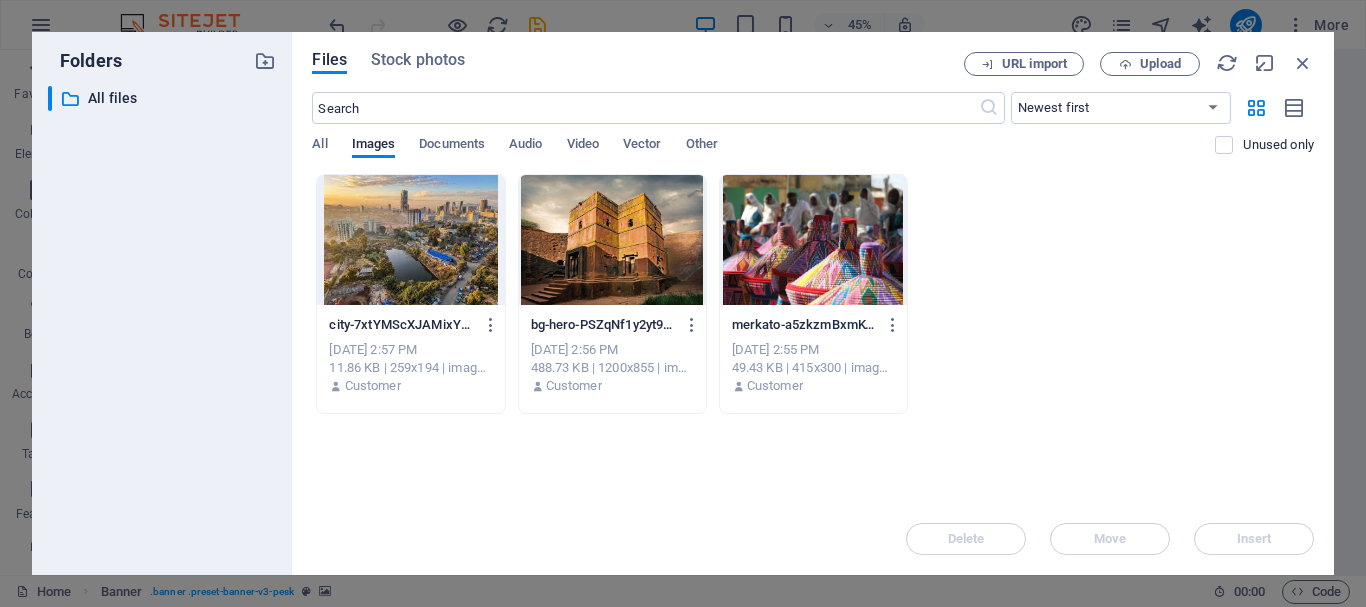 click at bounding box center [612, 240] 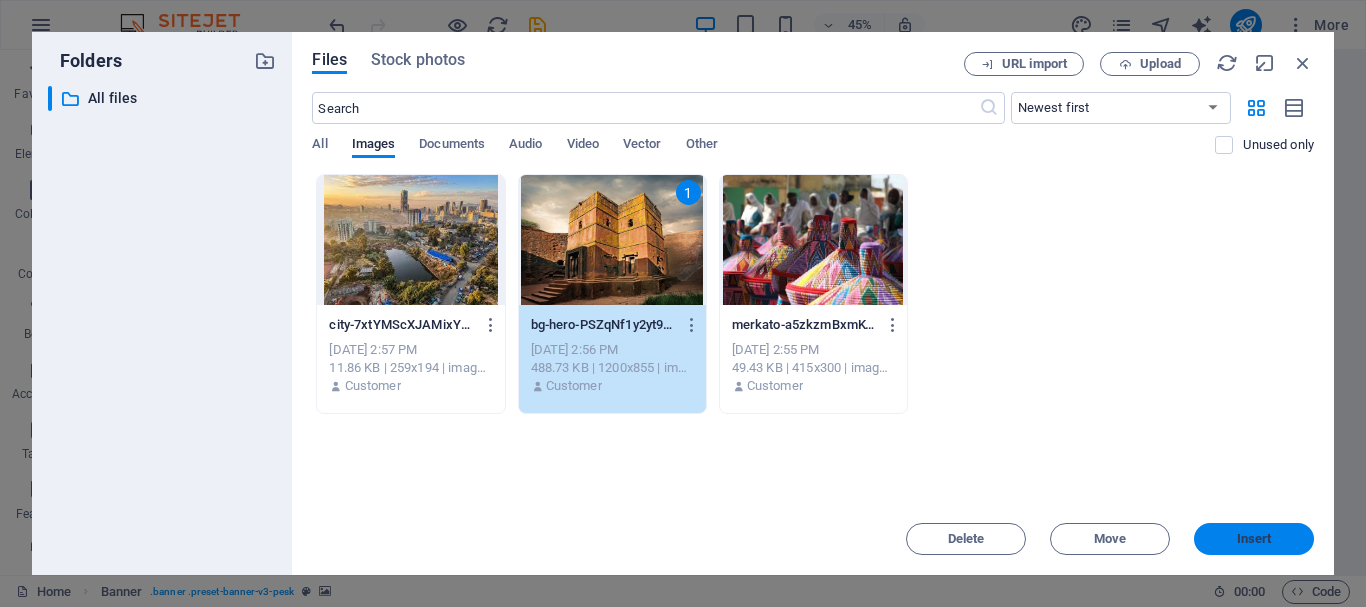 click on "Insert" at bounding box center [1254, 539] 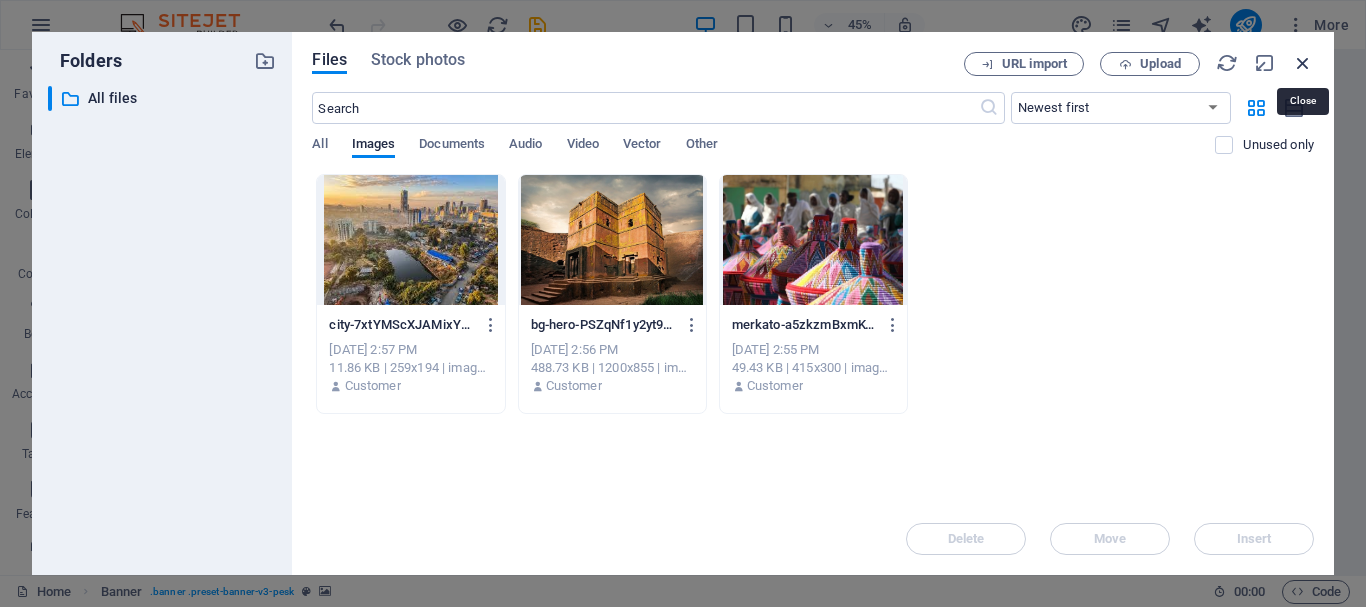 click at bounding box center [1303, 63] 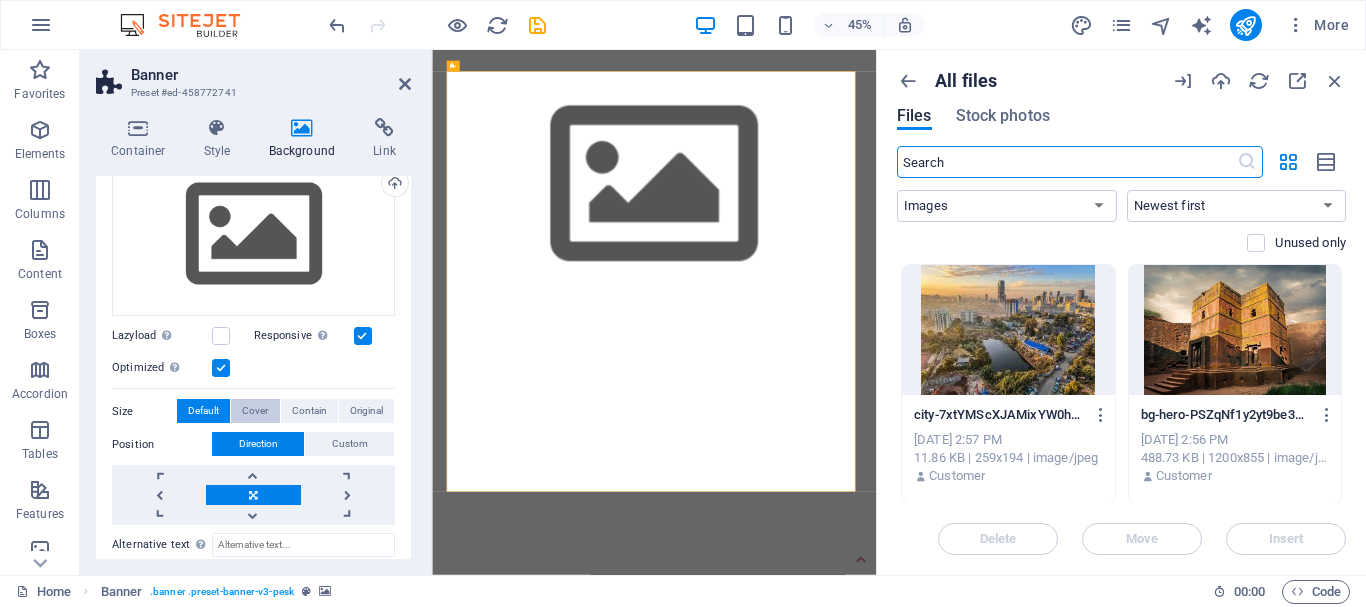 click on "Cover" at bounding box center (255, 411) 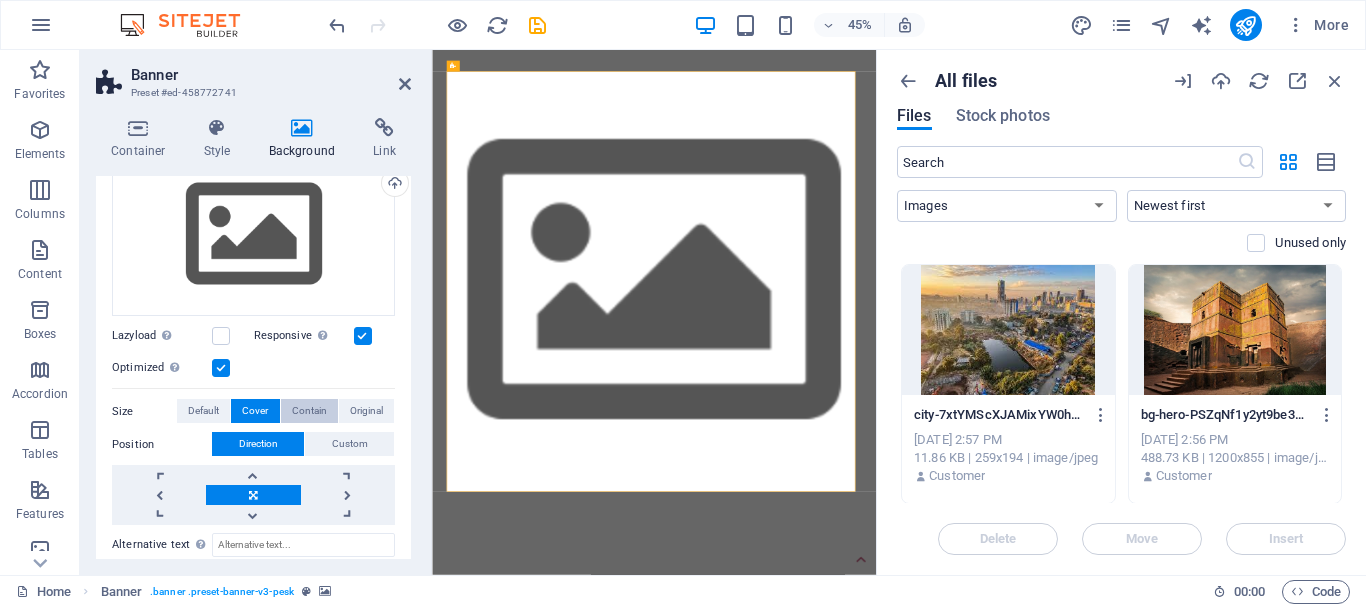 click on "Contain" at bounding box center [309, 411] 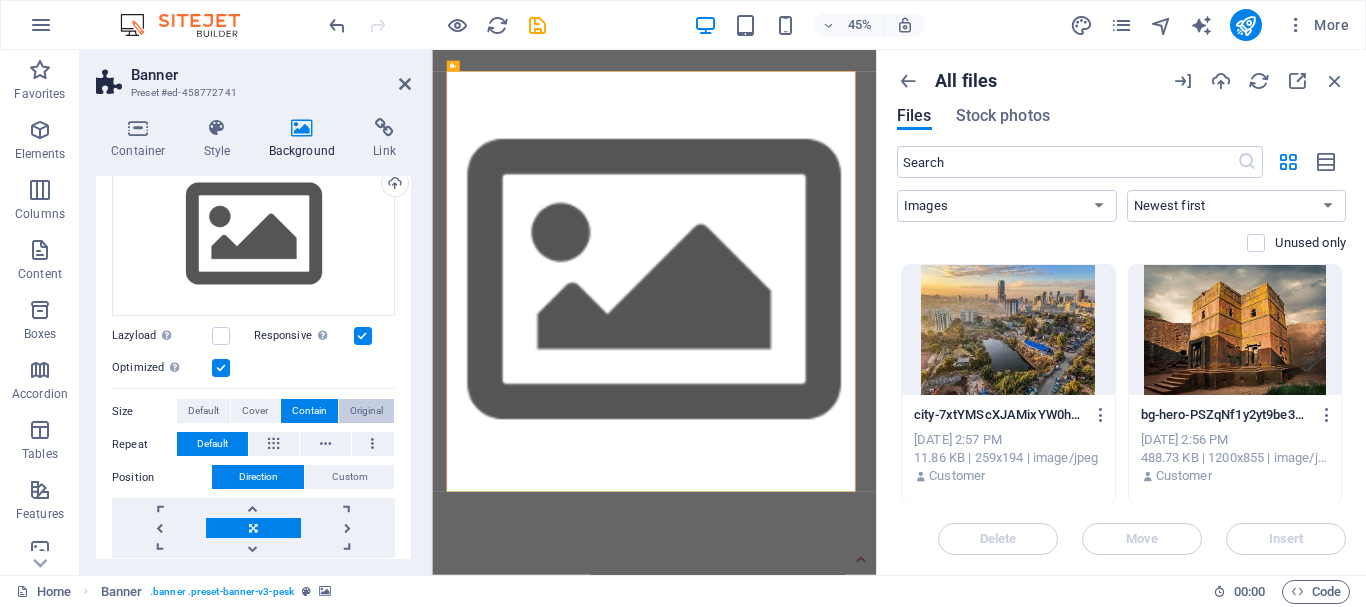 click on "Original" at bounding box center (366, 411) 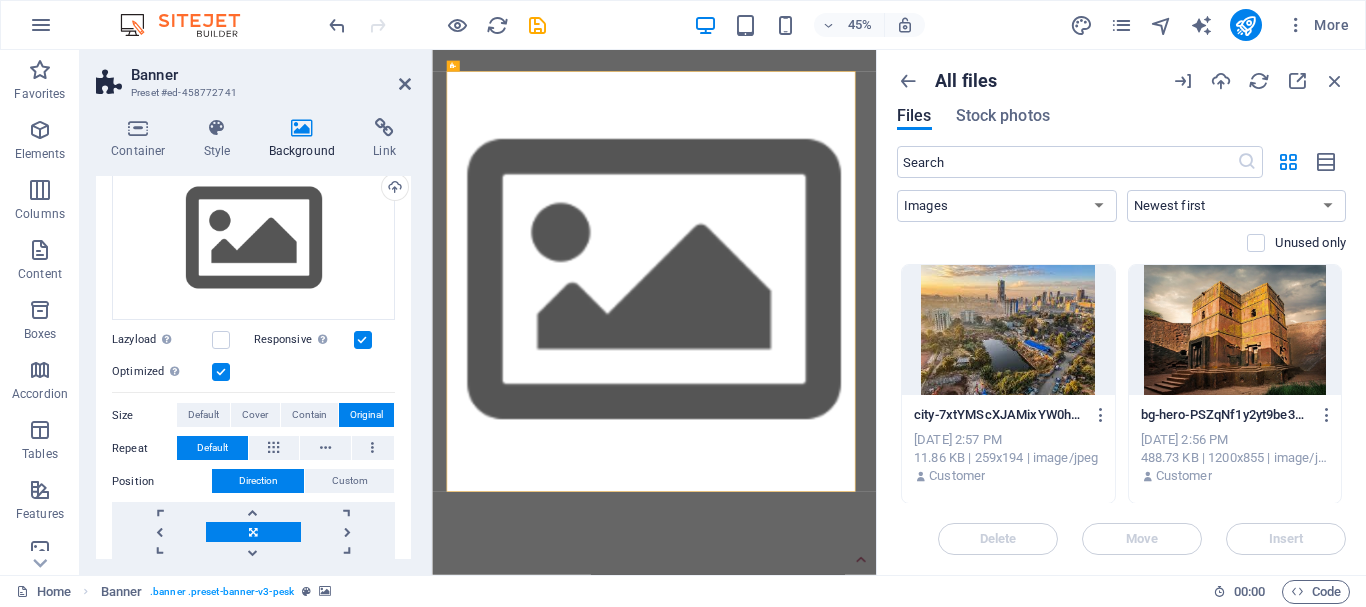scroll, scrollTop: 189, scrollLeft: 0, axis: vertical 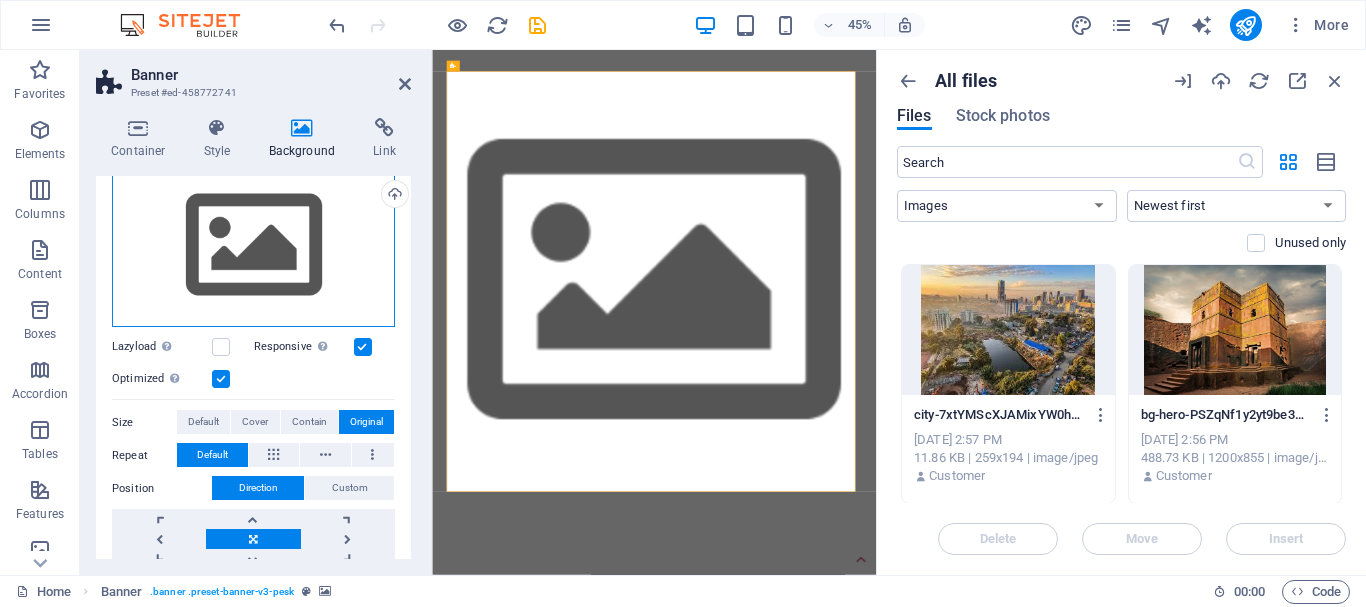 click on "Drag files here, click to choose files or select files from Files or our free stock photos & videos" at bounding box center (253, 246) 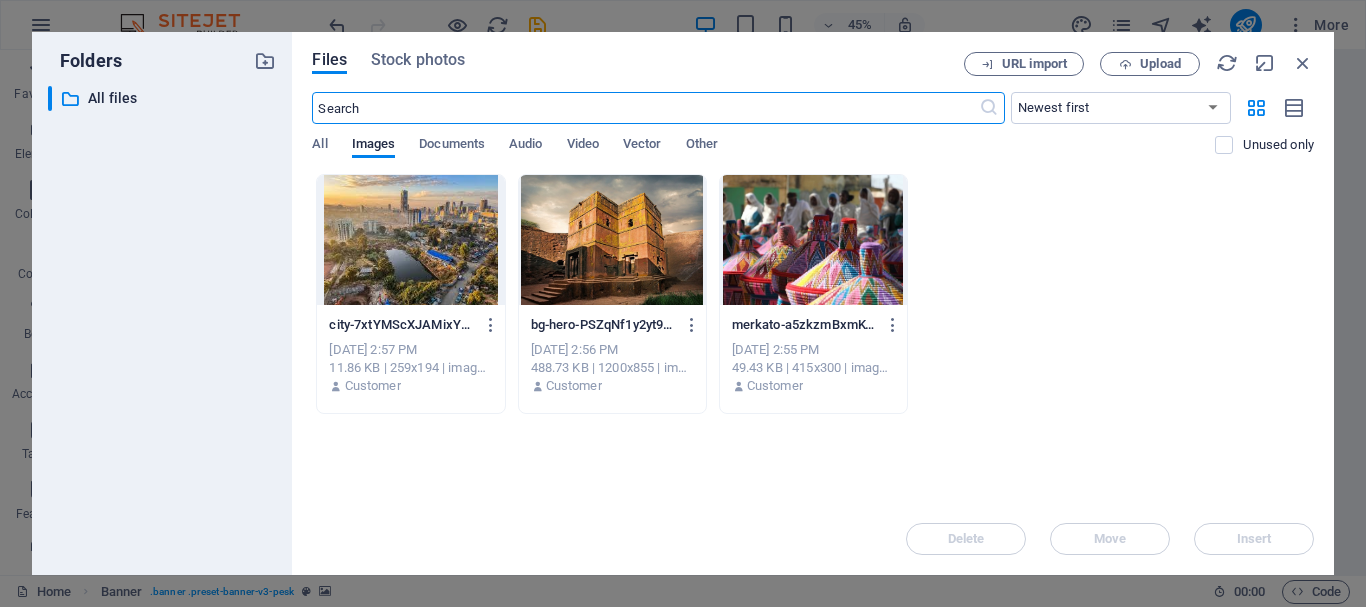 click at bounding box center (410, 240) 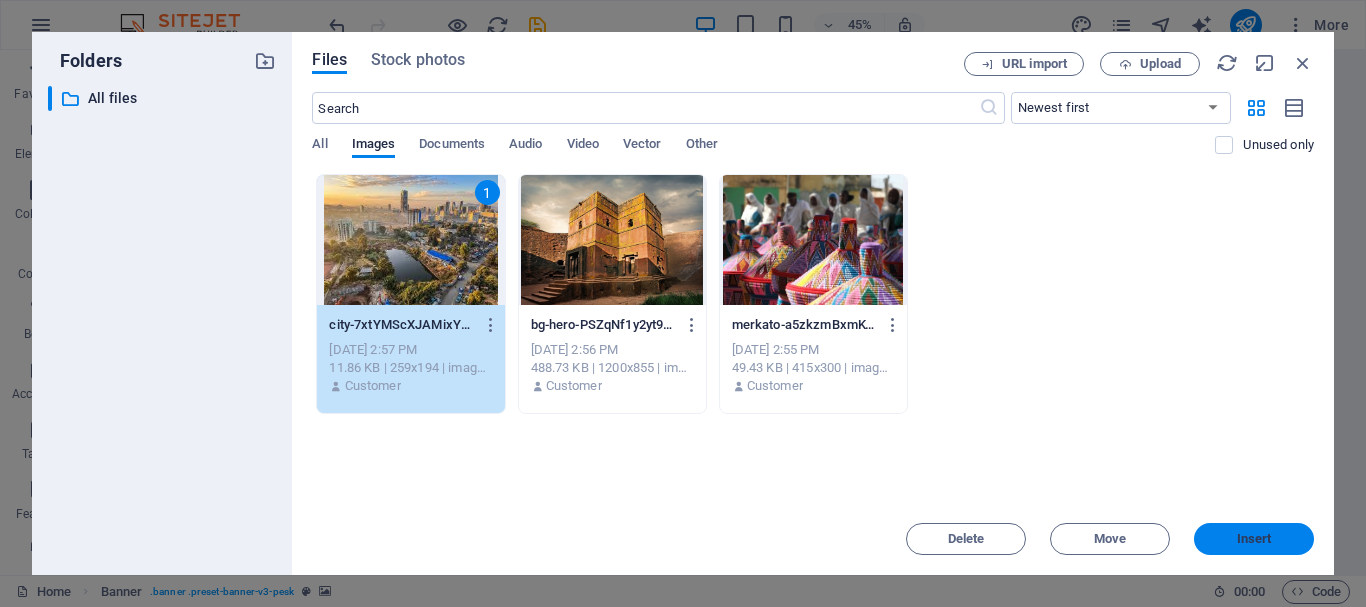 click on "Insert" at bounding box center (1254, 539) 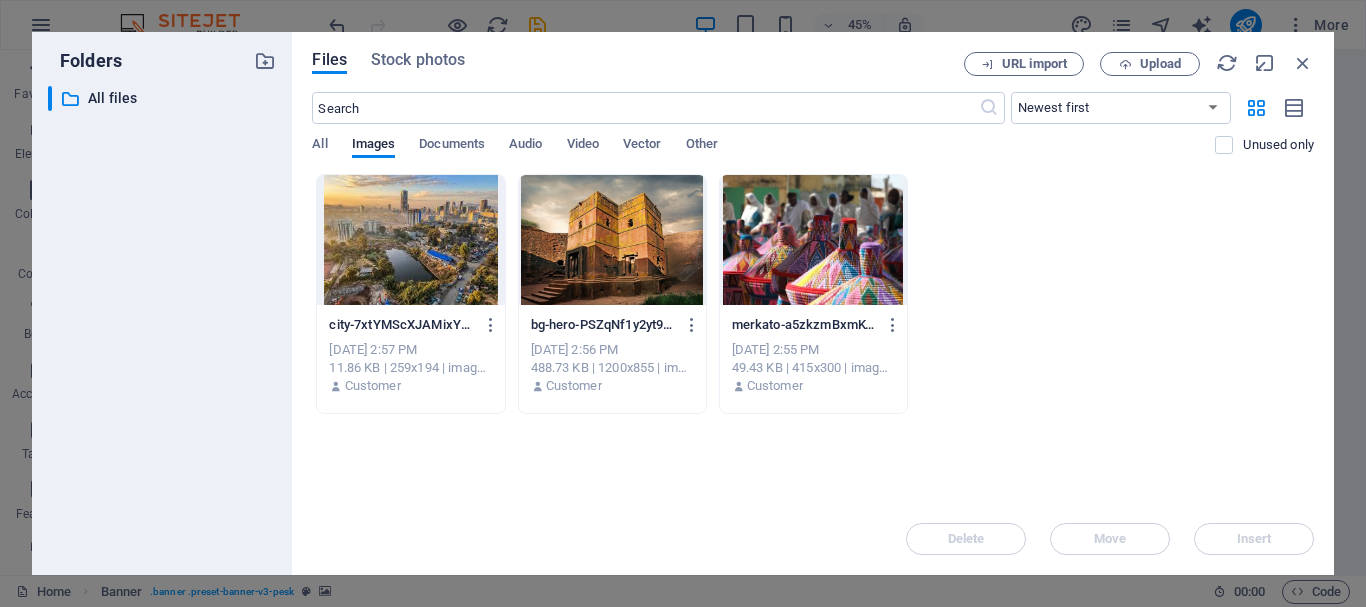 click at bounding box center (813, 240) 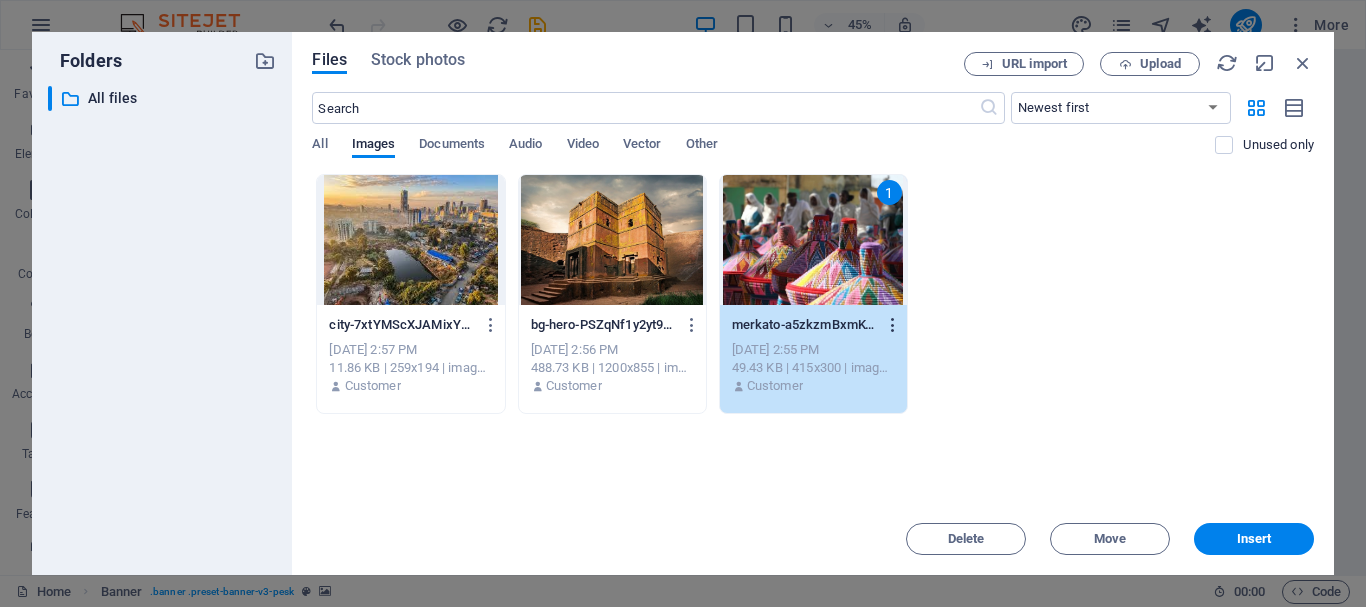 click at bounding box center [893, 325] 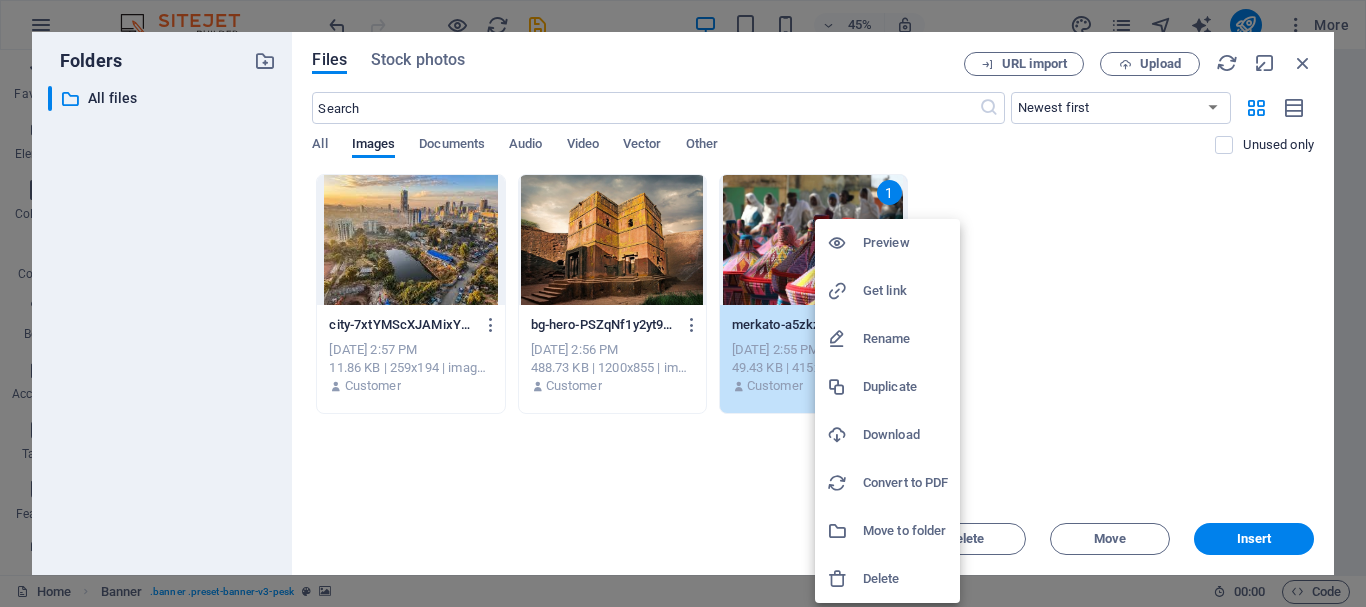 click at bounding box center (683, 303) 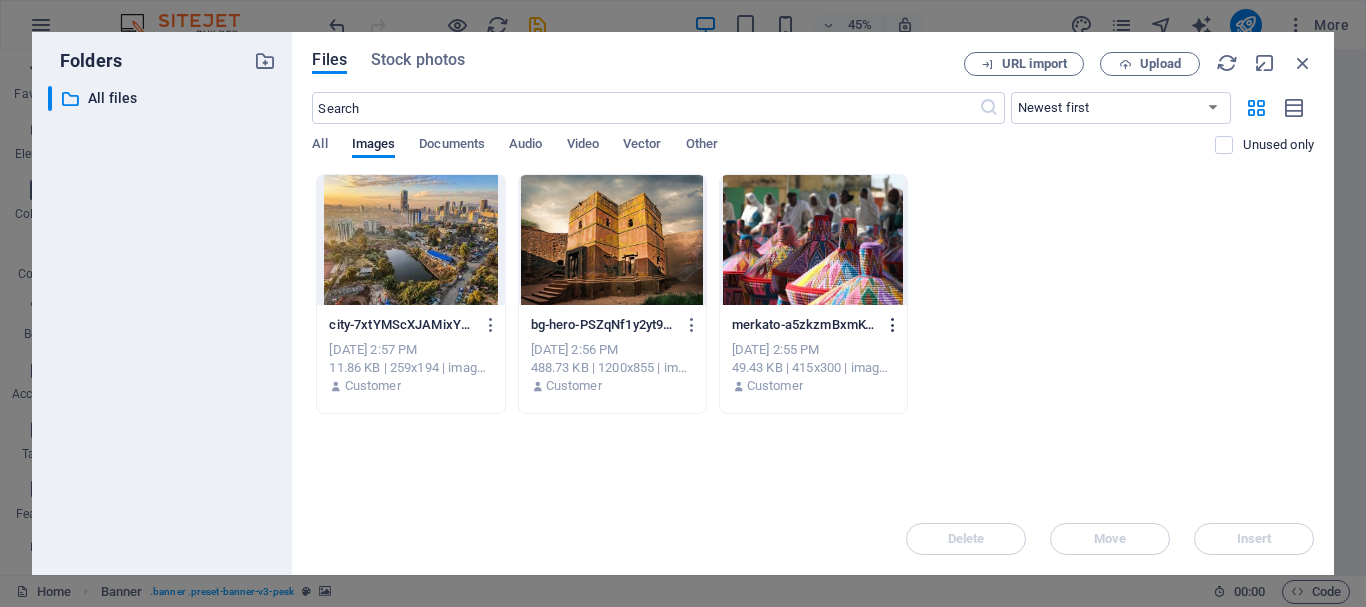 click at bounding box center (889, 325) 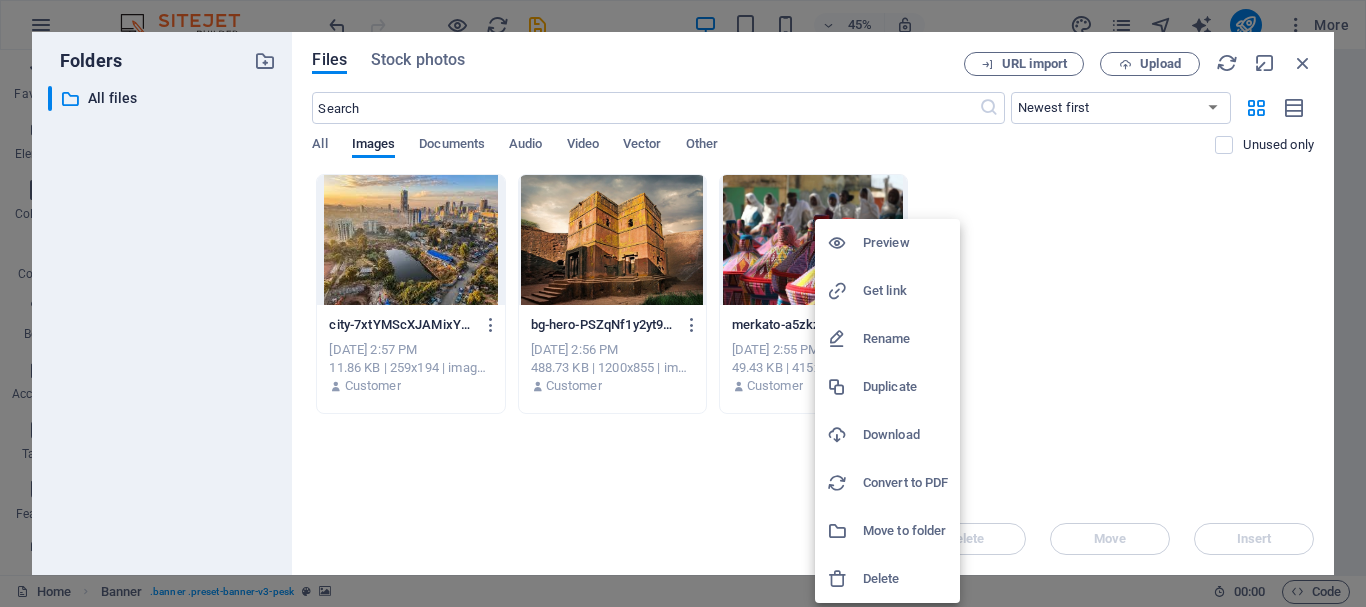 click at bounding box center (683, 303) 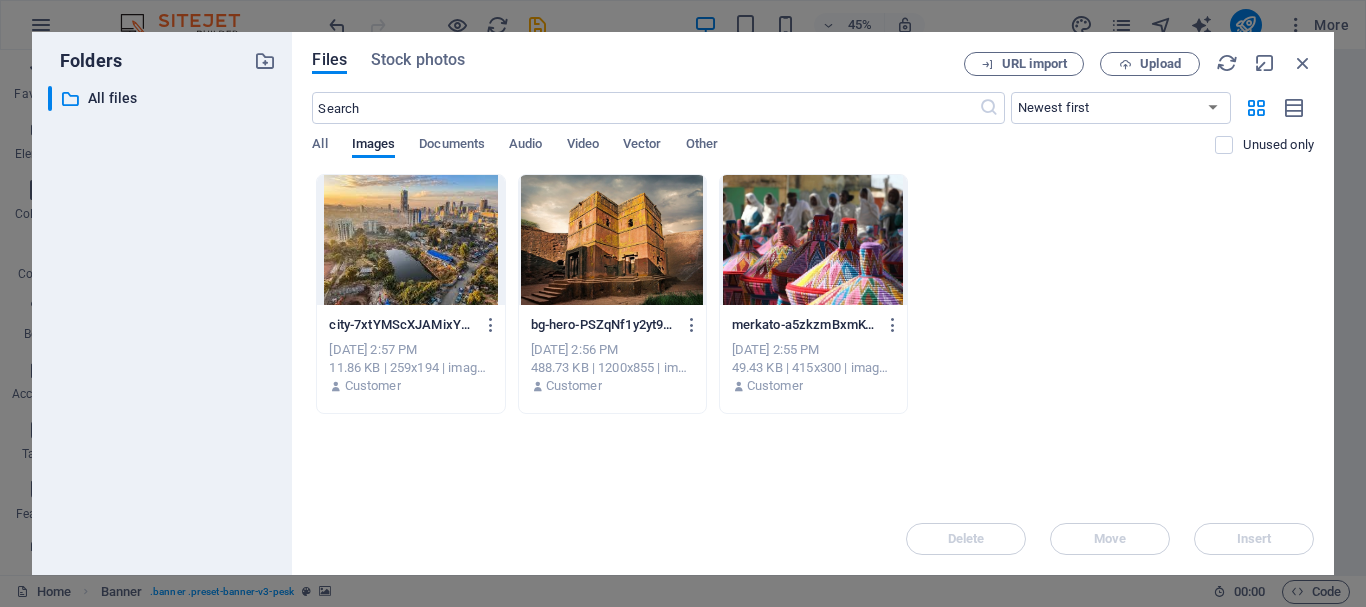 click at bounding box center (813, 240) 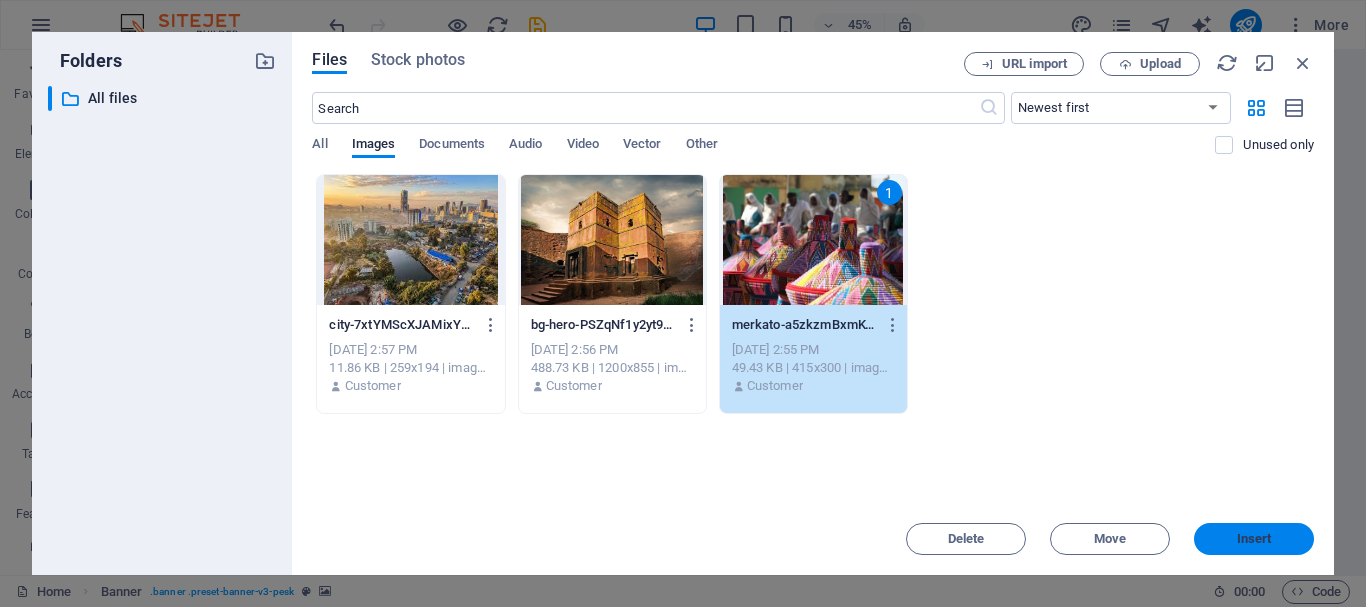 click on "Insert" at bounding box center (1254, 539) 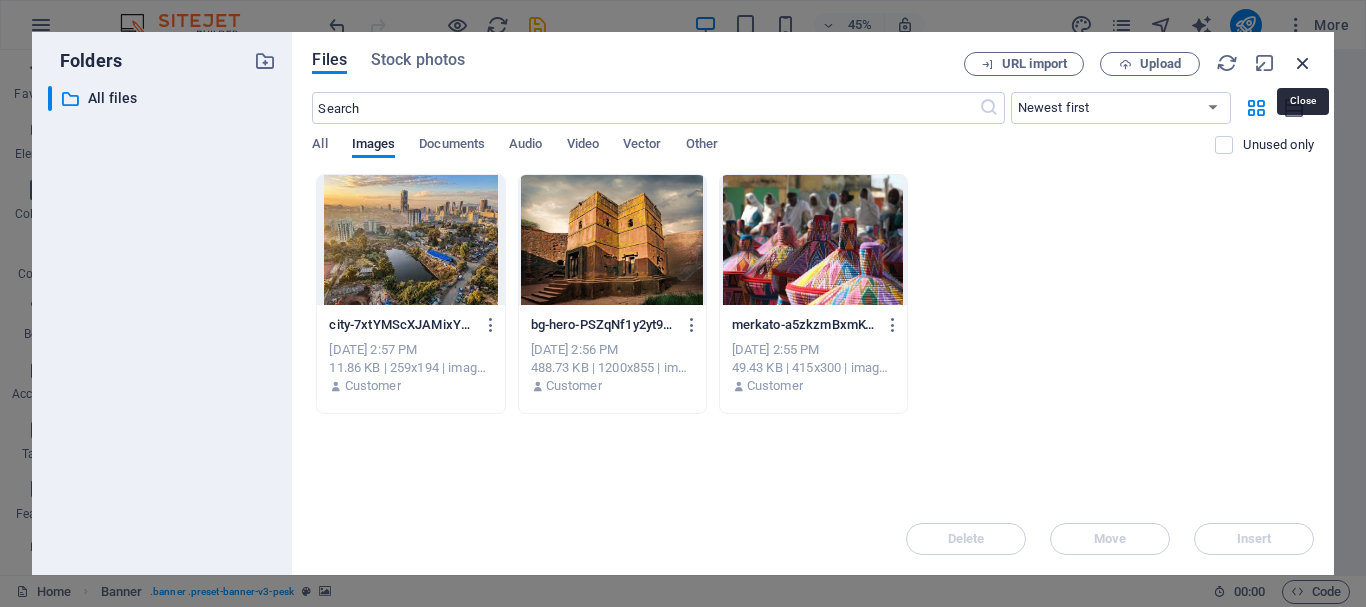 click at bounding box center [1303, 63] 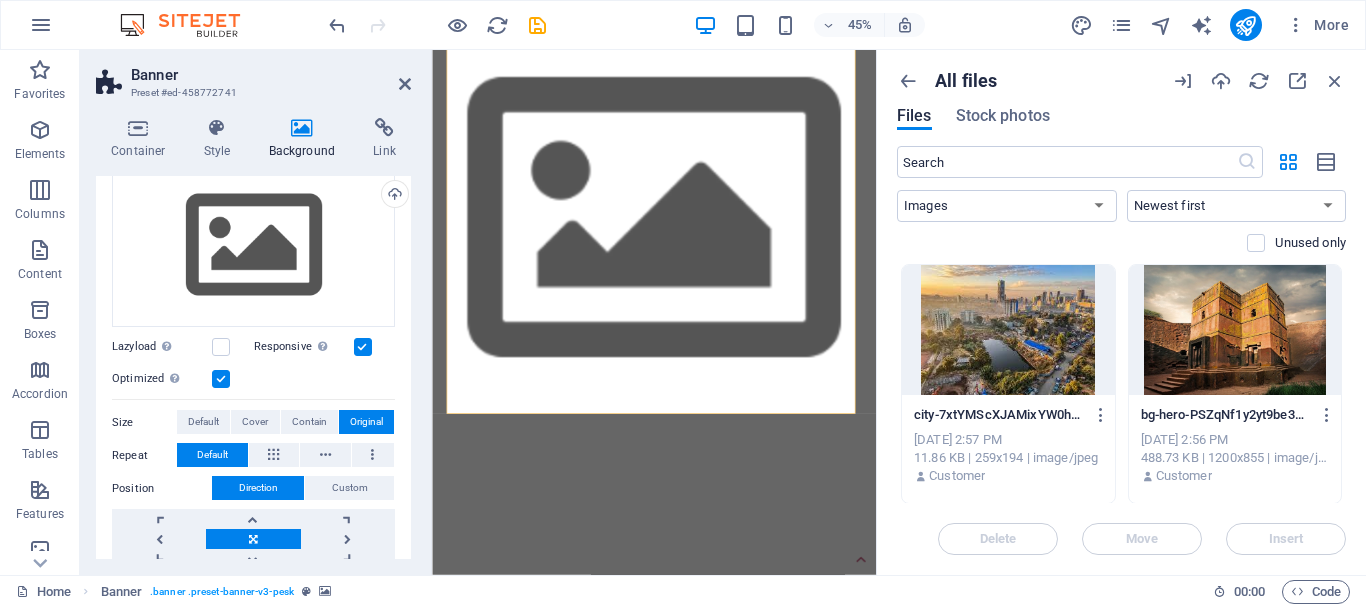 scroll, scrollTop: 200, scrollLeft: 0, axis: vertical 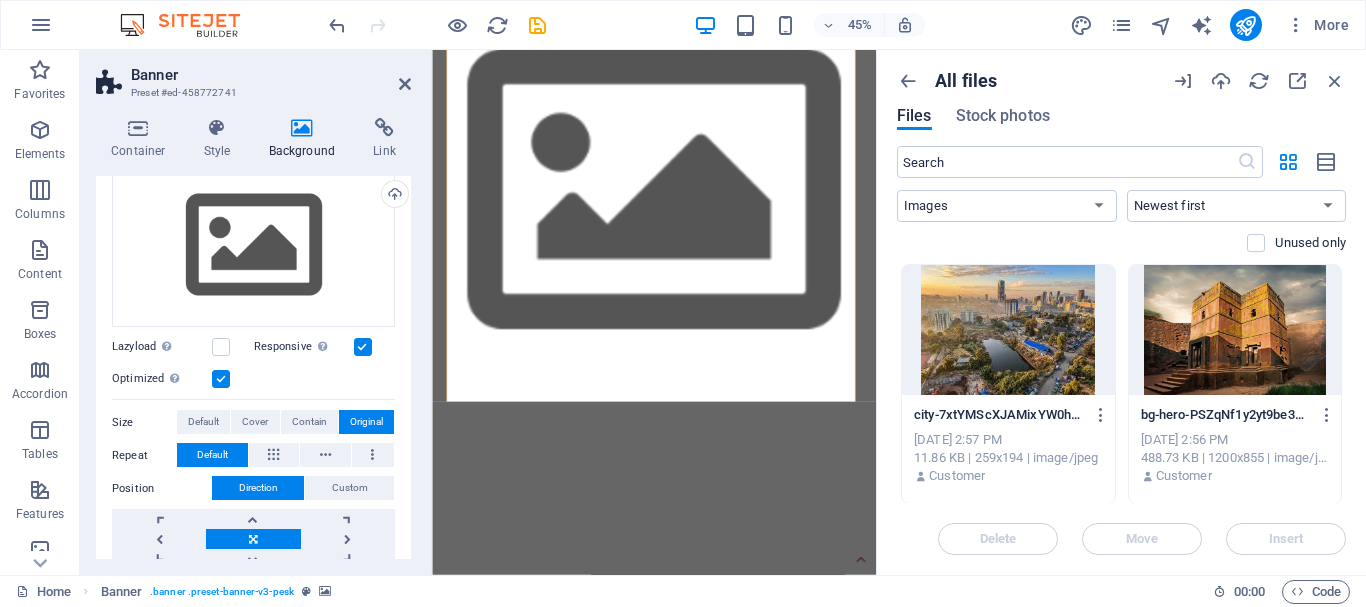 click at bounding box center (-1806, 832) 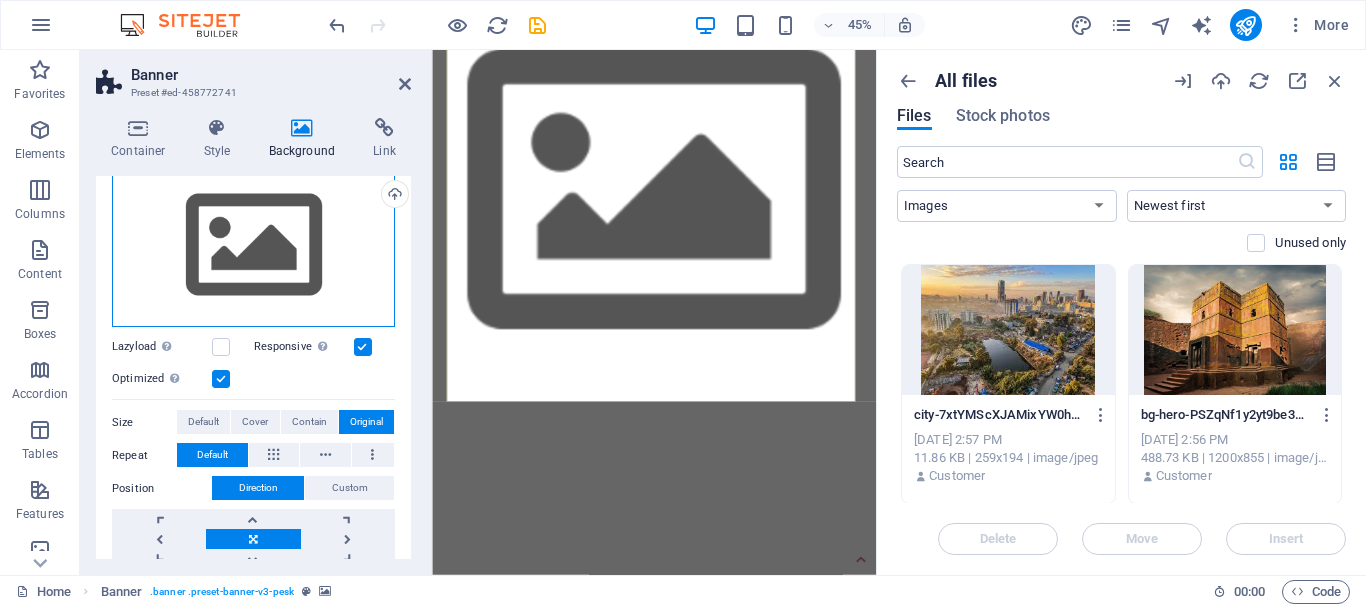 click on "Drag files here, click to choose files or select files from Files or our free stock photos & videos" at bounding box center [253, 246] 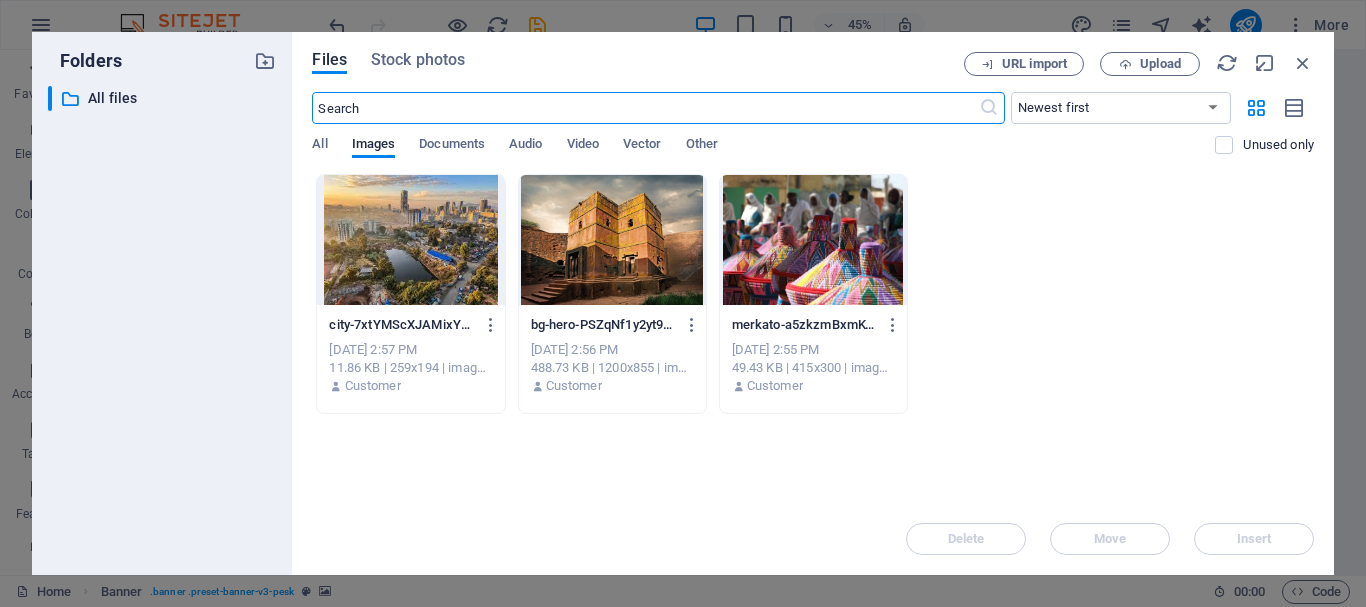 click at bounding box center [410, 240] 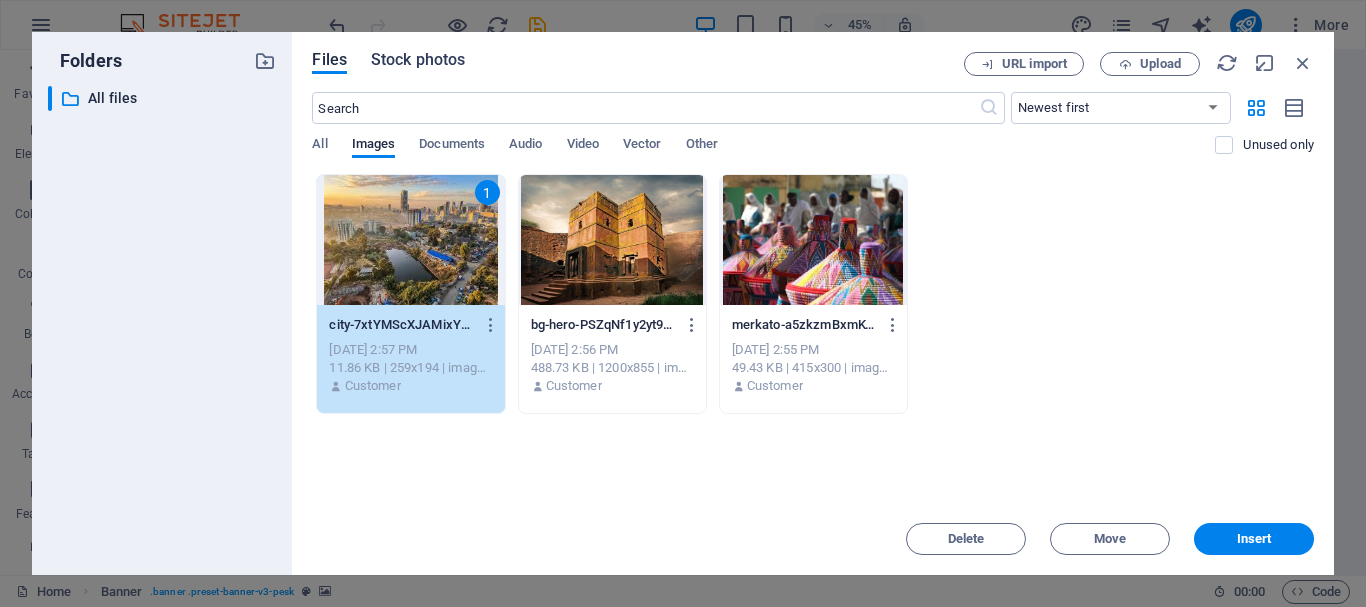 click on "Stock photos" at bounding box center [418, 60] 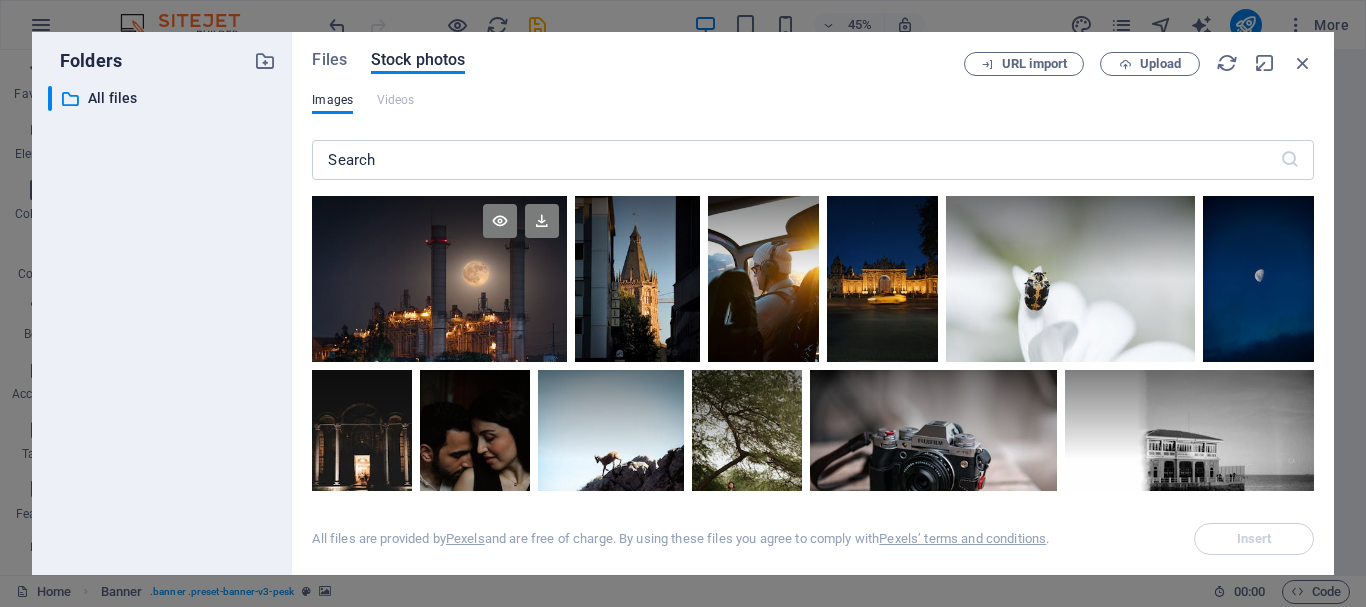 click at bounding box center (439, 279) 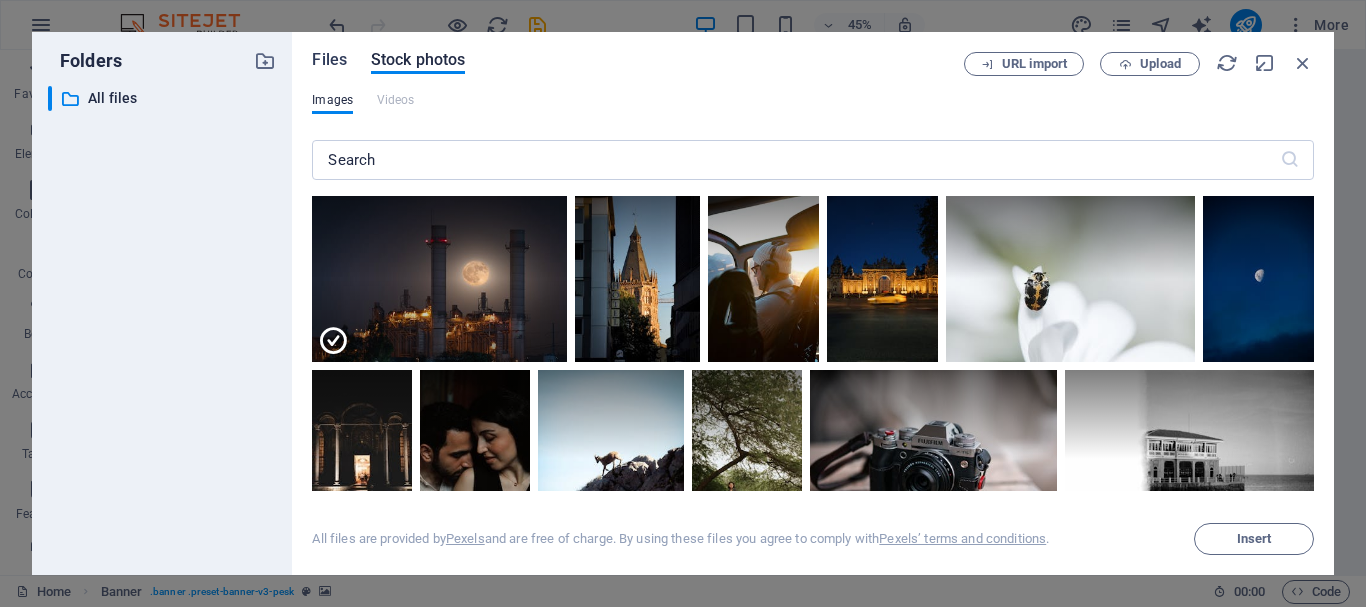 click on "Files" at bounding box center [329, 60] 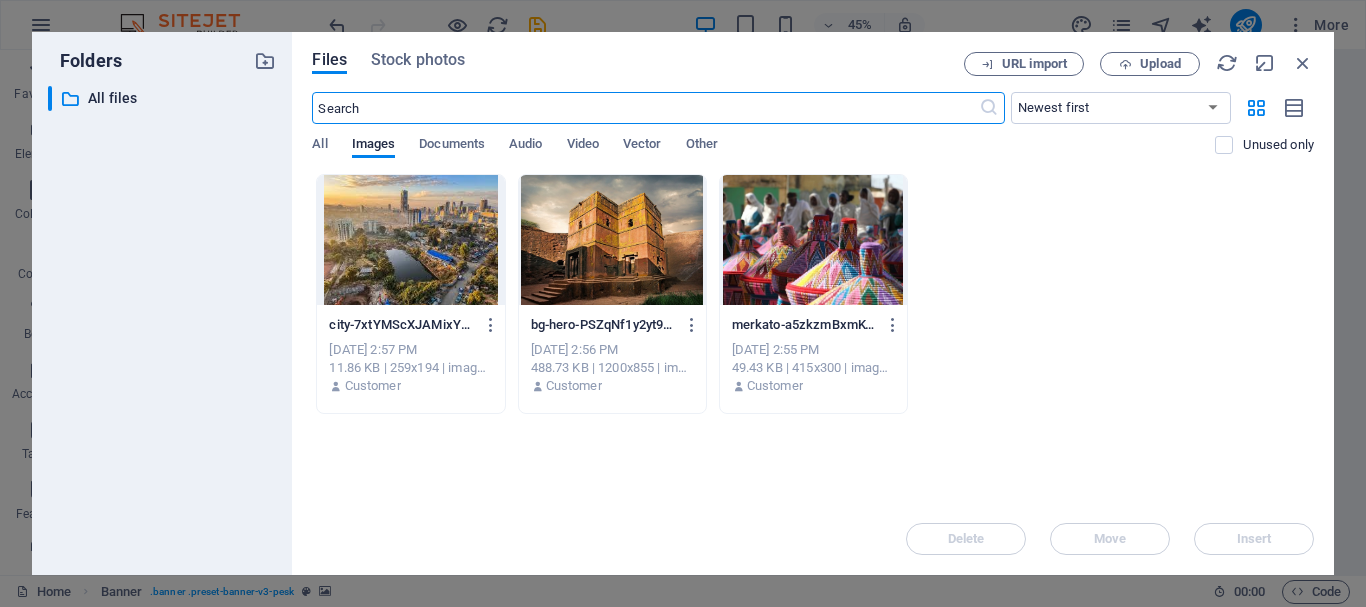 click at bounding box center (410, 240) 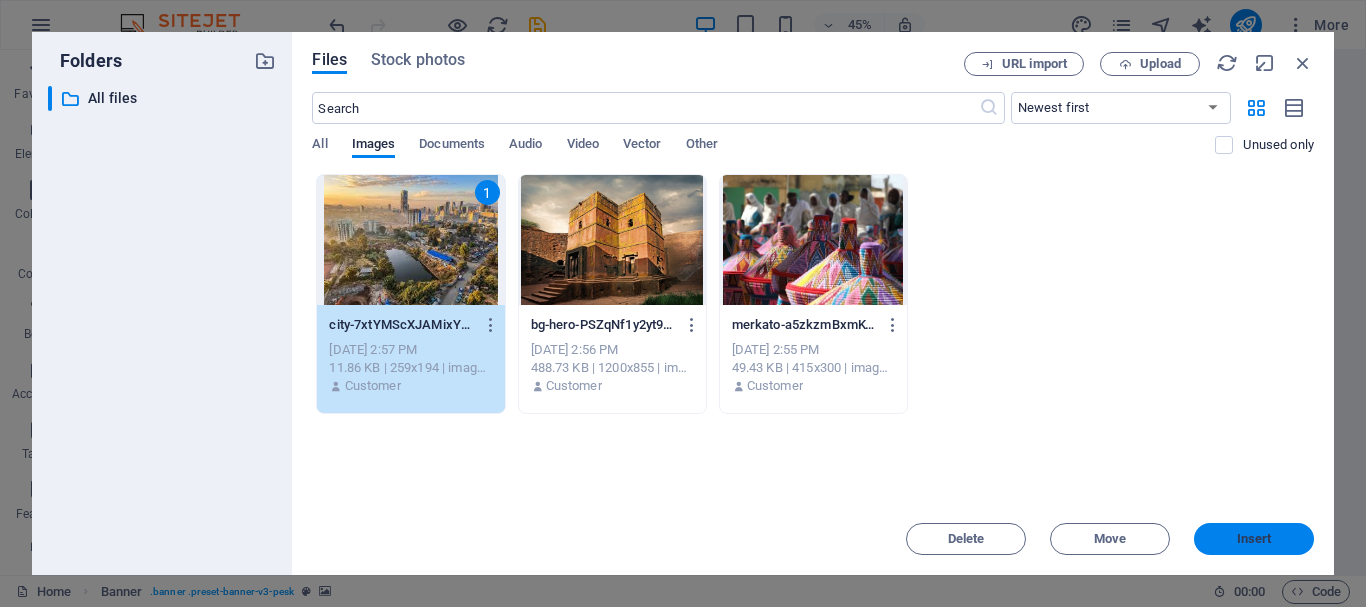 click on "Insert" at bounding box center [1254, 539] 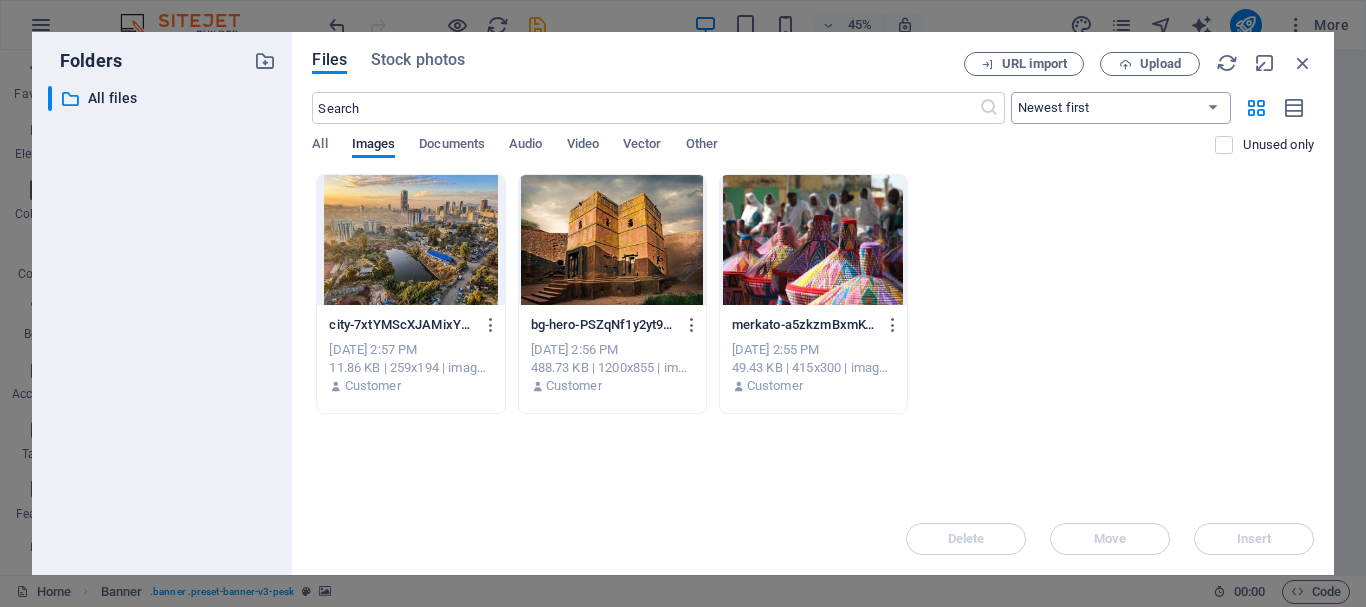 click on "Newest first Oldest first Name (A-Z) Name (Z-A) Size (0-9) Size (9-0) Resolution (0-9) Resolution (9-0)" at bounding box center (1121, 108) 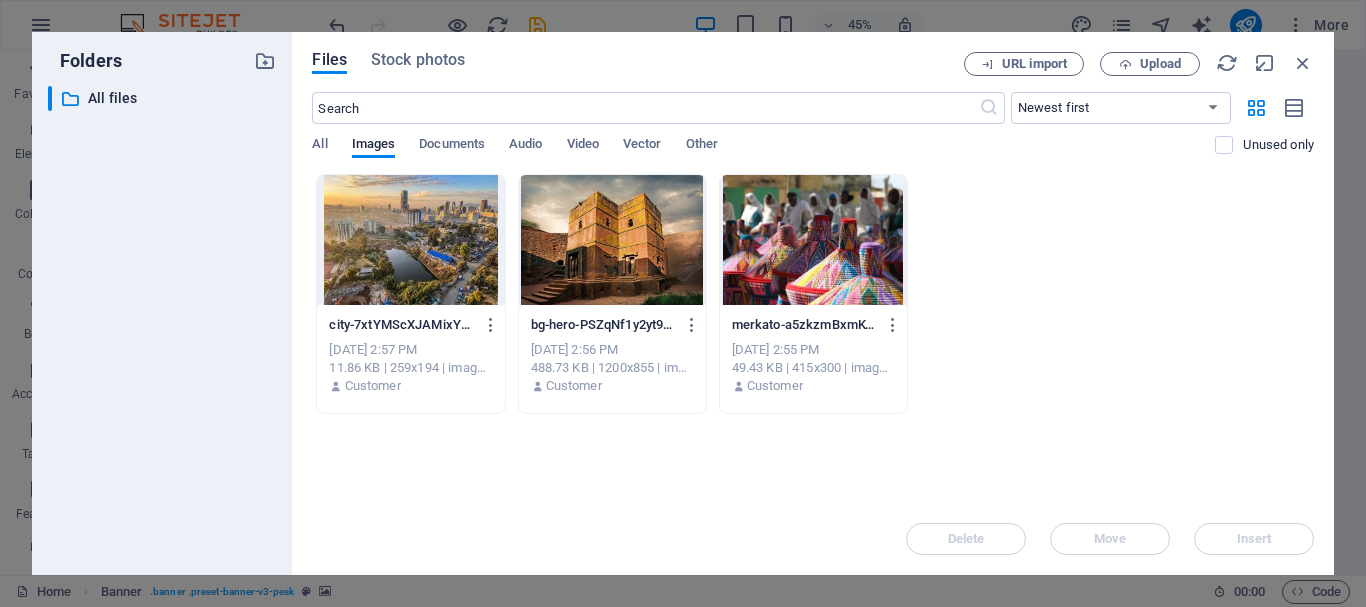 click on "city-7xtYMScXJAMixYW0hsvOfQ.jfif city-7xtYMScXJAMixYW0hsvOfQ.jfif [DATE] 2:57 PM 11.86 KB | 259x194 | image/jpeg Customer bg-hero-PSZqNf1y2yt9be3MgTtCKQ.jpg bg-hero-PSZqNf1y2yt9be3MgTtCKQ.jpg [DATE] 2:56 PM 488.73 KB | 1200x855 | image/jpeg Customer merkato-a5zkzmBxmK-e5YWGp1sEDA.jpg merkato-a5zkzmBxmK-e5YWGp1sEDA.jpg [DATE] 2:55 PM 49.43 KB | 415x300 | image/jpeg Customer" at bounding box center (813, 294) 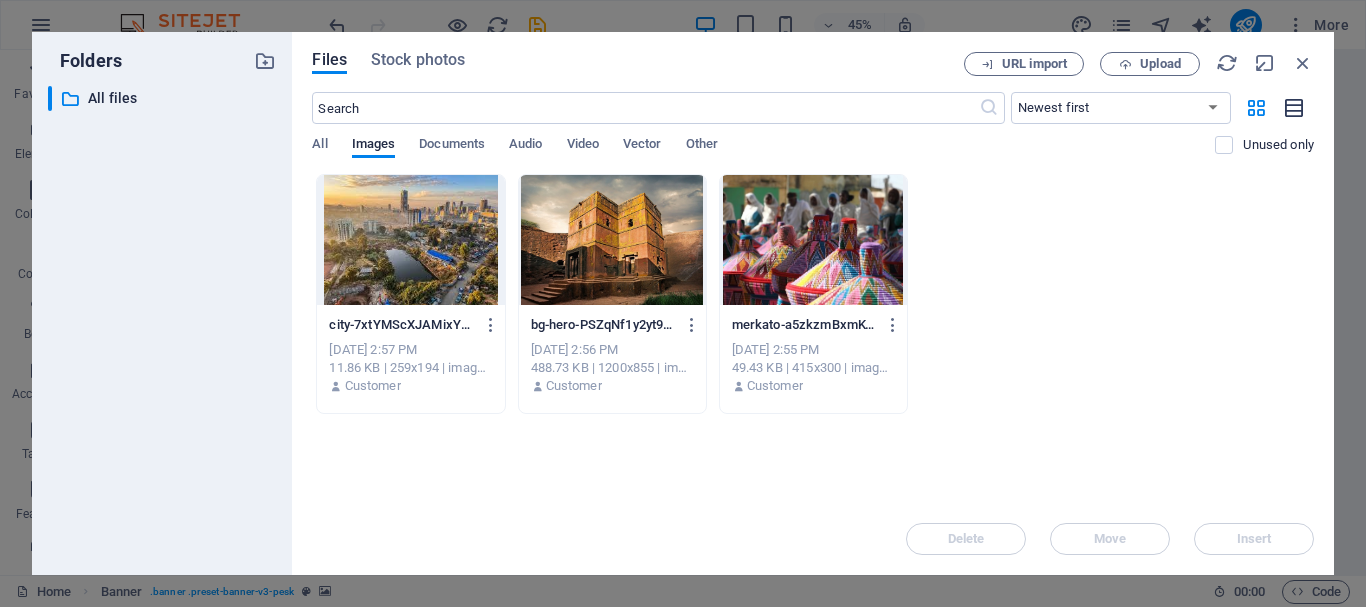 click at bounding box center (1295, 108) 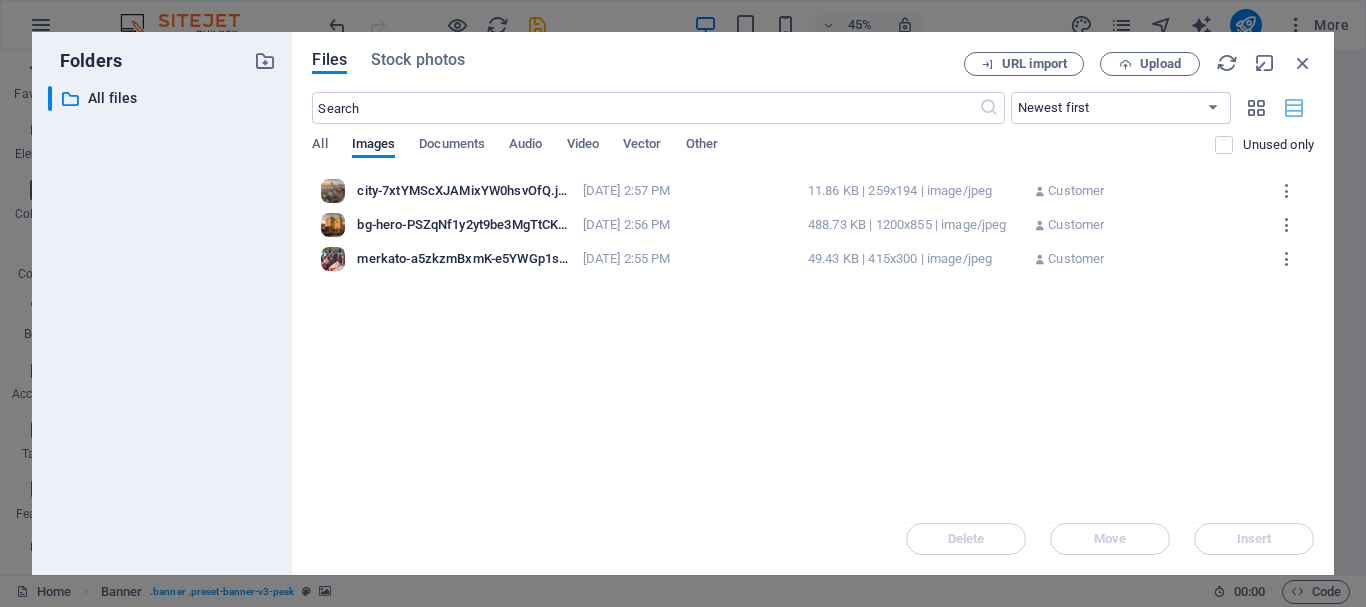 click at bounding box center [1295, 108] 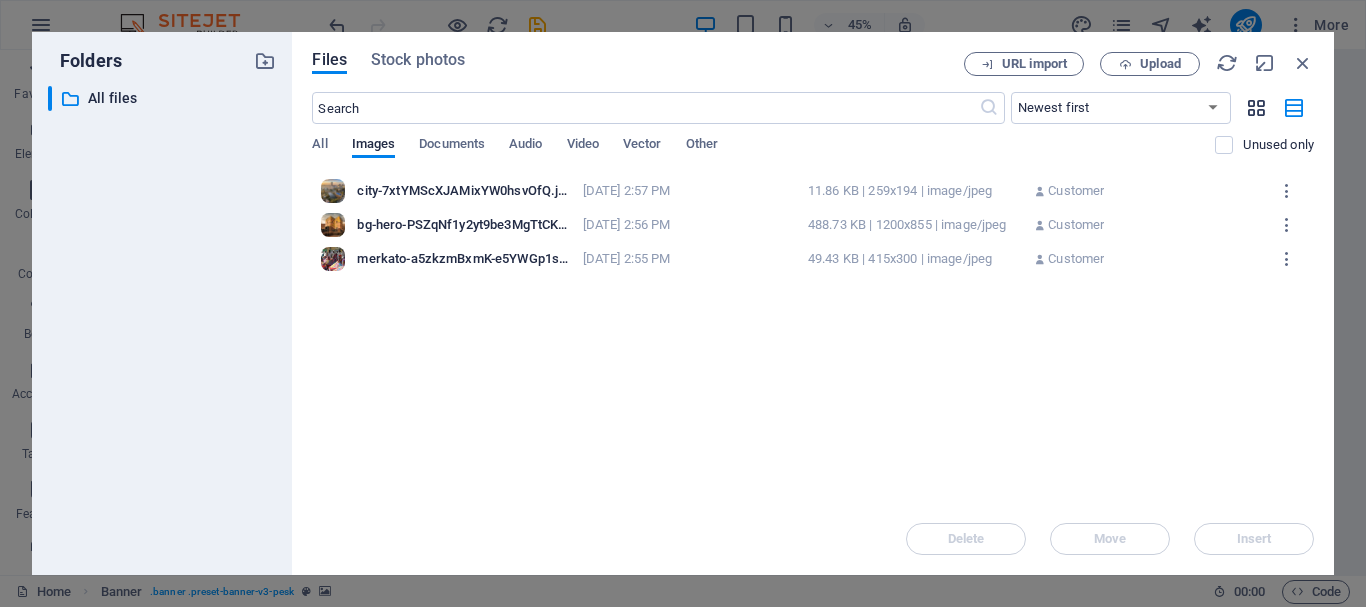 click at bounding box center (1256, 108) 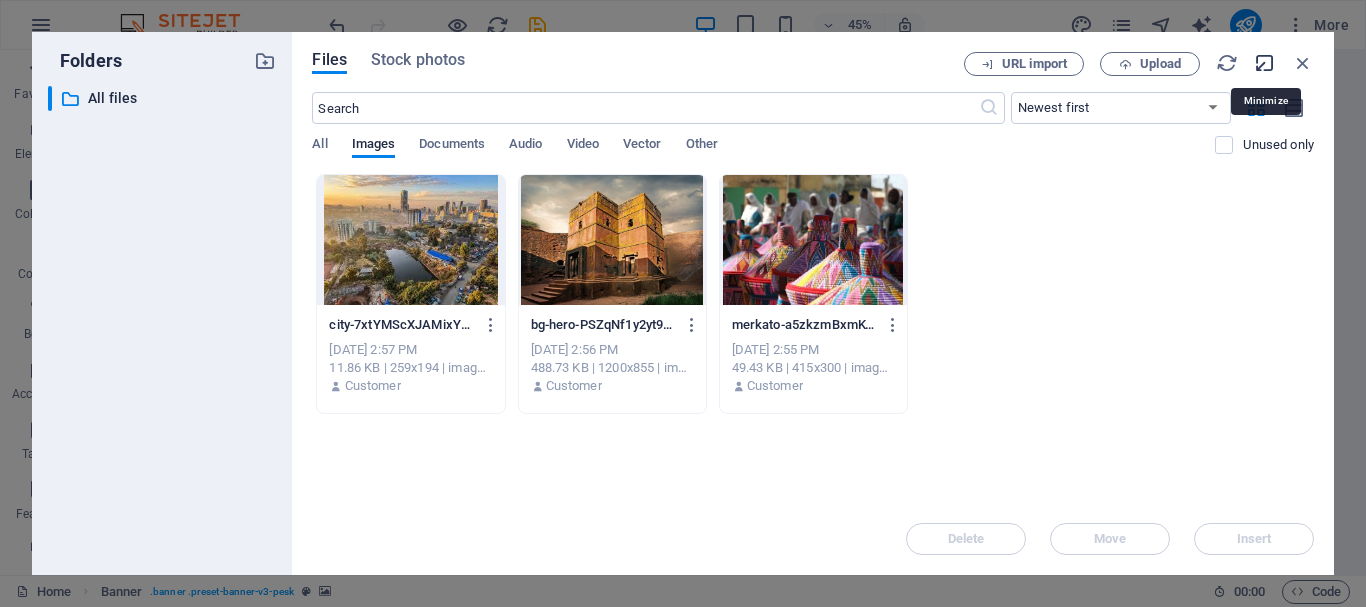 click at bounding box center [1265, 63] 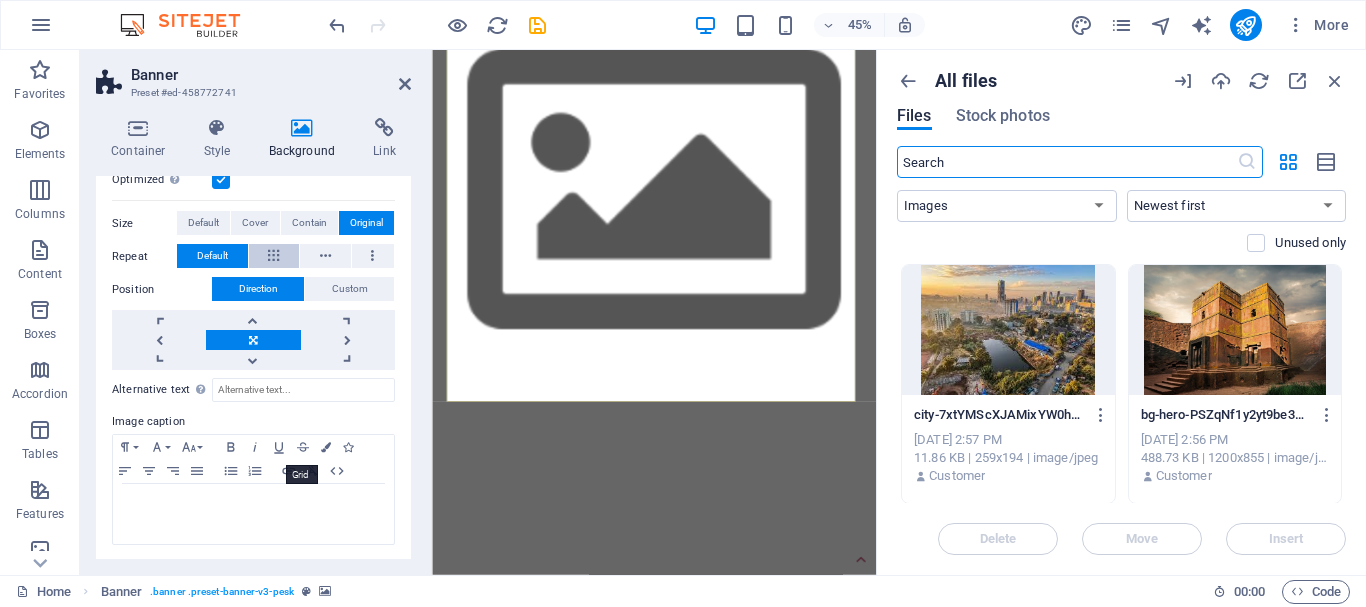 scroll, scrollTop: 389, scrollLeft: 0, axis: vertical 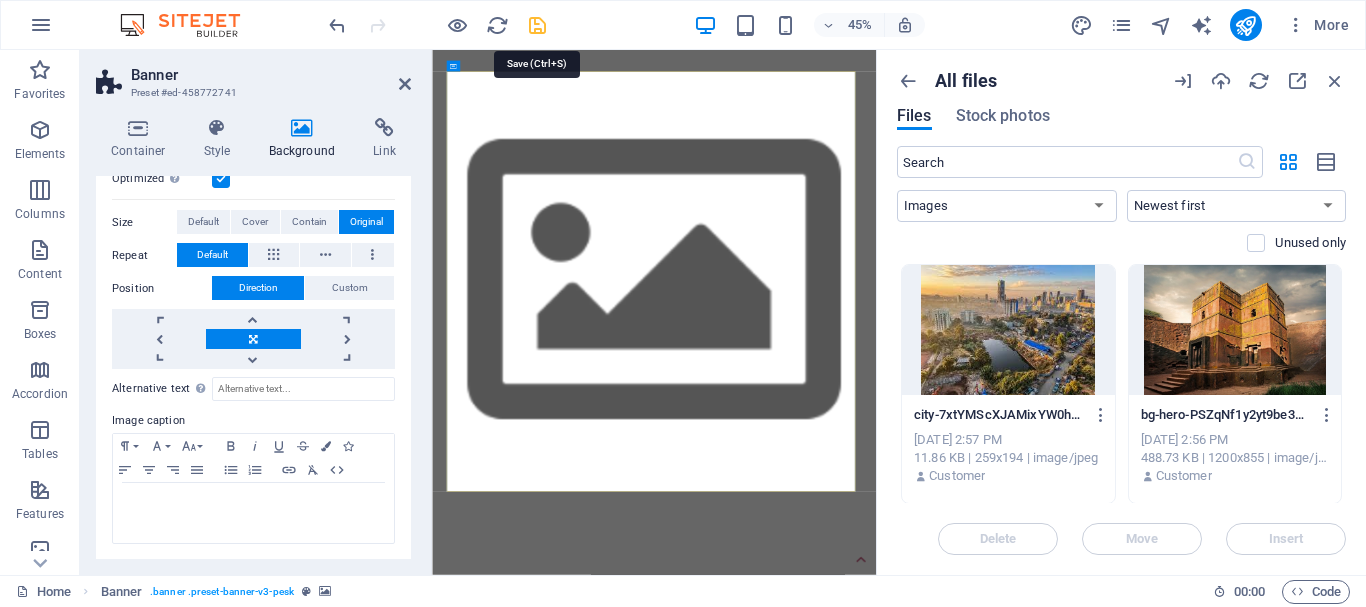 click at bounding box center (537, 25) 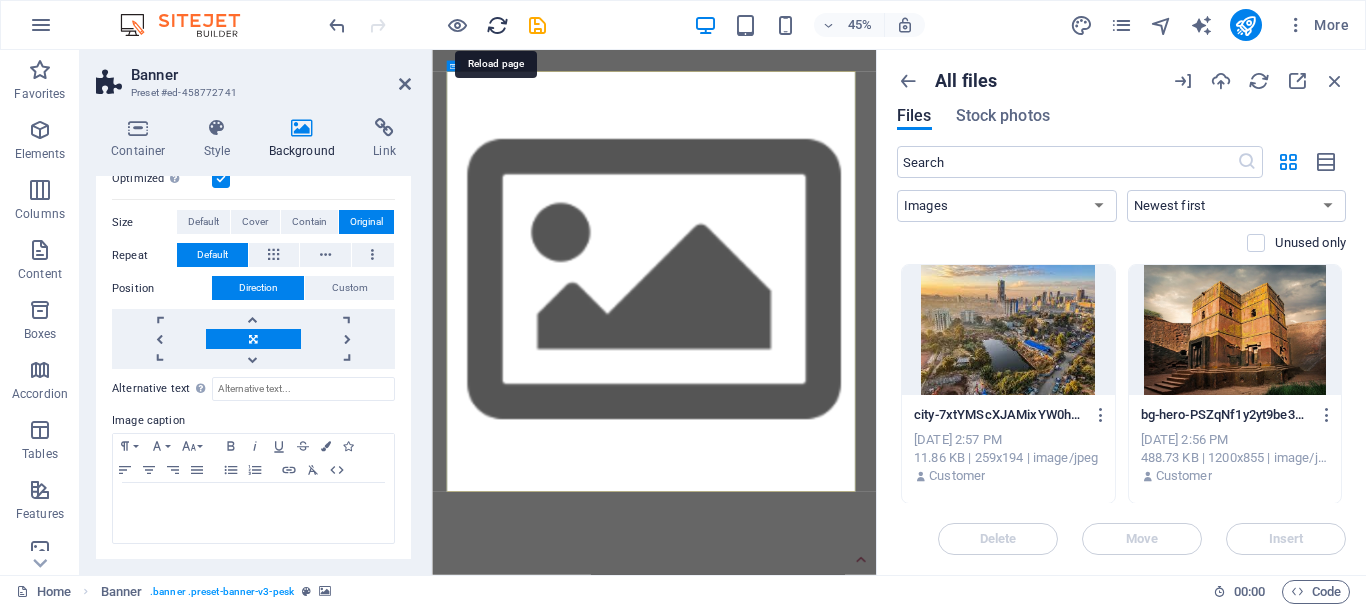click at bounding box center [497, 25] 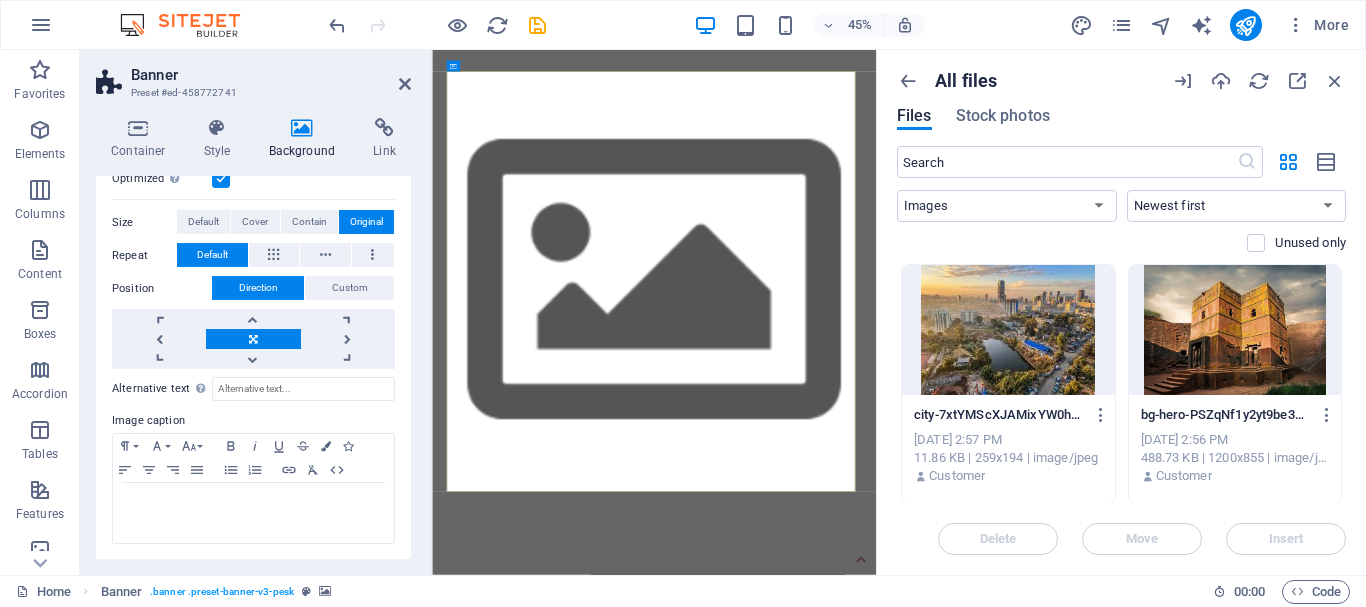 drag, startPoint x: 935, startPoint y: 93, endPoint x: 607, endPoint y: 54, distance: 330.31046 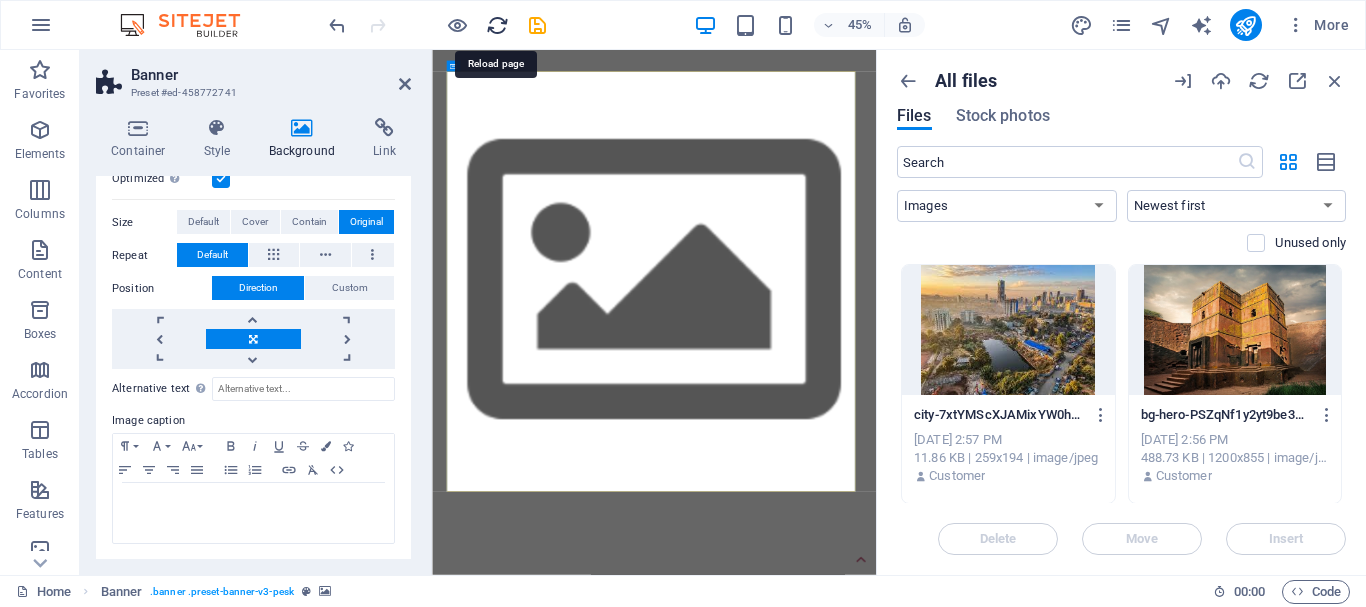 click at bounding box center [497, 25] 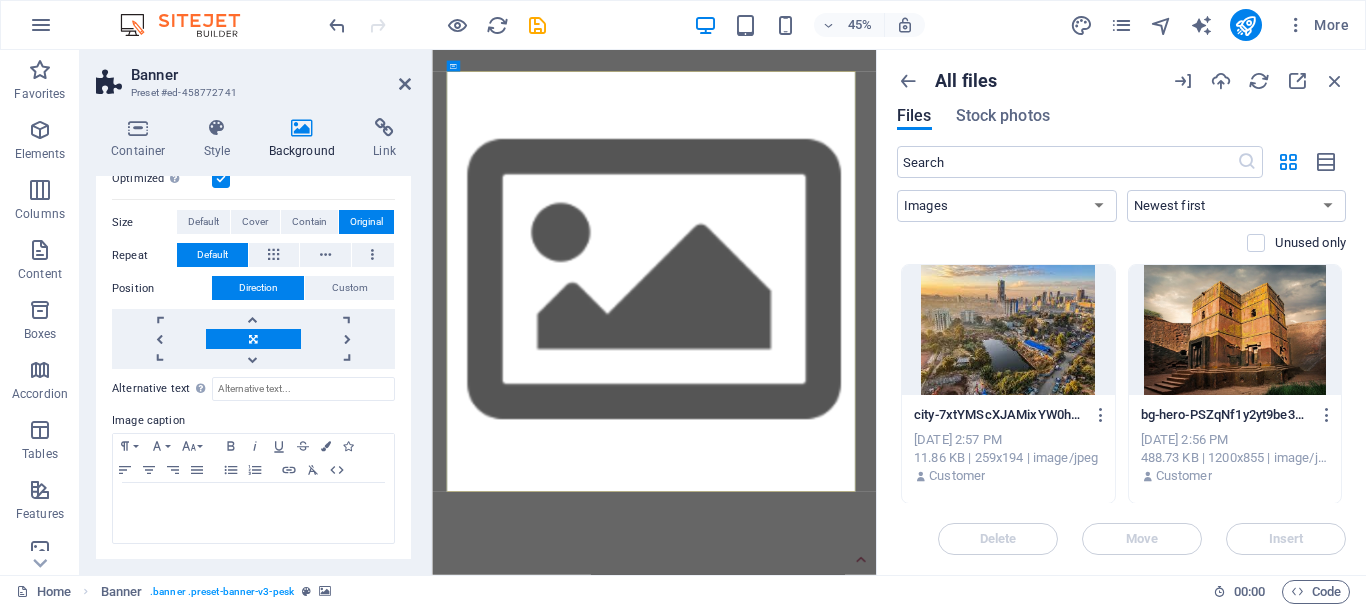 scroll, scrollTop: 100, scrollLeft: 0, axis: vertical 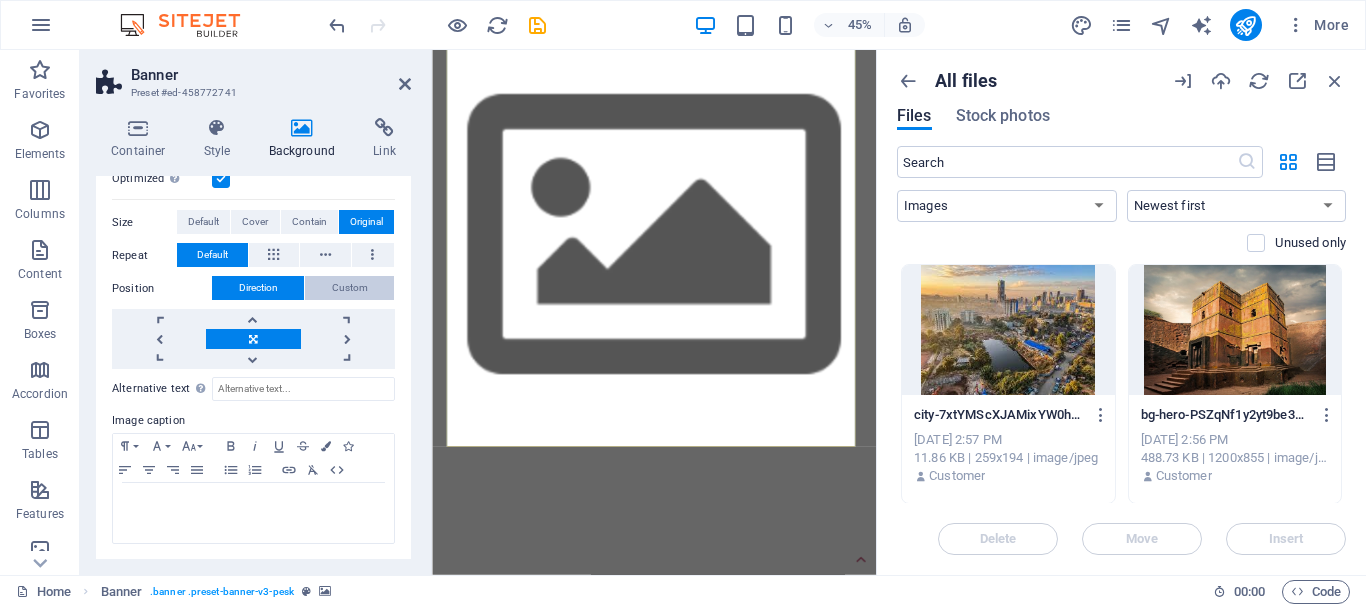 click on "Custom" at bounding box center (349, 288) 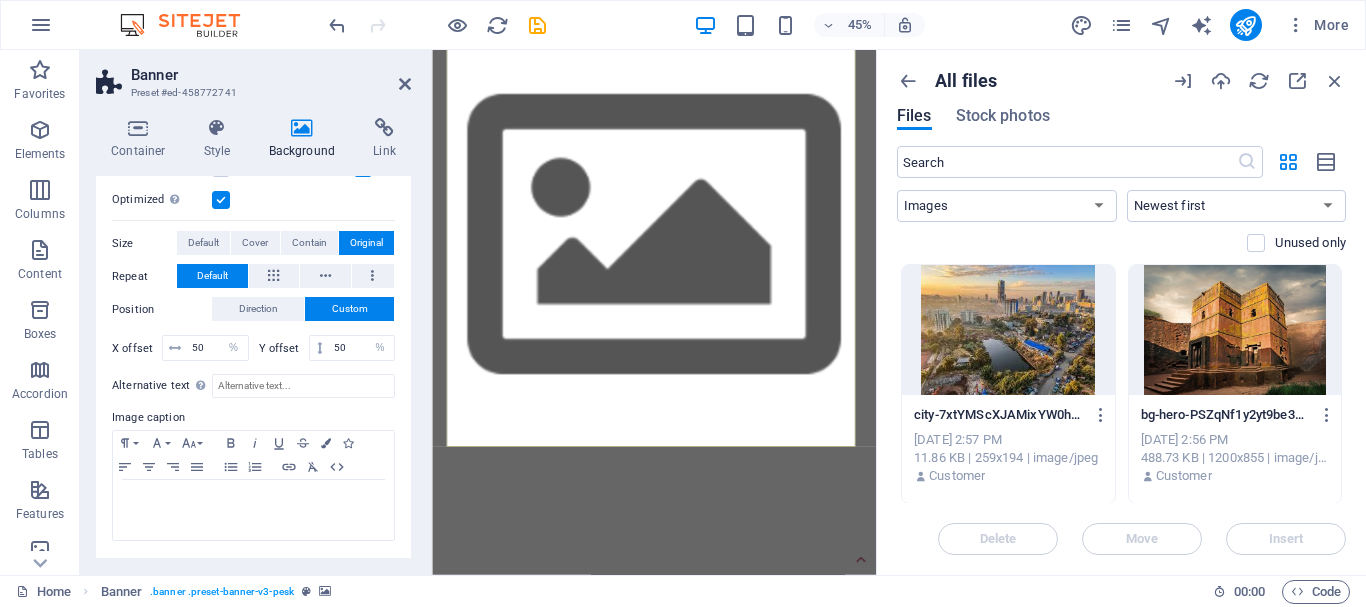 scroll, scrollTop: 365, scrollLeft: 0, axis: vertical 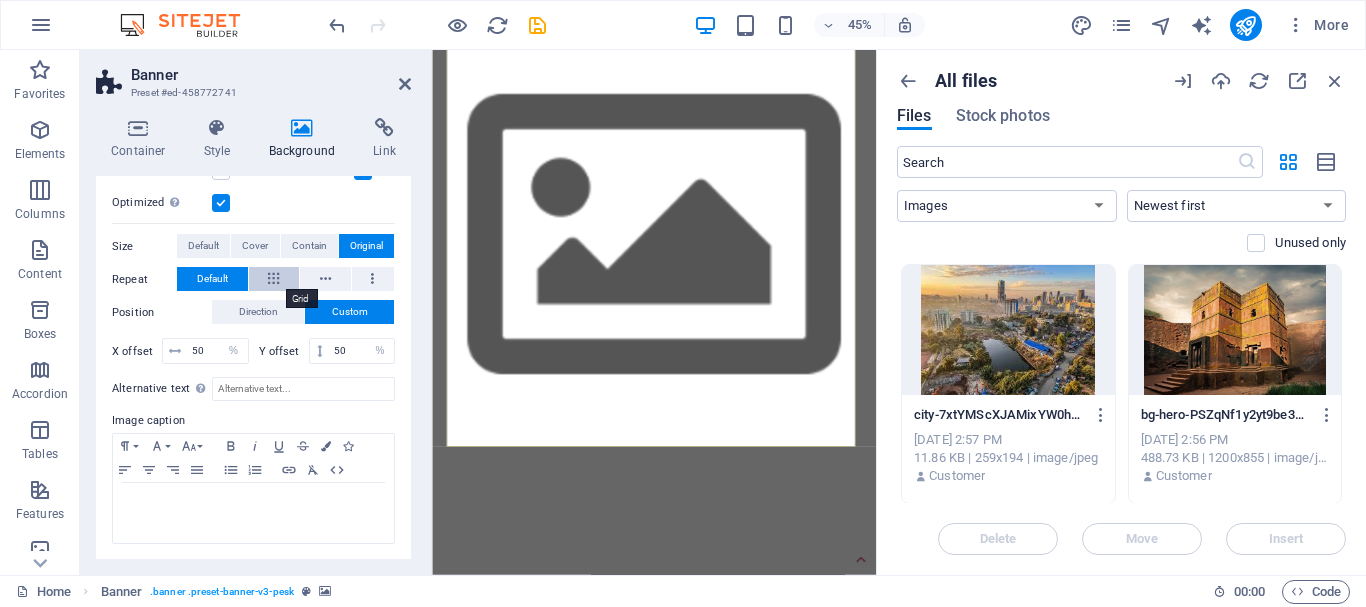 click at bounding box center [274, 279] 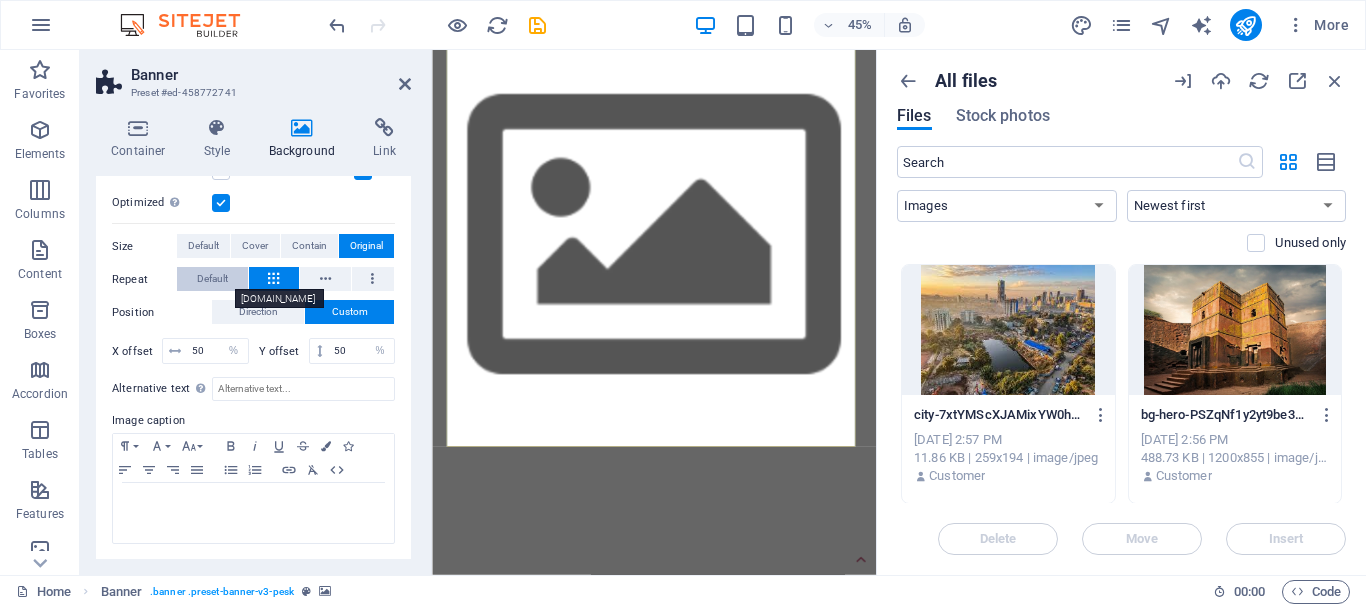 click on "Default" at bounding box center [212, 279] 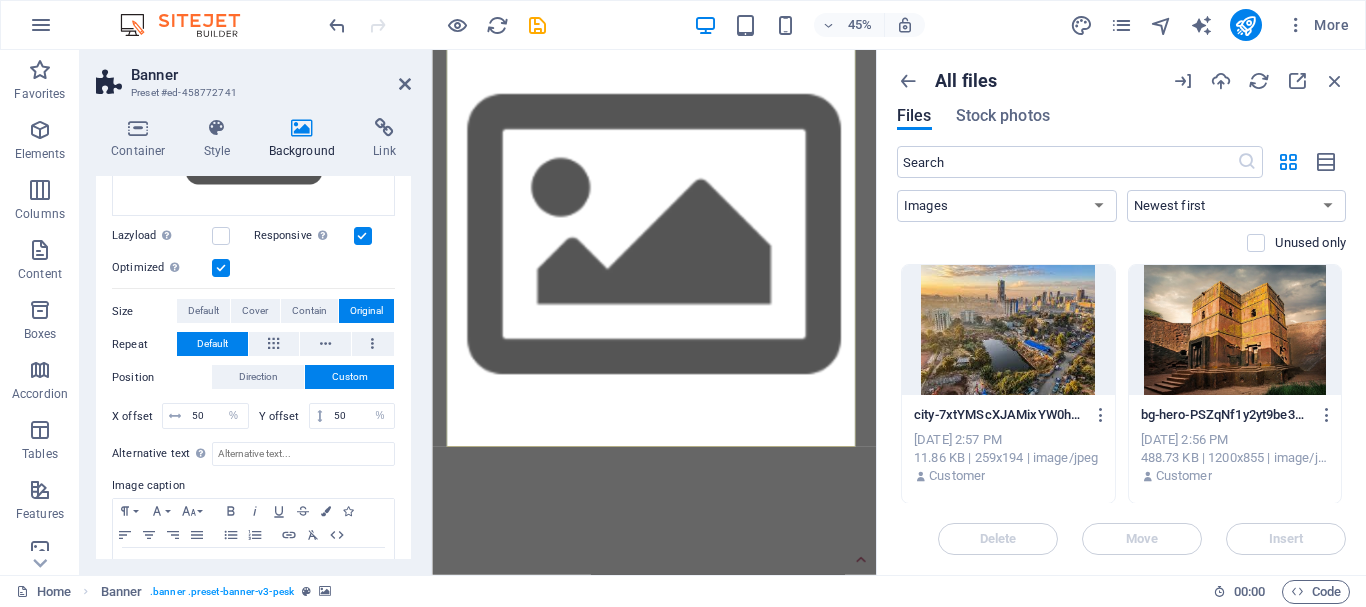 scroll, scrollTop: 265, scrollLeft: 0, axis: vertical 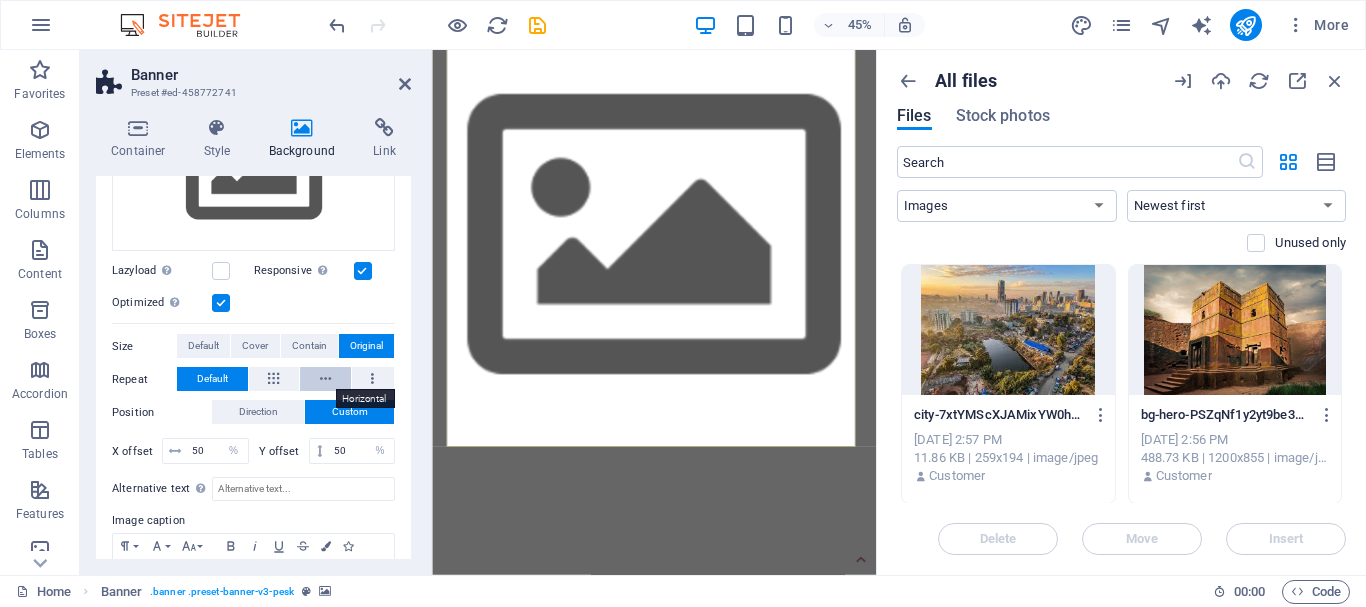 click at bounding box center (325, 379) 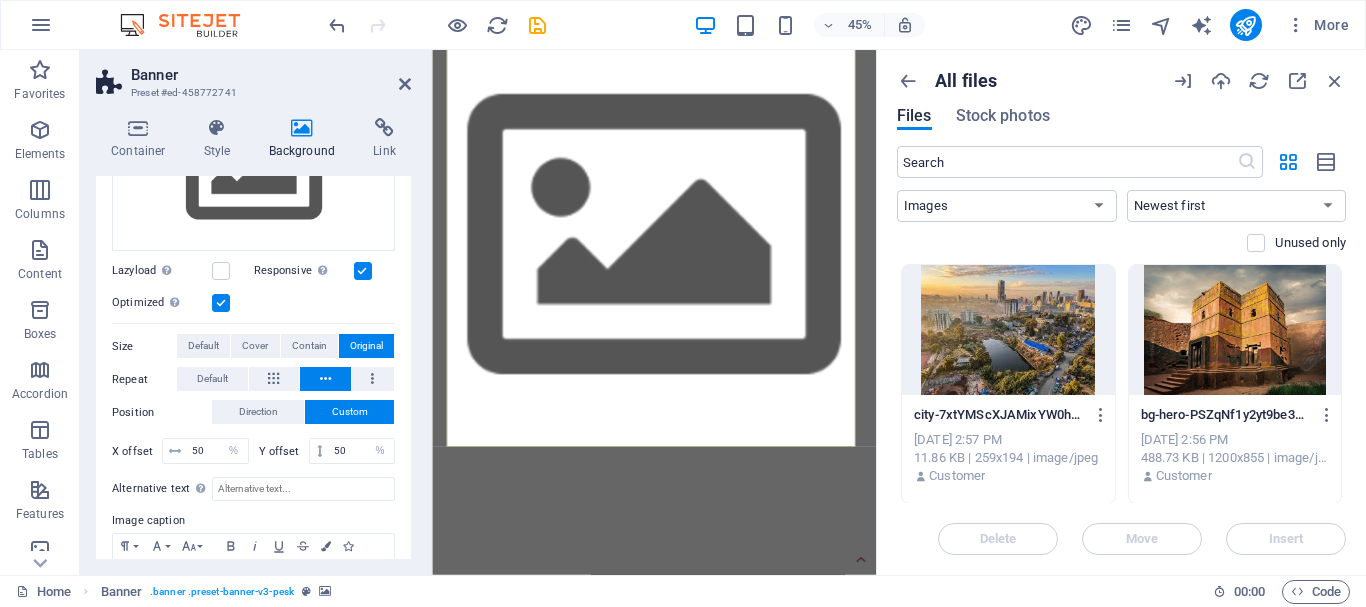 click at bounding box center [-1806, 932] 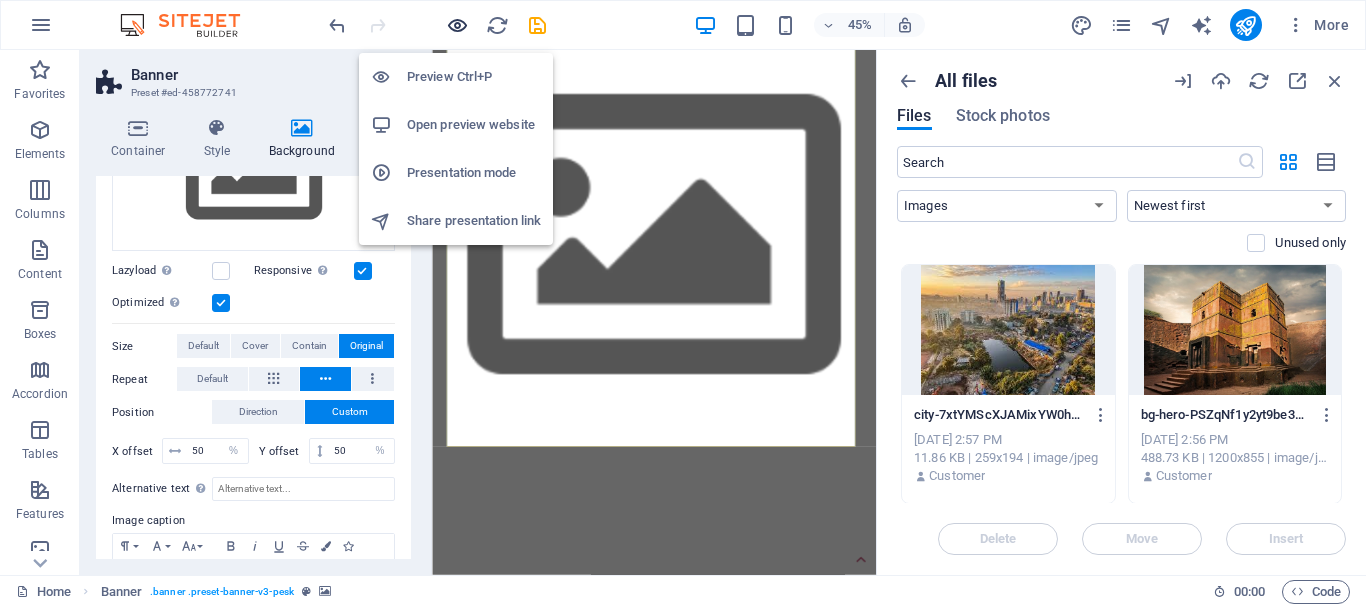 drag, startPoint x: 452, startPoint y: 18, endPoint x: 463, endPoint y: 30, distance: 16.27882 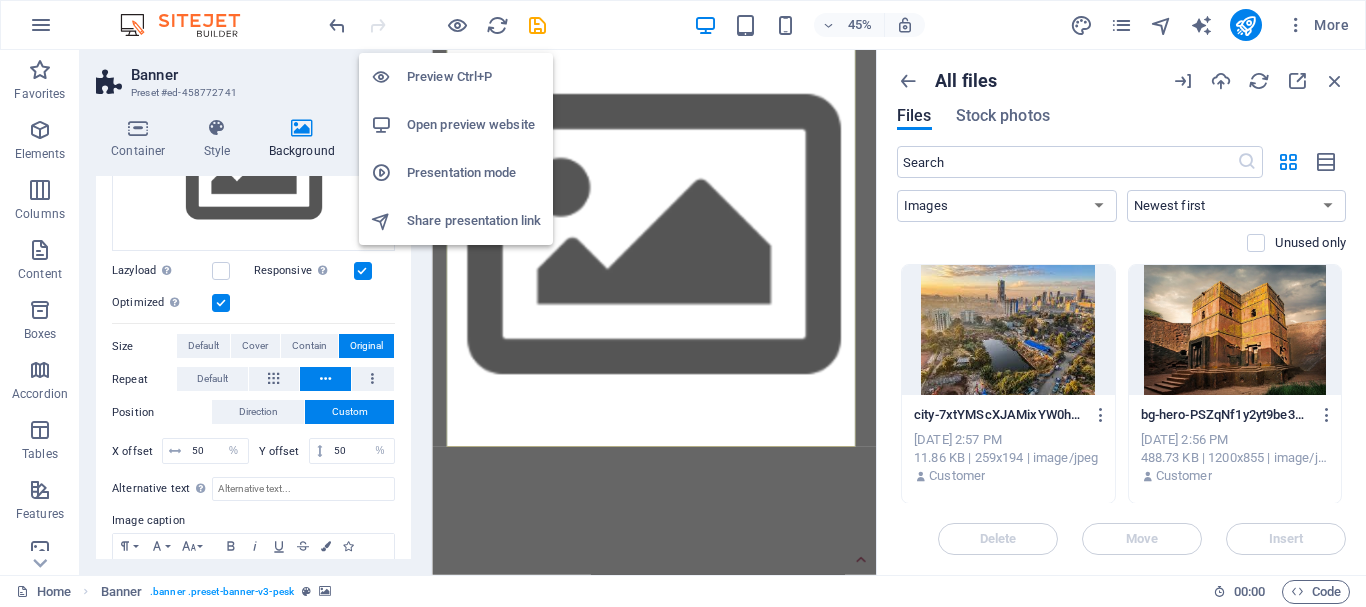 click on "Open preview website" at bounding box center [474, 125] 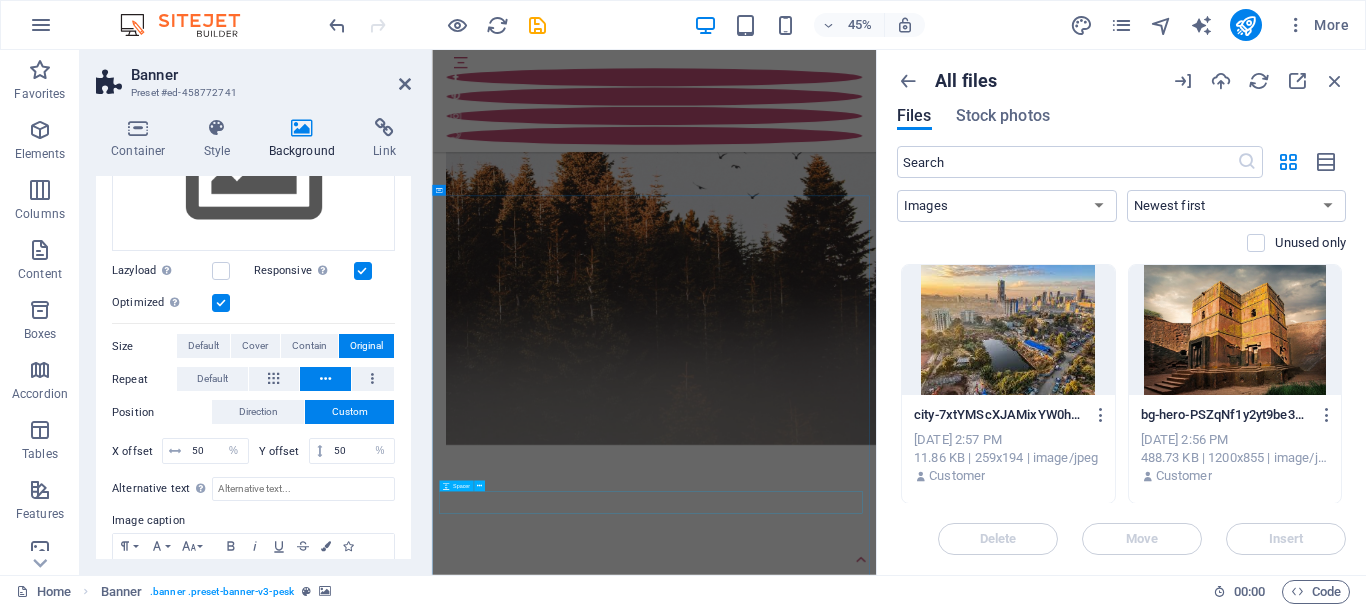 scroll, scrollTop: 2800, scrollLeft: 0, axis: vertical 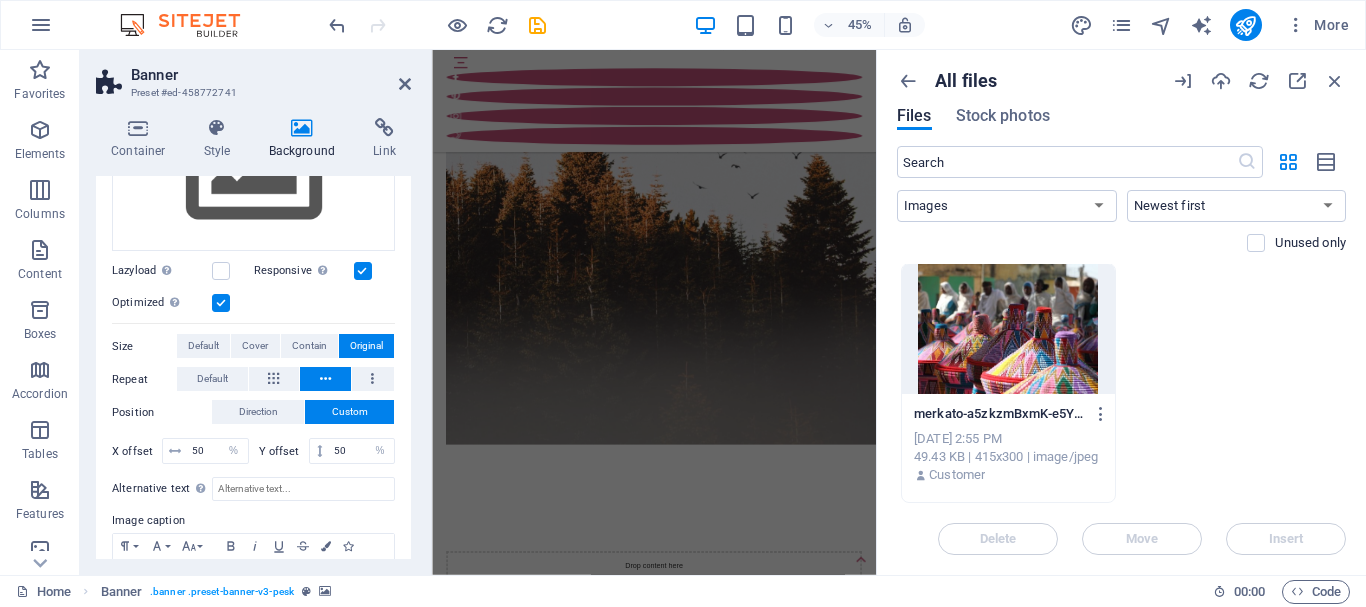 click at bounding box center (1008, 329) 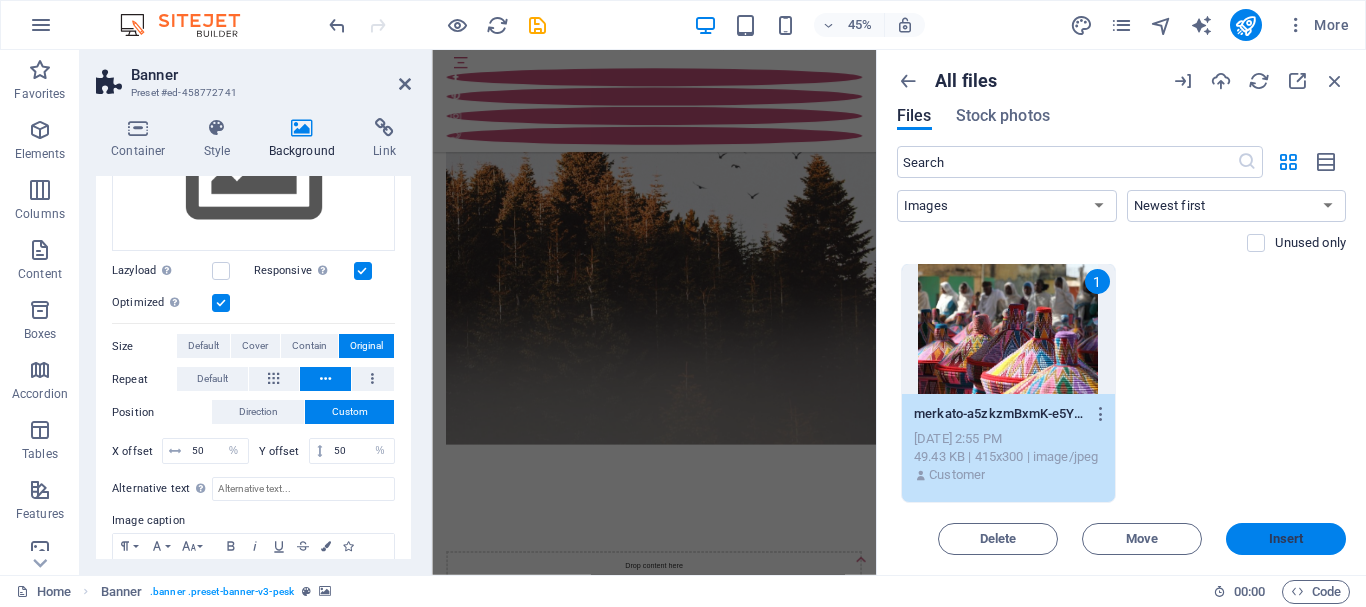 click on "Insert" at bounding box center (1286, 539) 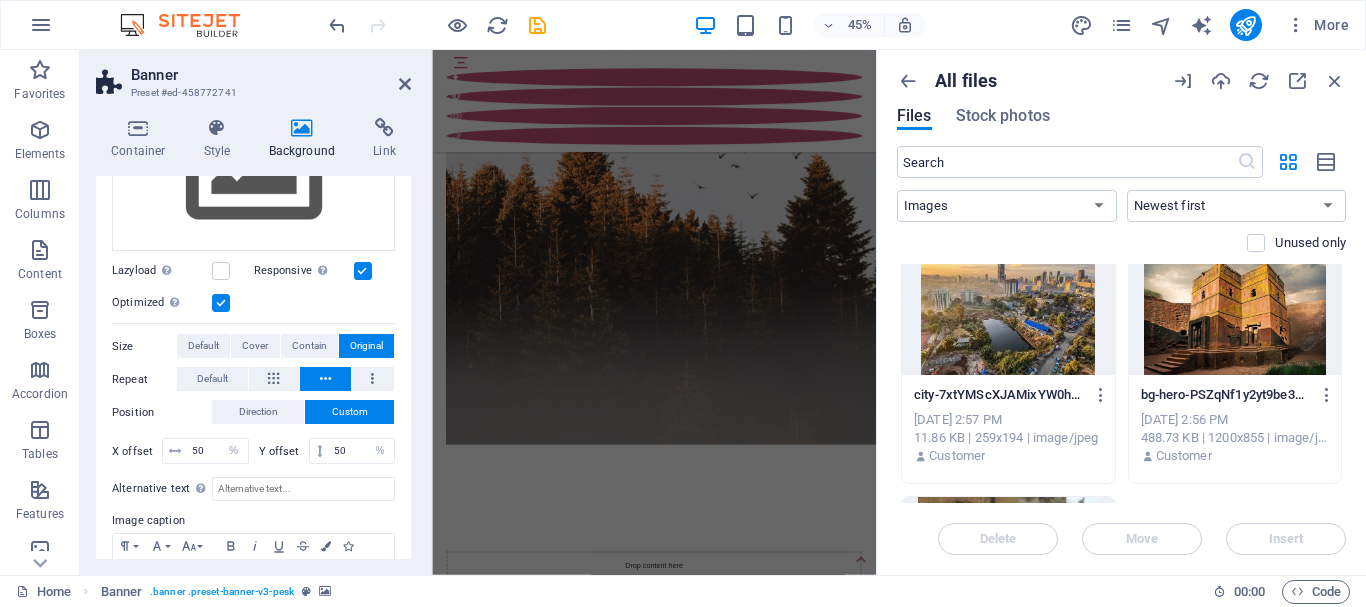 scroll, scrollTop: 0, scrollLeft: 0, axis: both 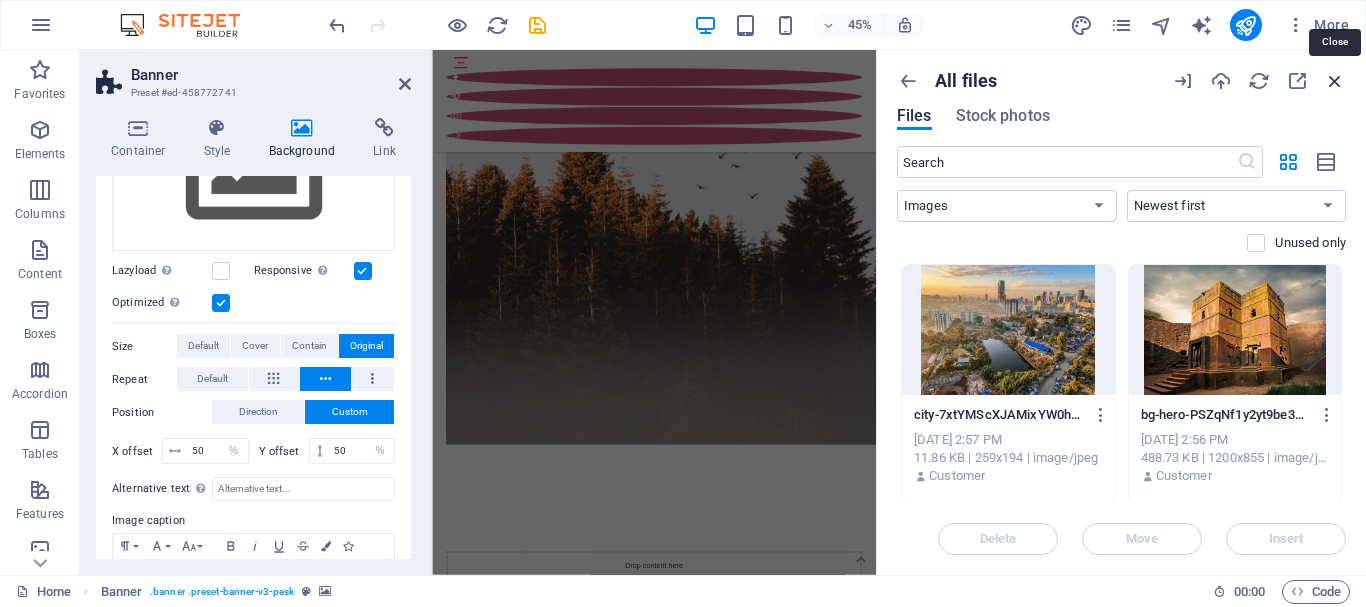 click at bounding box center [1335, 81] 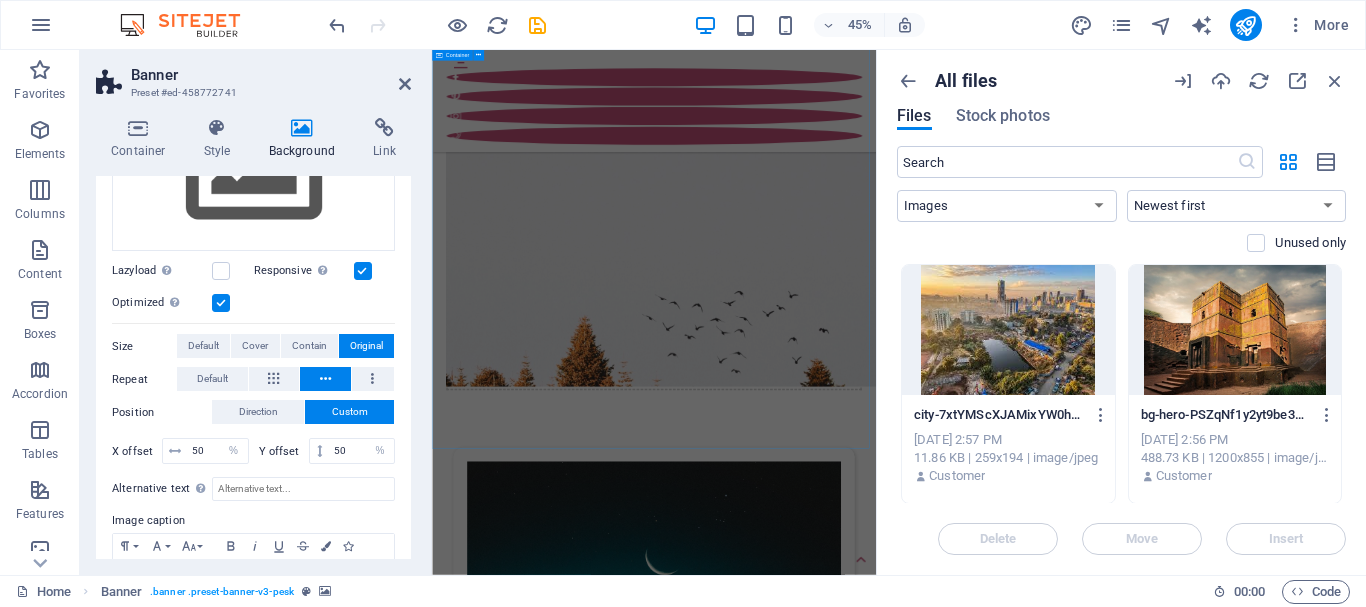 scroll, scrollTop: 3700, scrollLeft: 0, axis: vertical 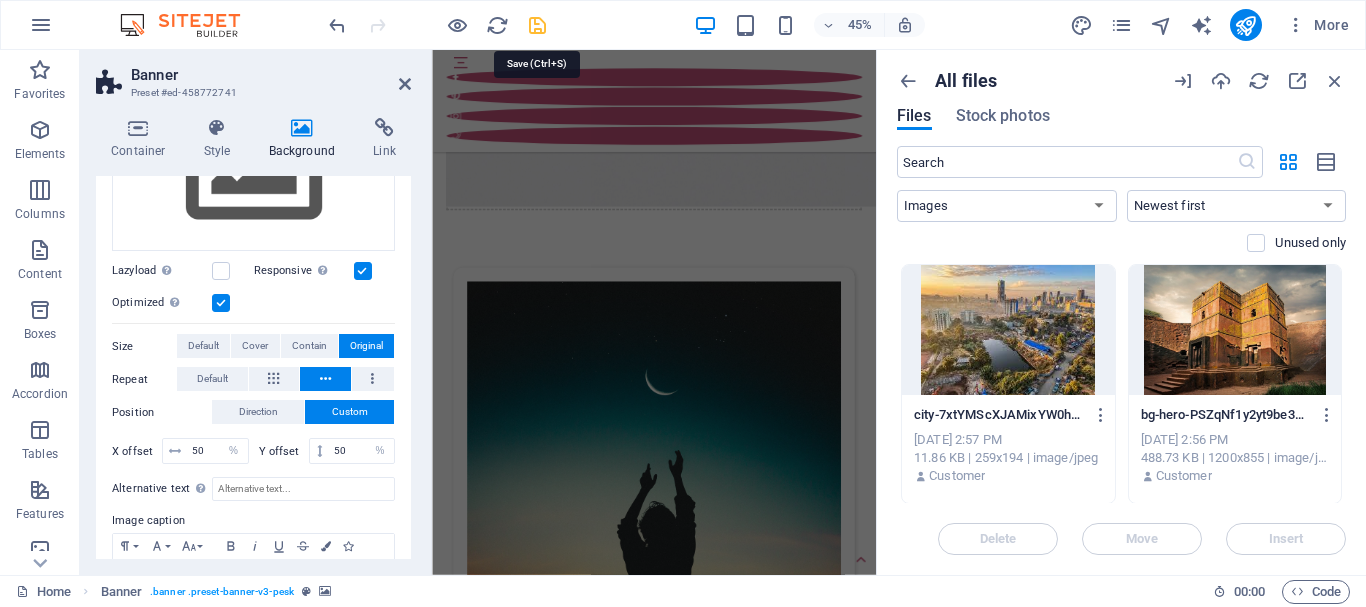 click at bounding box center (537, 25) 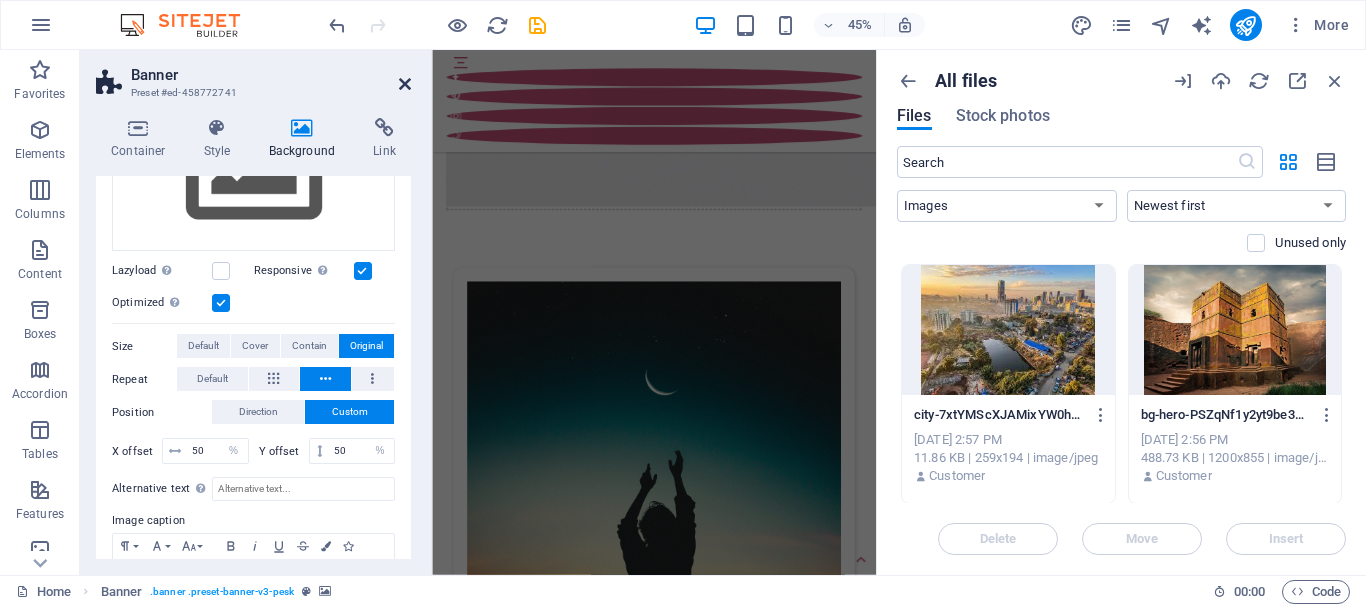 click at bounding box center [405, 84] 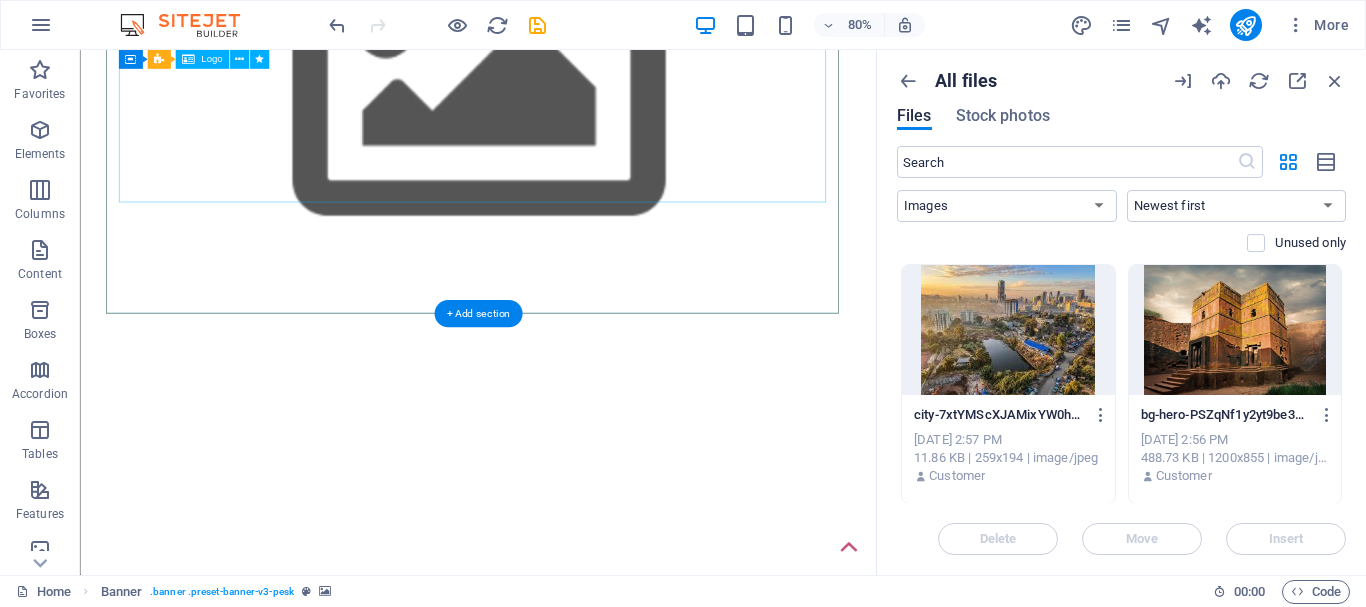 scroll, scrollTop: 100, scrollLeft: 0, axis: vertical 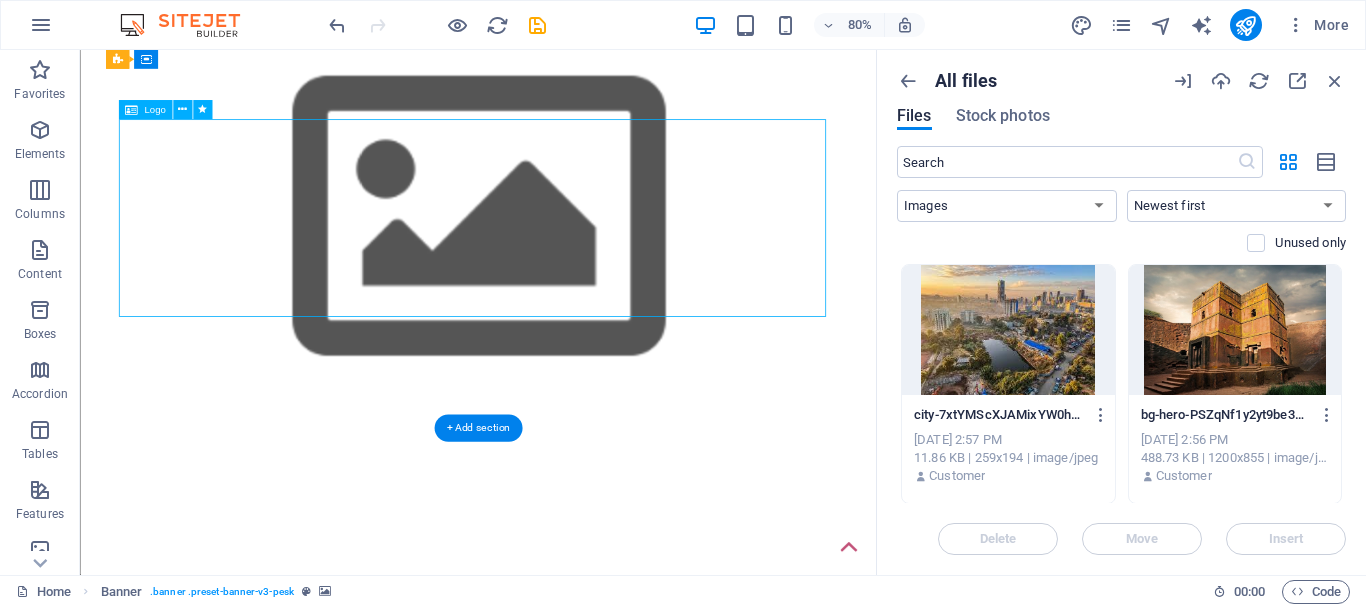 drag, startPoint x: 496, startPoint y: 292, endPoint x: 355, endPoint y: 287, distance: 141.08862 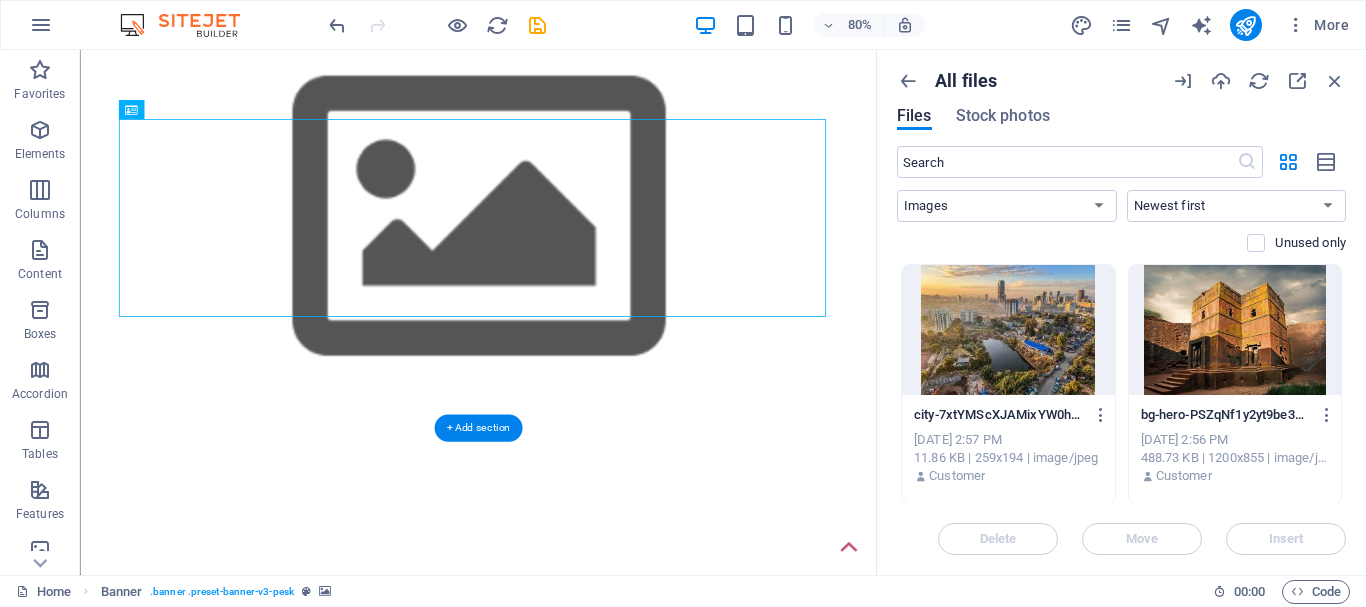 click at bounding box center [-346, 523] 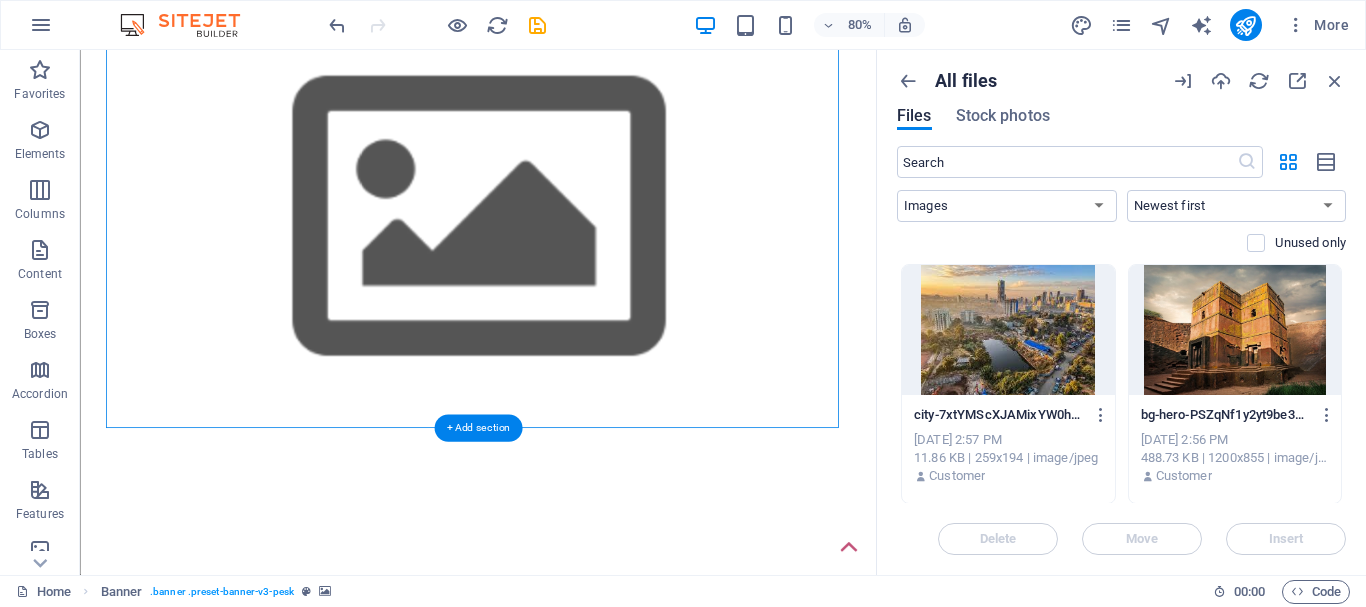 drag, startPoint x: 533, startPoint y: 88, endPoint x: 535, endPoint y: 100, distance: 12.165525 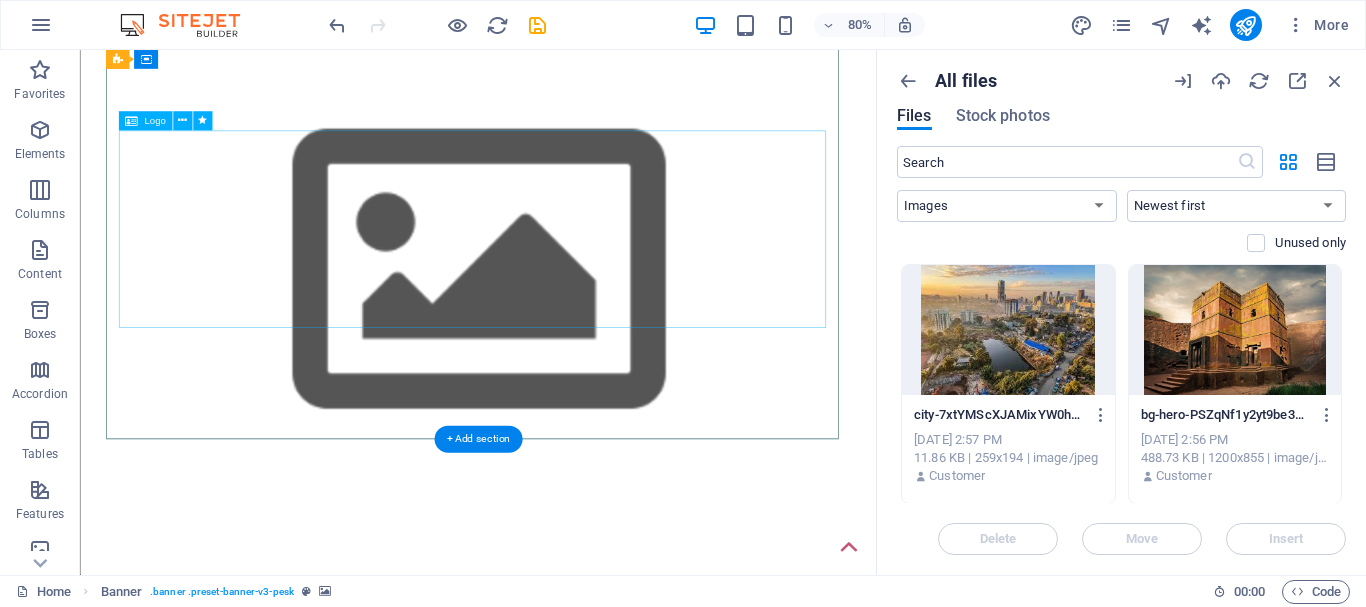 scroll, scrollTop: 0, scrollLeft: 0, axis: both 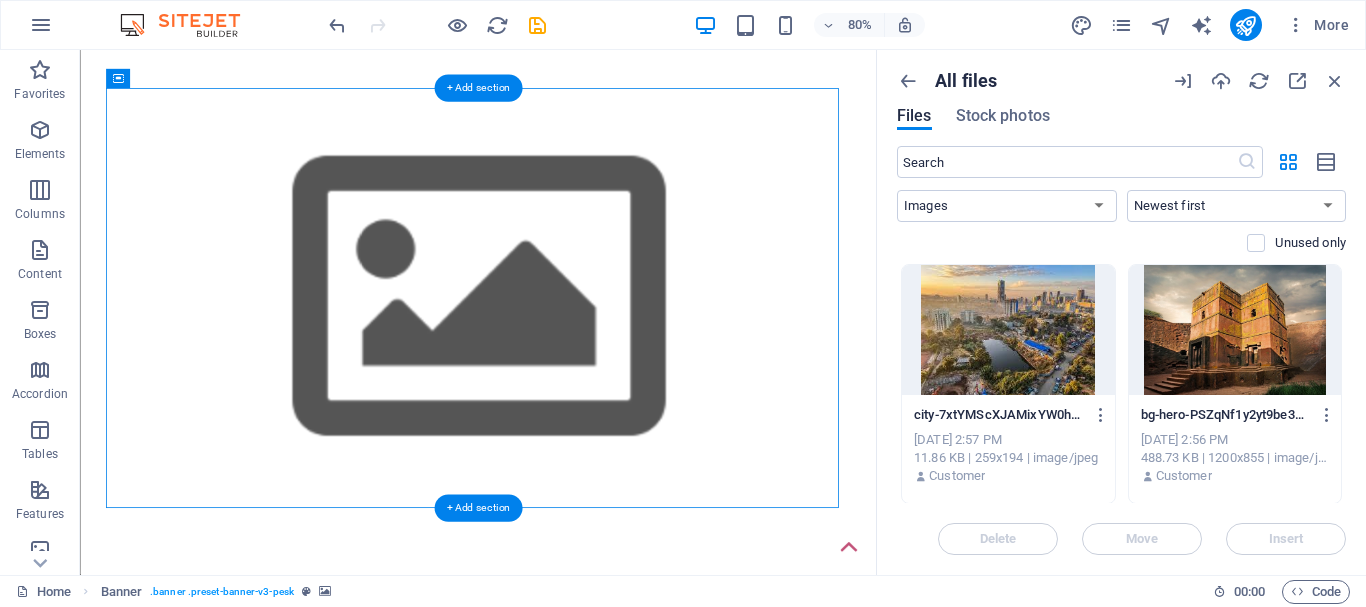 drag, startPoint x: 830, startPoint y: 182, endPoint x: 110, endPoint y: 110, distance: 723.59106 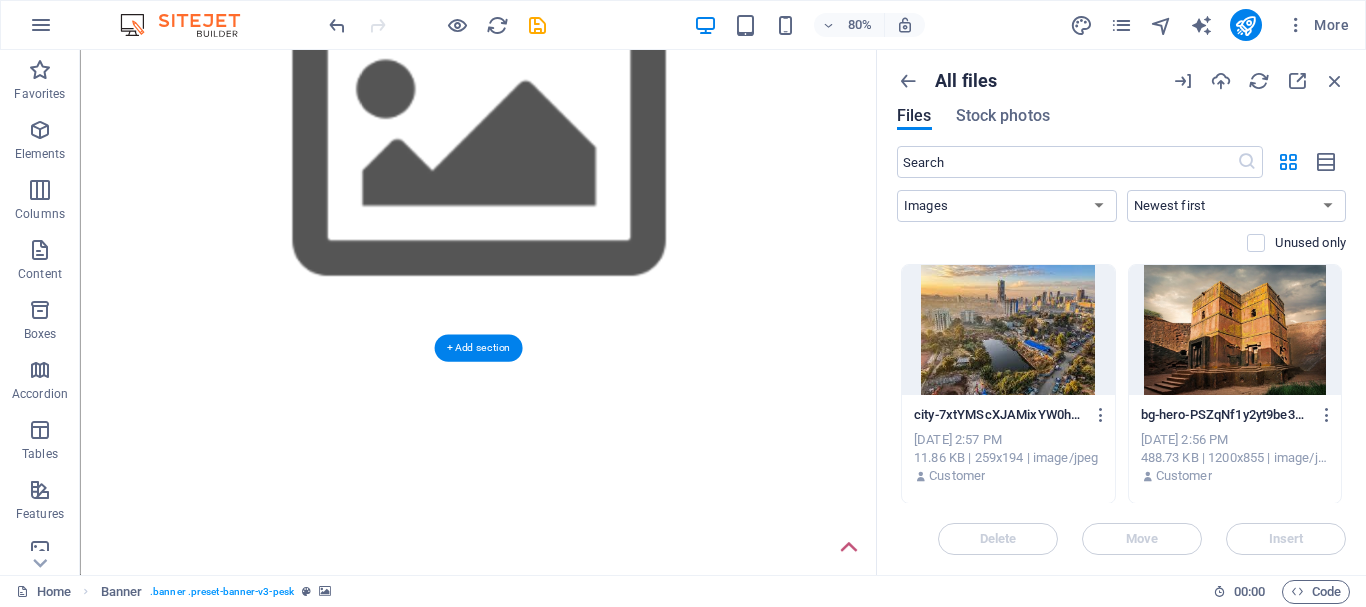 scroll, scrollTop: 0, scrollLeft: 0, axis: both 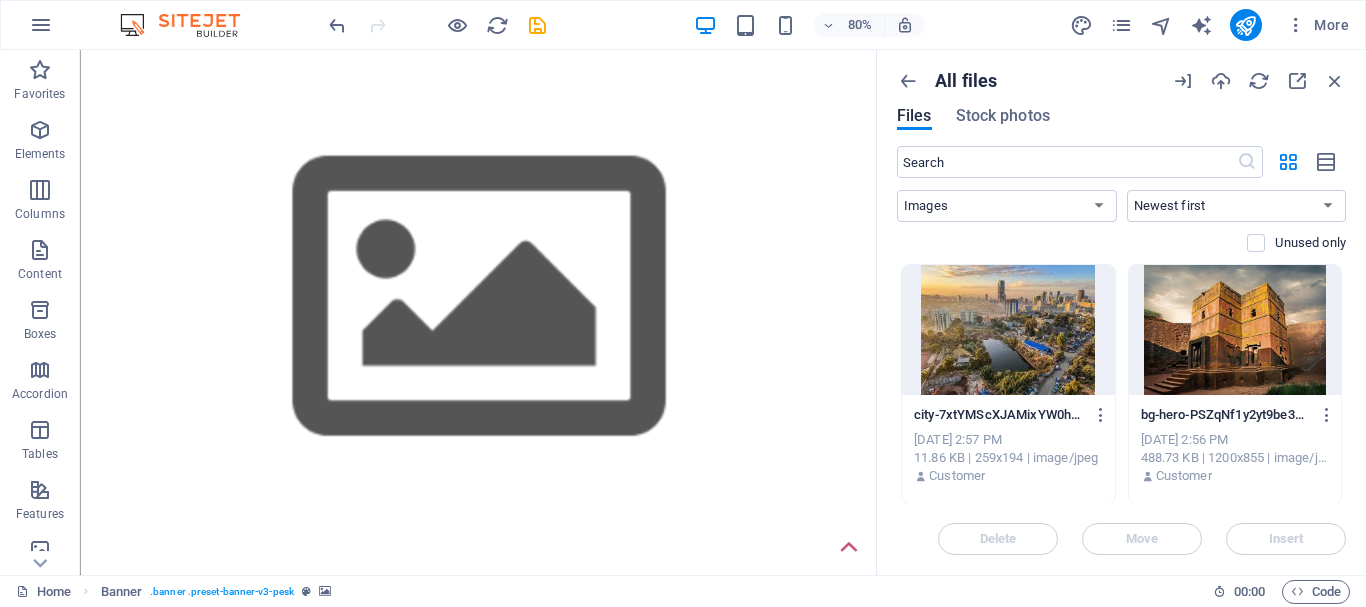 click on "Home About Us Photo of the month Best Of portrait News Showroom Archive about us Lorem ipsum dolor sit amet, consectetuer adipiscing elit. Aenean commodo ligula eget dolor. Lorem ipsum dolor sit amet, consectetuer adipiscing elit leget dolor. Lorem ipsum dolor sit amet, consectetuer adipiscing elit. Aenean commodo ligula eget dolor. Lorem ipsum dolor sit amet, consectetuer adipiscing elit dolor. Lorem ipsum dolor sit amet, consectetuer adipiscing elit. Aenean commodo ligula eget dolor.  Drop content here or  Add elements  Paste clipboard photo of the month Lorem ipsum dolor sit amet, consectetuer adipiscing elit. Aenean commodo ligula eget dolor. Lorem ipsum dolor sit amet, consectetuer adipiscing elit leget dolor. Lorem ipsum dolor sit amet, consectetuer adipiscing elit. Aenean commodo ligula eget dolor. Lorem ipsum dolor sit amet, consectetuer adipiscing elit dolor consectetuer adipiscing elit leget dolor. Lorem elit saget ipsum dolor sit amet, consectetuer. best of nature best of landscapes 1 2 3 news" at bounding box center [577, 7796] 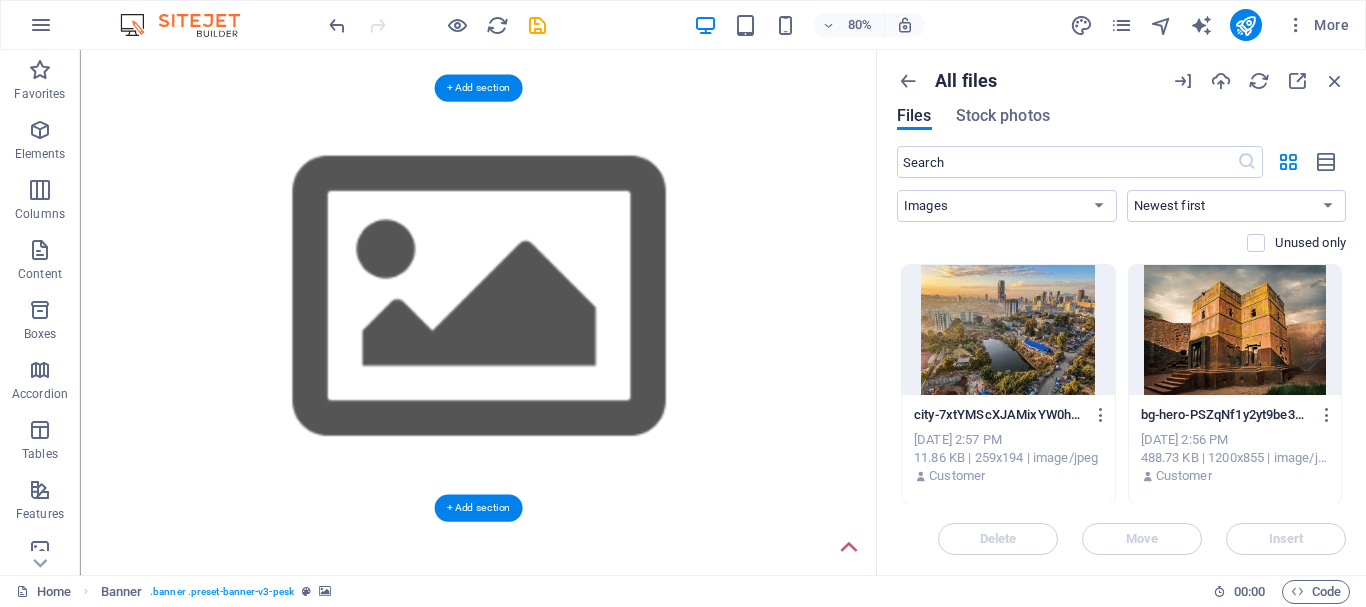 click at bounding box center [-2178, 623] 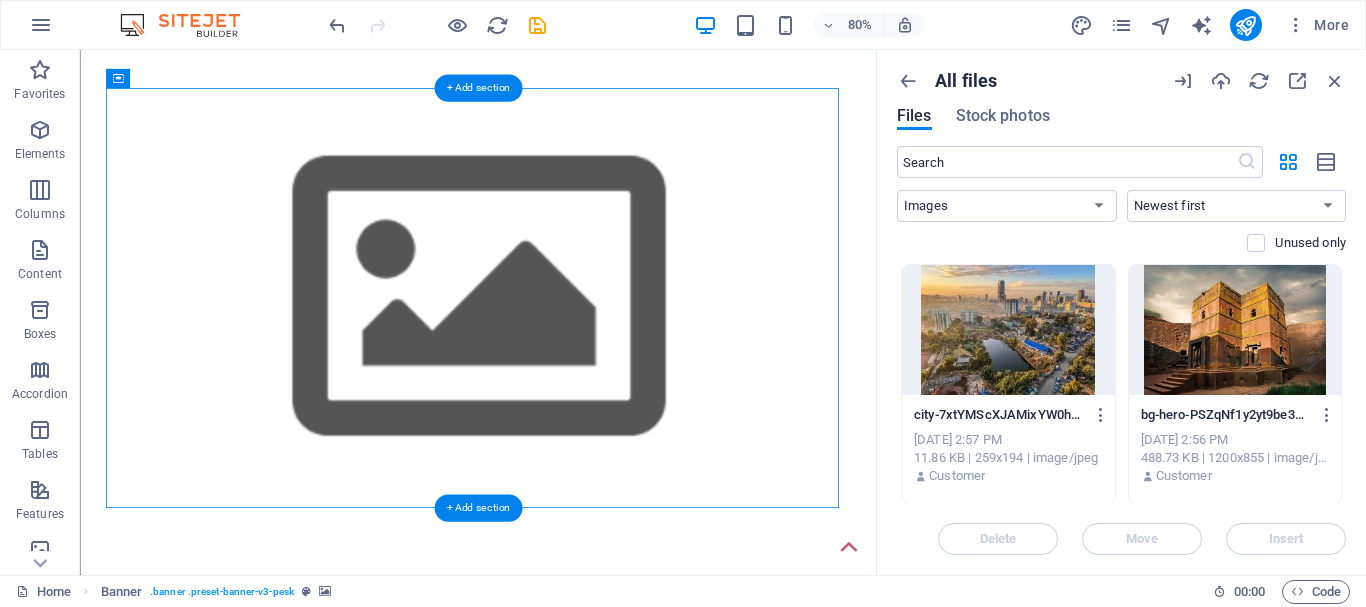 click at bounding box center [570, 623] 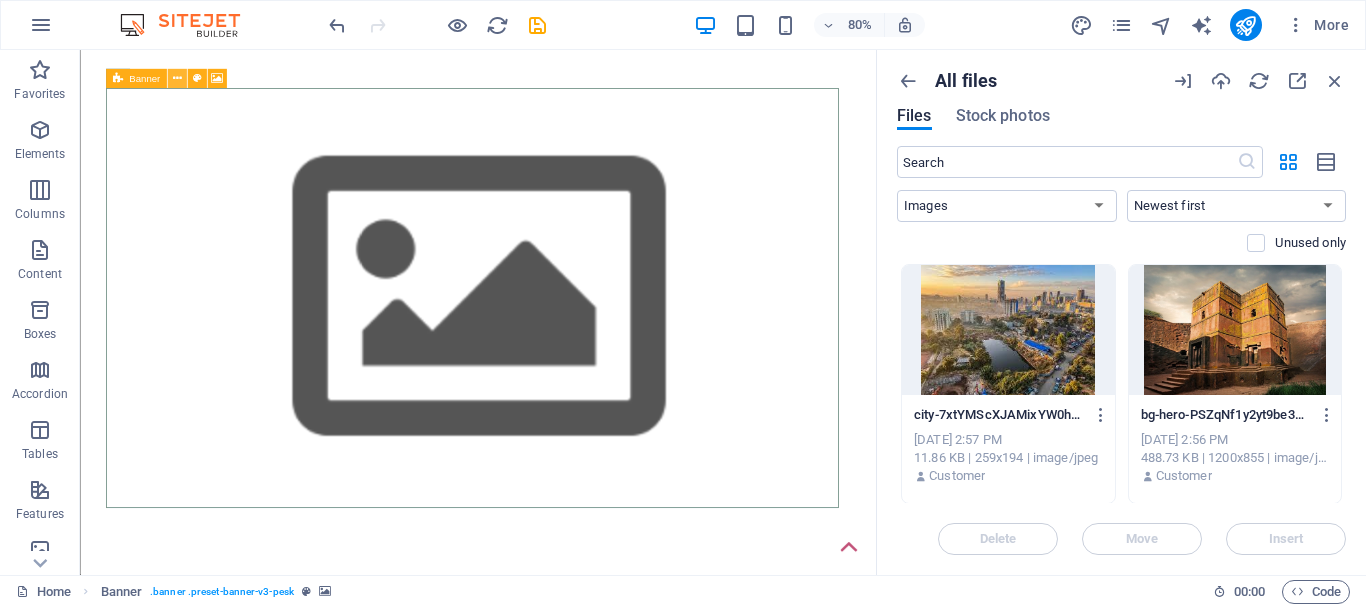 click at bounding box center [176, 78] 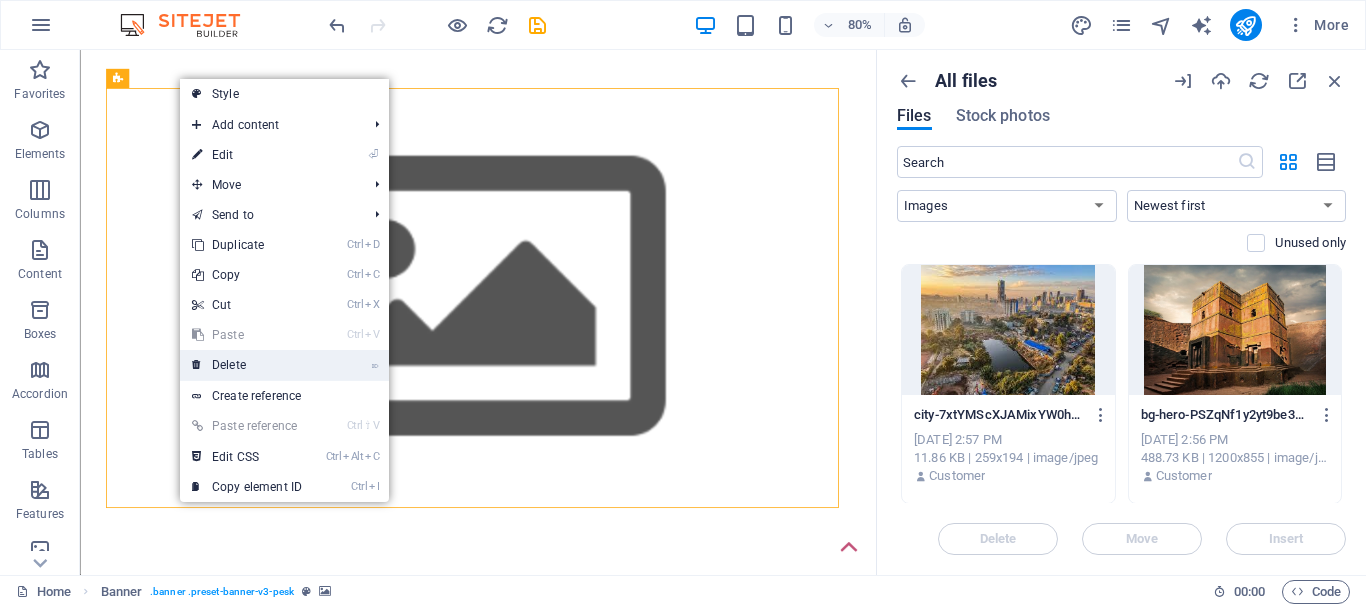 click on "⌦  Delete" at bounding box center [247, 365] 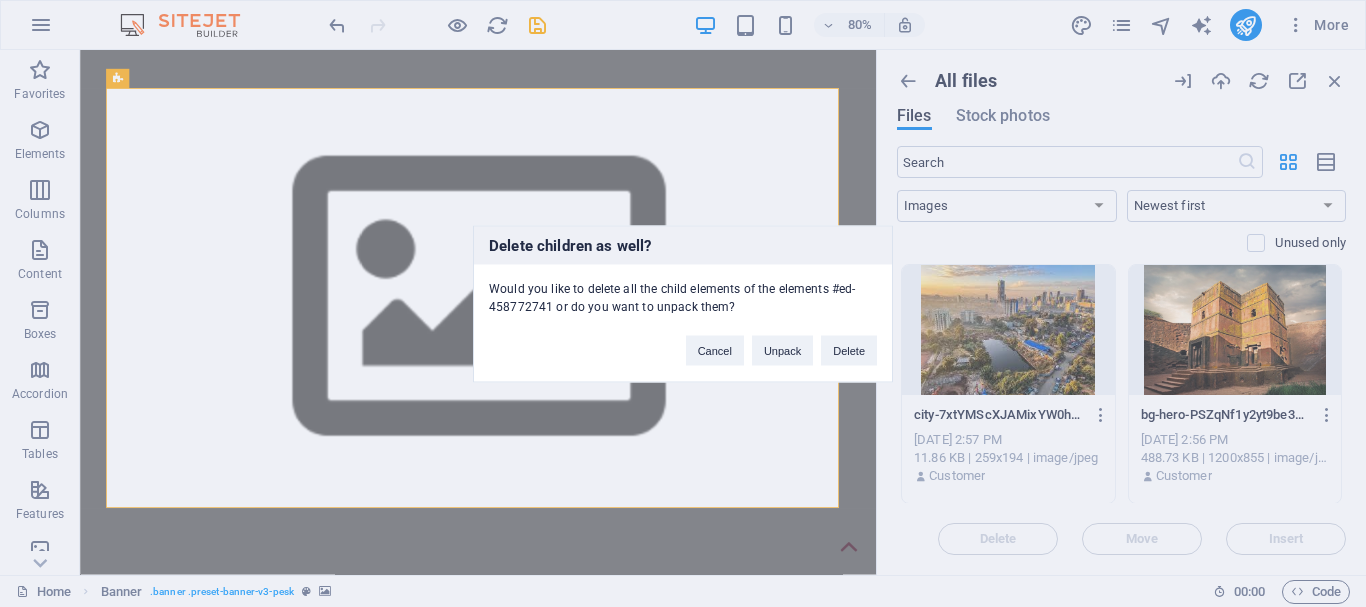 click on "Delete children as well? Would you like to delete all the child elements of the elements #ed-458772741 or do you want to unpack them? Cancel Unpack Delete" at bounding box center (683, 303) 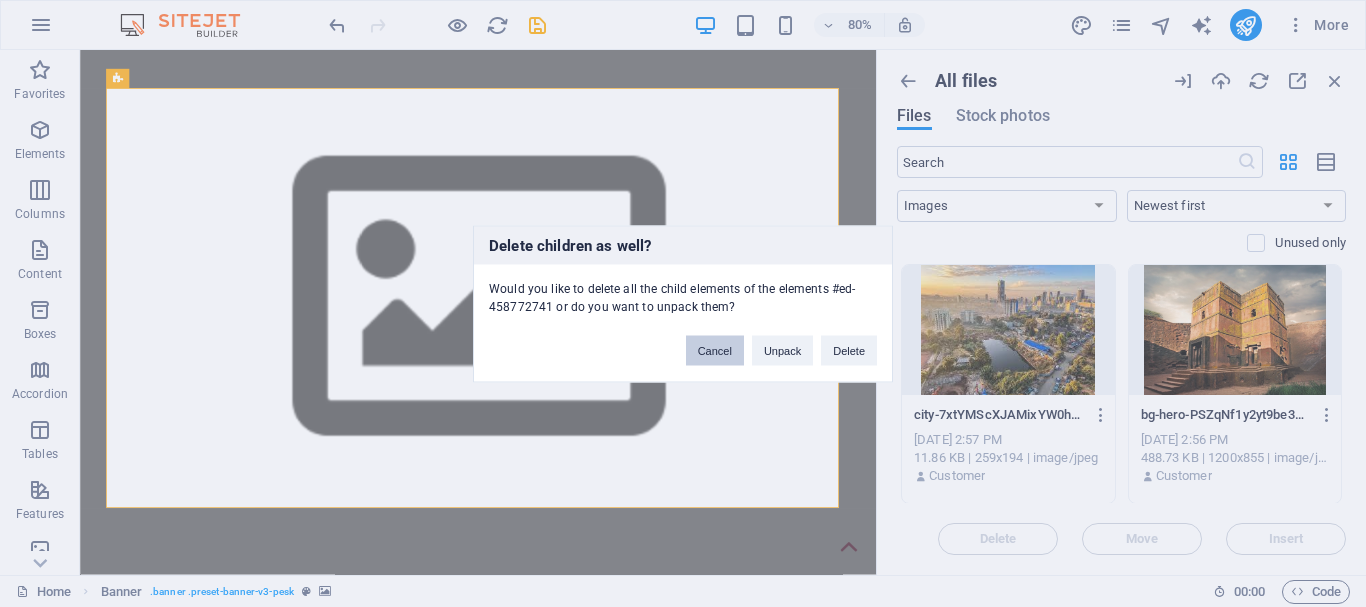 drag, startPoint x: 720, startPoint y: 358, endPoint x: 791, endPoint y: 380, distance: 74.330345 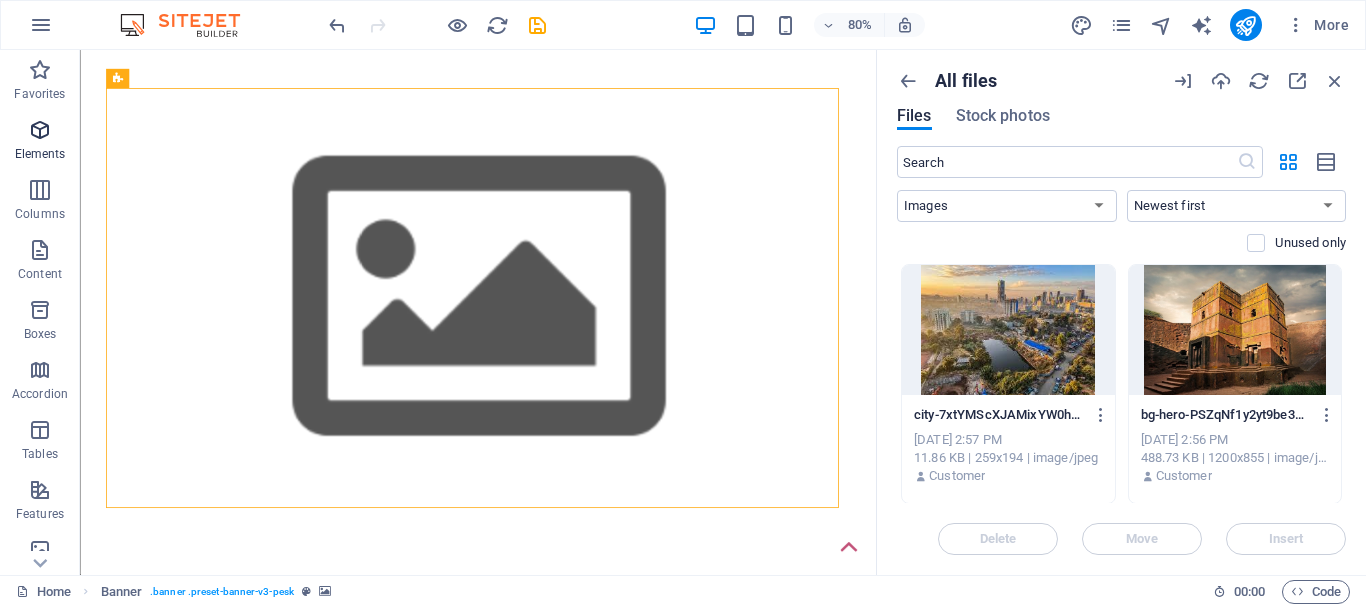 click at bounding box center (40, 130) 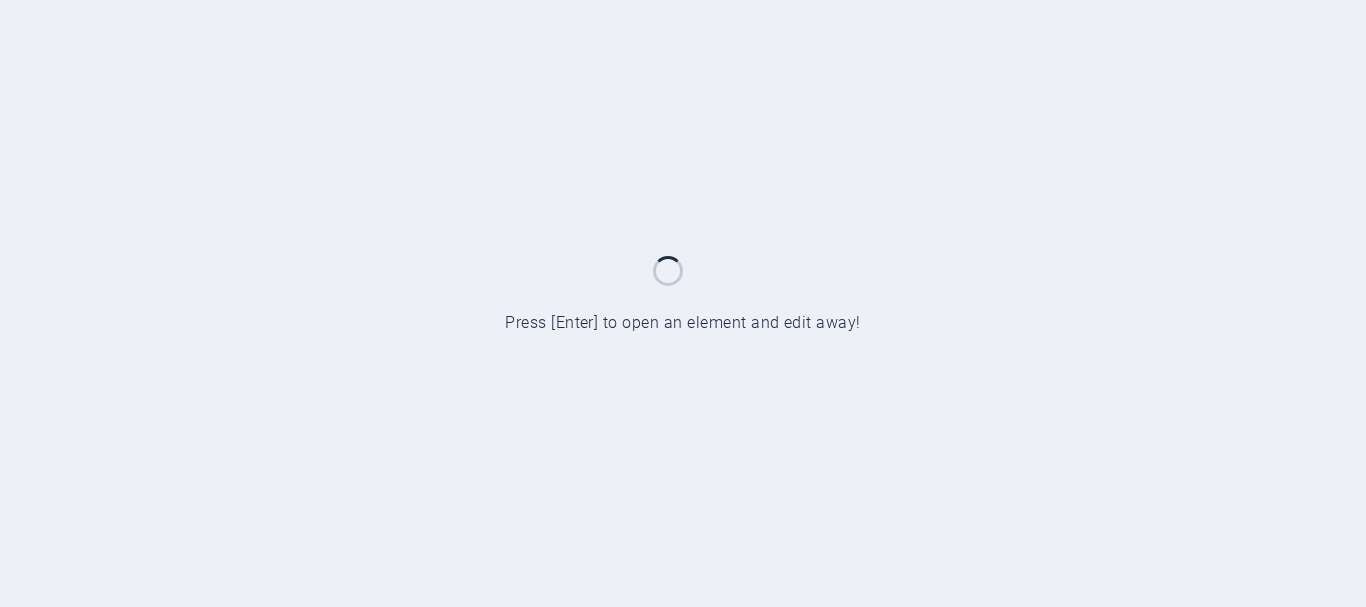 scroll, scrollTop: 0, scrollLeft: 0, axis: both 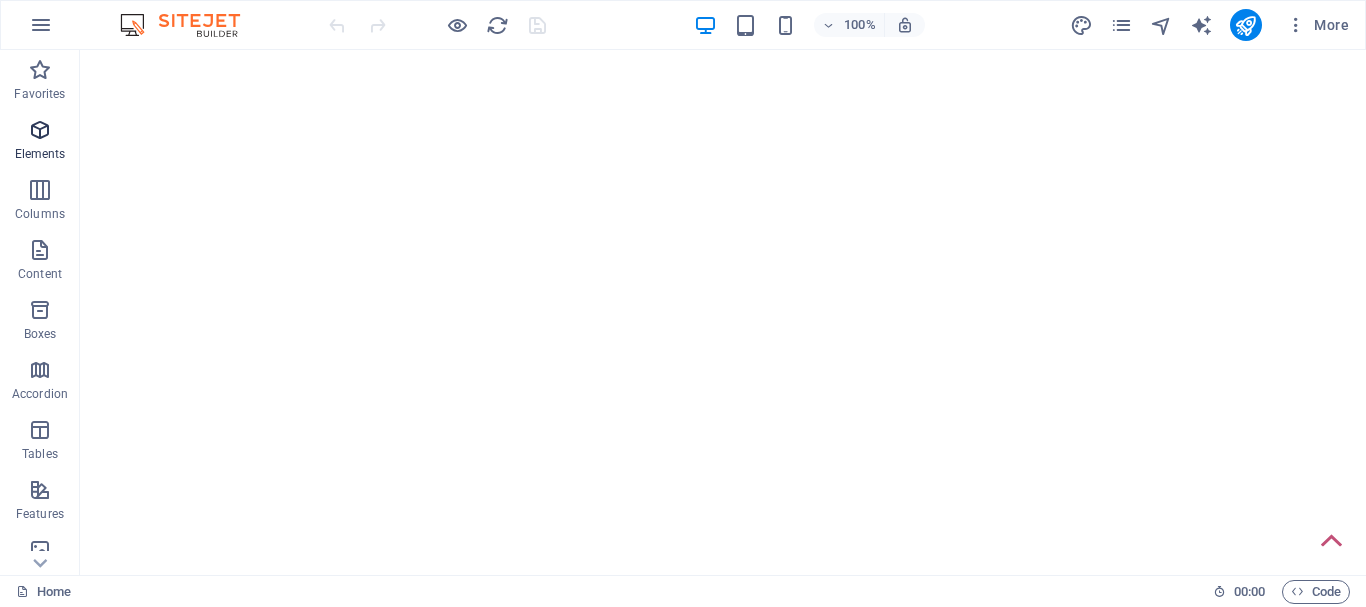 click at bounding box center (40, 130) 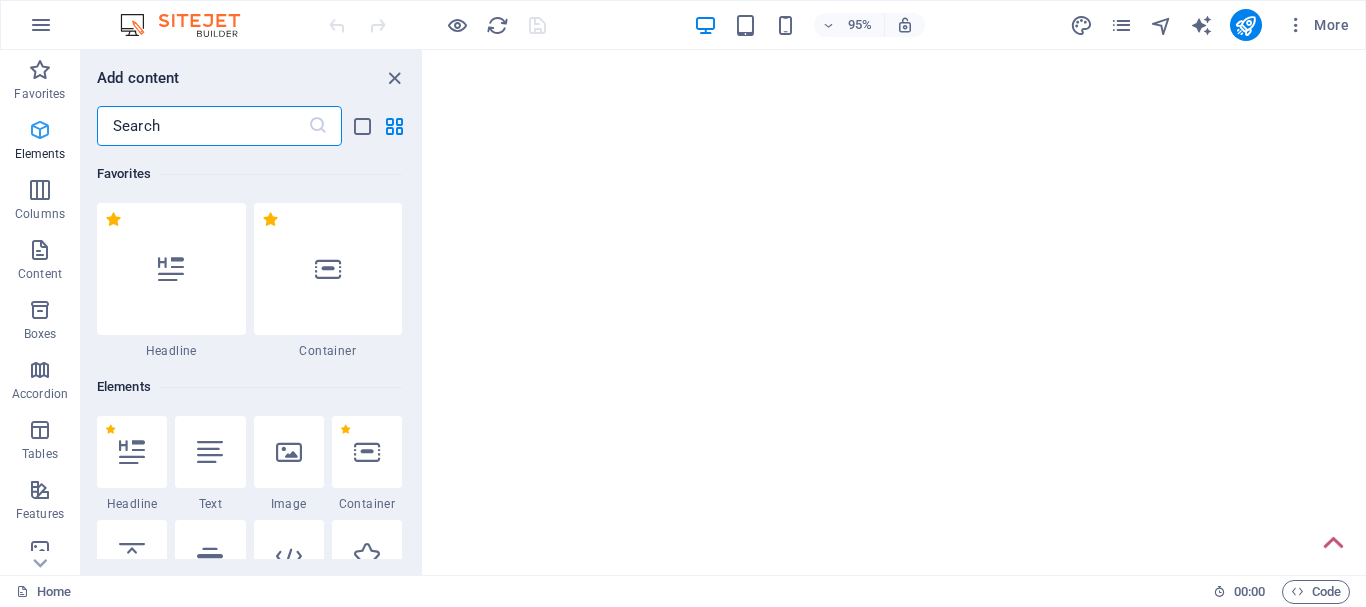 scroll, scrollTop: 213, scrollLeft: 0, axis: vertical 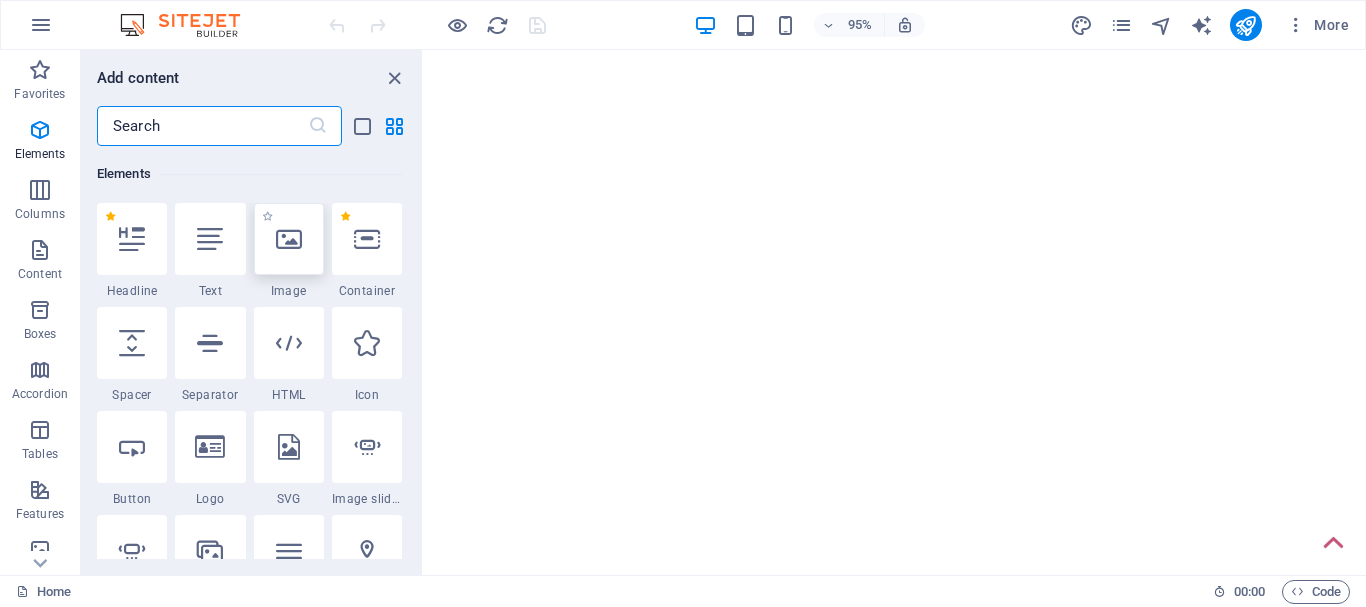 click at bounding box center (289, 239) 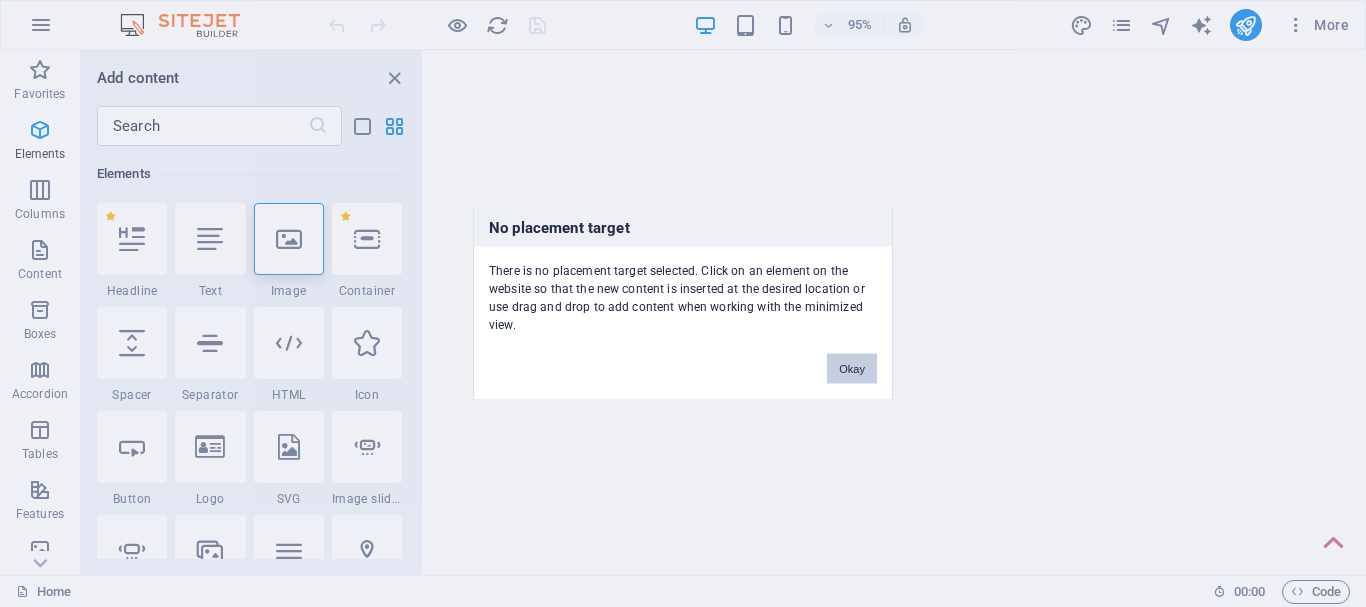 click on "Okay" at bounding box center (852, 368) 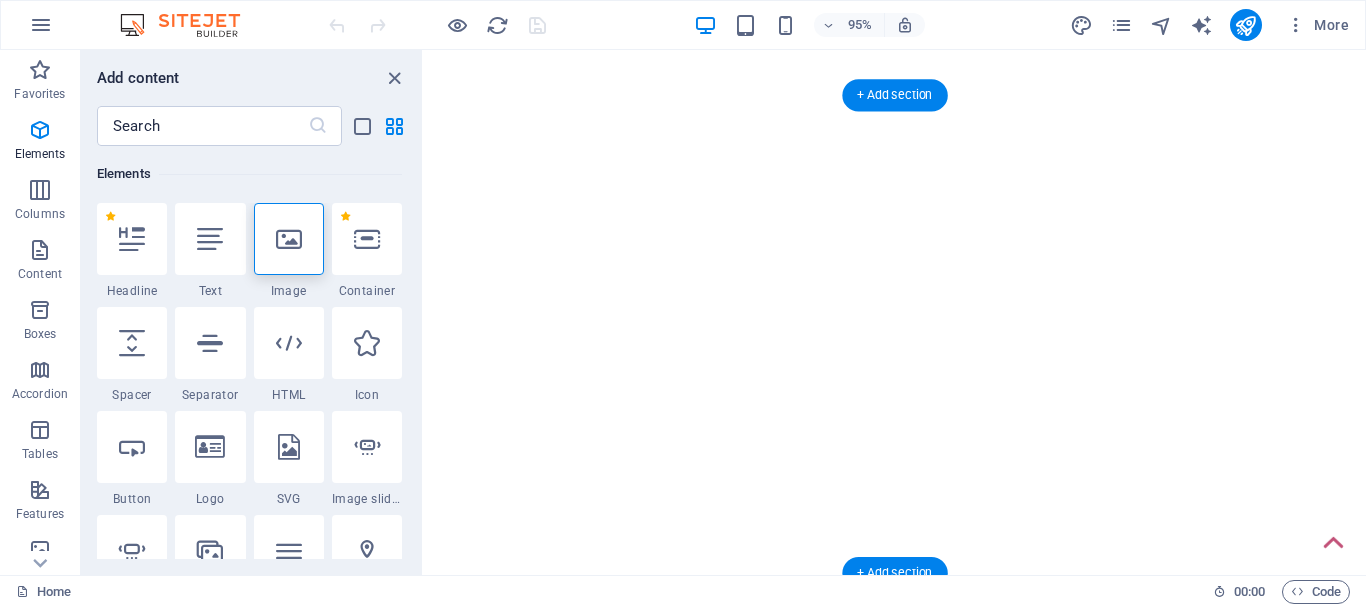 click at bounding box center [912, 98] 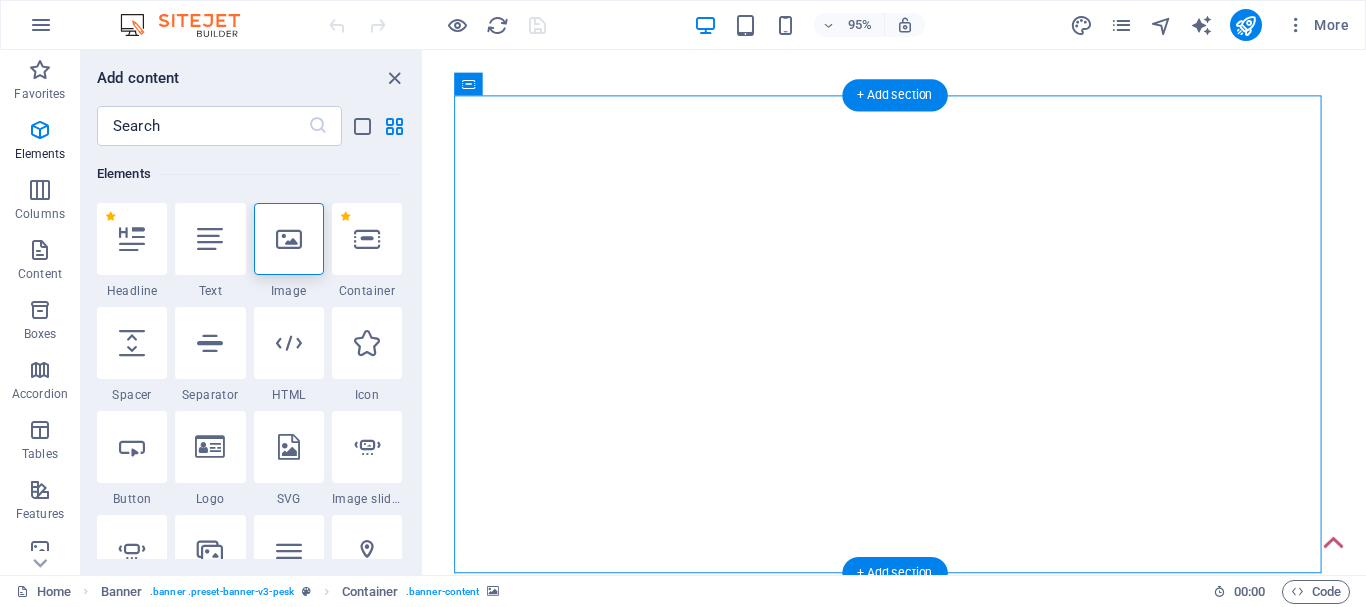 click at bounding box center (912, 98) 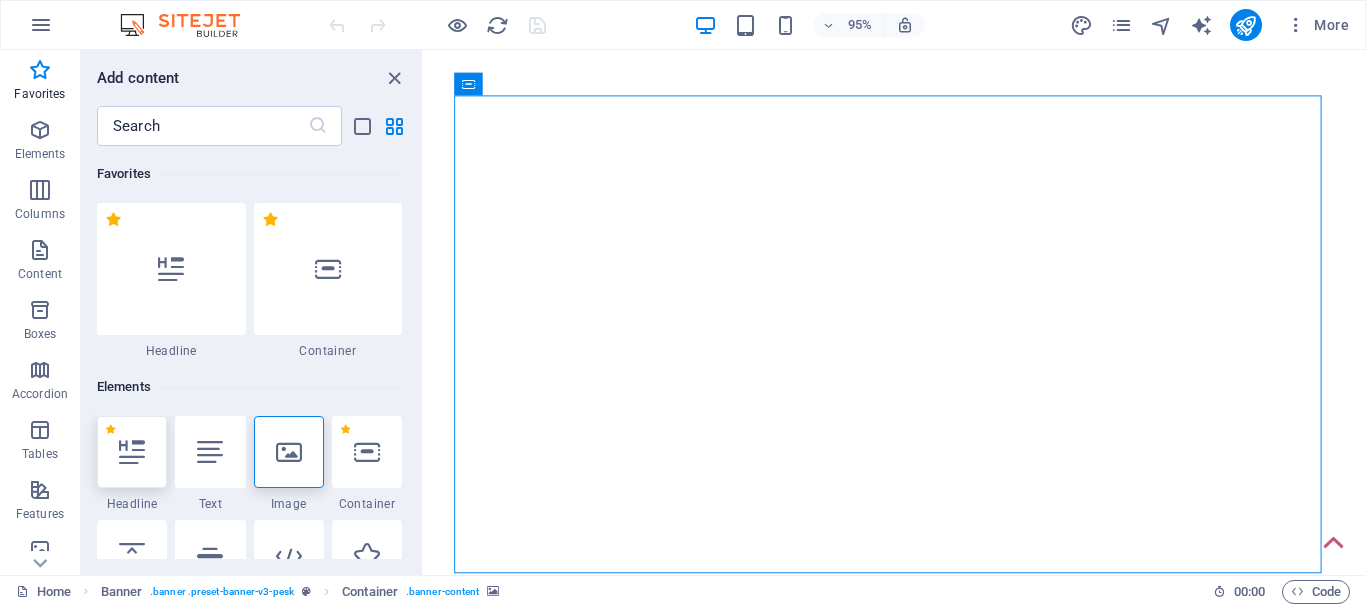 scroll, scrollTop: 100, scrollLeft: 0, axis: vertical 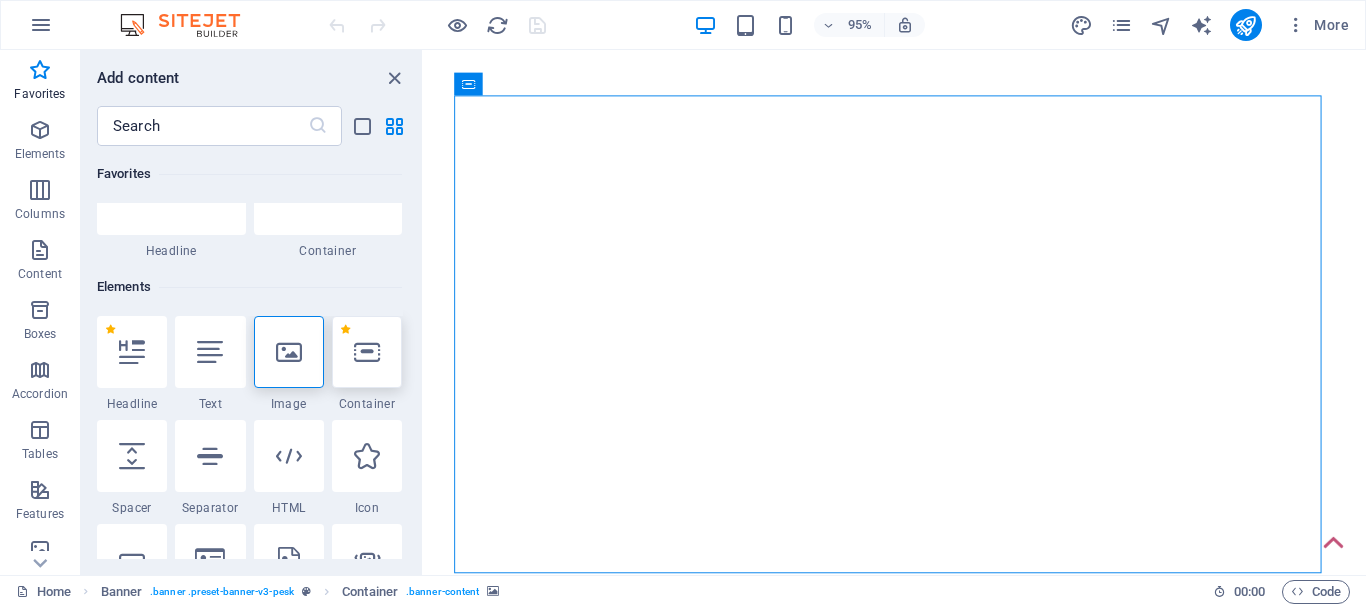 click at bounding box center [367, 352] 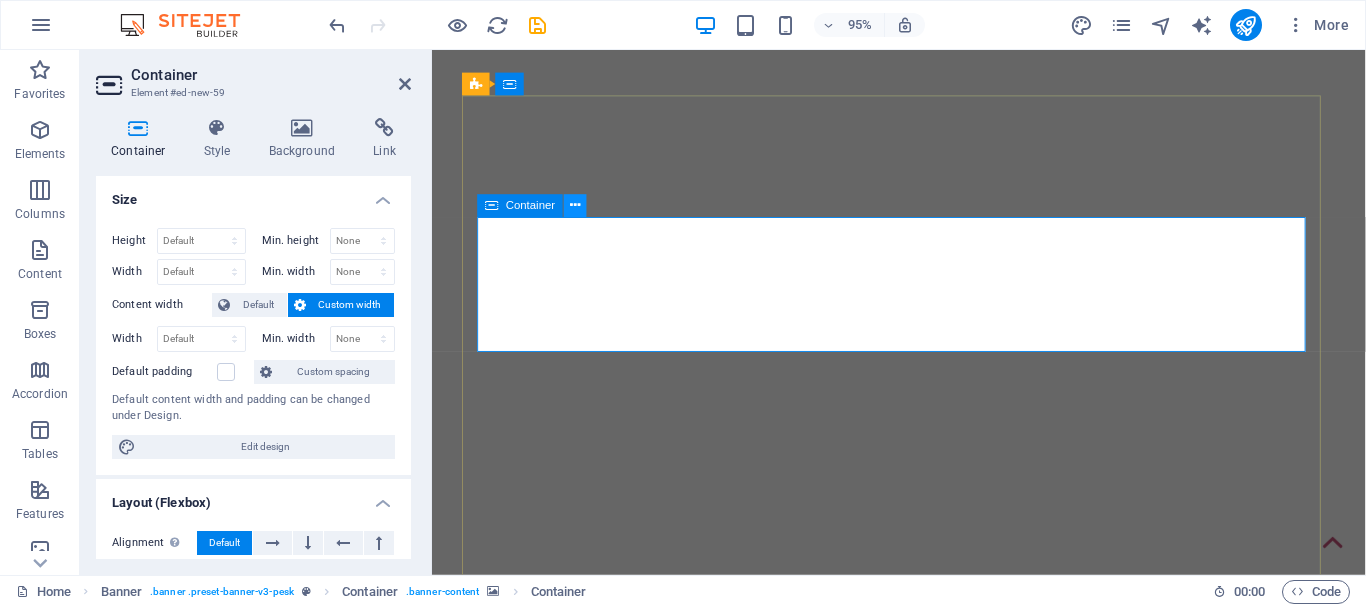click at bounding box center (575, 206) 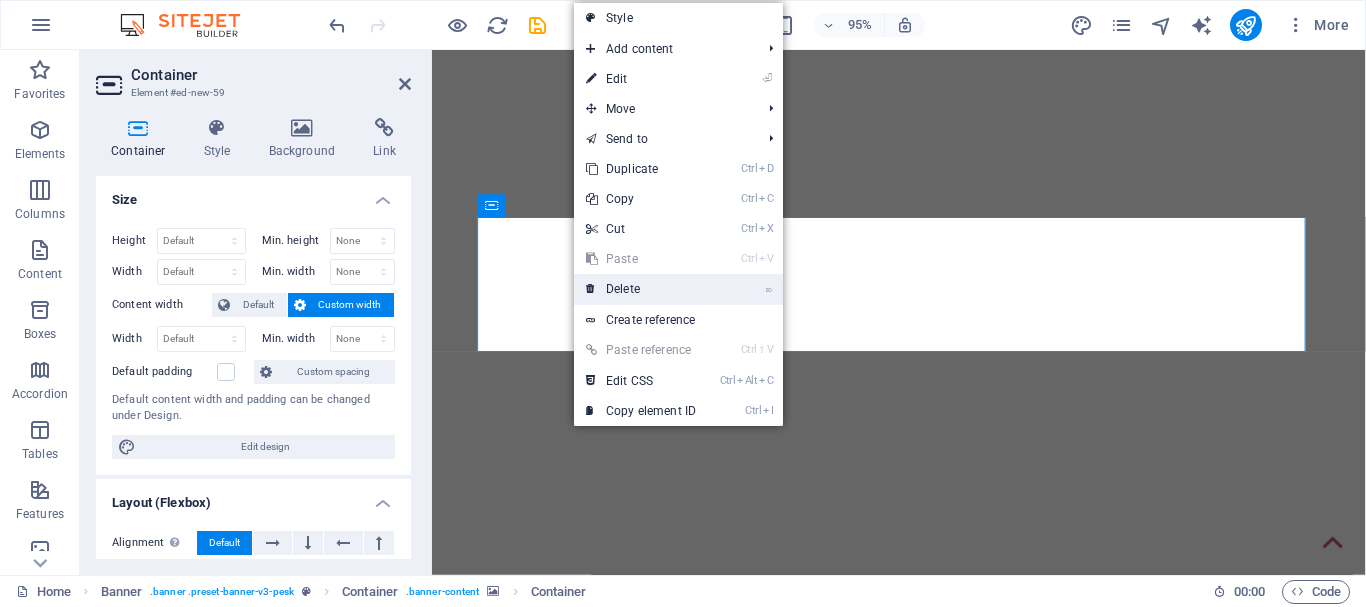 click on "⌦  Delete" at bounding box center (641, 289) 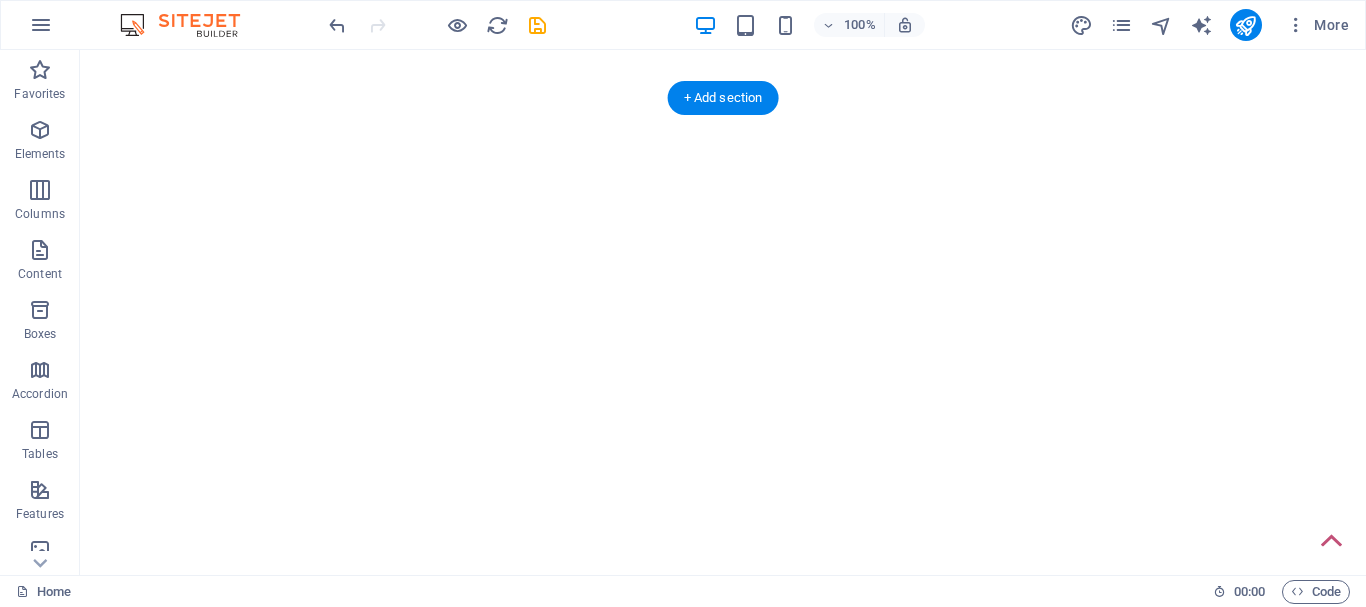 click at bounding box center (-2906, 98) 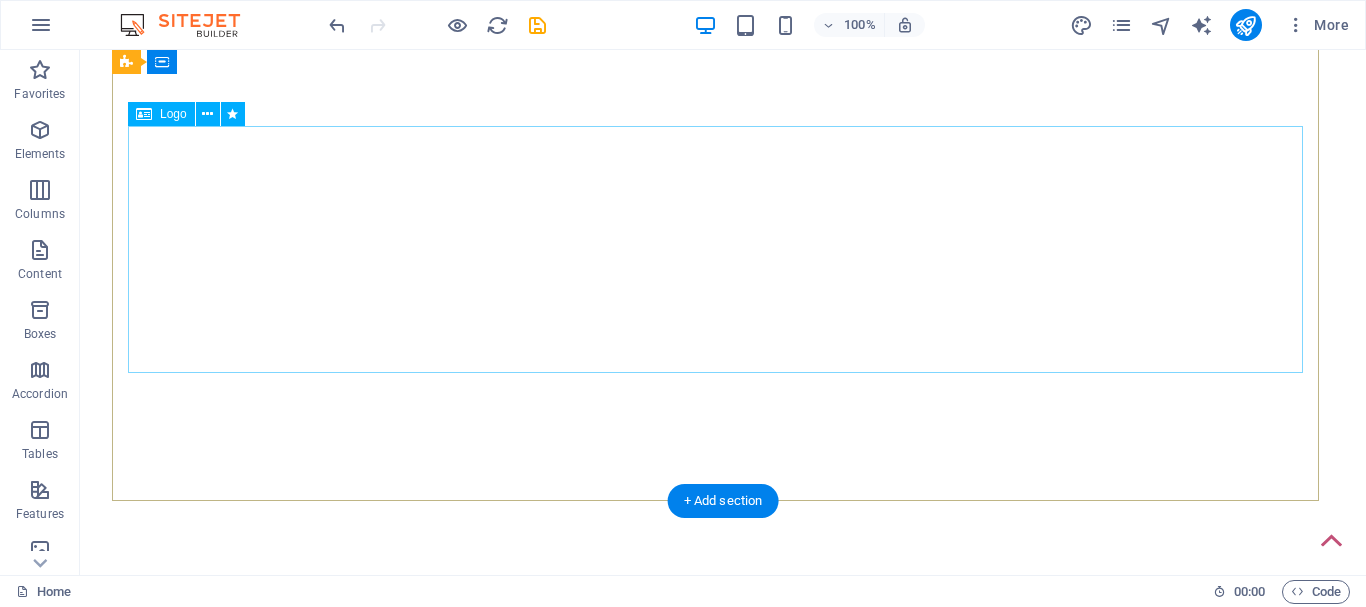 scroll, scrollTop: 0, scrollLeft: 0, axis: both 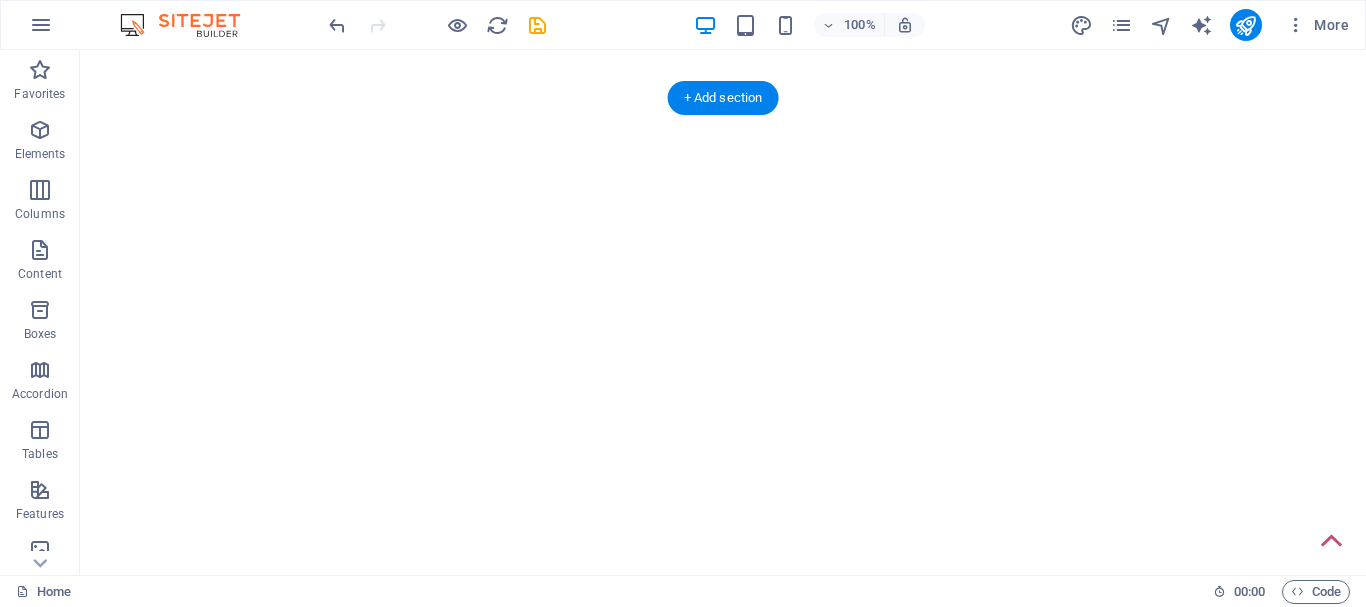 click at bounding box center [715, 98] 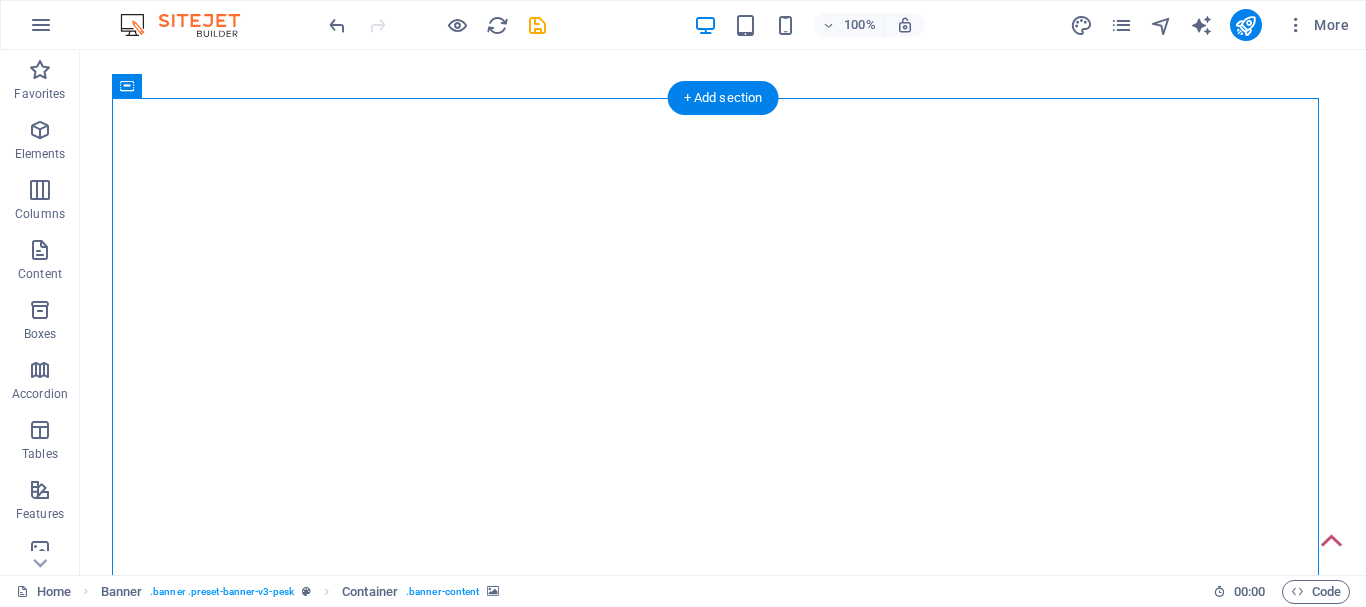 drag, startPoint x: 178, startPoint y: 179, endPoint x: 158, endPoint y: 150, distance: 35.22783 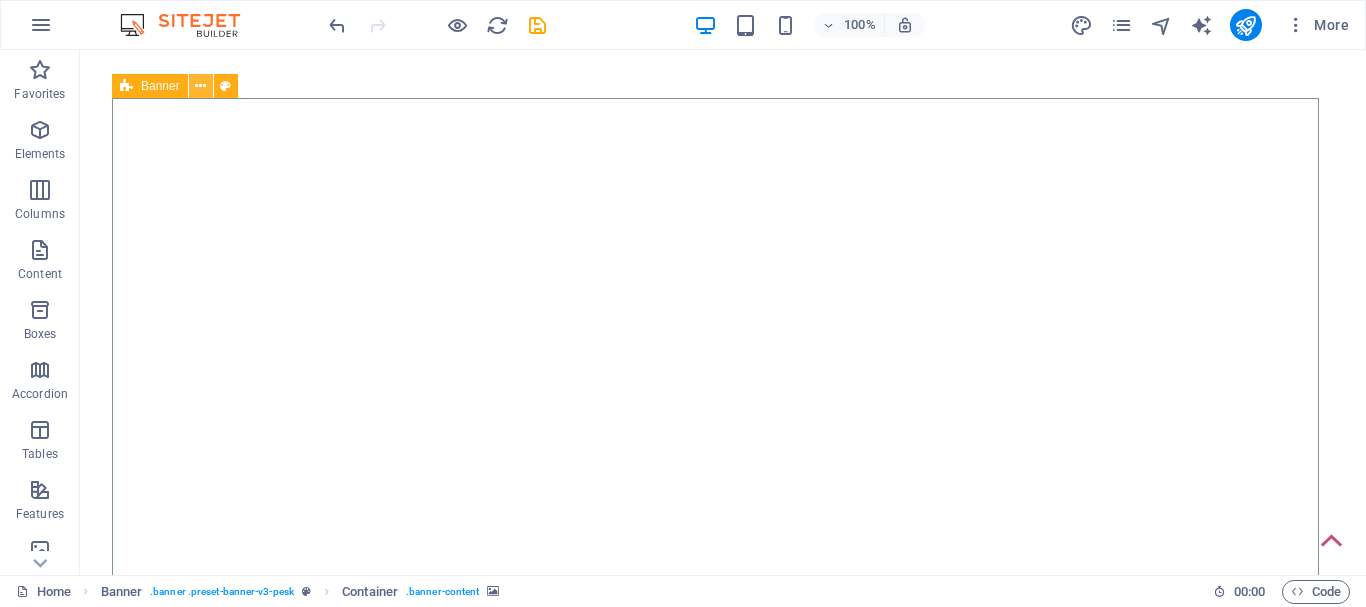 click at bounding box center [201, 86] 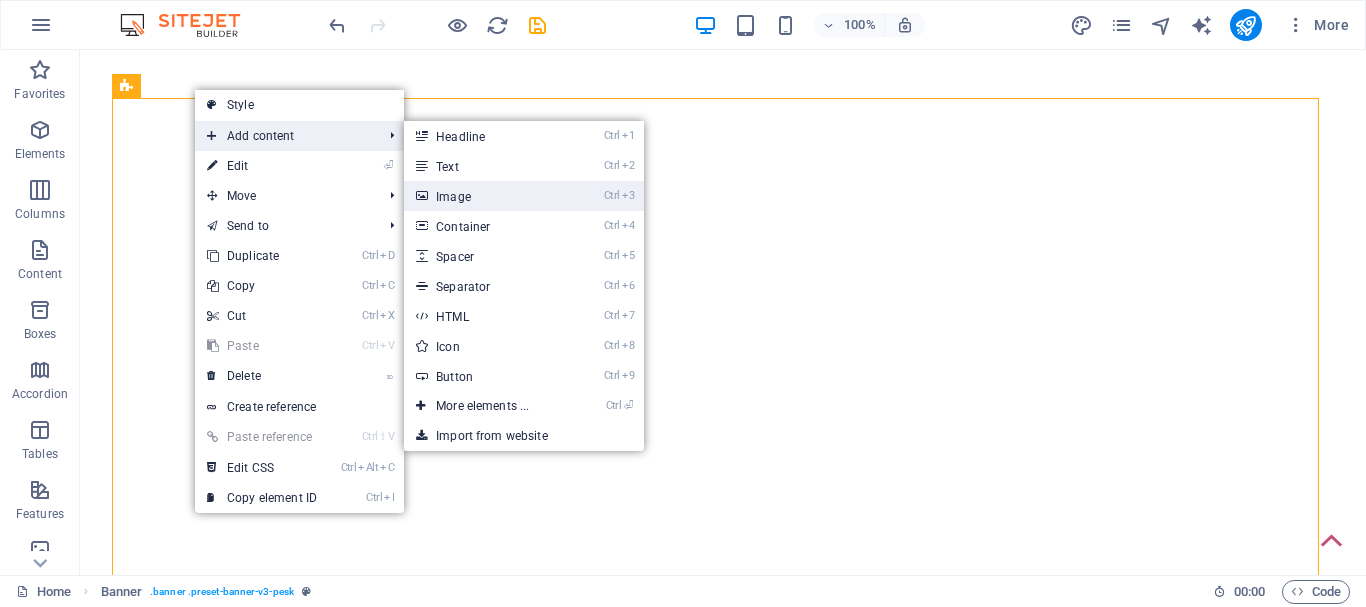 click on "Ctrl 3  Image" at bounding box center [486, 196] 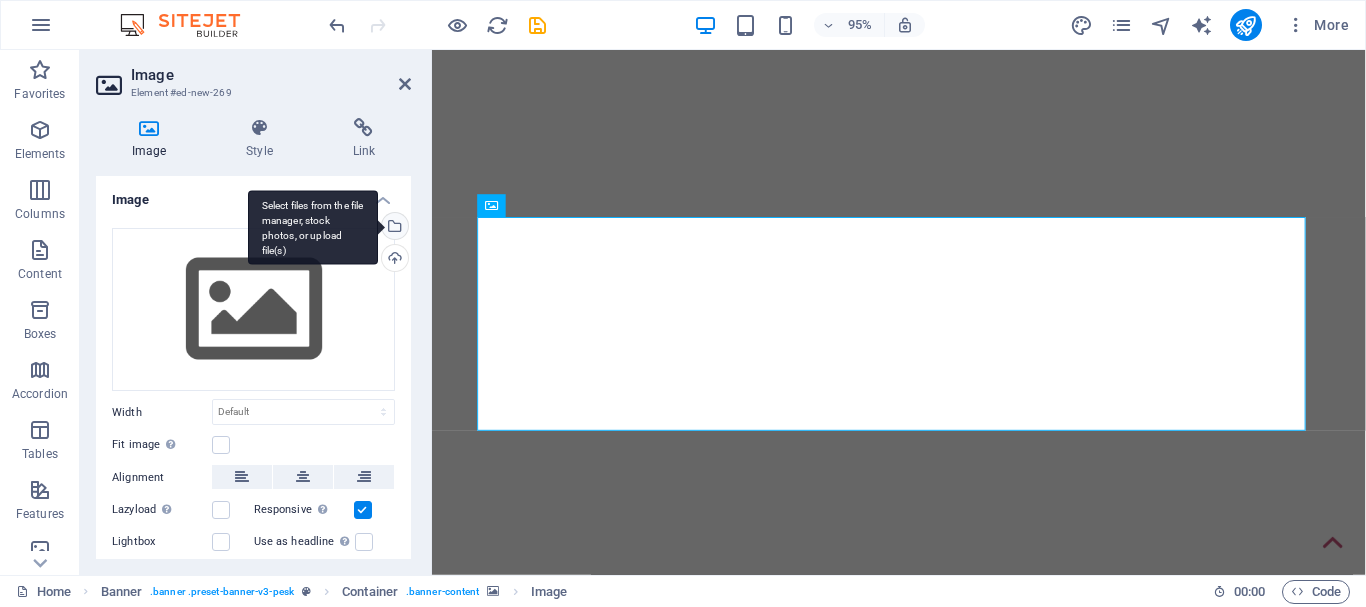click on "Select files from the file manager, stock photos, or upload file(s)" at bounding box center (393, 228) 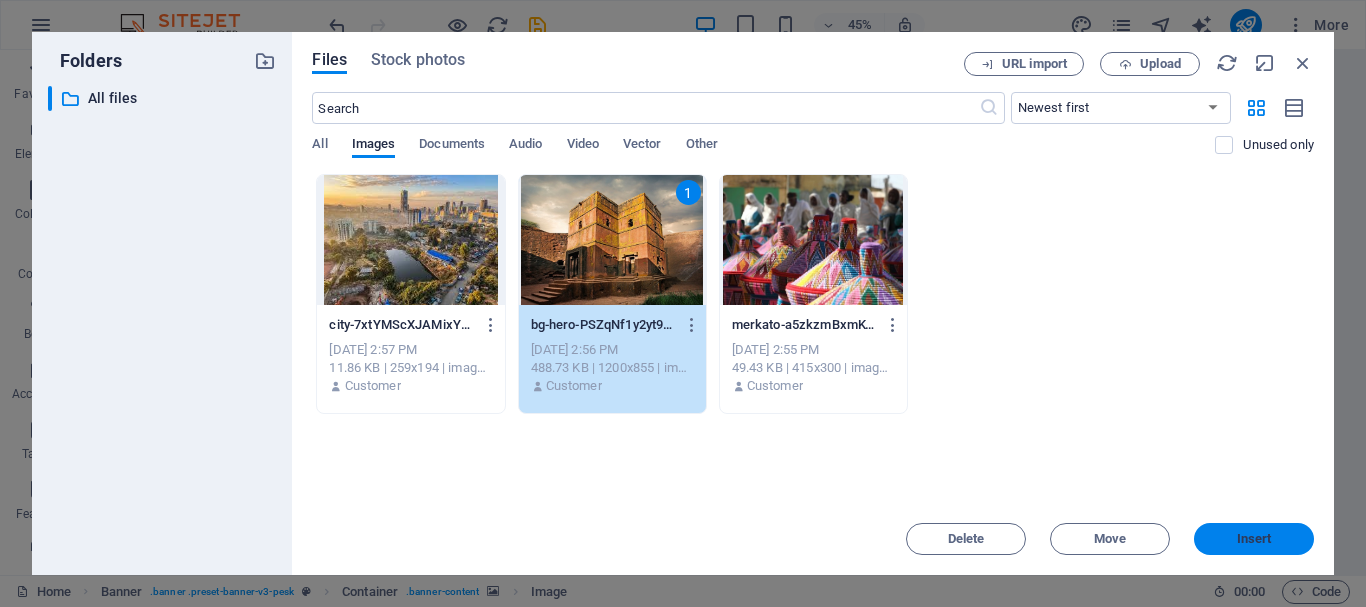 click on "Insert" at bounding box center (1254, 539) 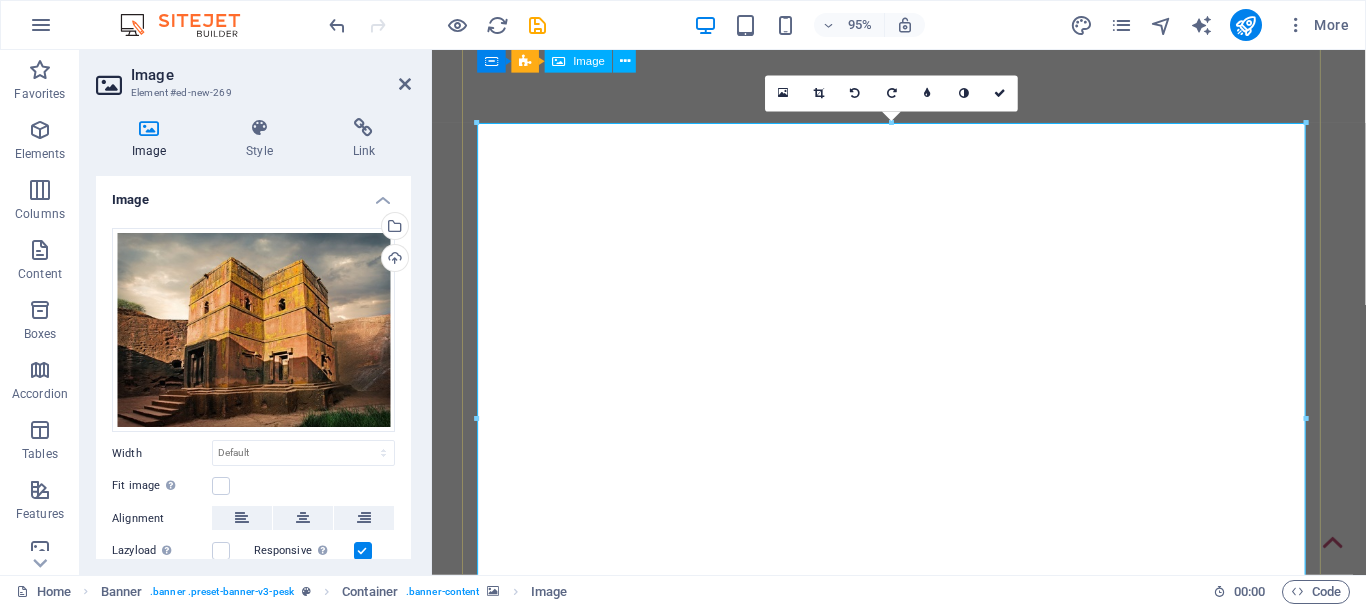 scroll, scrollTop: 0, scrollLeft: 0, axis: both 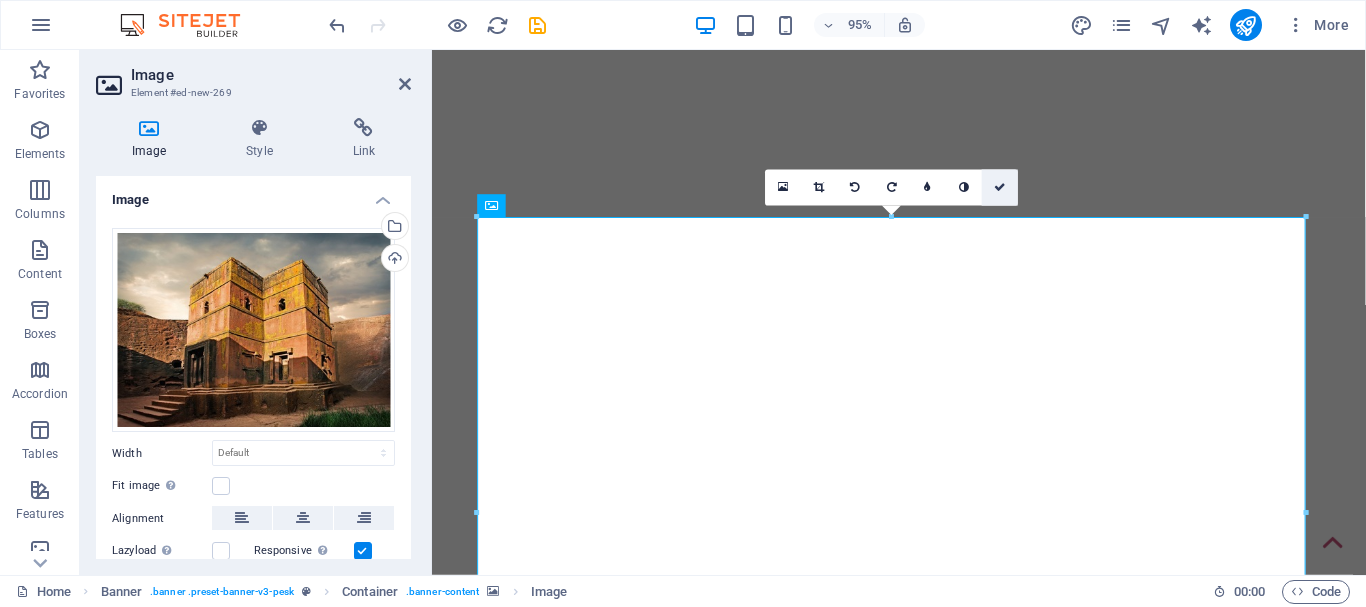 click at bounding box center (1000, 187) 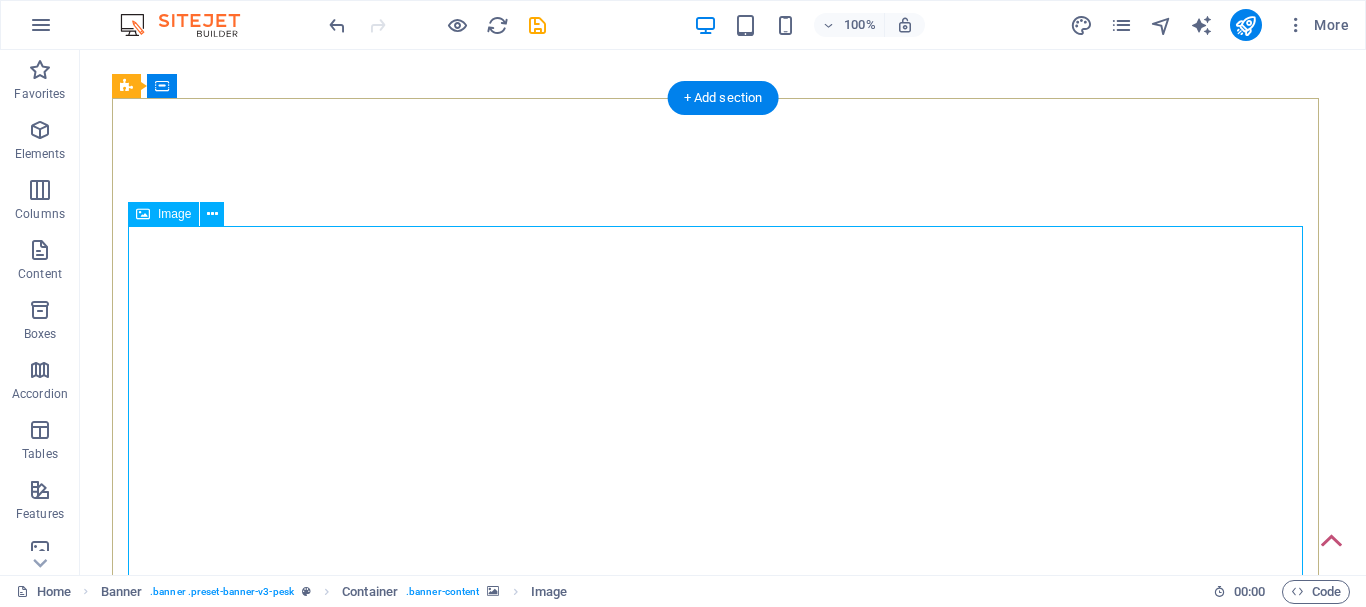 click at bounding box center [723, 1809] 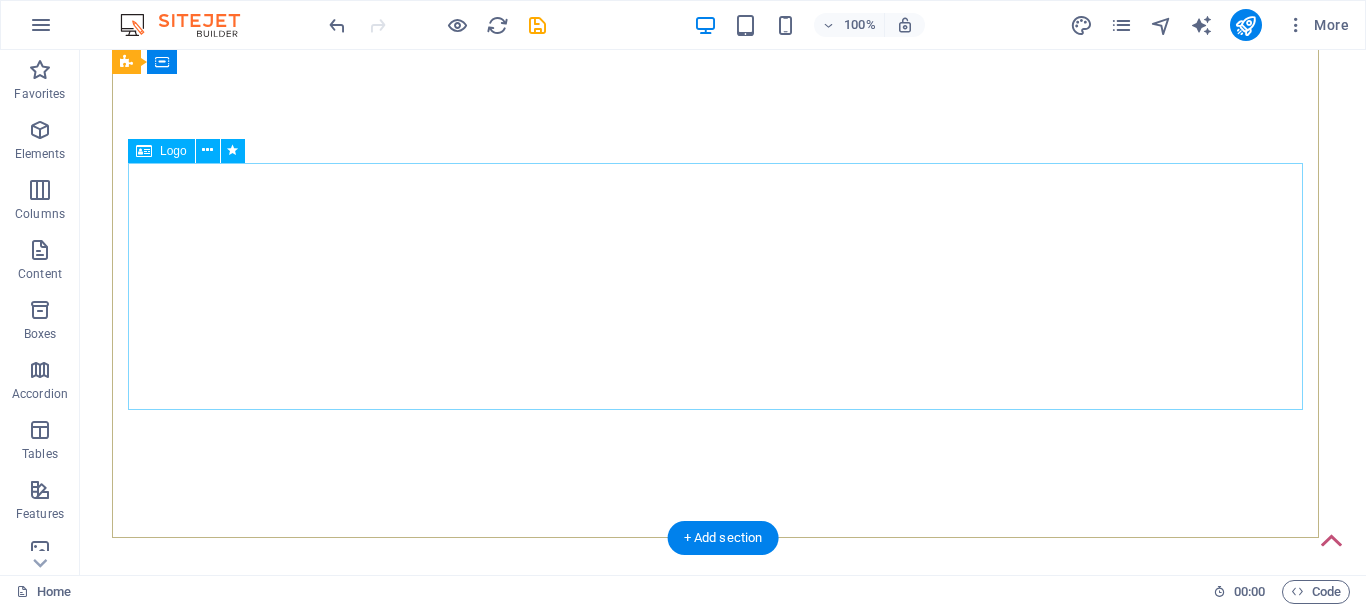 scroll, scrollTop: 900, scrollLeft: 0, axis: vertical 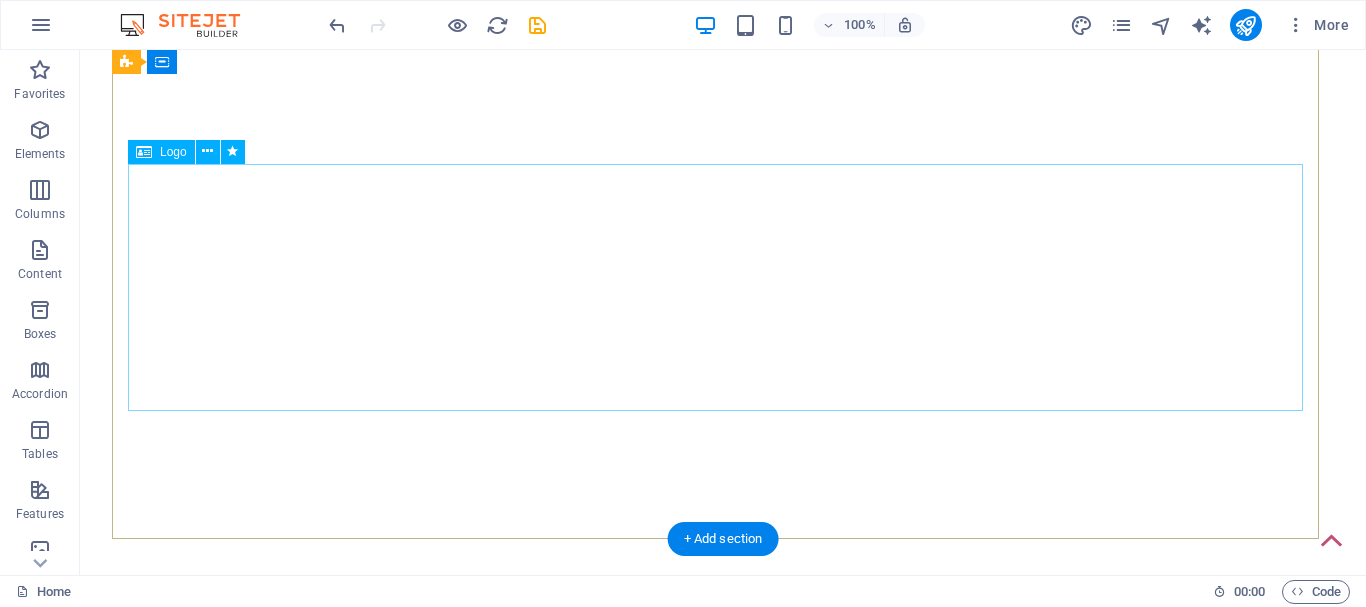 click at bounding box center [723, 1707] 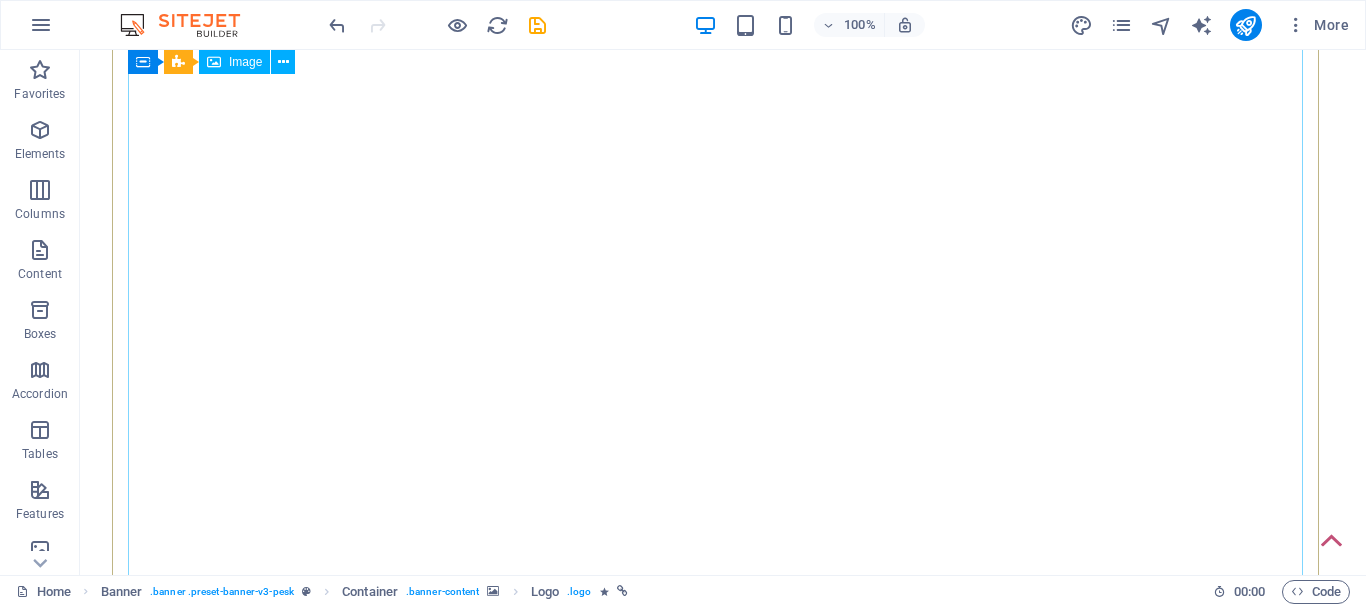 scroll, scrollTop: 300, scrollLeft: 0, axis: vertical 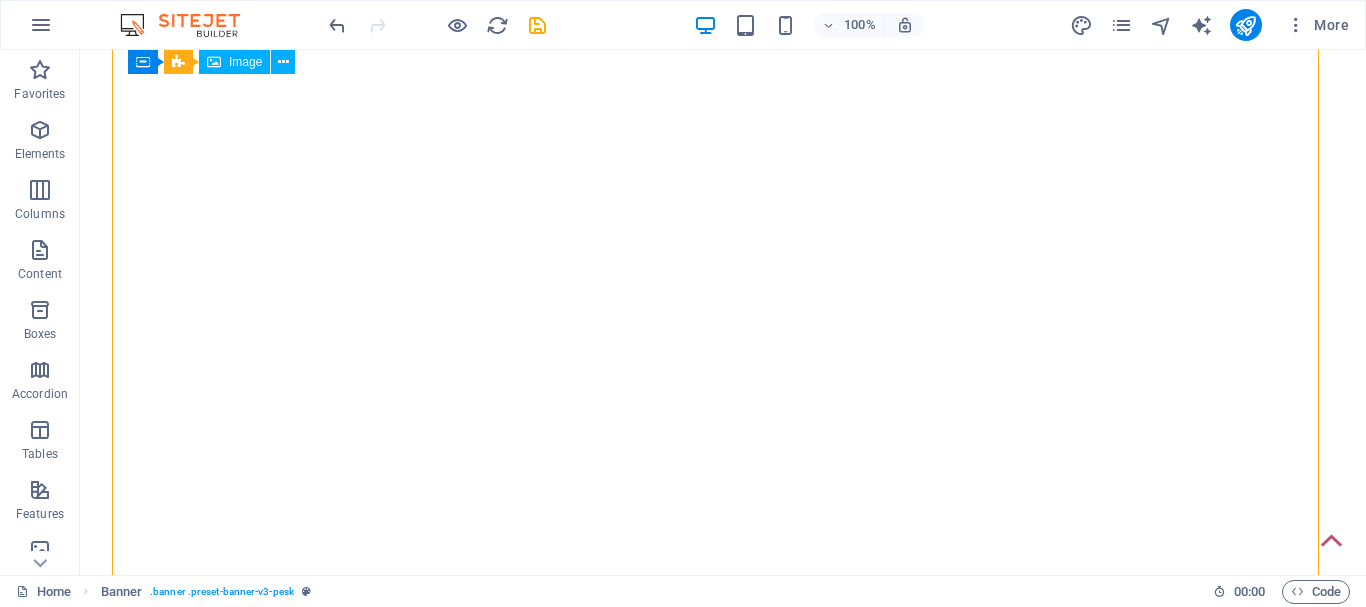 drag, startPoint x: 704, startPoint y: 319, endPoint x: 696, endPoint y: 230, distance: 89.358826 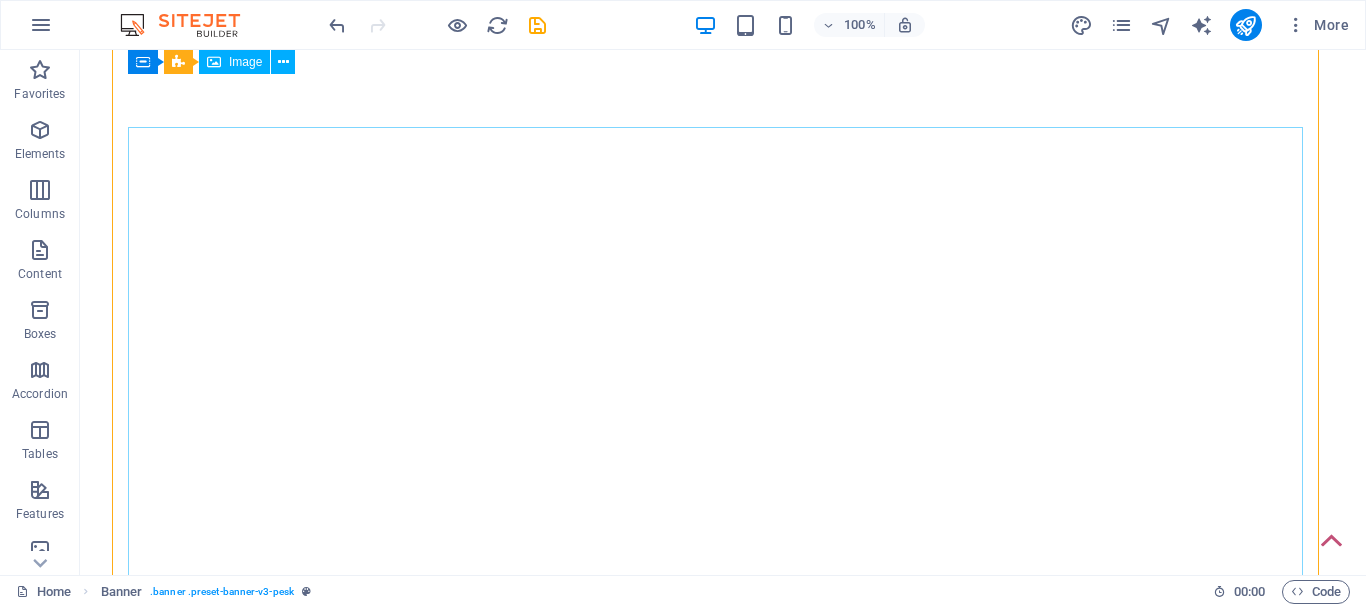 scroll, scrollTop: 0, scrollLeft: 0, axis: both 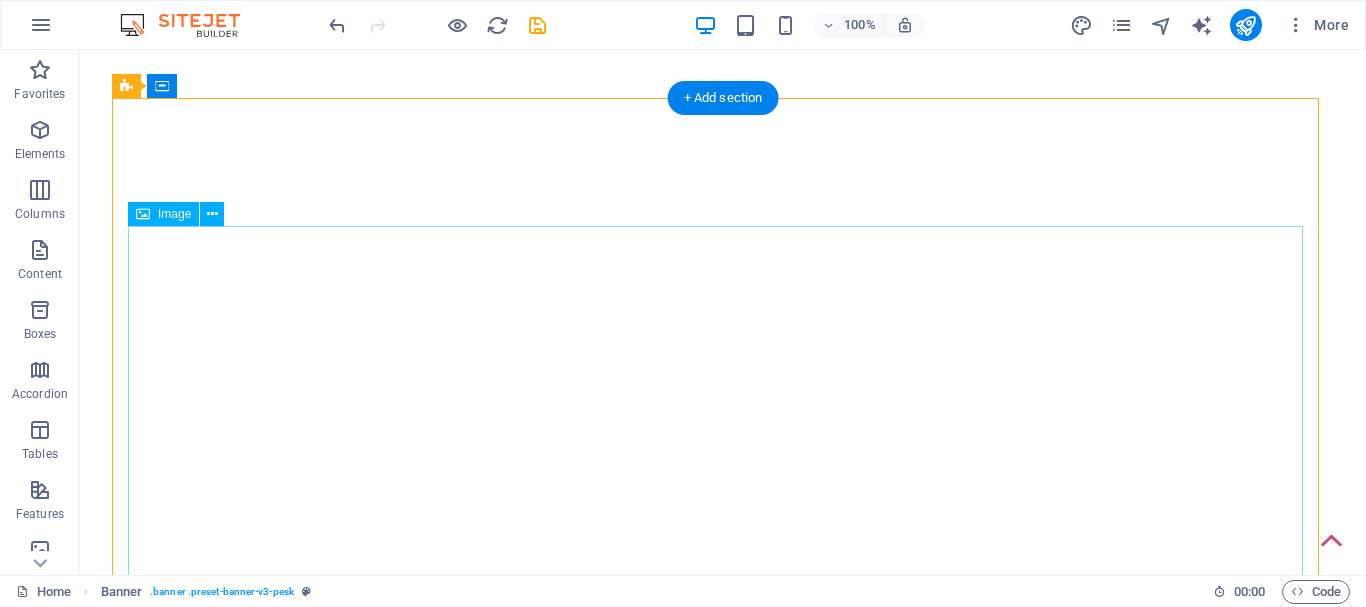 click at bounding box center (723, 2025) 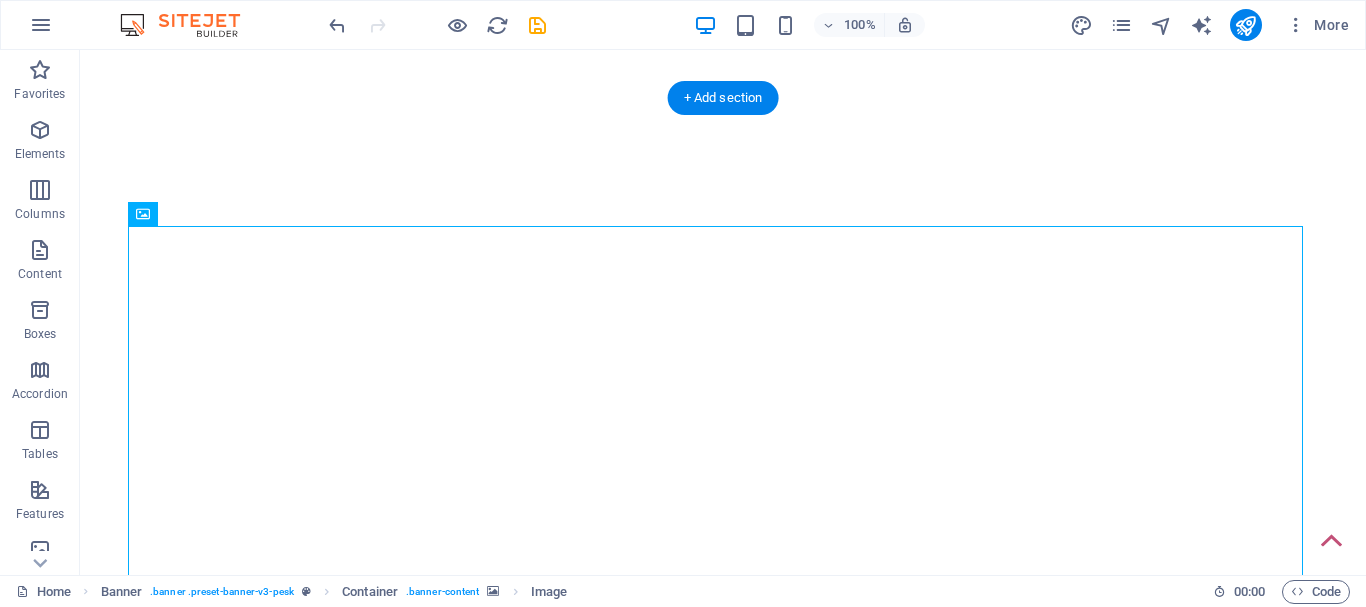 click at bounding box center [-492, 98] 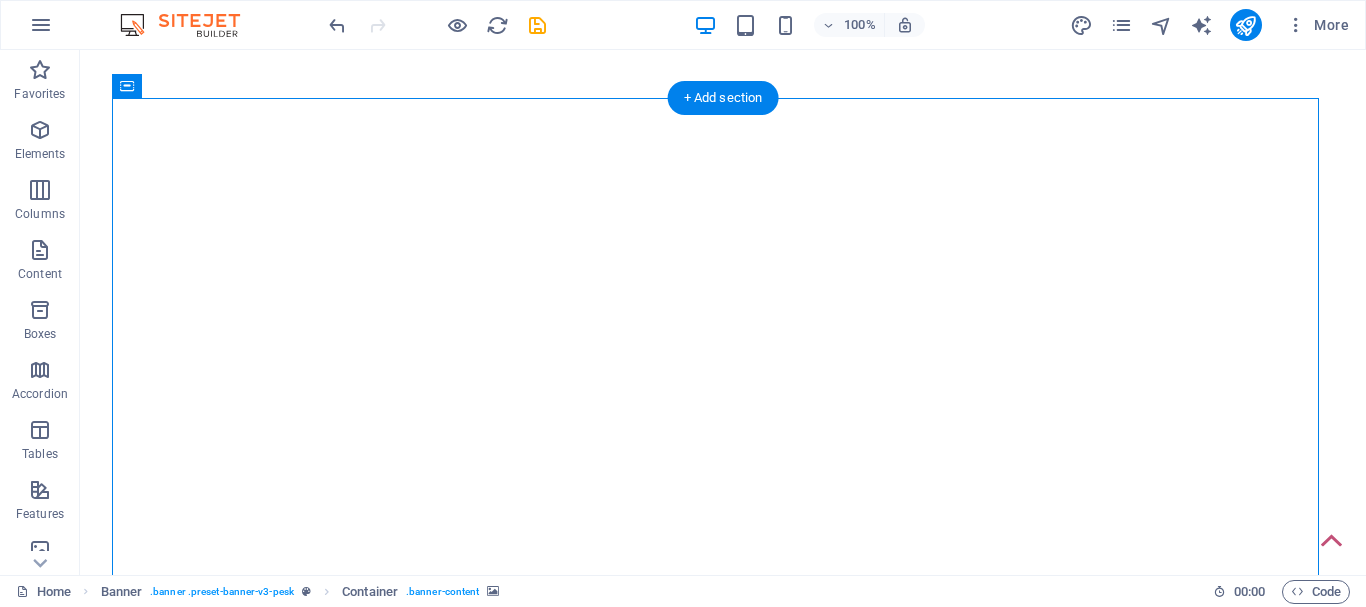 drag, startPoint x: 218, startPoint y: 257, endPoint x: 207, endPoint y: 247, distance: 14.866069 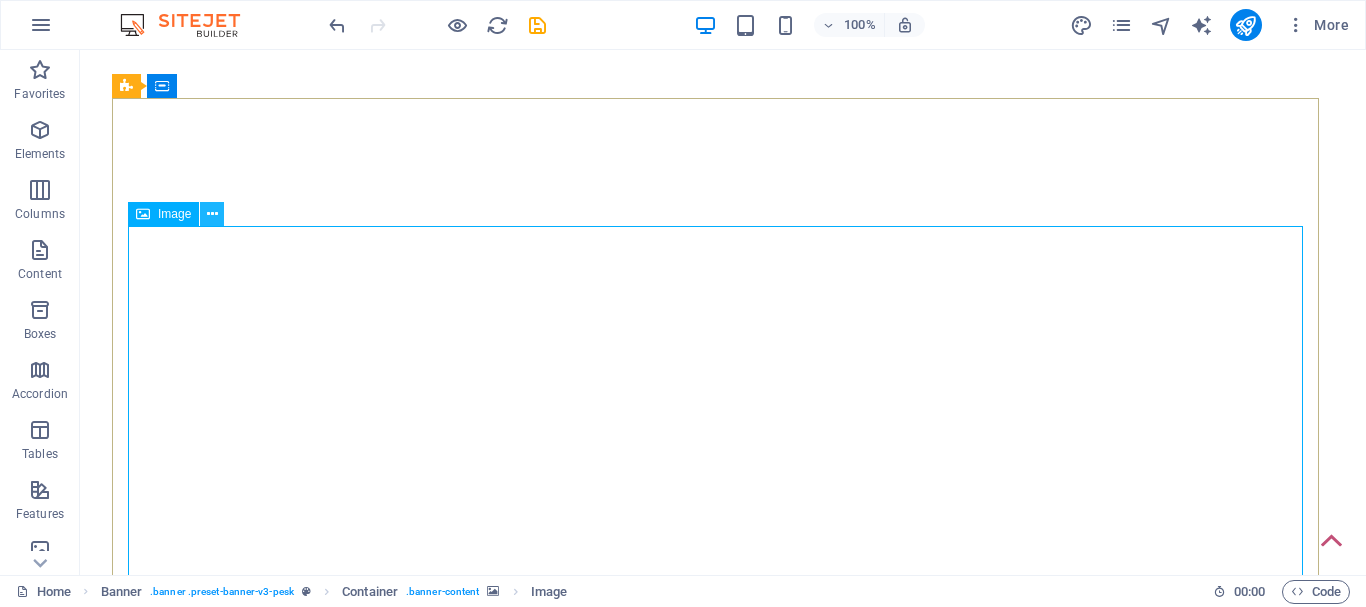 click at bounding box center (212, 214) 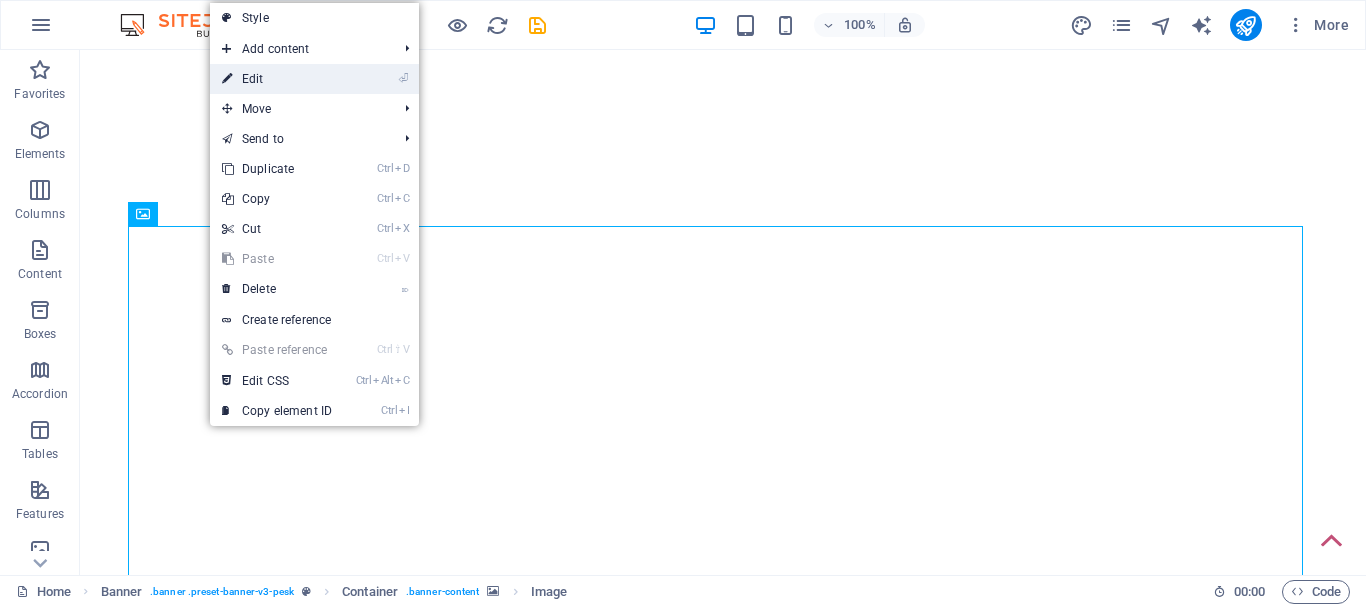 click on "⏎  Edit" at bounding box center (277, 79) 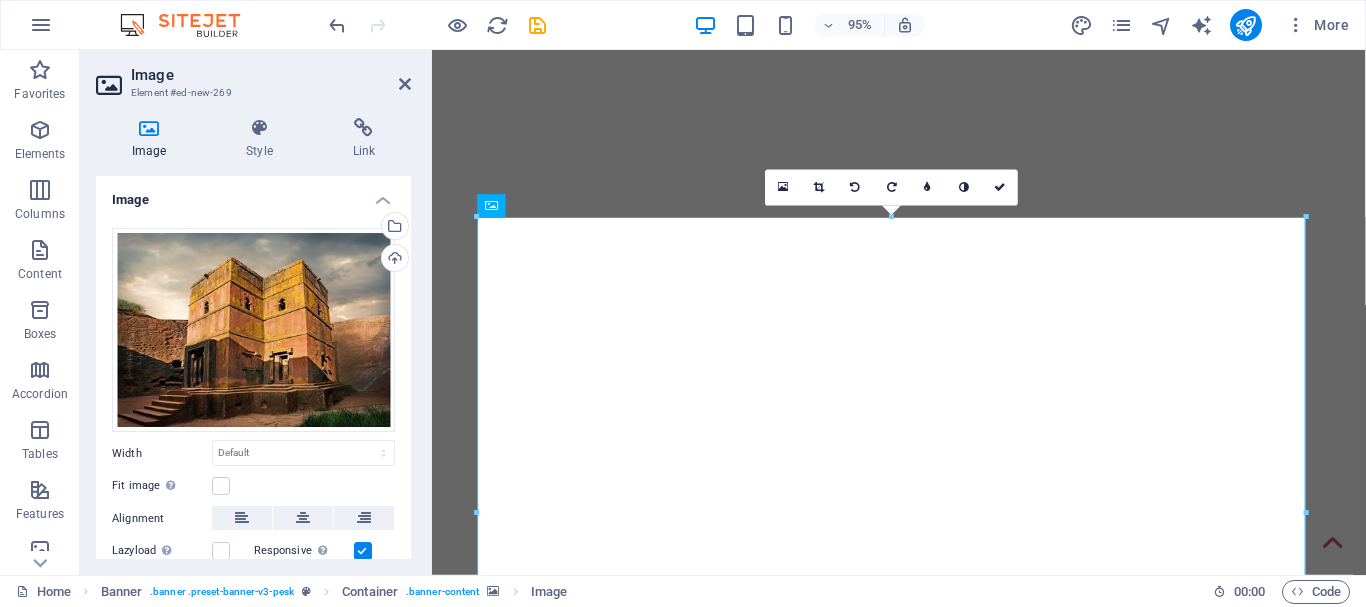 drag, startPoint x: 1009, startPoint y: 265, endPoint x: 557, endPoint y: 79, distance: 488.774 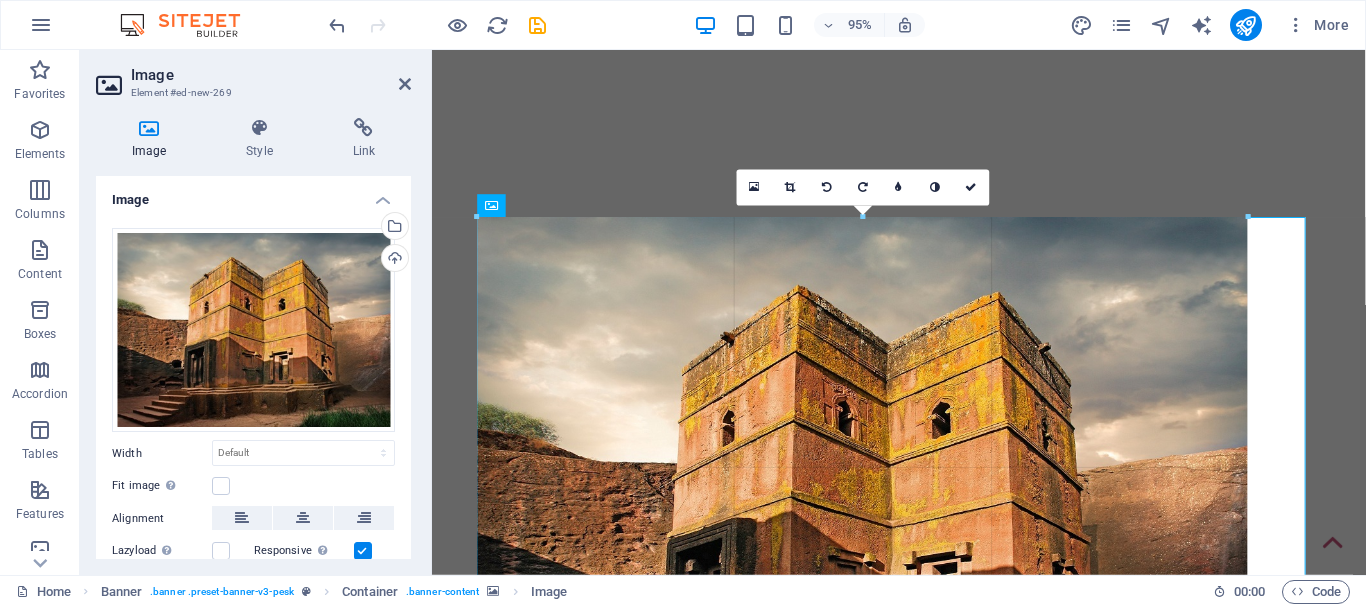 click on "95% More" at bounding box center (683, 25) 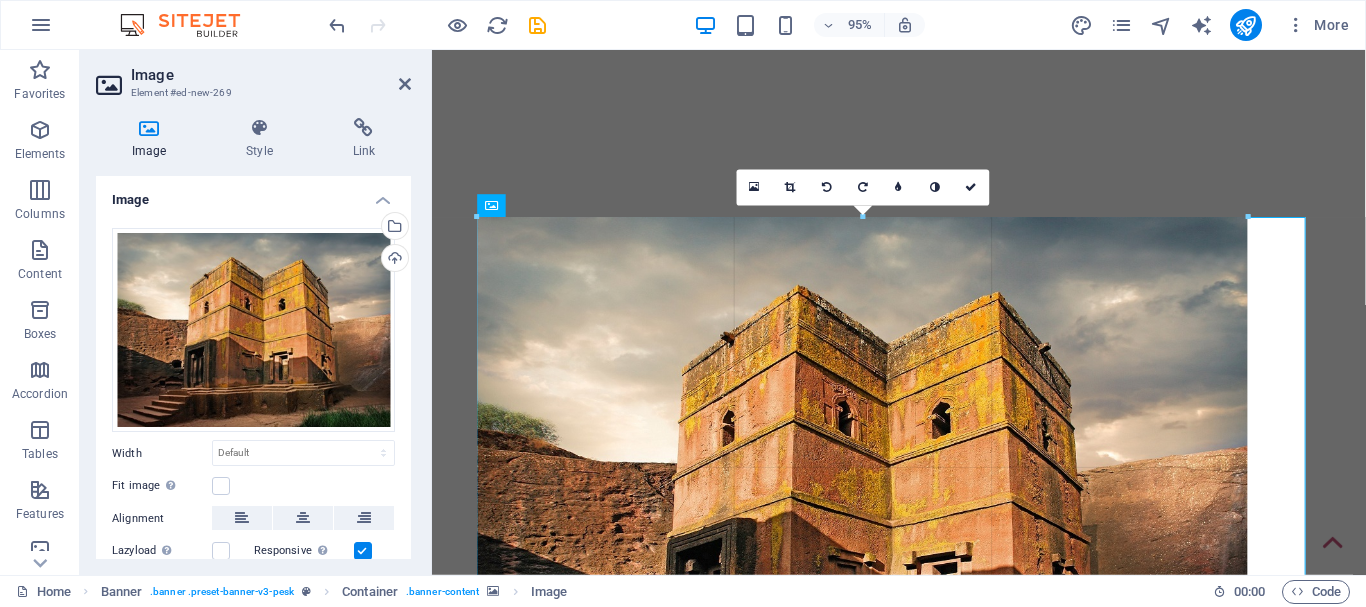 type on "811" 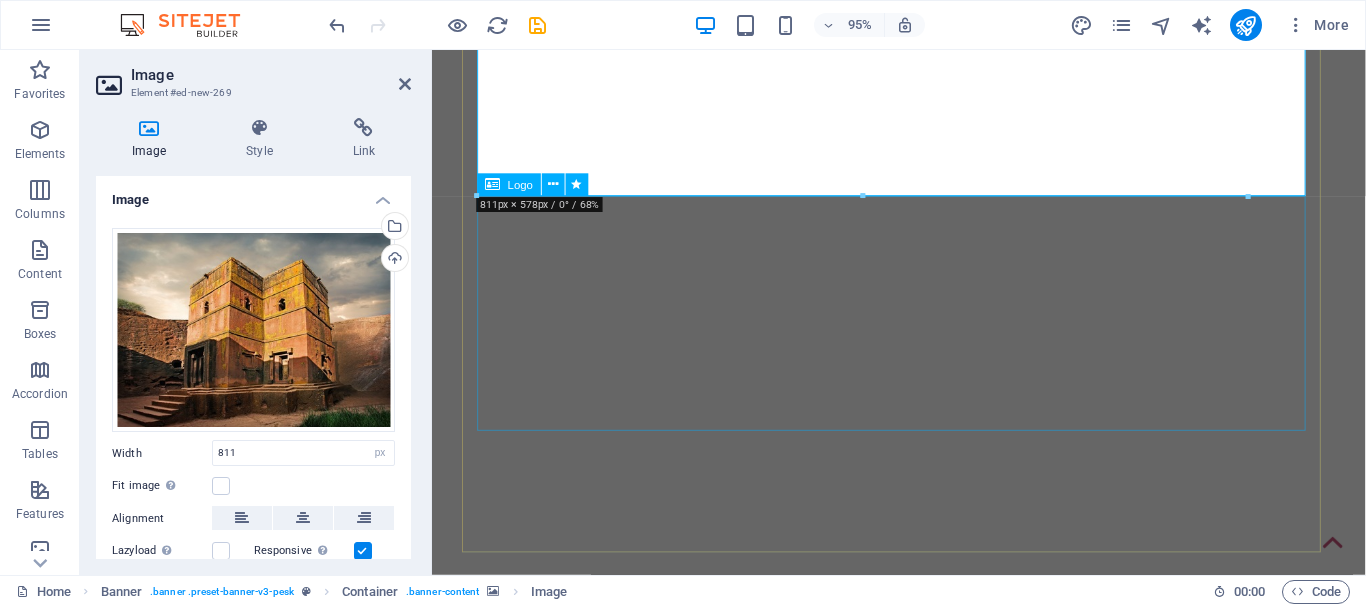 scroll, scrollTop: 600, scrollLeft: 0, axis: vertical 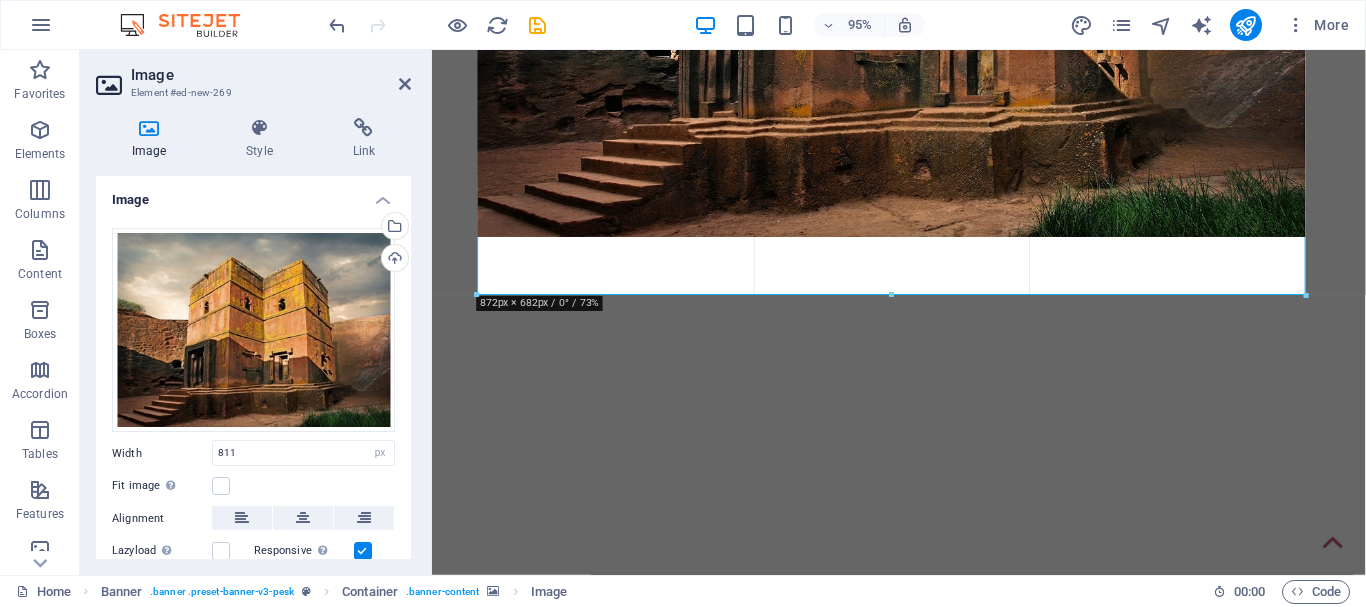 drag, startPoint x: 1248, startPoint y: 200, endPoint x: 887, endPoint y: 192, distance: 361.08862 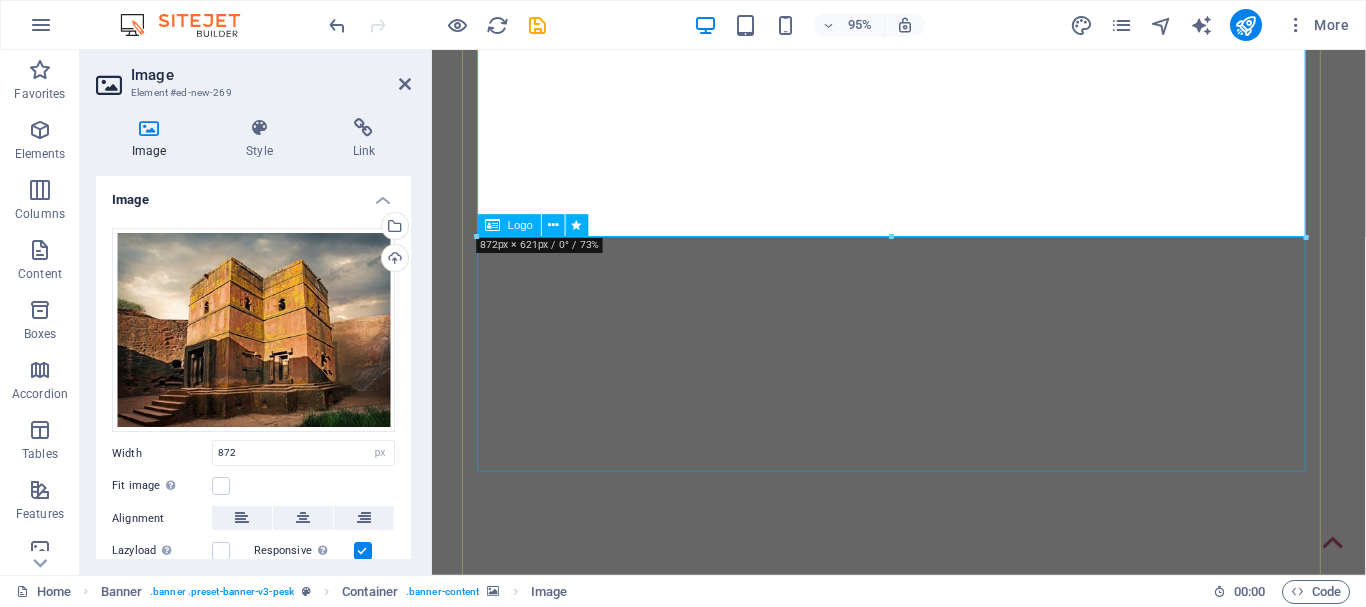 drag, startPoint x: 925, startPoint y: 413, endPoint x: 938, endPoint y: 498, distance: 85.98837 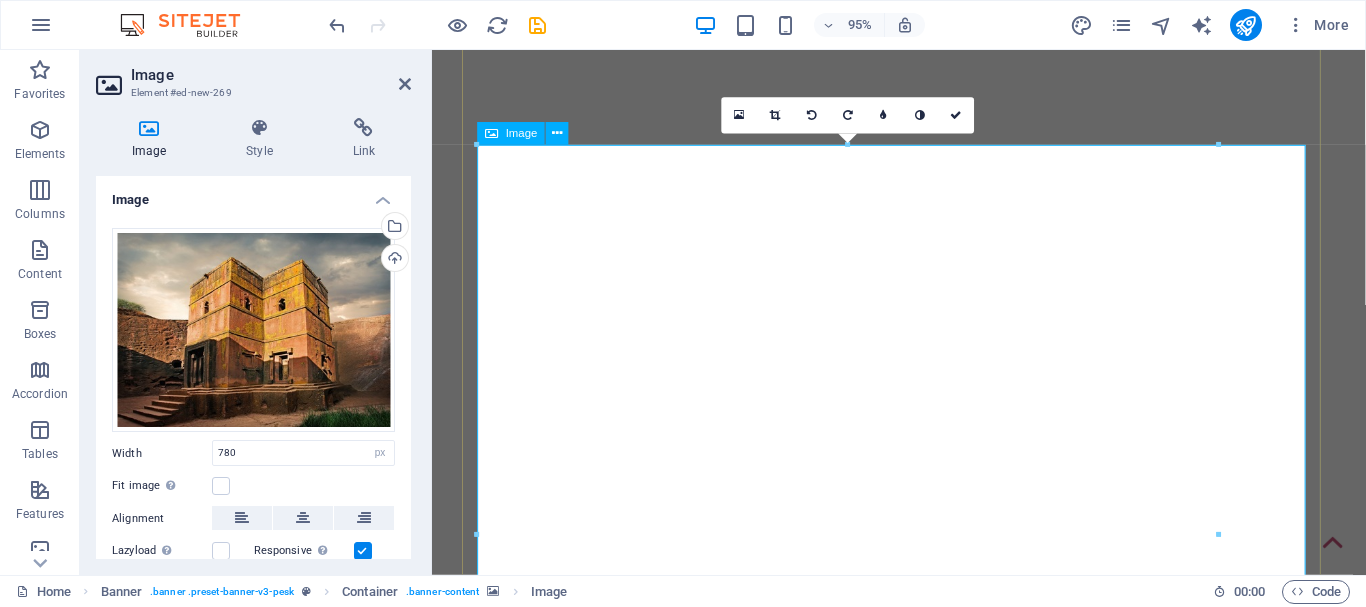 scroll, scrollTop: 400, scrollLeft: 0, axis: vertical 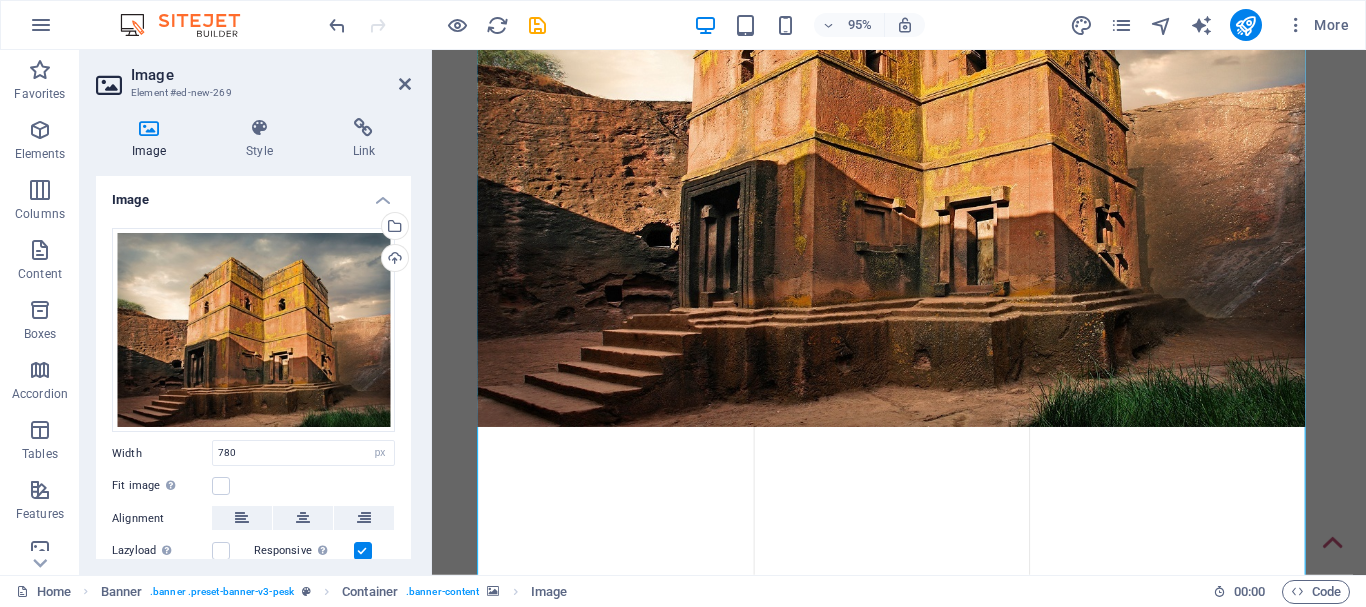 drag, startPoint x: 1220, startPoint y: 364, endPoint x: 957, endPoint y: 528, distance: 309.94354 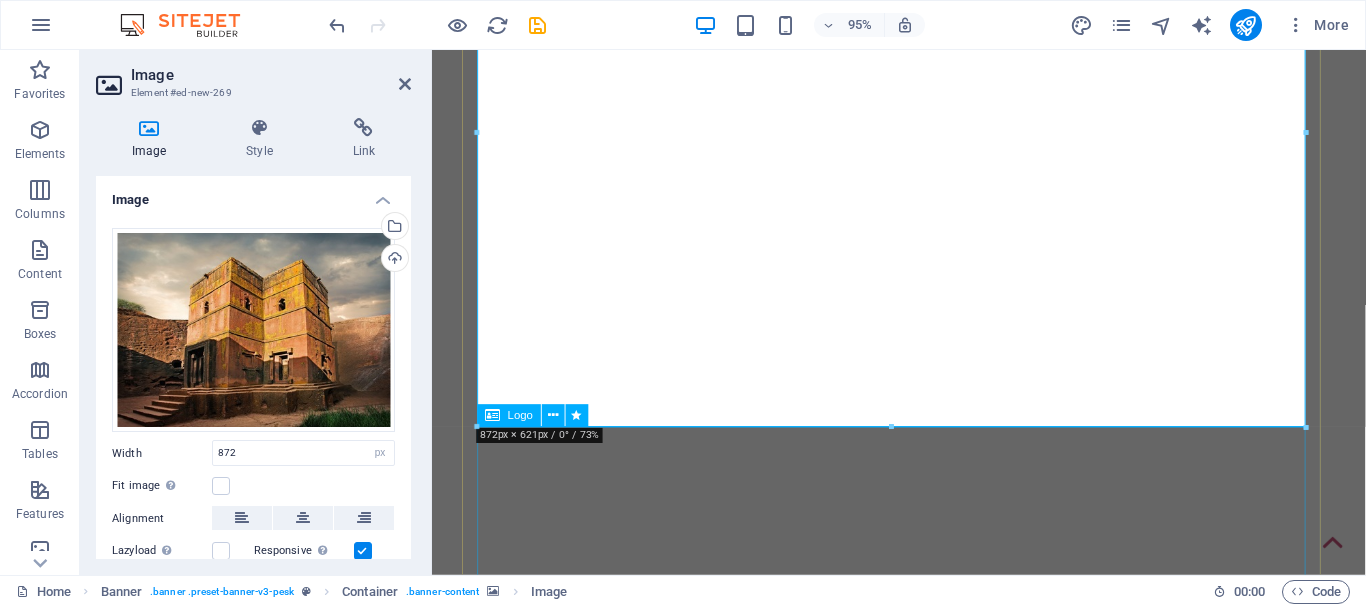 scroll, scrollTop: 0, scrollLeft: 0, axis: both 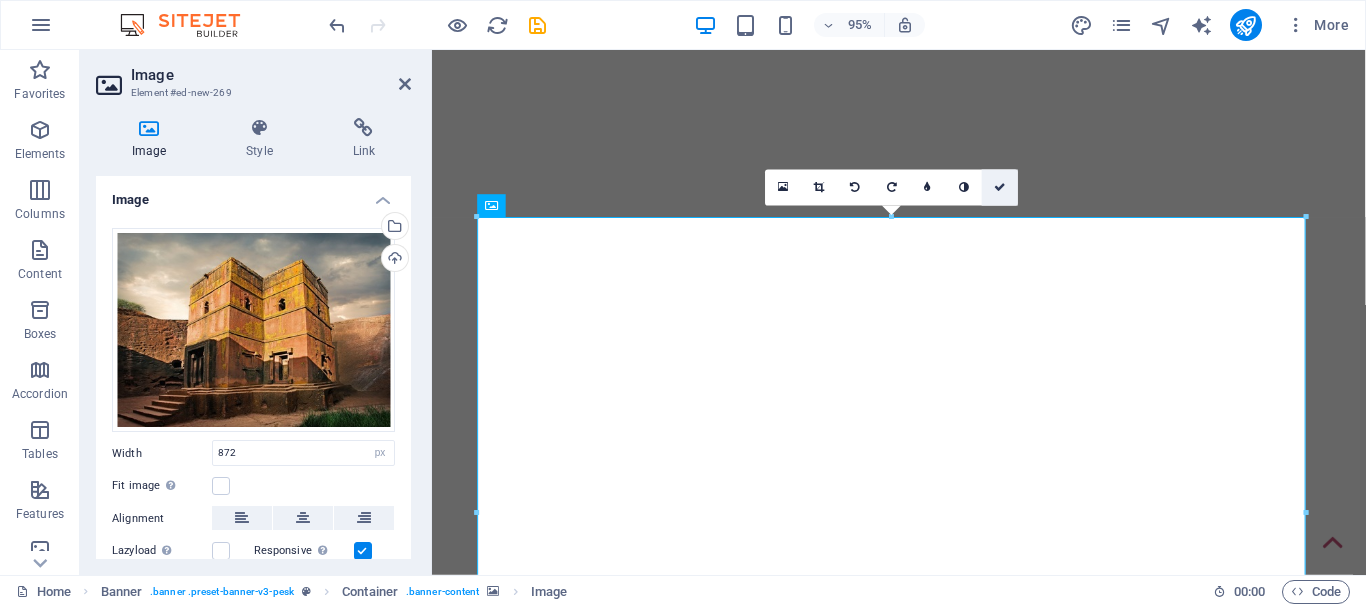 click at bounding box center [1000, 187] 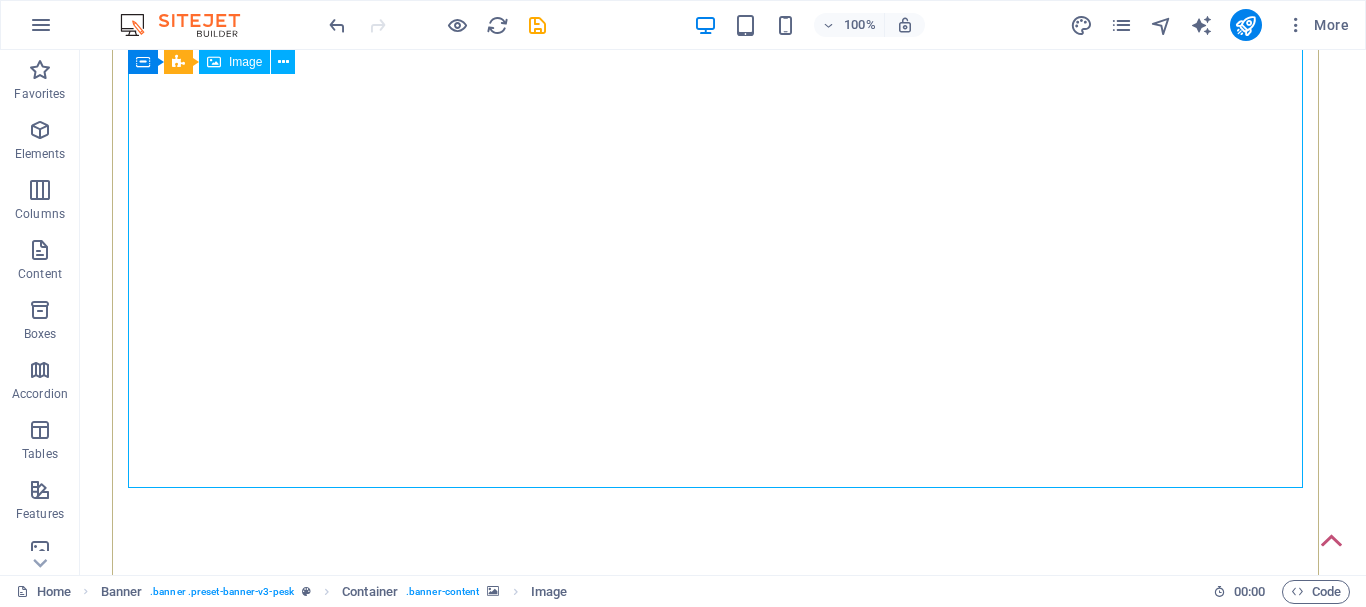 scroll, scrollTop: 300, scrollLeft: 0, axis: vertical 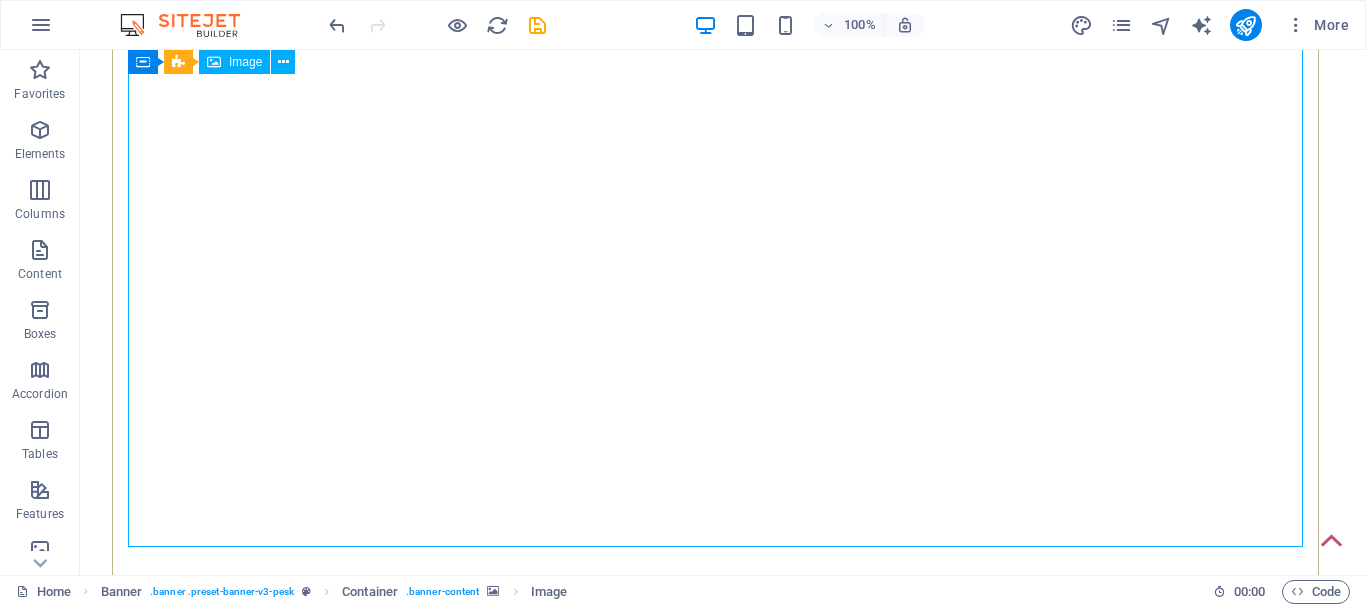 click at bounding box center [723, 1360] 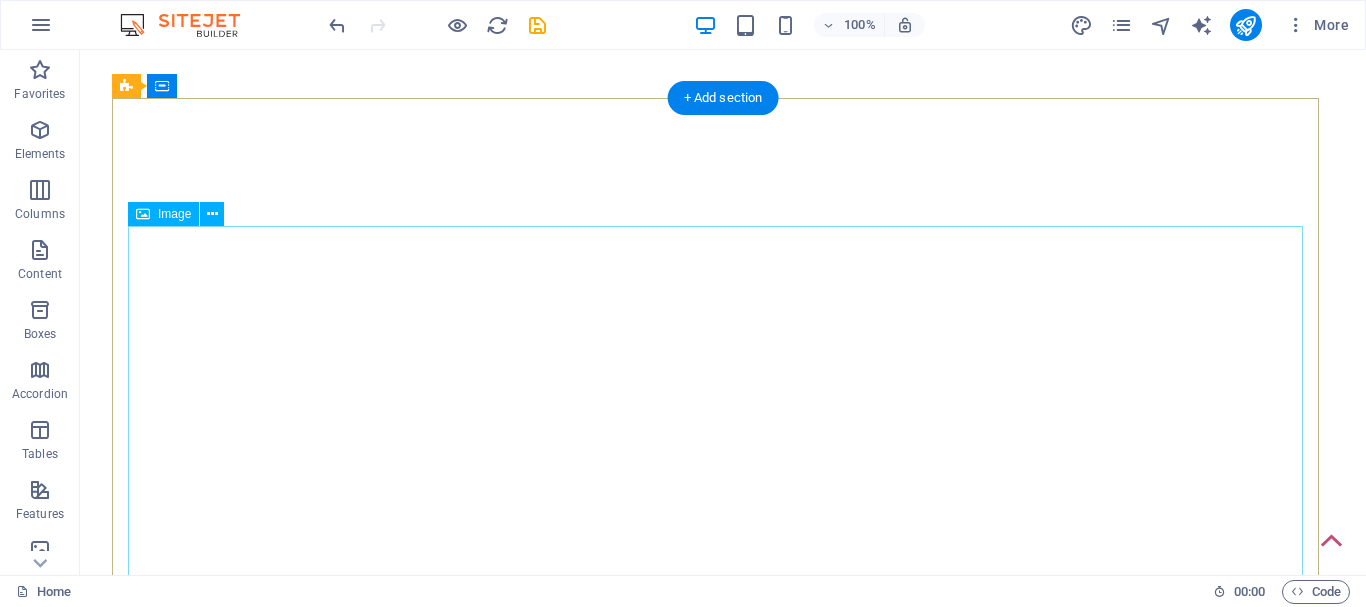 scroll, scrollTop: 100, scrollLeft: 0, axis: vertical 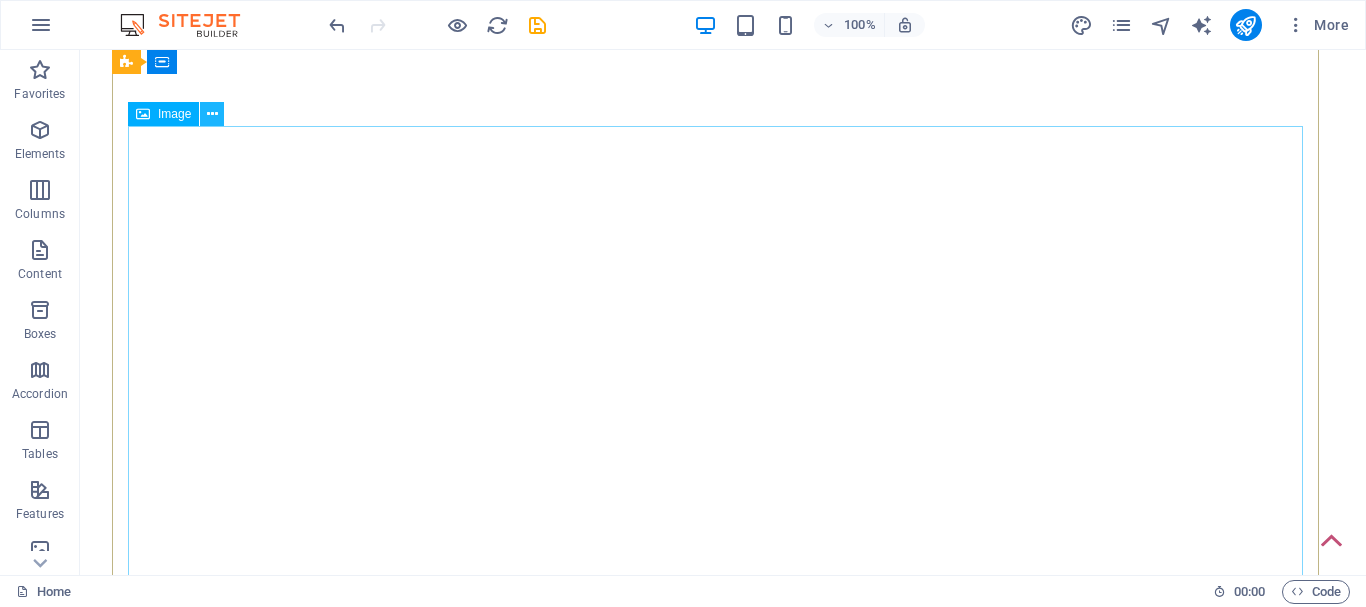 click at bounding box center [212, 114] 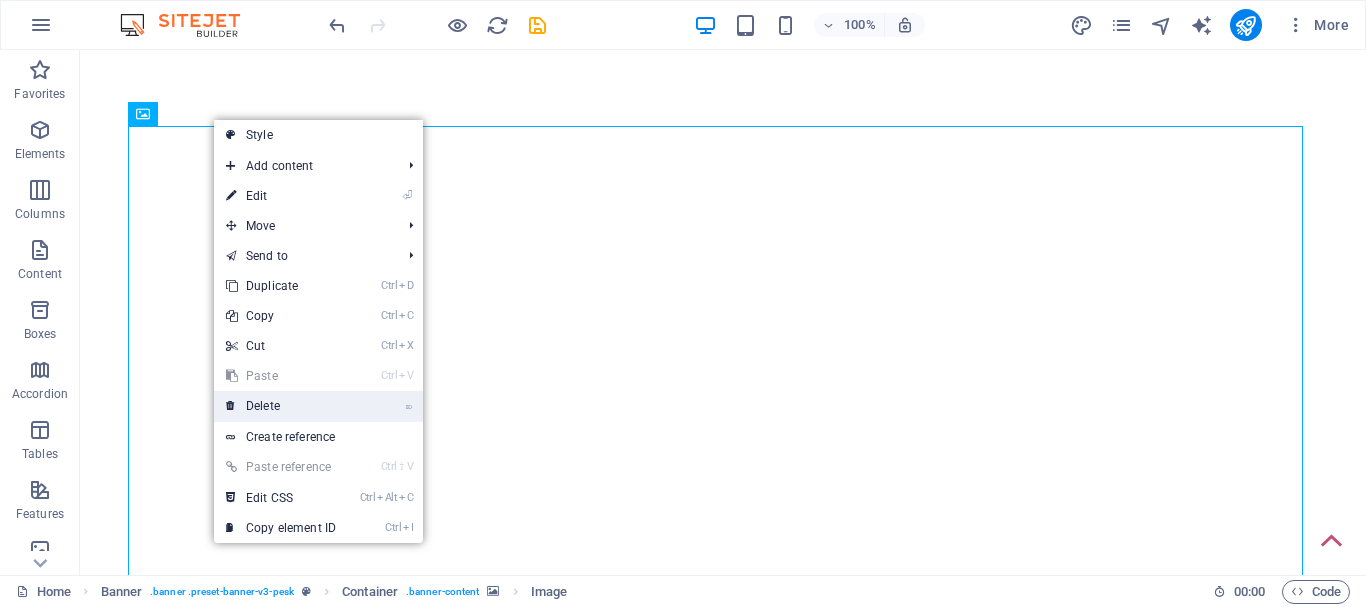 click on "⌦  Delete" at bounding box center [281, 406] 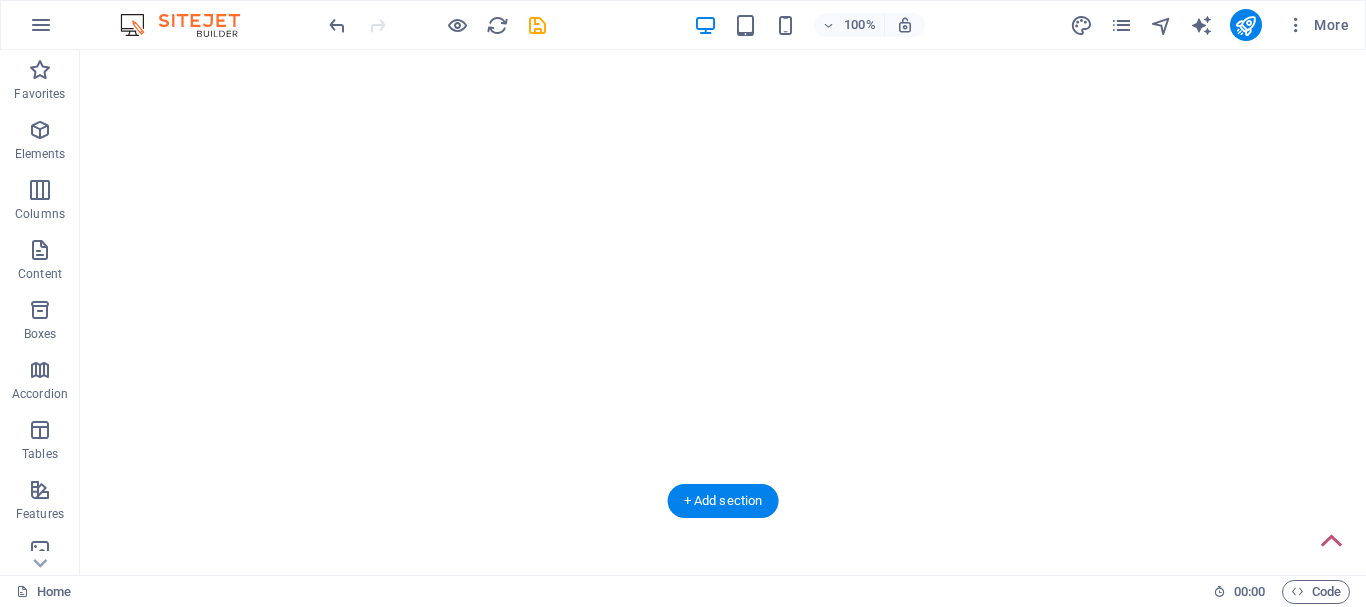 scroll, scrollTop: 0, scrollLeft: 0, axis: both 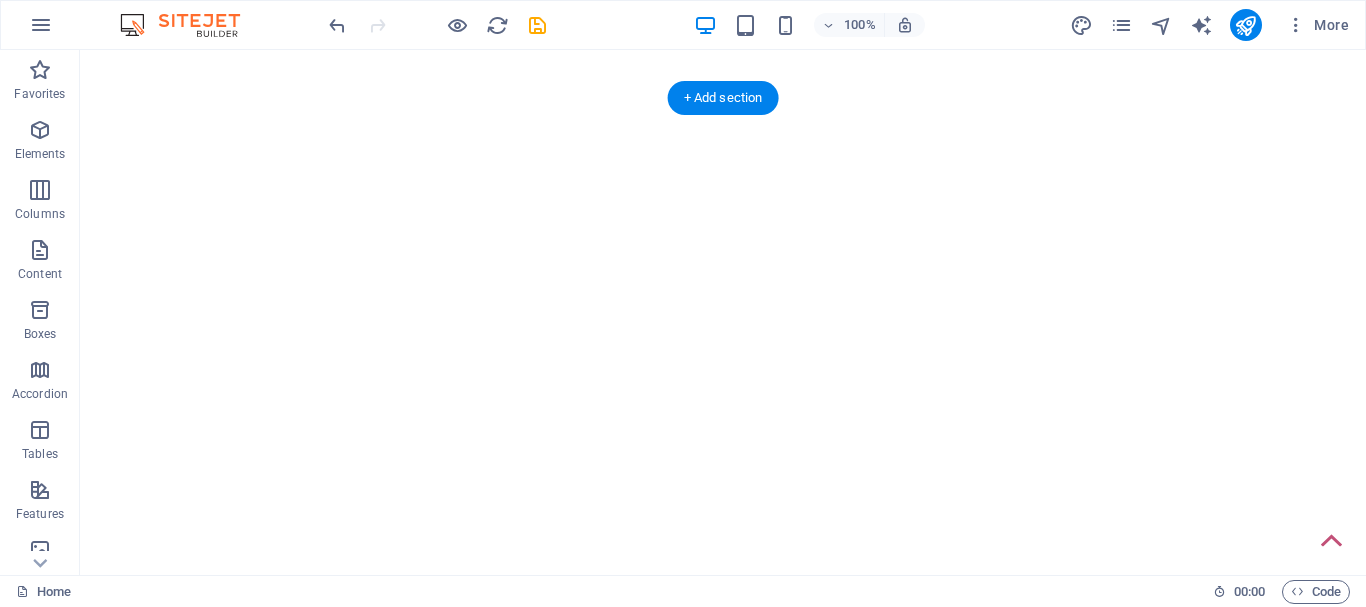 click at bounding box center (-2906, 98) 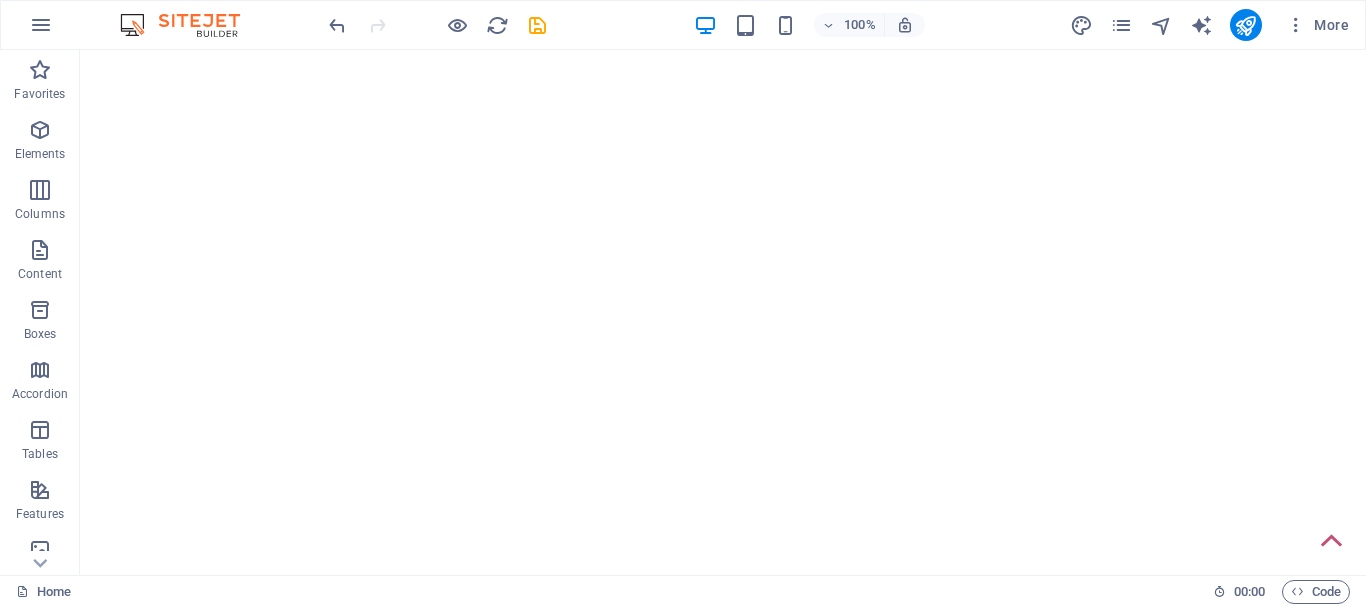 click on "Home About Us Photo of the month Best Of portrait News Showroom Archive about us Lorem ipsum dolor sit amet, consectetuer adipiscing elit. Aenean commodo ligula eget dolor. Lorem ipsum dolor sit amet, consectetuer adipiscing elit leget dolor. Lorem ipsum dolor sit amet, consectetuer adipiscing elit. Aenean commodo ligula eget dolor. Lorem ipsum dolor sit amet, consectetuer adipiscing elit dolor. Lorem ipsum dolor sit amet, consectetuer adipiscing elit. Aenean commodo ligula eget dolor.  Drop content here or  Add elements  Paste clipboard photo of the month Lorem ipsum dolor sit amet, consectetuer adipiscing elit. Aenean commodo ligula eget dolor. Lorem ipsum dolor sit amet, consectetuer adipiscing elit leget dolor. Lorem ipsum dolor sit amet, consectetuer adipiscing elit. Aenean commodo ligula eget dolor. Lorem ipsum dolor sit amet, consectetuer adipiscing elit dolor consectetuer adipiscing elit leget dolor. Lorem elit saget ipsum dolor sit amet, consectetuer. best of nature best of landscapes 1 2 3 news" at bounding box center [723, 8262] 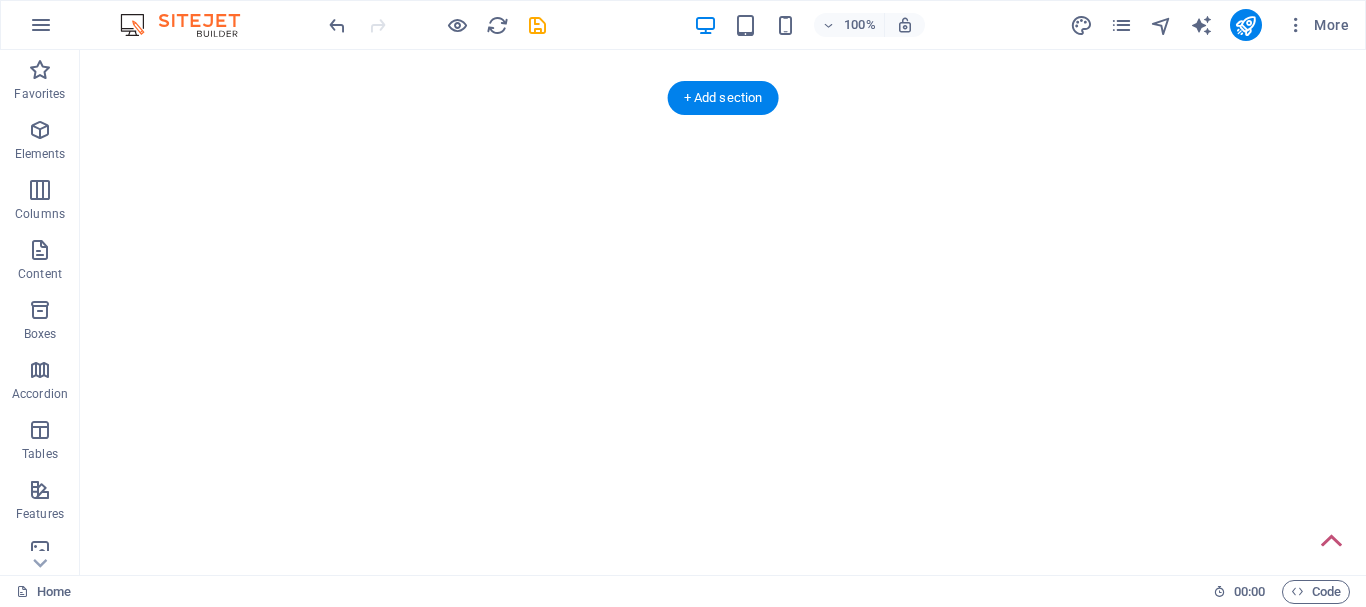 drag, startPoint x: 119, startPoint y: 147, endPoint x: 120, endPoint y: 157, distance: 10.049875 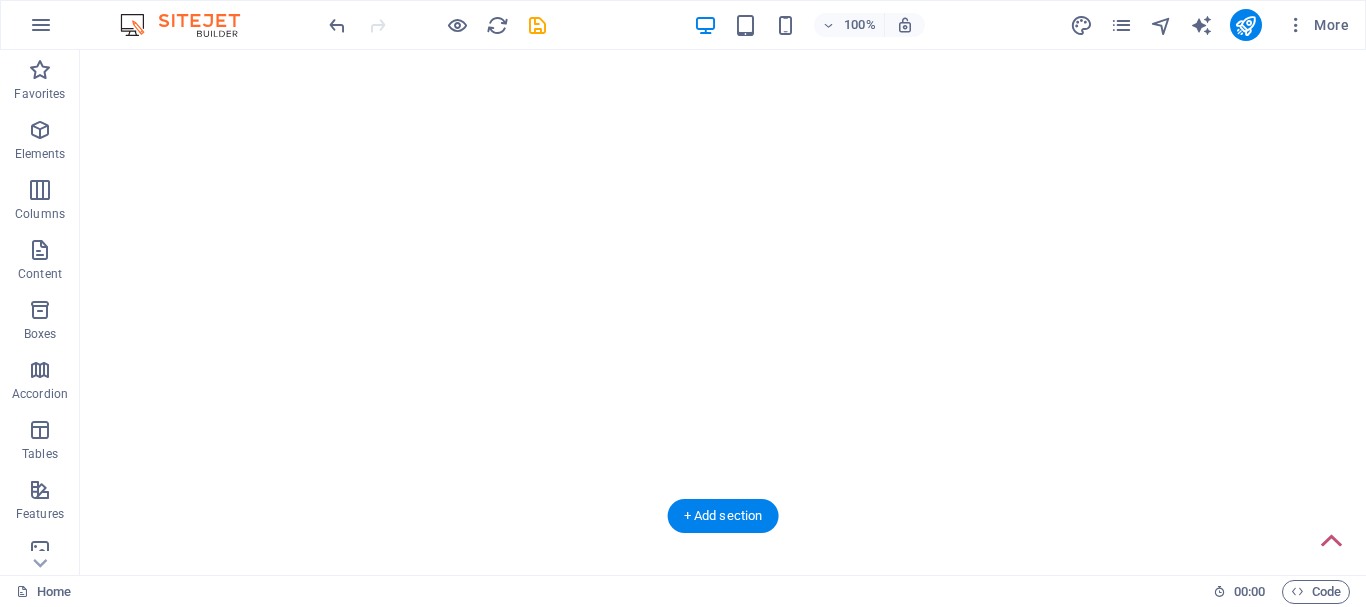 scroll, scrollTop: 0, scrollLeft: 0, axis: both 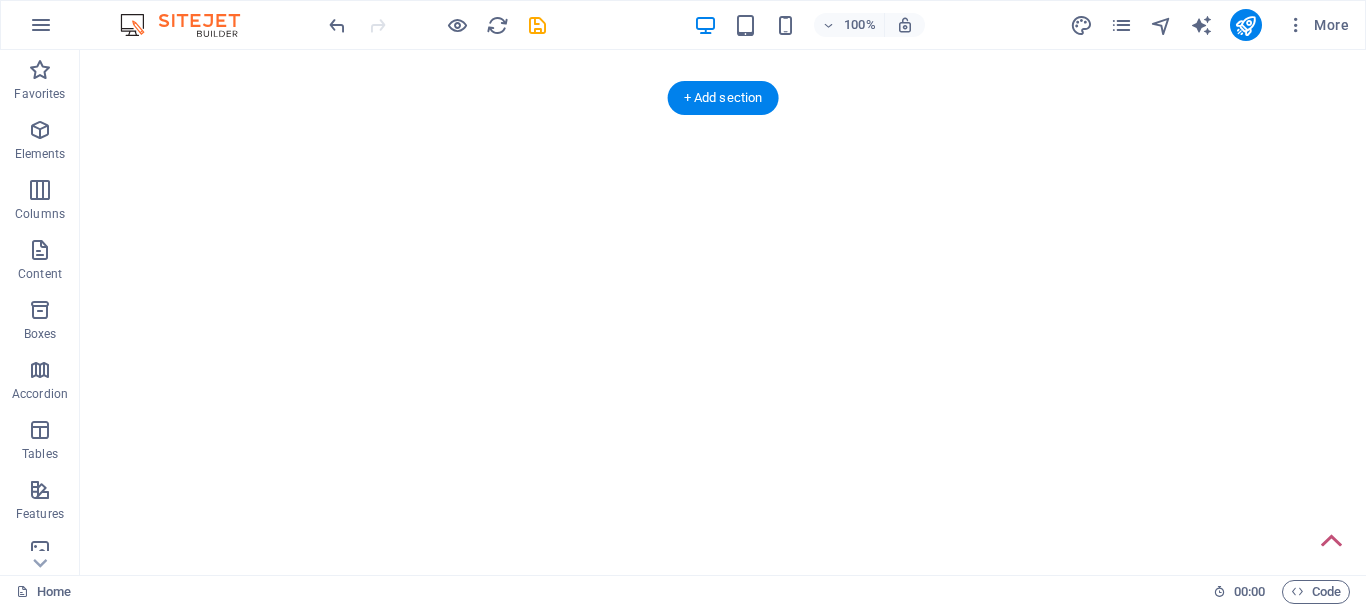 click at bounding box center [-492, 98] 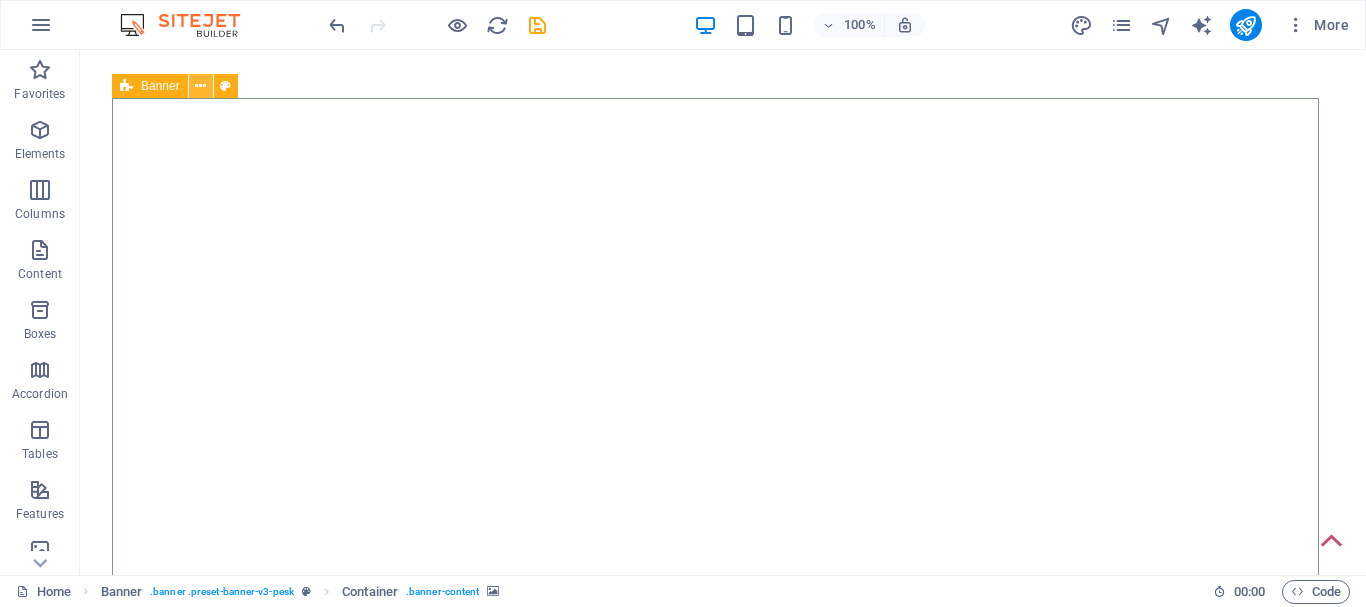 click at bounding box center [200, 86] 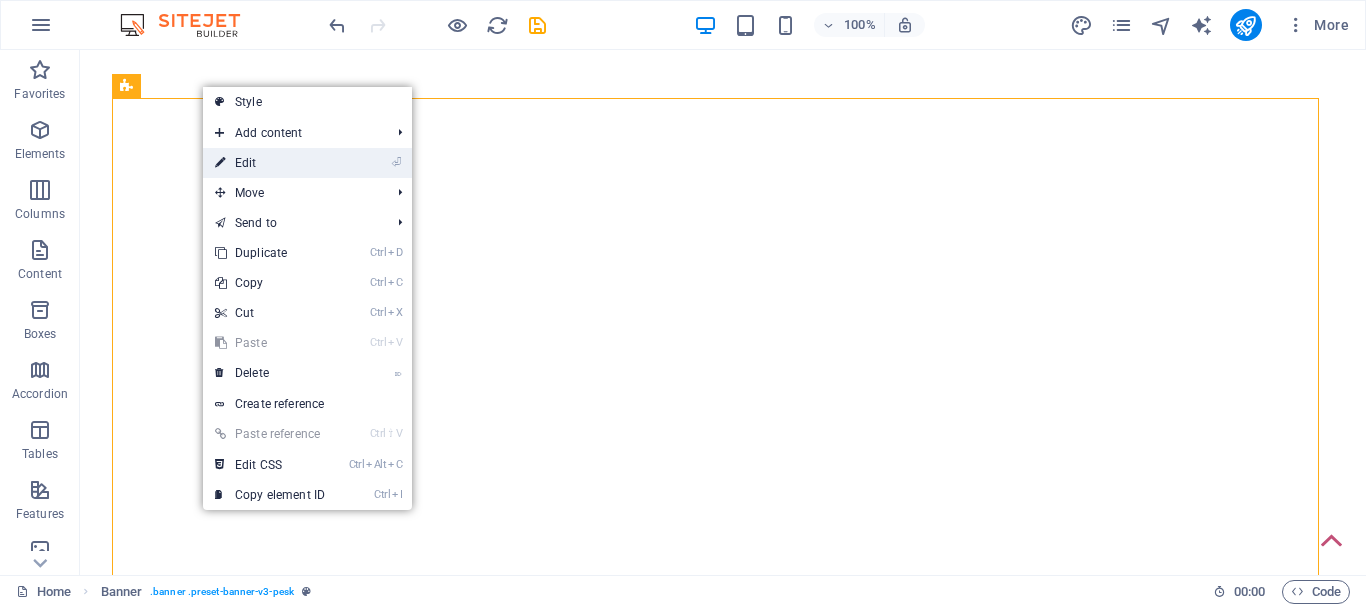 click on "⏎  Edit" at bounding box center [270, 163] 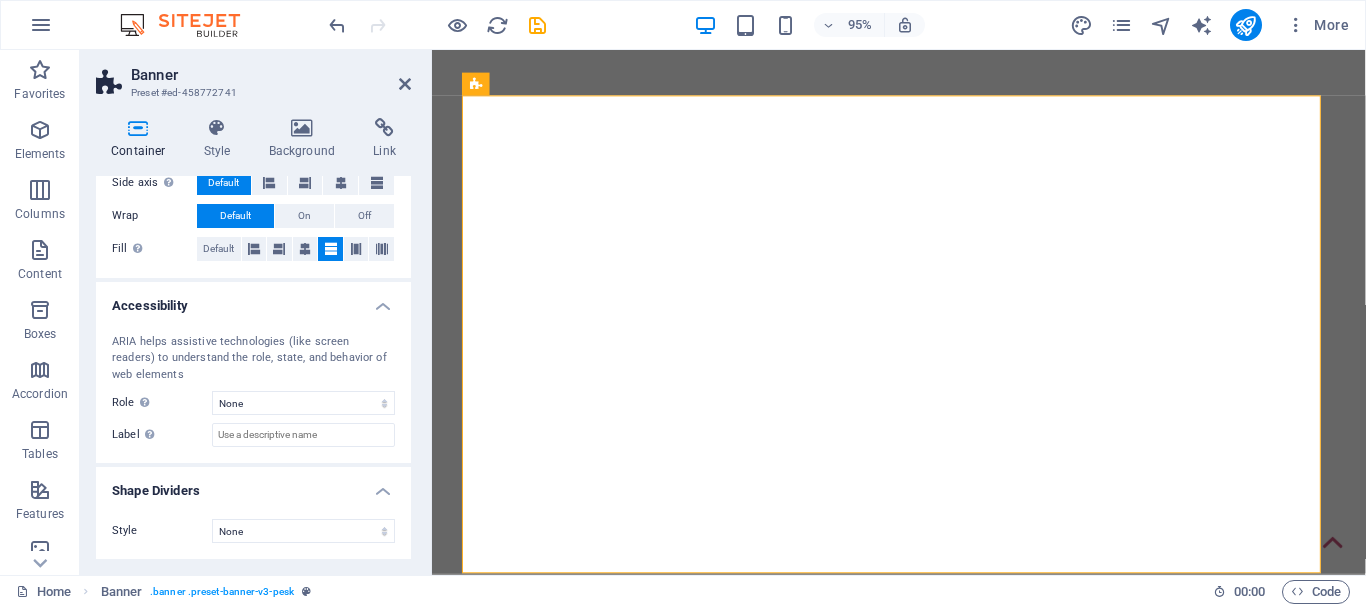 scroll, scrollTop: 326, scrollLeft: 0, axis: vertical 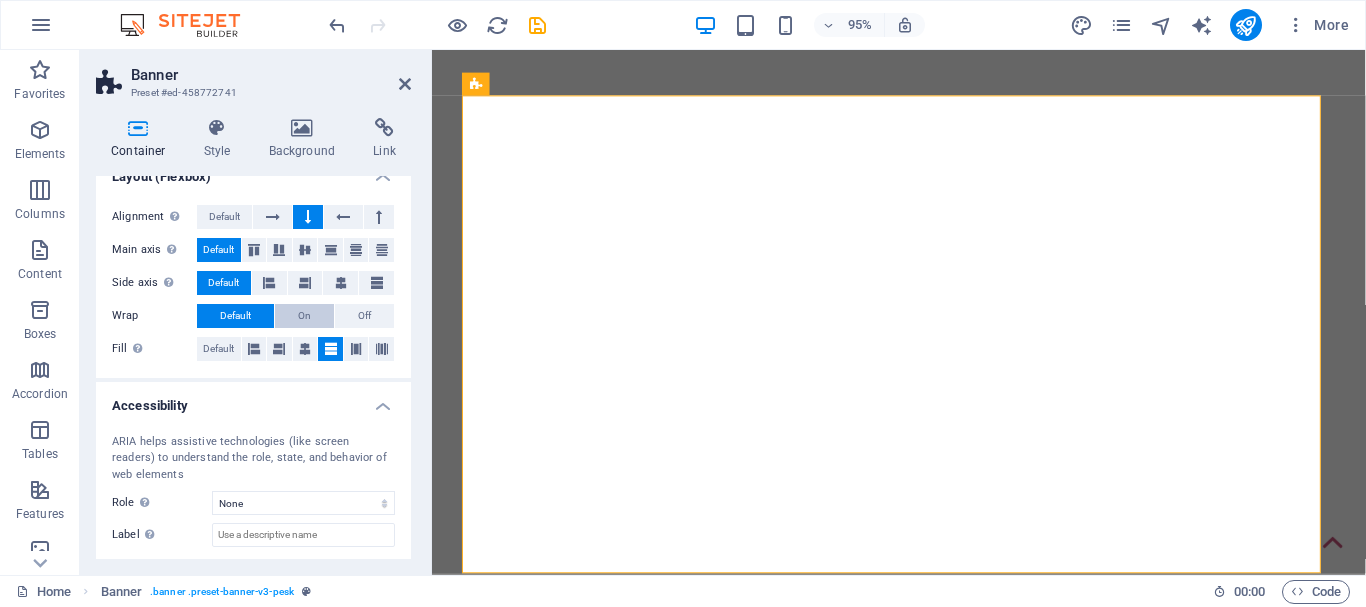 click on "On" at bounding box center (304, 316) 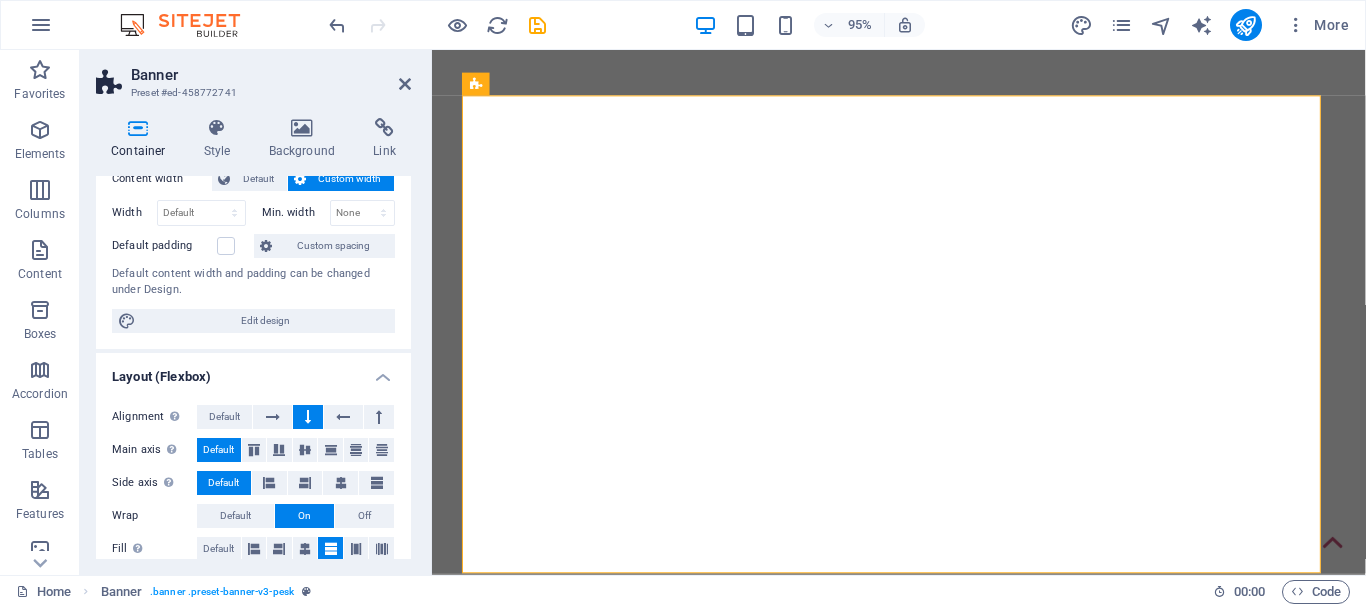 scroll, scrollTop: 0, scrollLeft: 0, axis: both 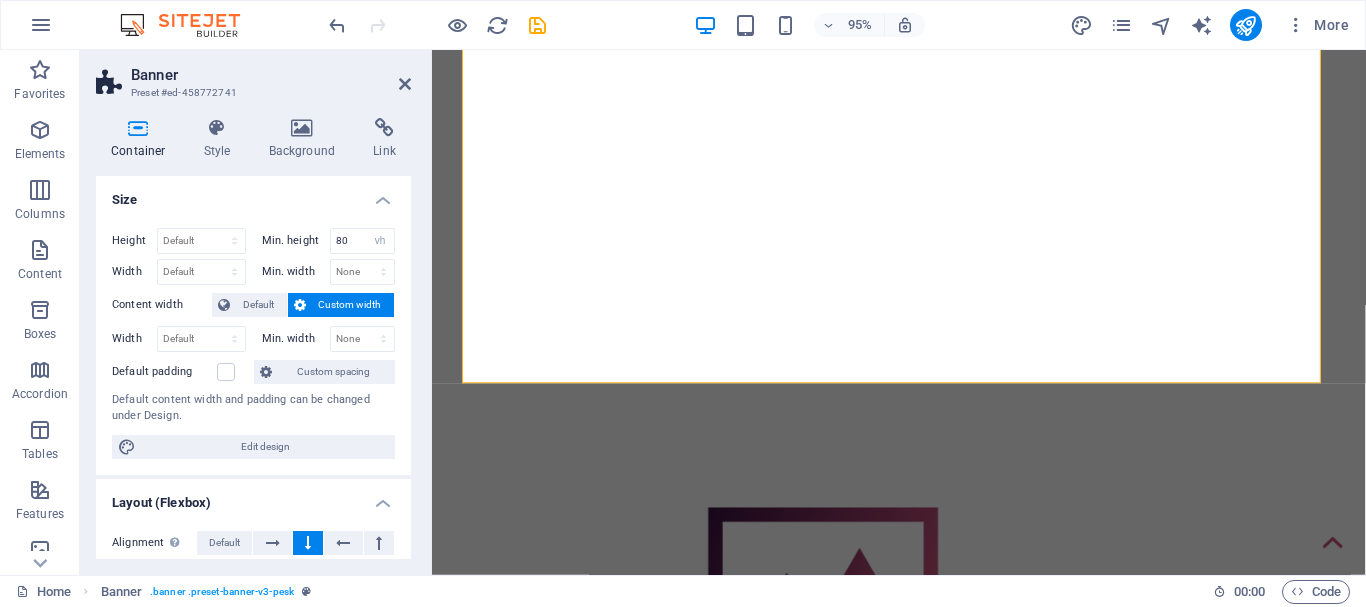 click at bounding box center (12, -102) 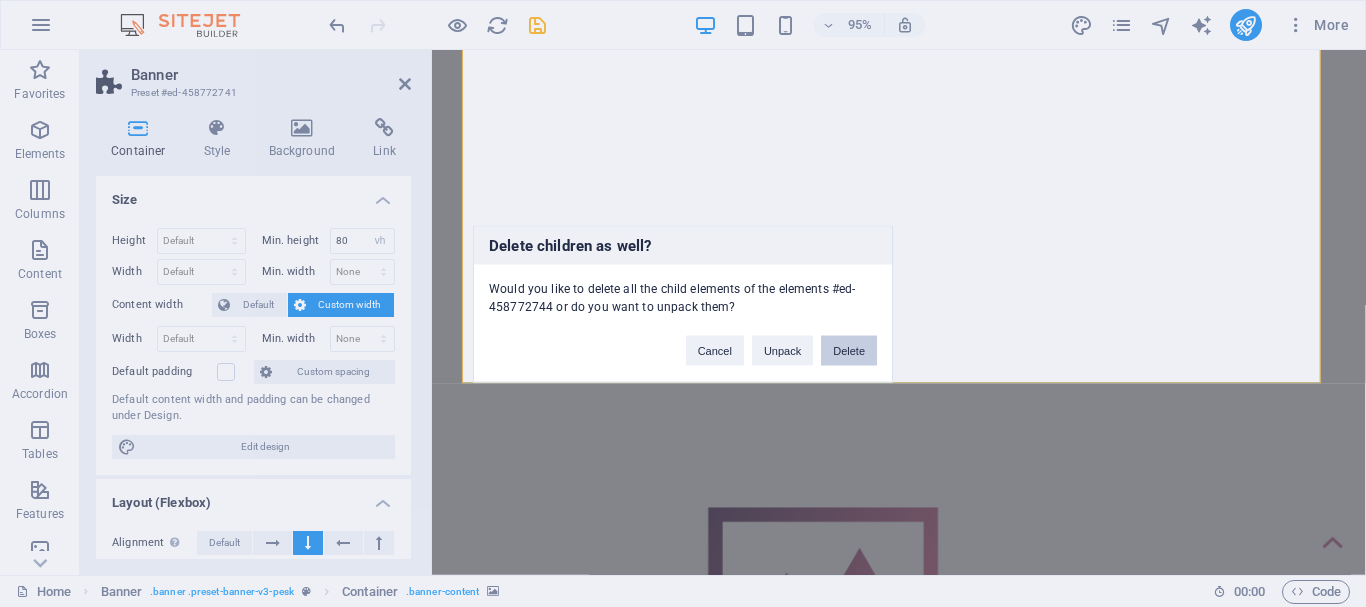 click on "Delete" at bounding box center [849, 350] 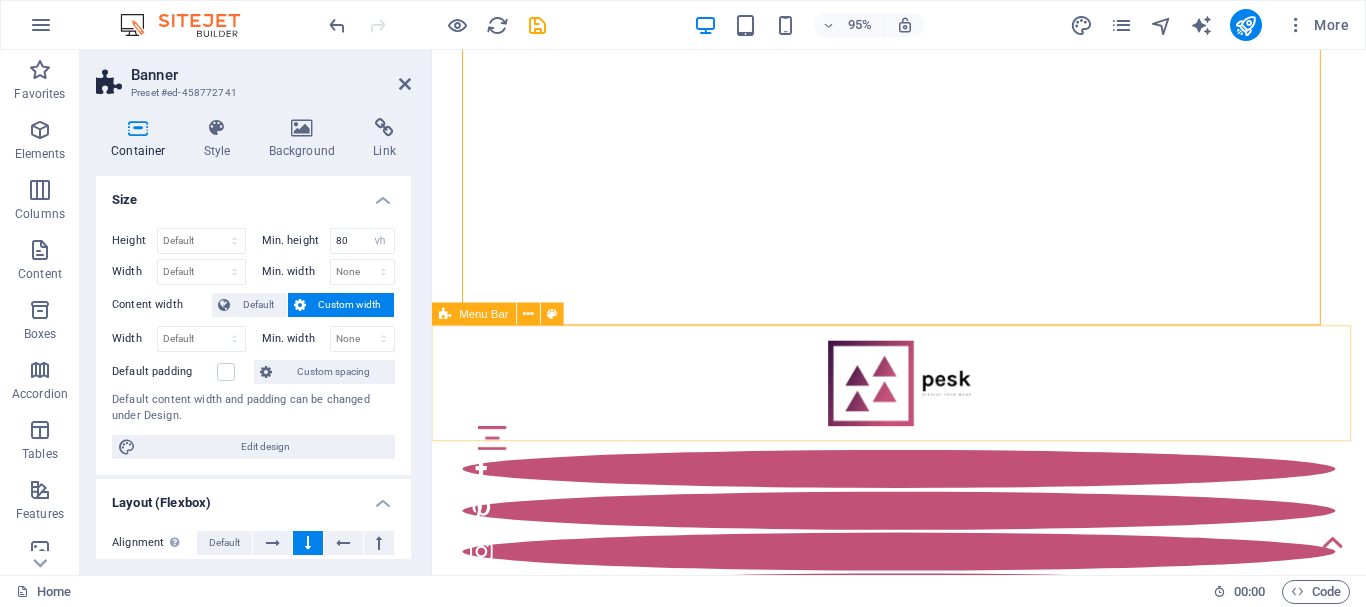 scroll, scrollTop: 0, scrollLeft: 0, axis: both 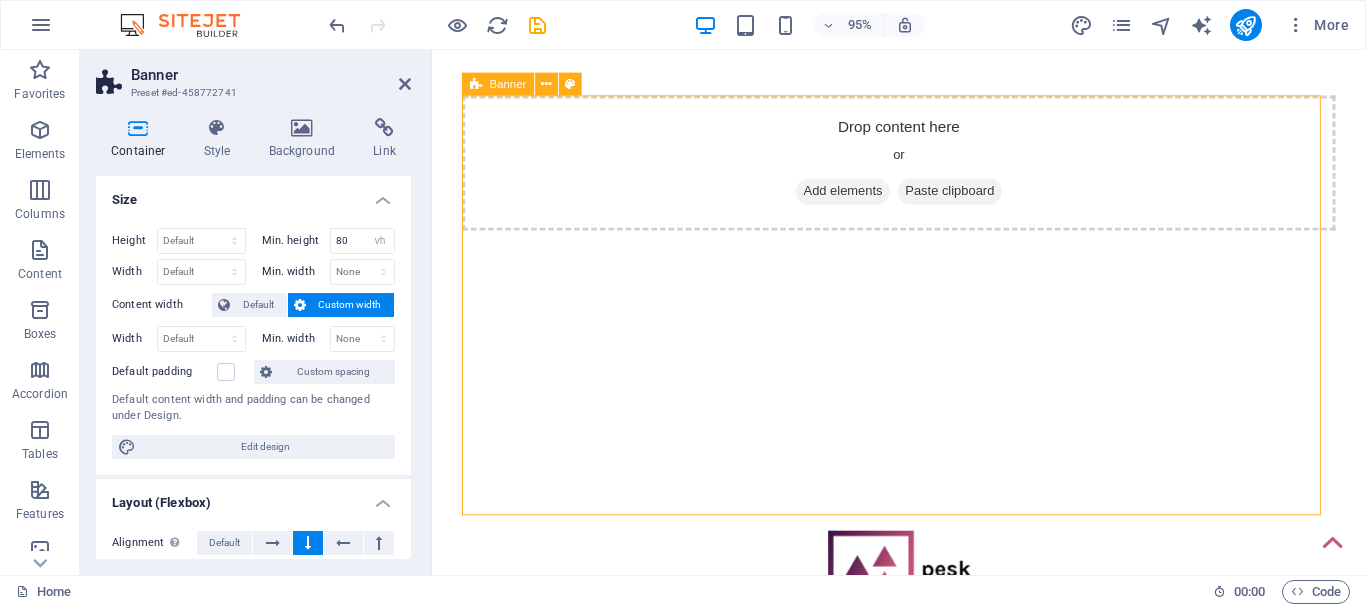 click on "Add elements" at bounding box center [864, 199] 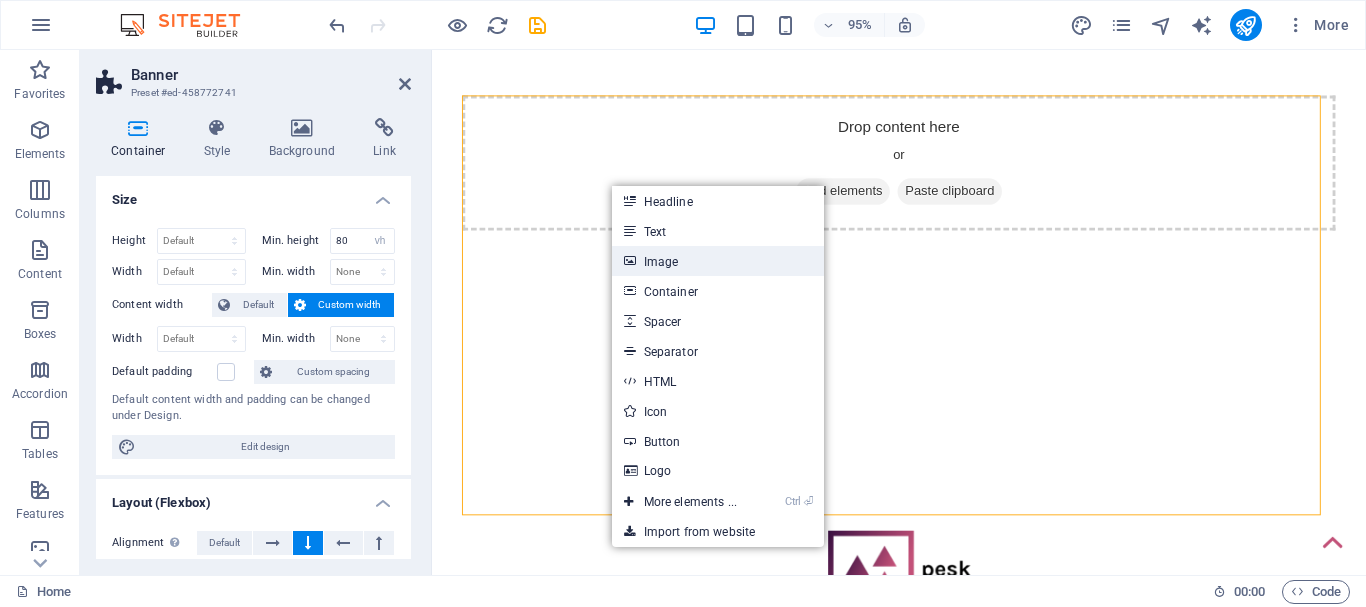 click on "Image" at bounding box center (718, 261) 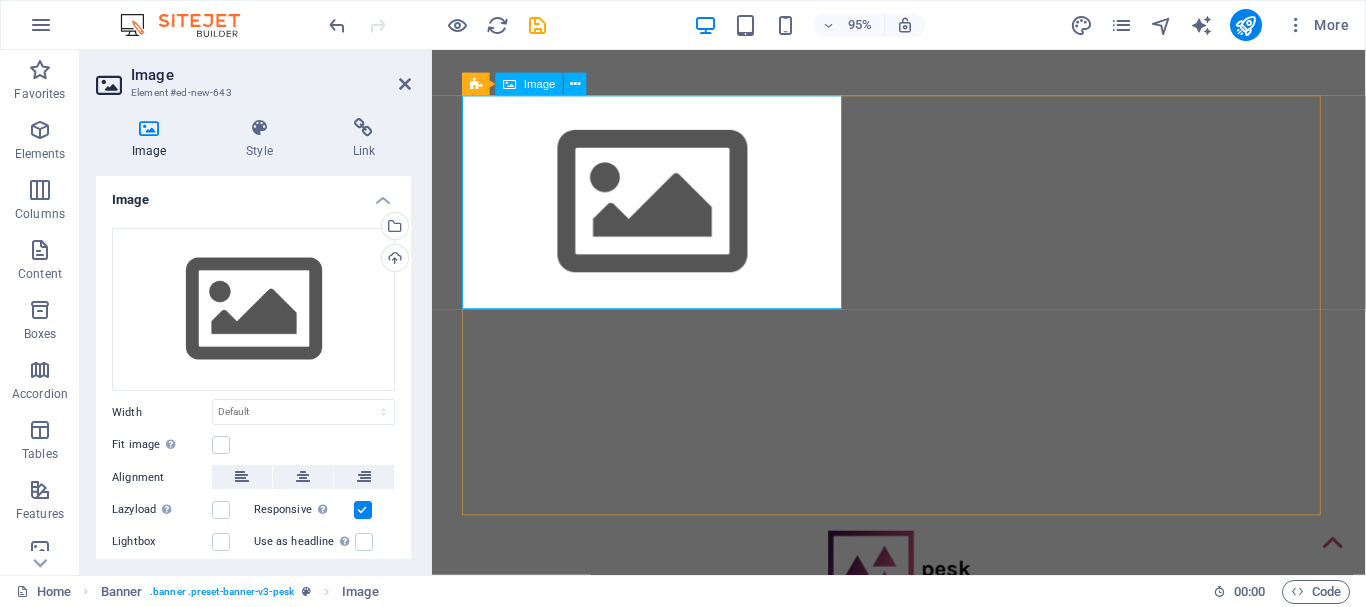 click at bounding box center [923, 210] 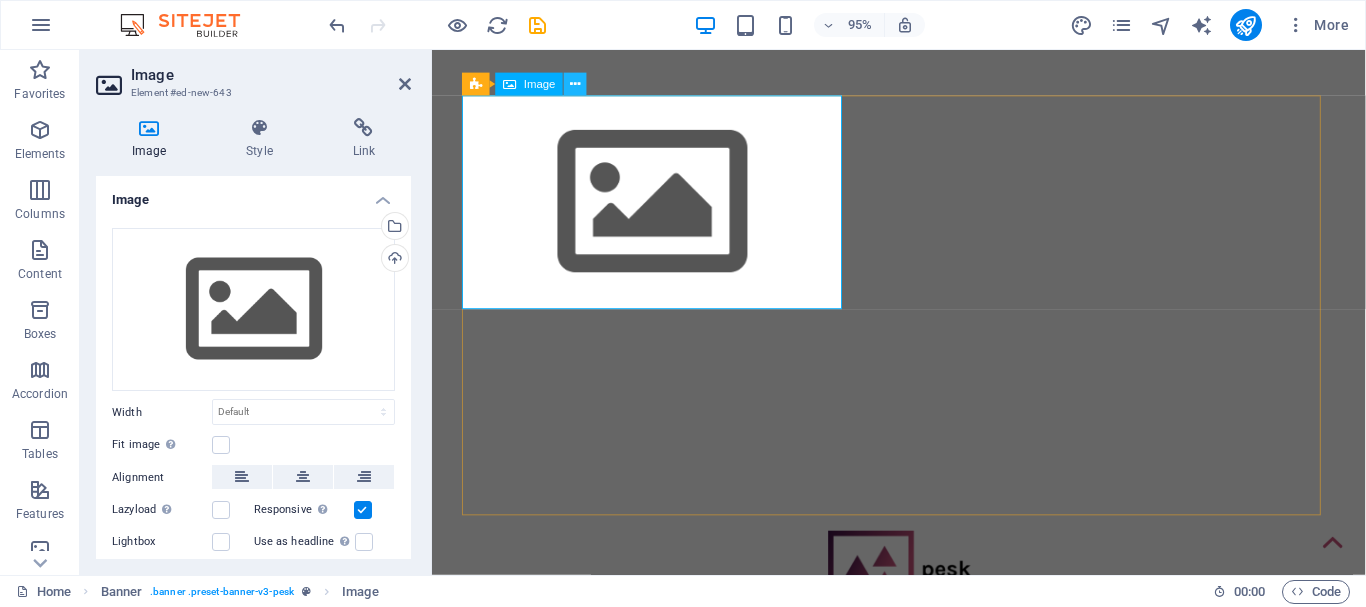 click at bounding box center (576, 84) 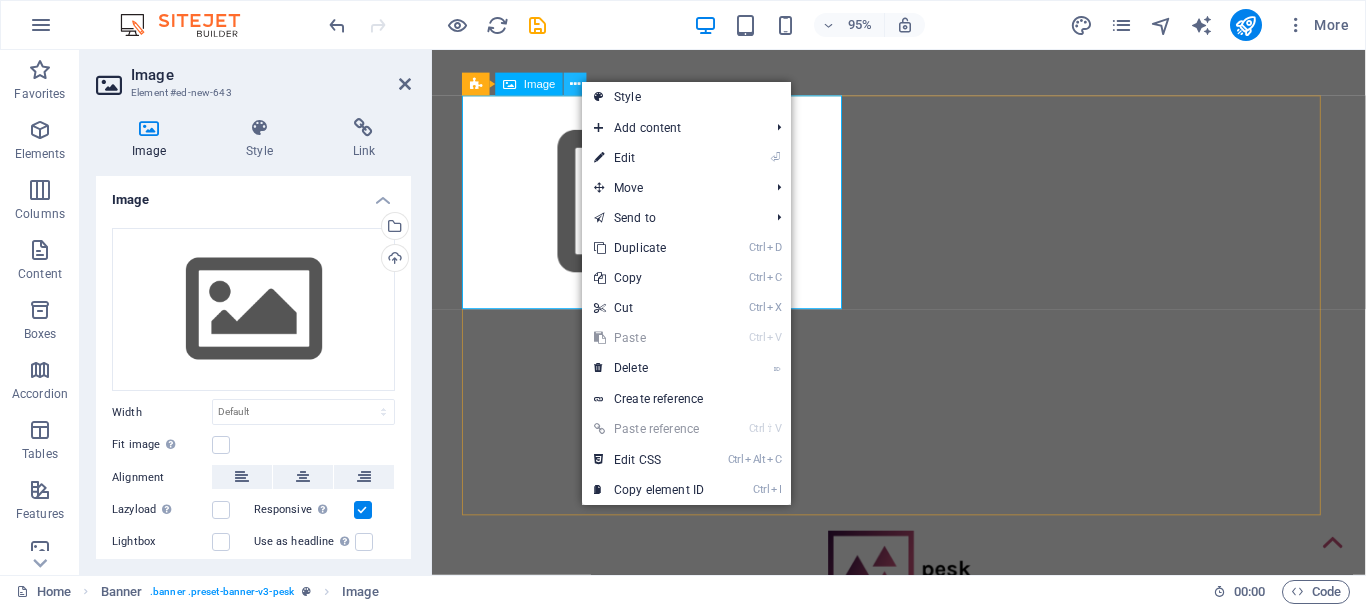 click at bounding box center [576, 84] 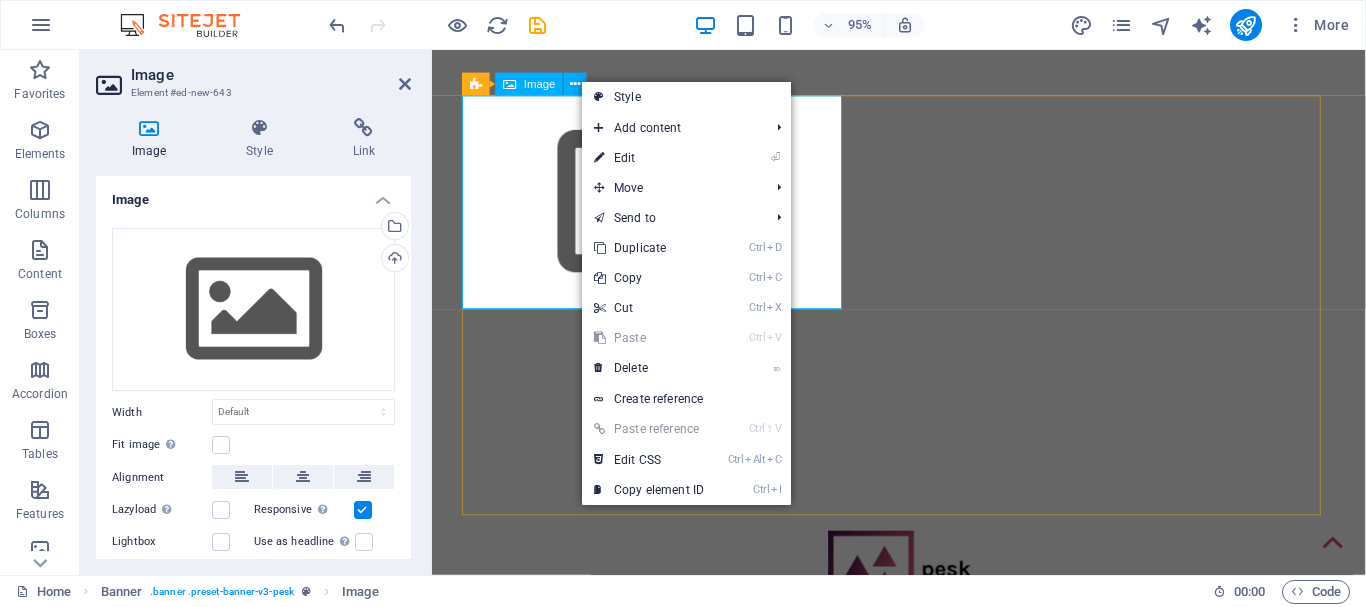 click at bounding box center (923, 210) 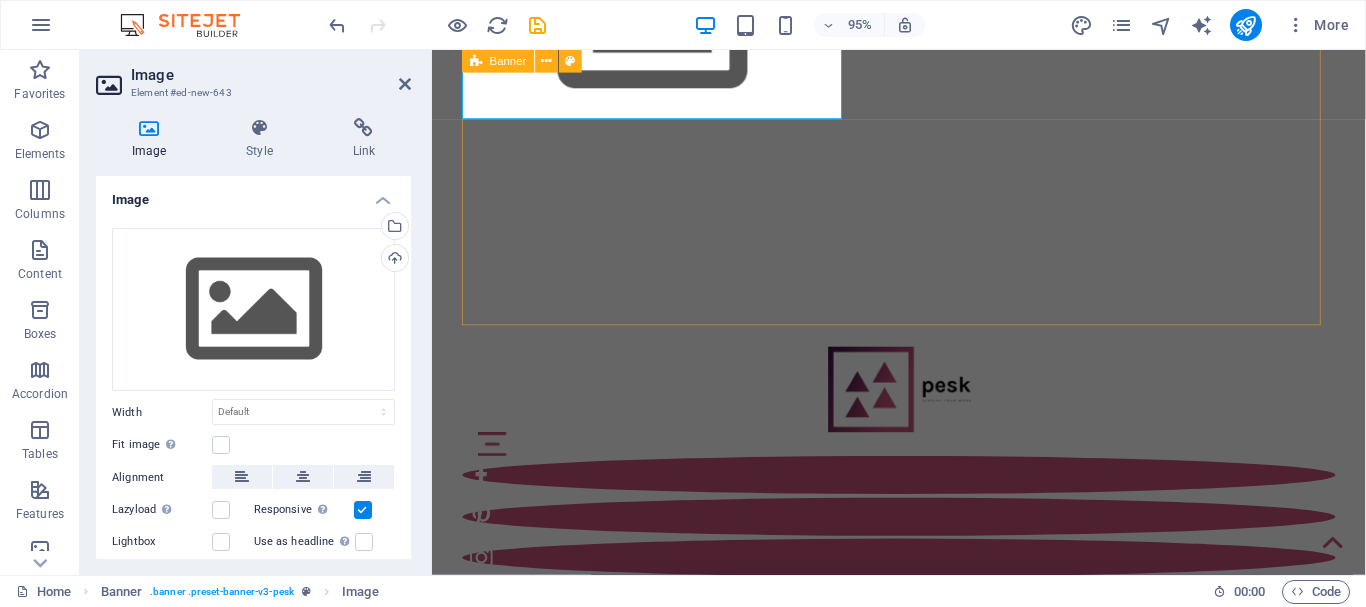 scroll, scrollTop: 200, scrollLeft: 0, axis: vertical 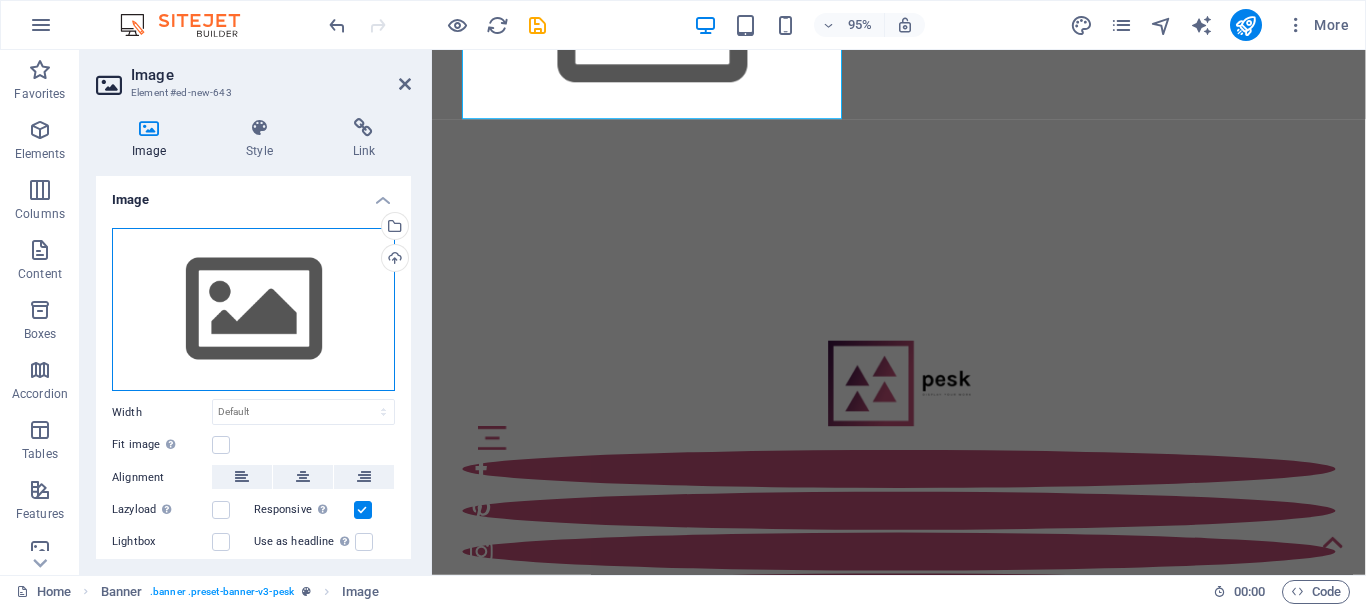 click on "Drag files here, click to choose files or select files from Files or our free stock photos & videos" at bounding box center [253, 310] 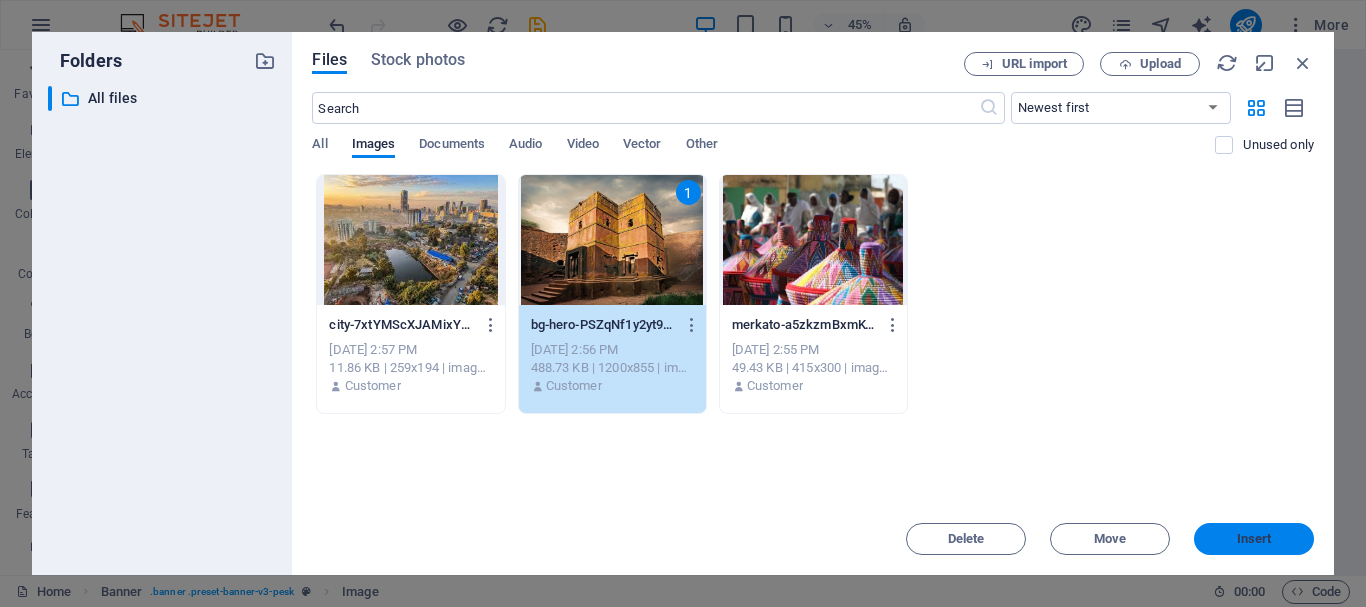 click on "Insert" at bounding box center (1254, 539) 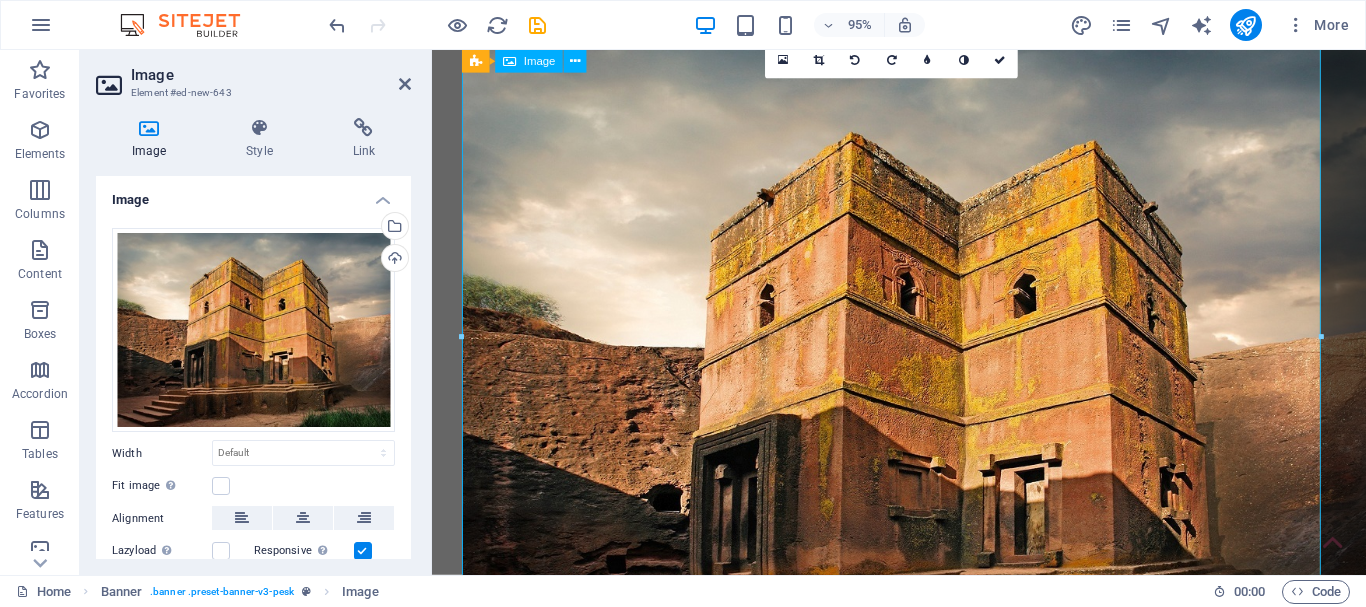scroll, scrollTop: 0, scrollLeft: 0, axis: both 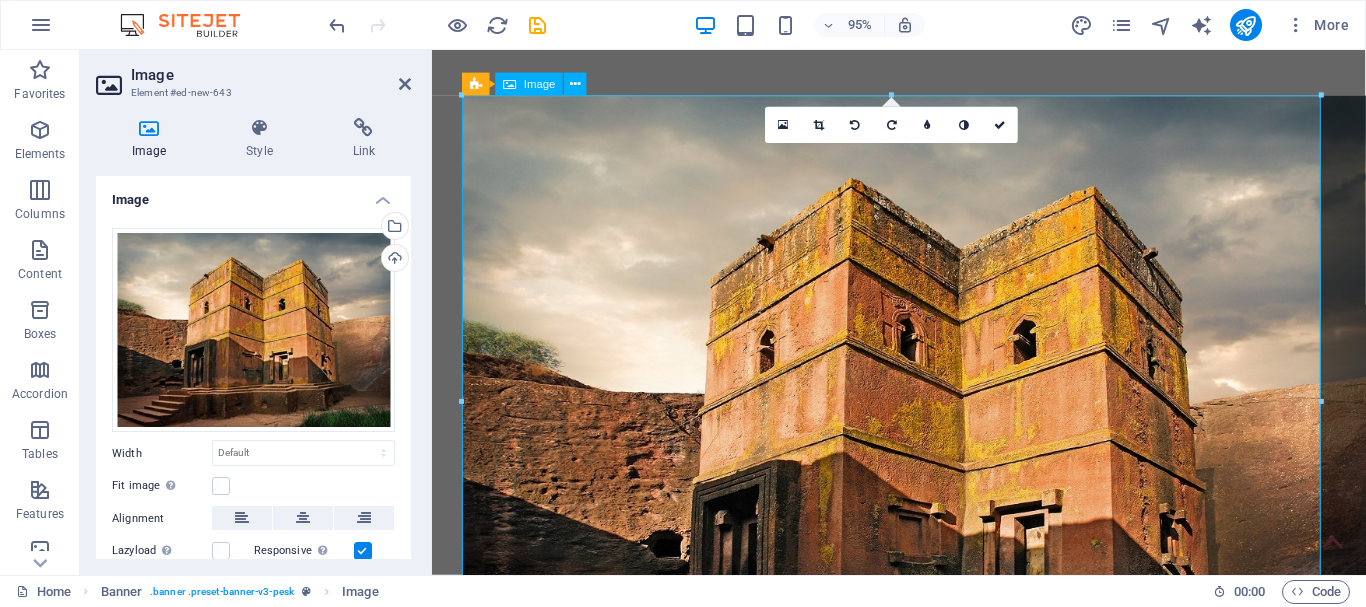 click at bounding box center [923, 448] 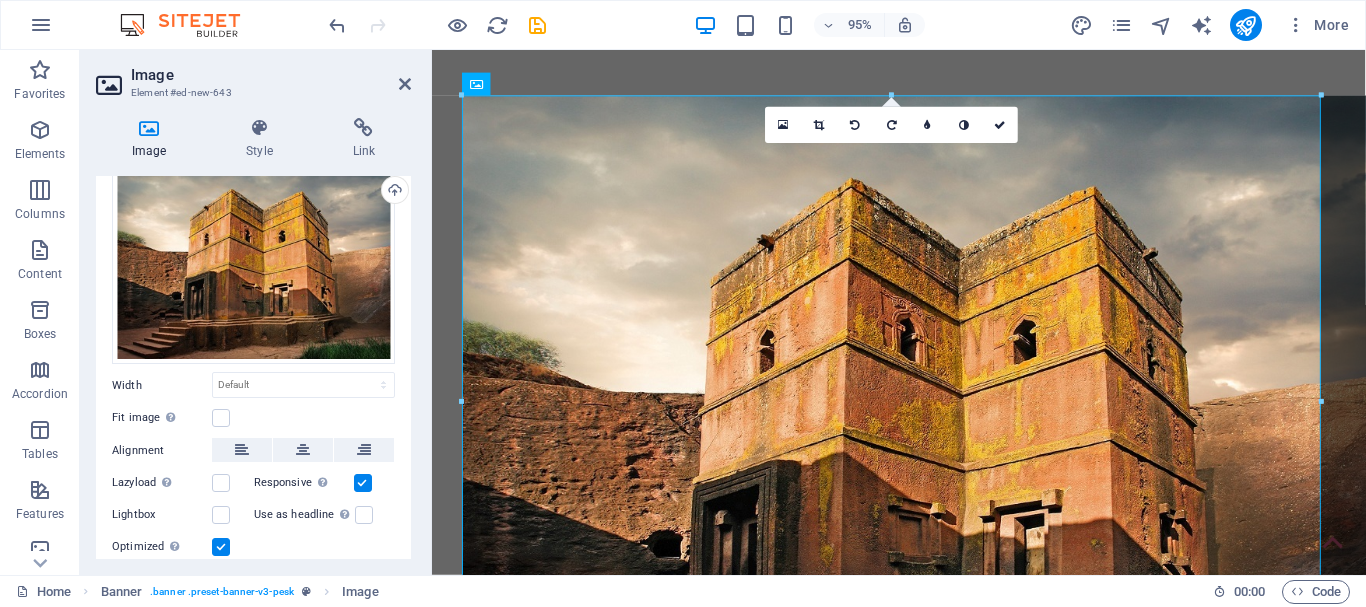 scroll, scrollTop: 100, scrollLeft: 0, axis: vertical 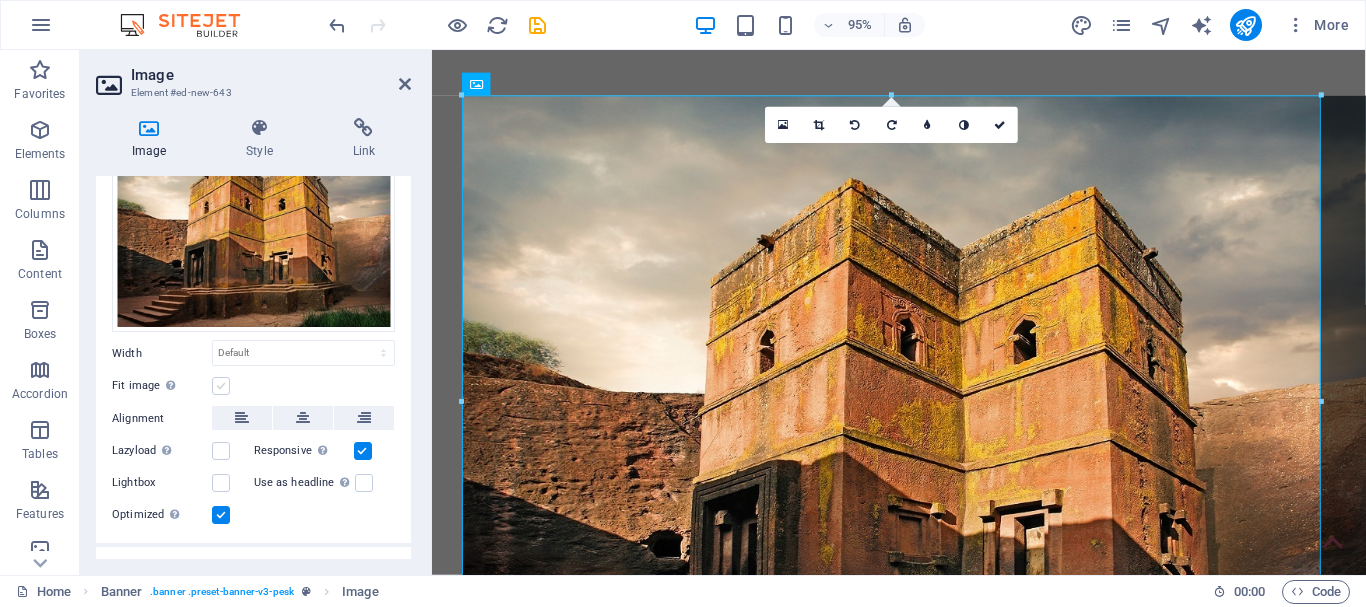 click at bounding box center [221, 386] 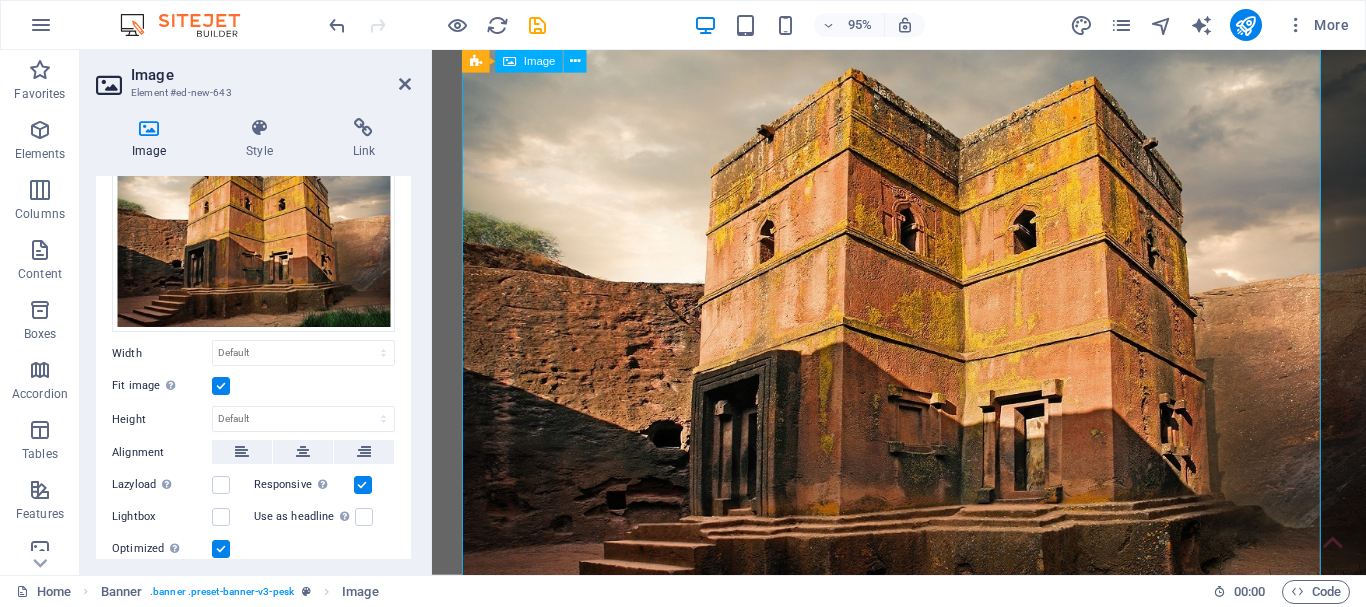 scroll, scrollTop: 100, scrollLeft: 0, axis: vertical 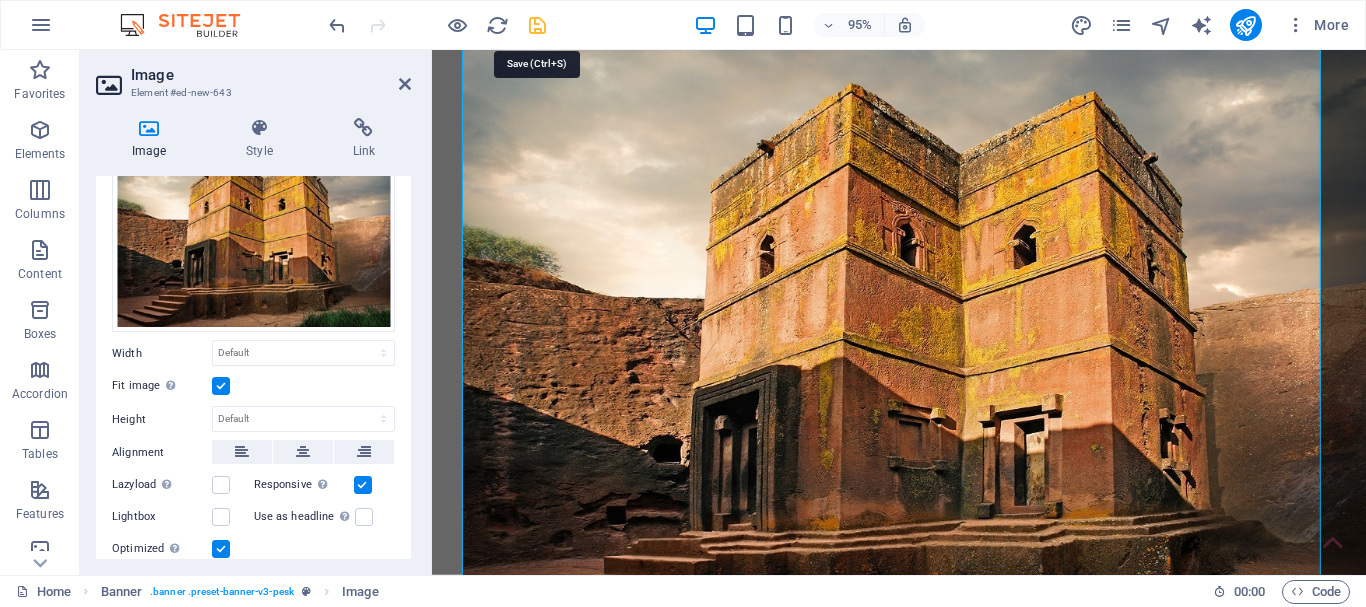 click at bounding box center [537, 25] 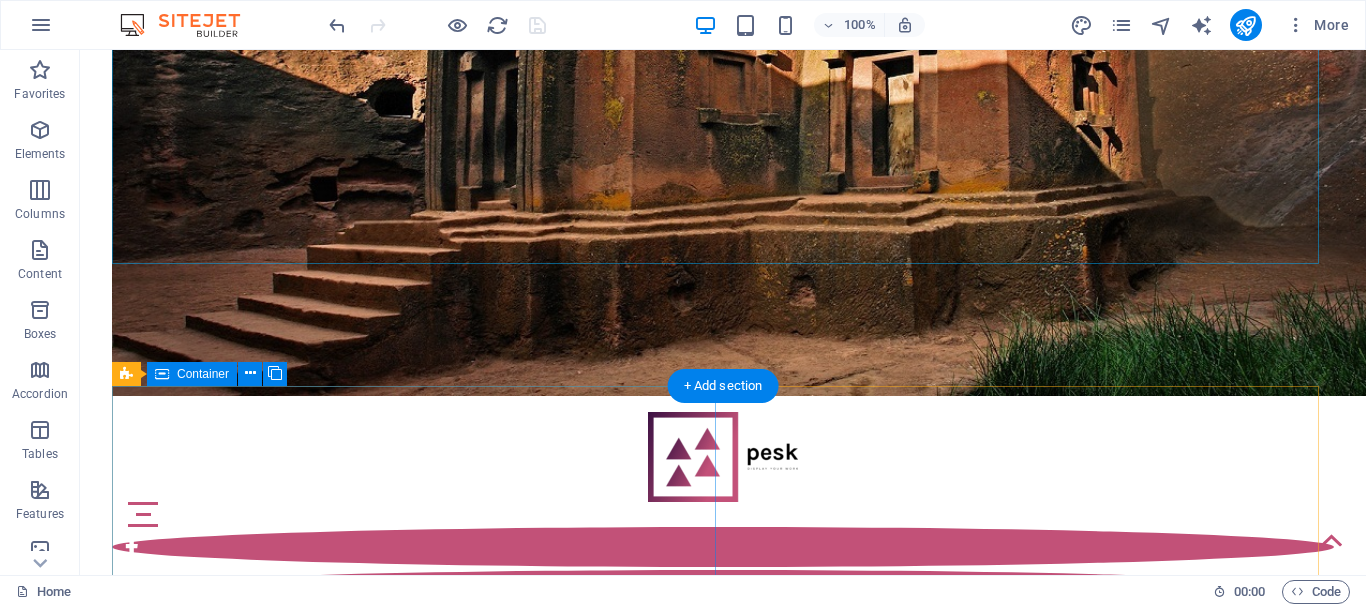 scroll, scrollTop: 600, scrollLeft: 0, axis: vertical 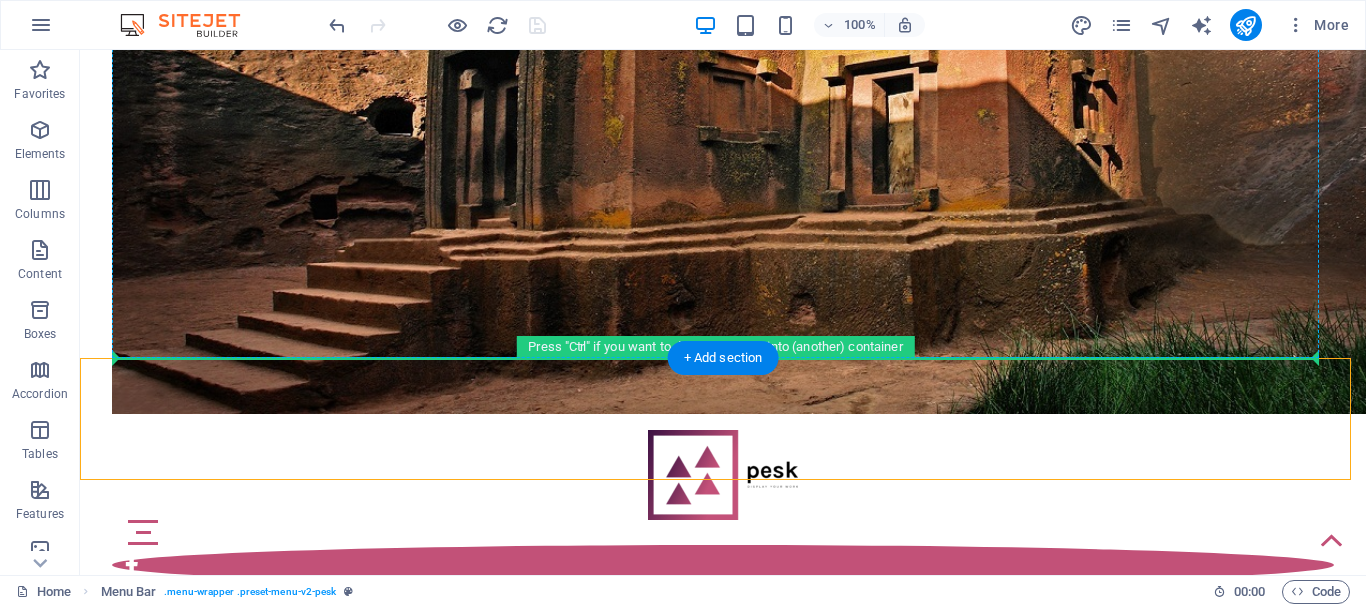 drag, startPoint x: 162, startPoint y: 427, endPoint x: 357, endPoint y: 164, distance: 327.40494 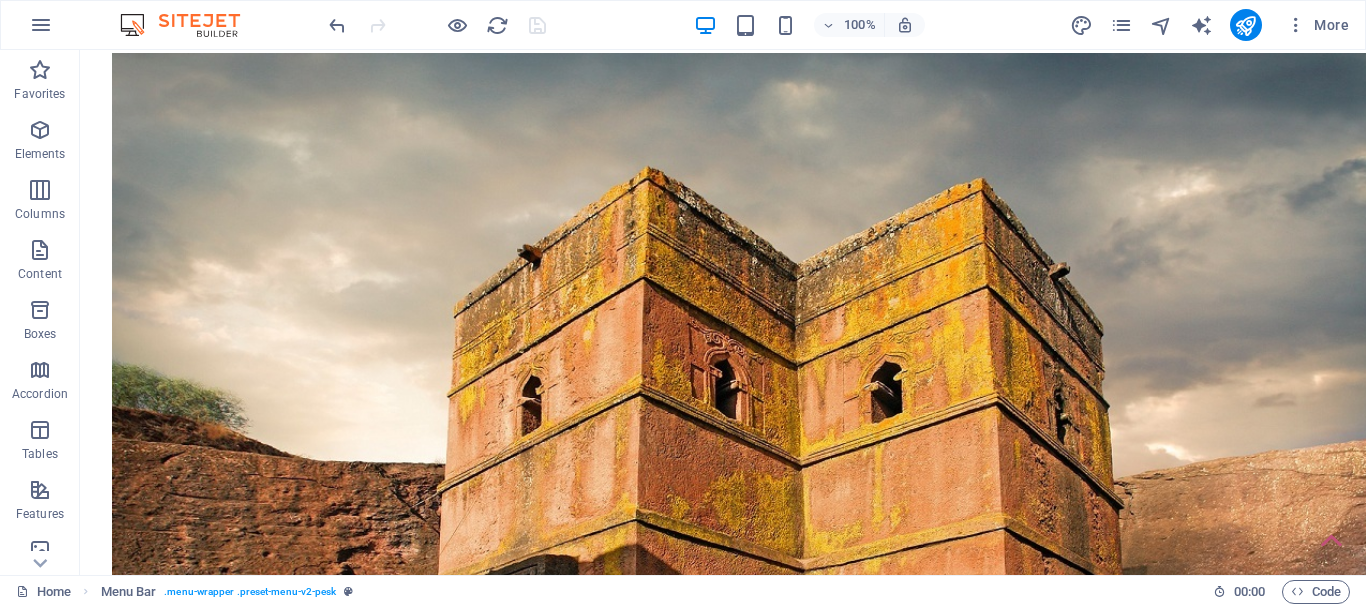 scroll, scrollTop: 0, scrollLeft: 0, axis: both 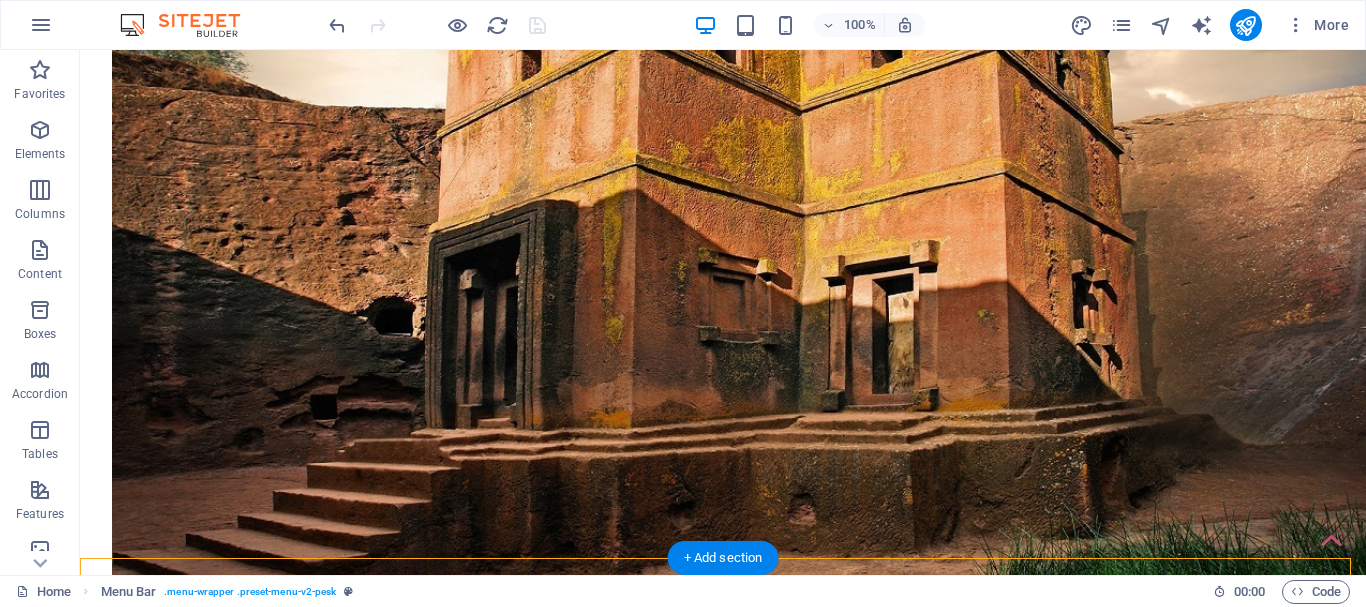 click at bounding box center (723, 156) 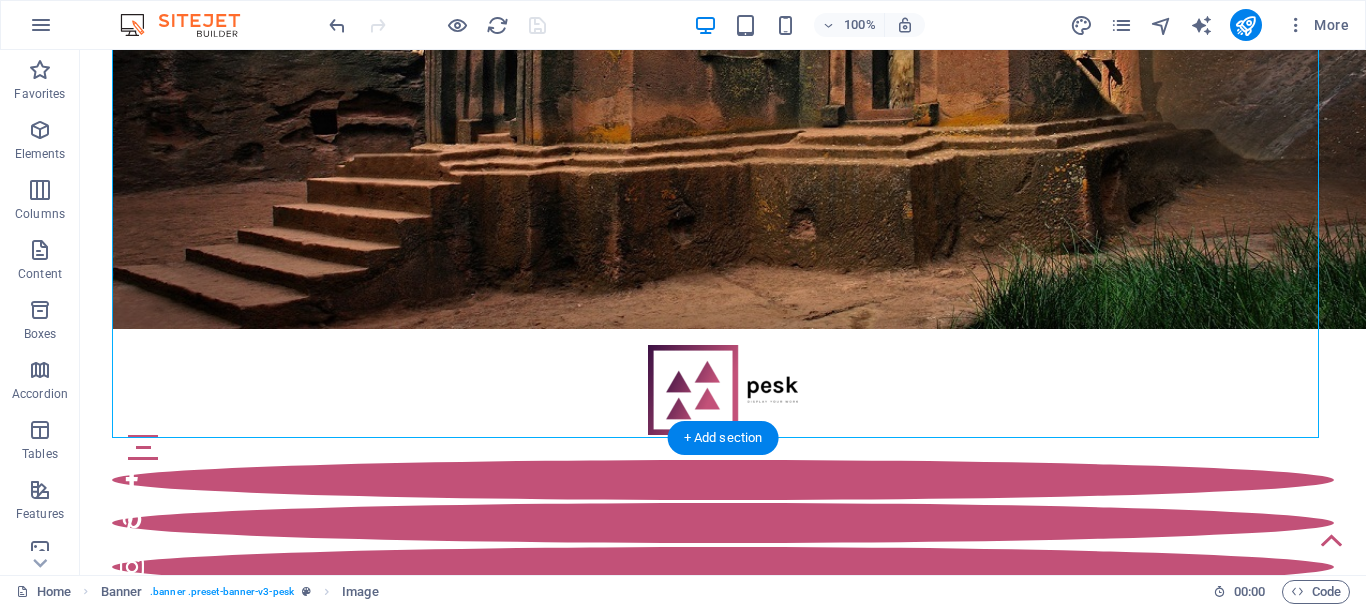scroll, scrollTop: 700, scrollLeft: 0, axis: vertical 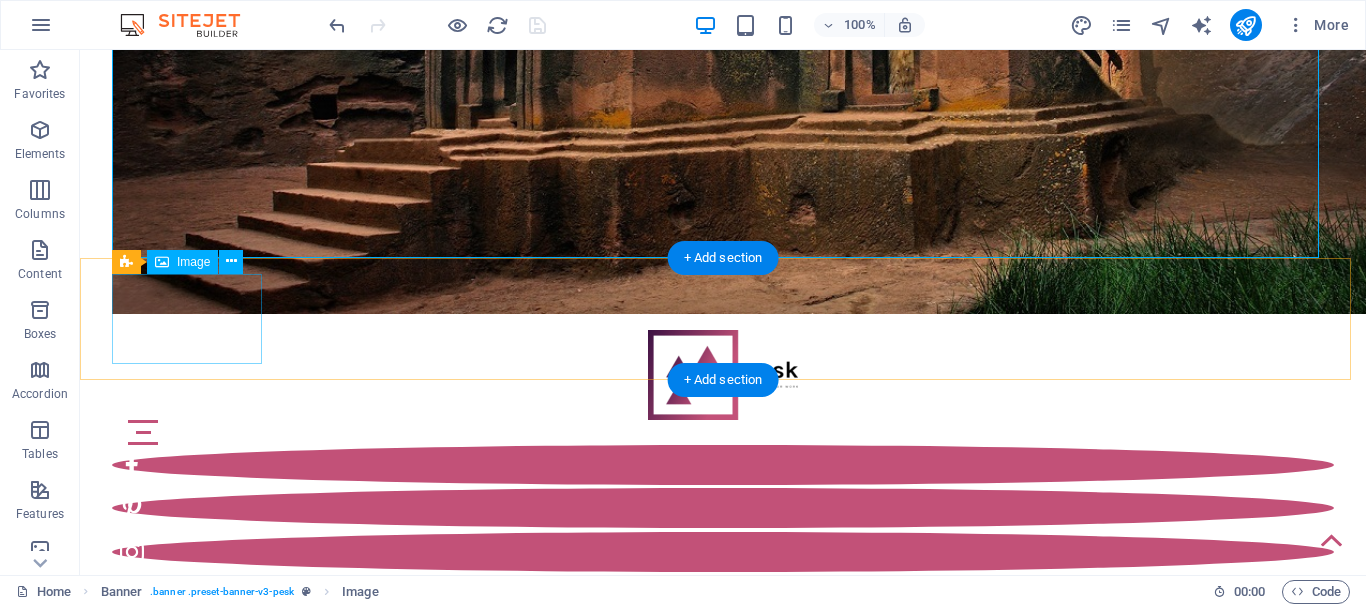 click at bounding box center [723, 375] 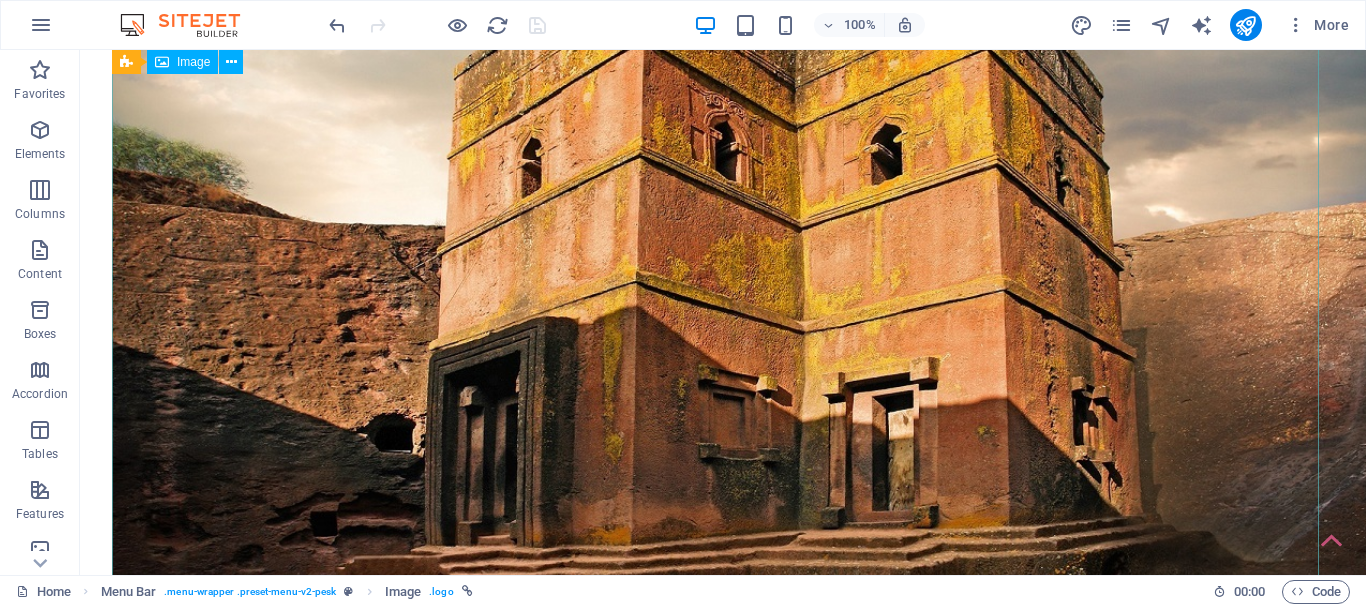 scroll, scrollTop: 200, scrollLeft: 0, axis: vertical 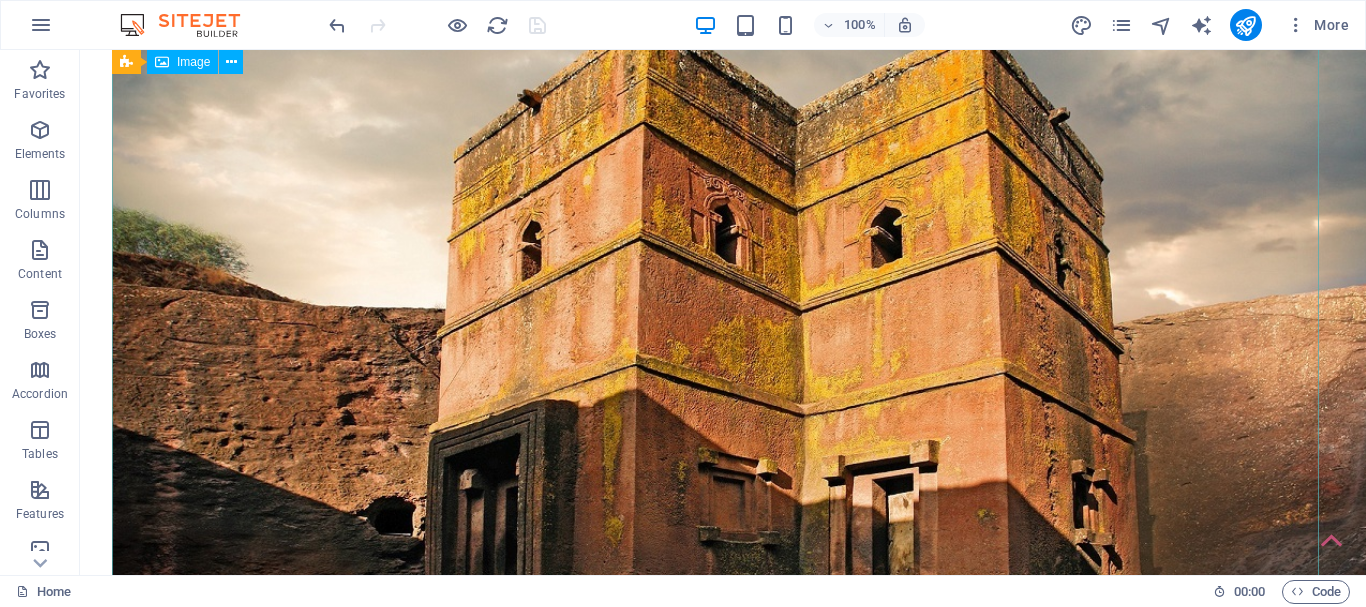 click at bounding box center (723, 356) 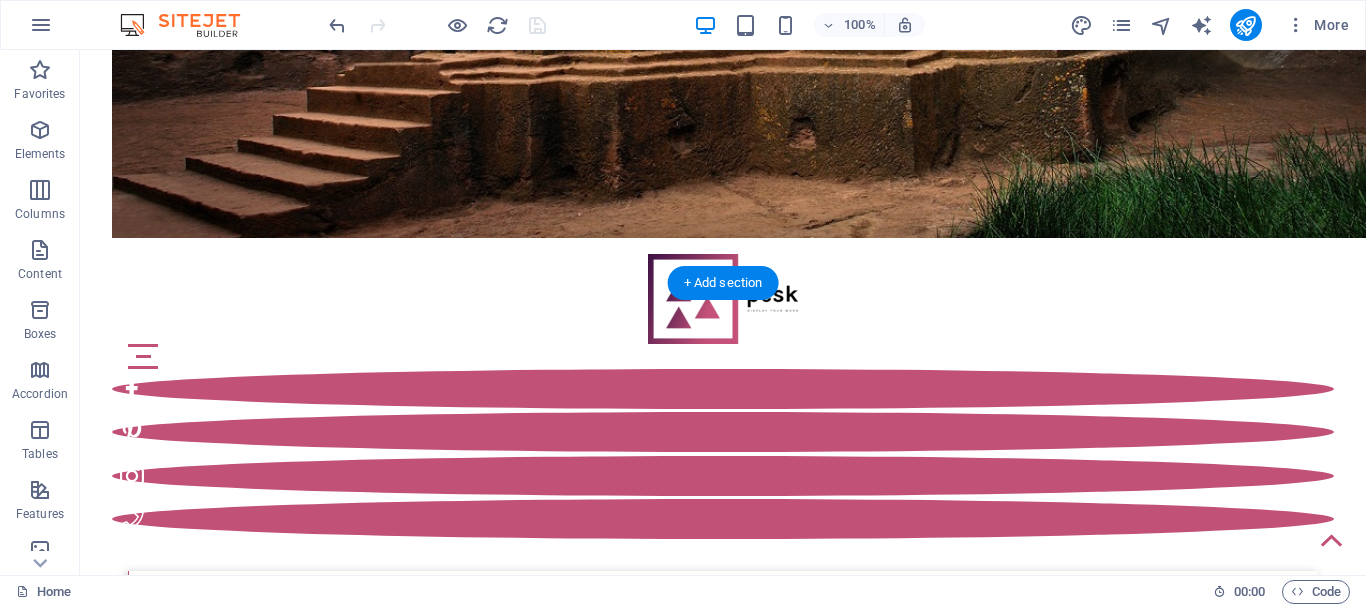 scroll, scrollTop: 800, scrollLeft: 0, axis: vertical 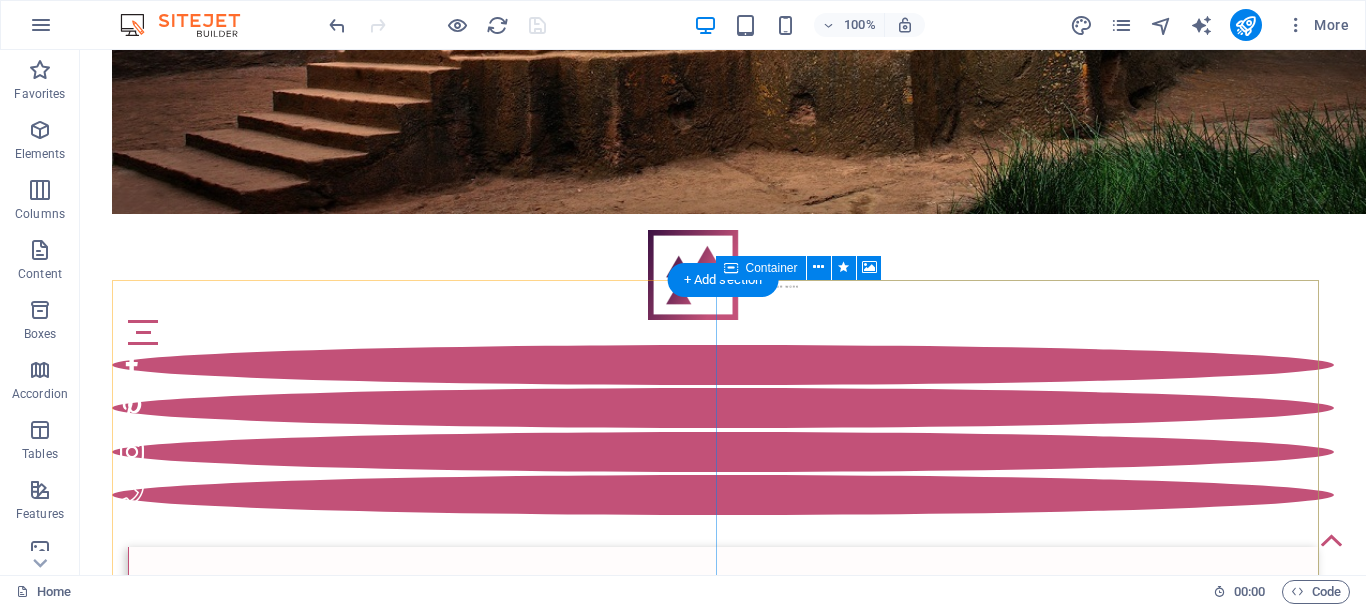 click on "Drop content here or  Add elements  Paste clipboard" at bounding box center (723, 1553) 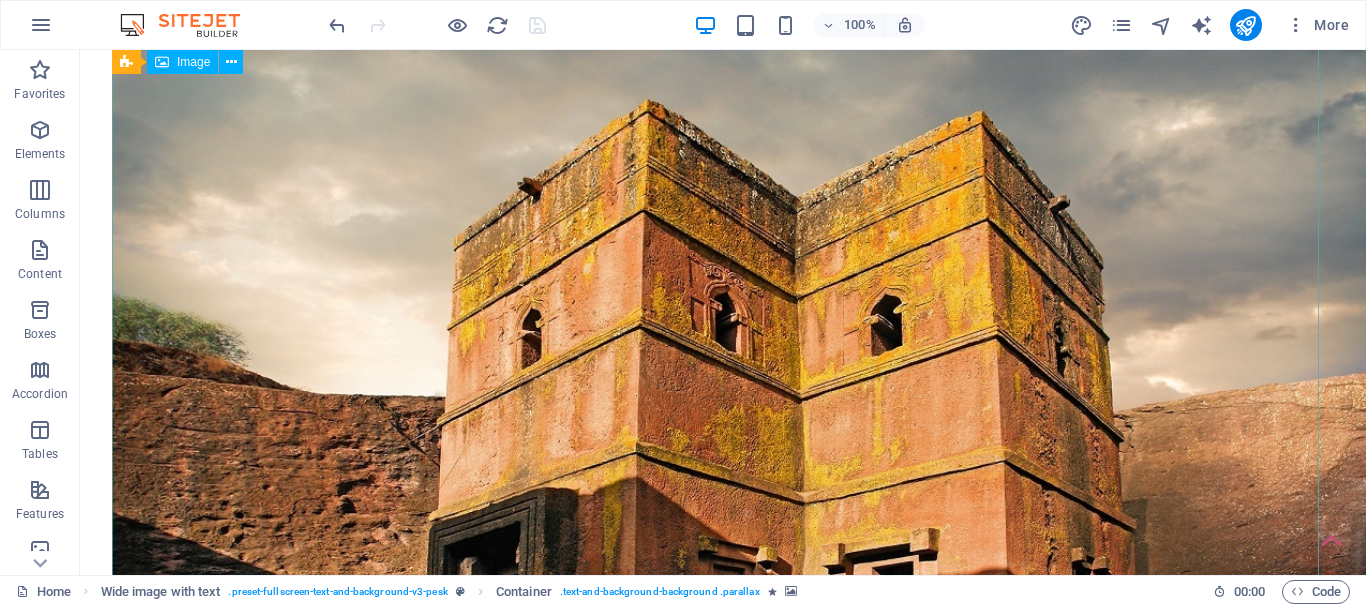 scroll, scrollTop: 100, scrollLeft: 0, axis: vertical 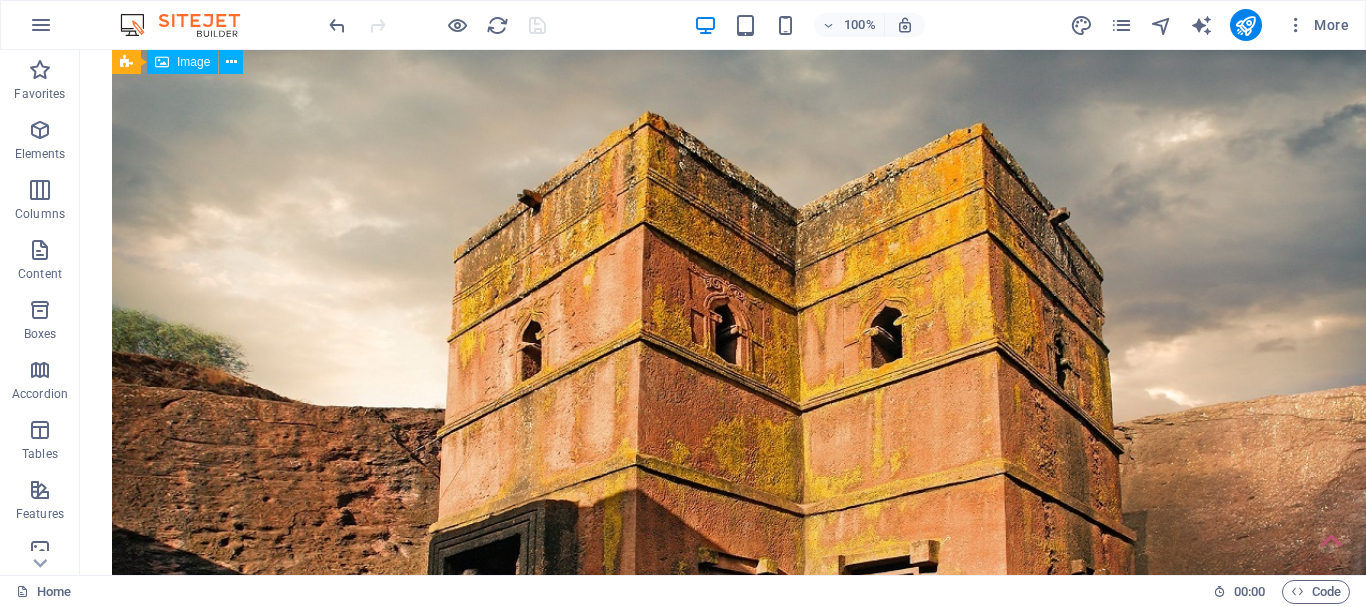 click at bounding box center (723, 456) 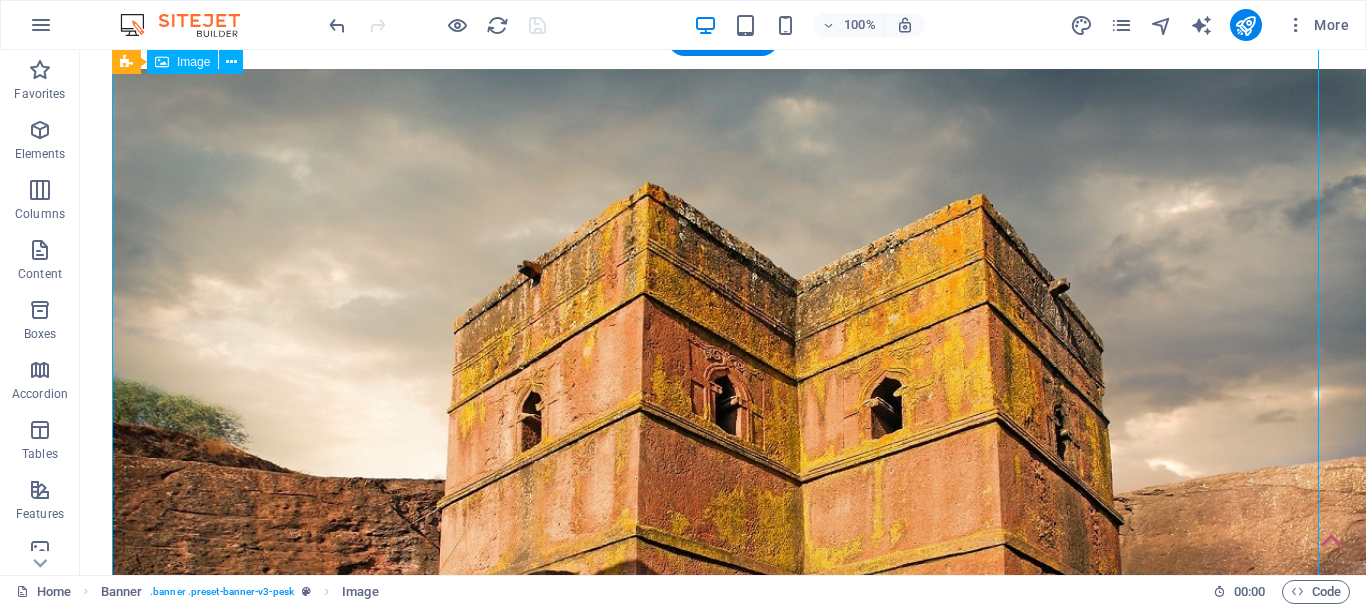 scroll, scrollTop: 0, scrollLeft: 0, axis: both 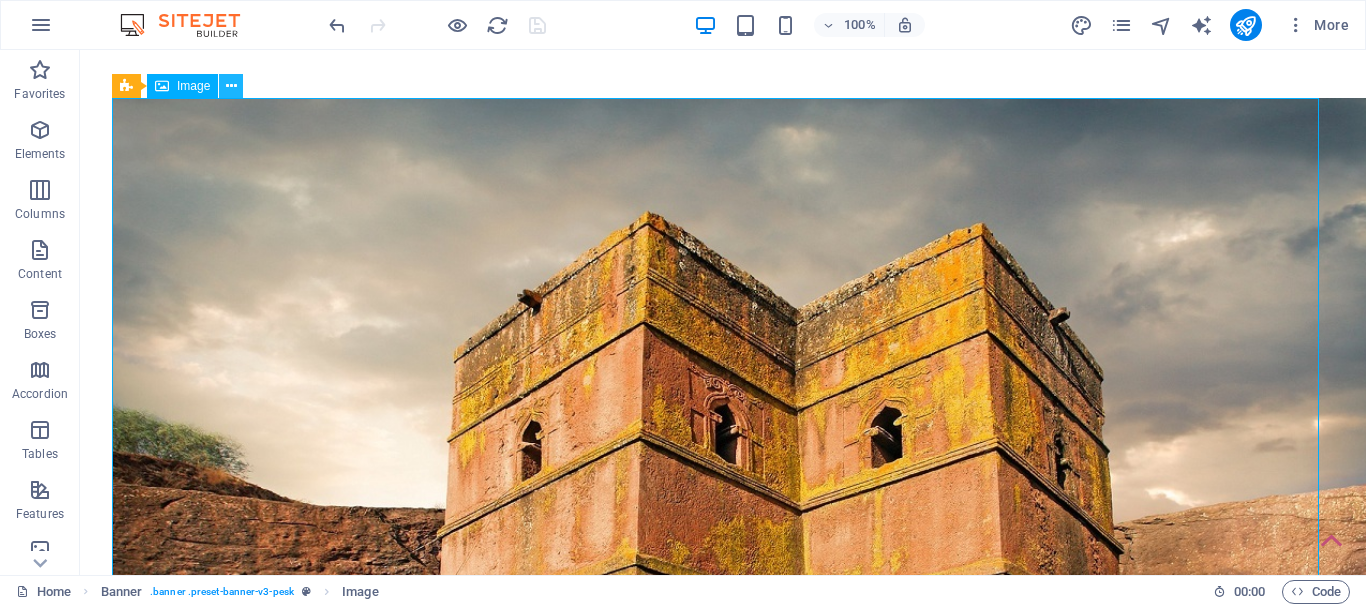 click at bounding box center [231, 86] 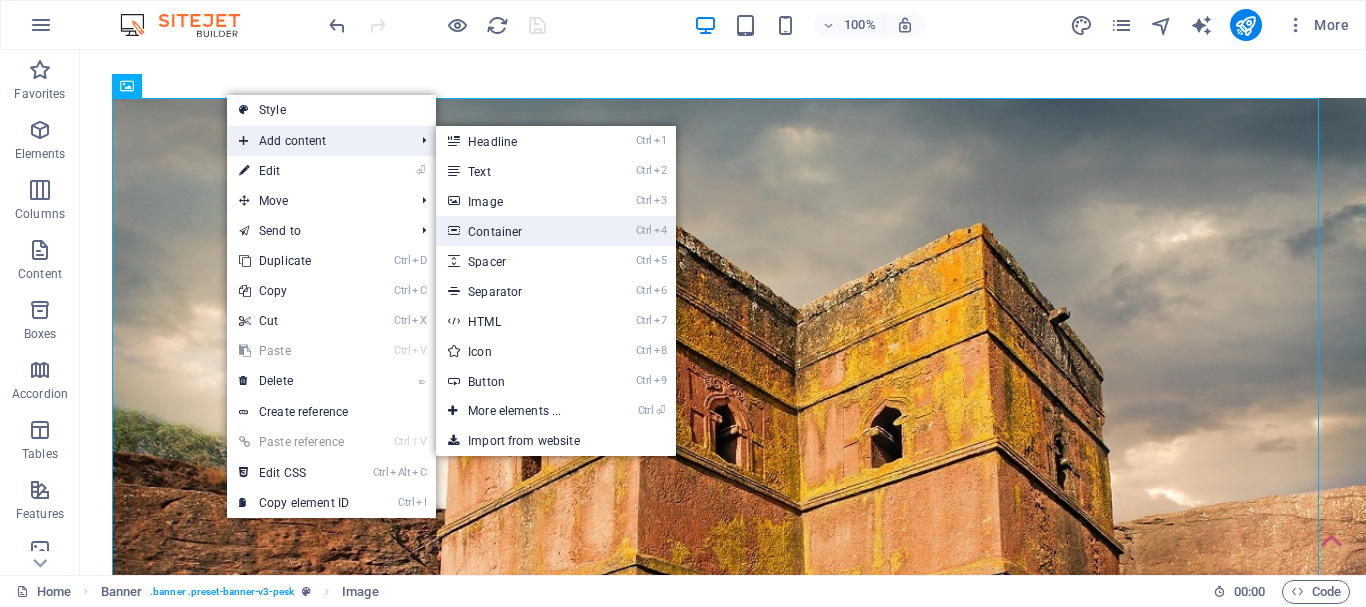 drag, startPoint x: 500, startPoint y: 219, endPoint x: 87, endPoint y: 177, distance: 415.1301 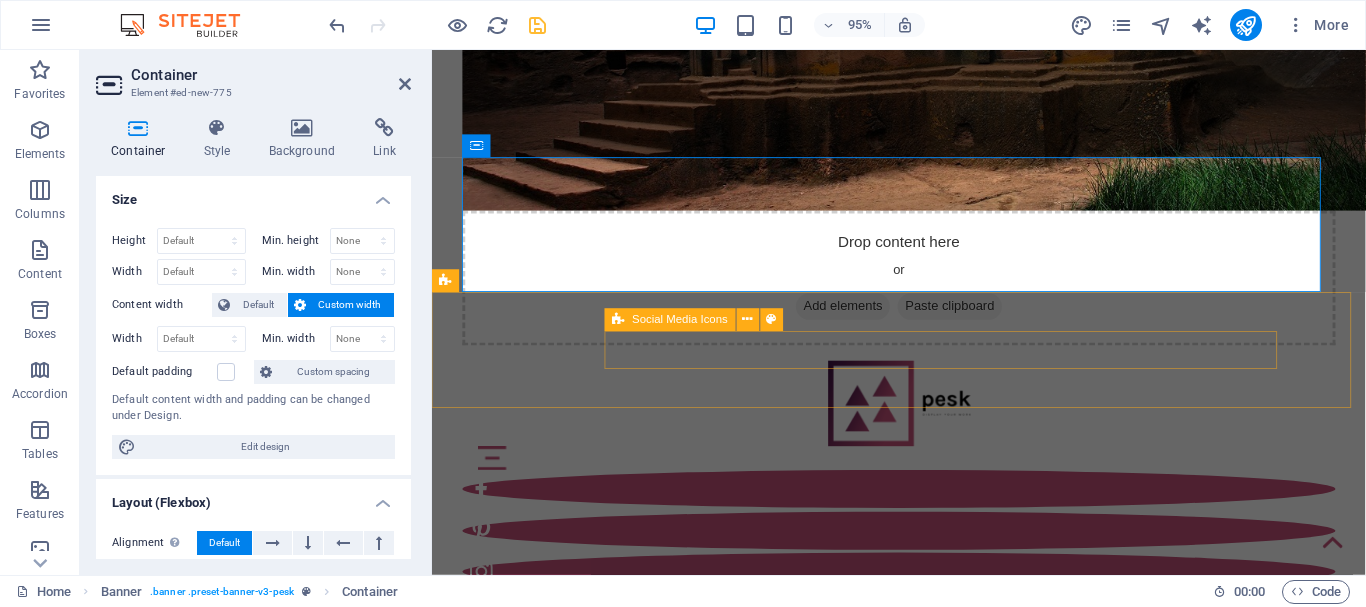 scroll, scrollTop: 600, scrollLeft: 0, axis: vertical 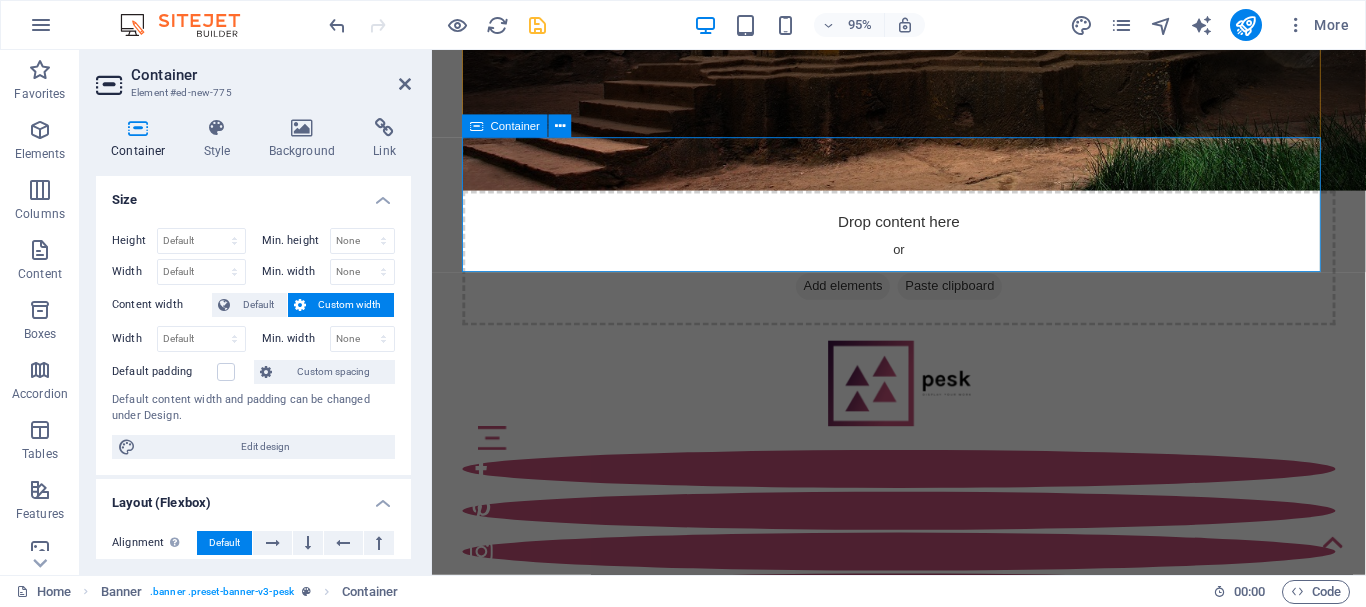 click on "Add elements" at bounding box center [864, 299] 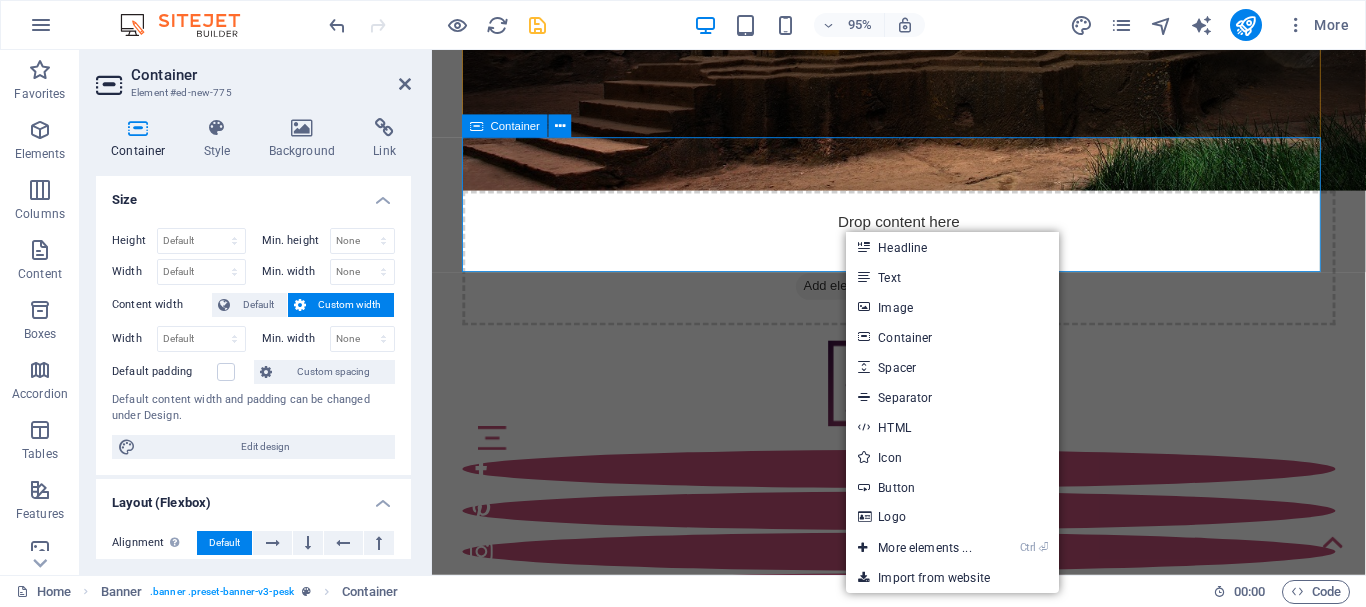 click on "Drop content here or  Add elements  Paste clipboard" at bounding box center [923, 269] 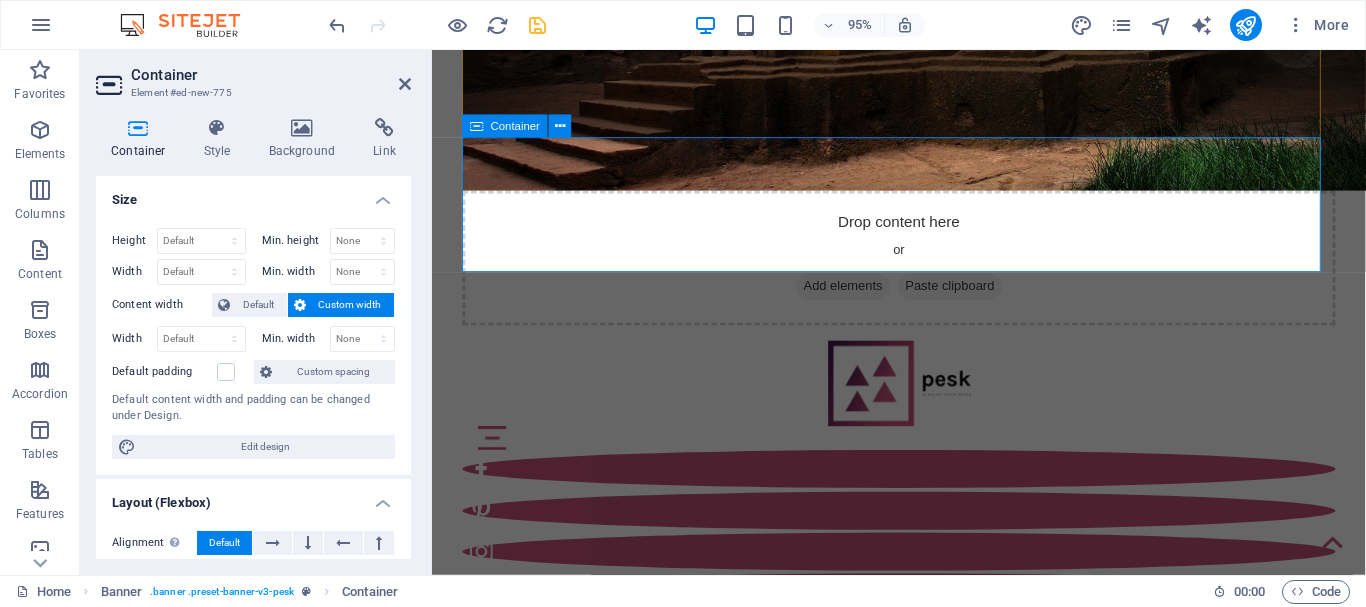 click on "Drop content here or  Add elements  Paste clipboard" at bounding box center (923, 269) 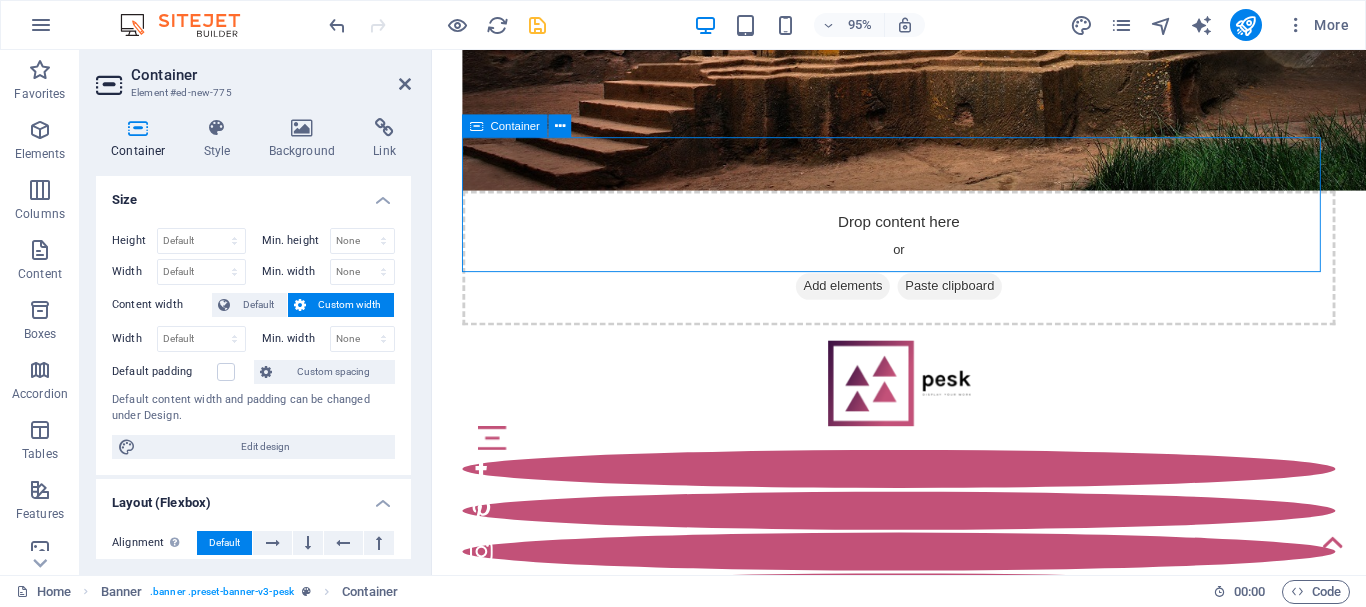 click on "Add elements" at bounding box center (864, 299) 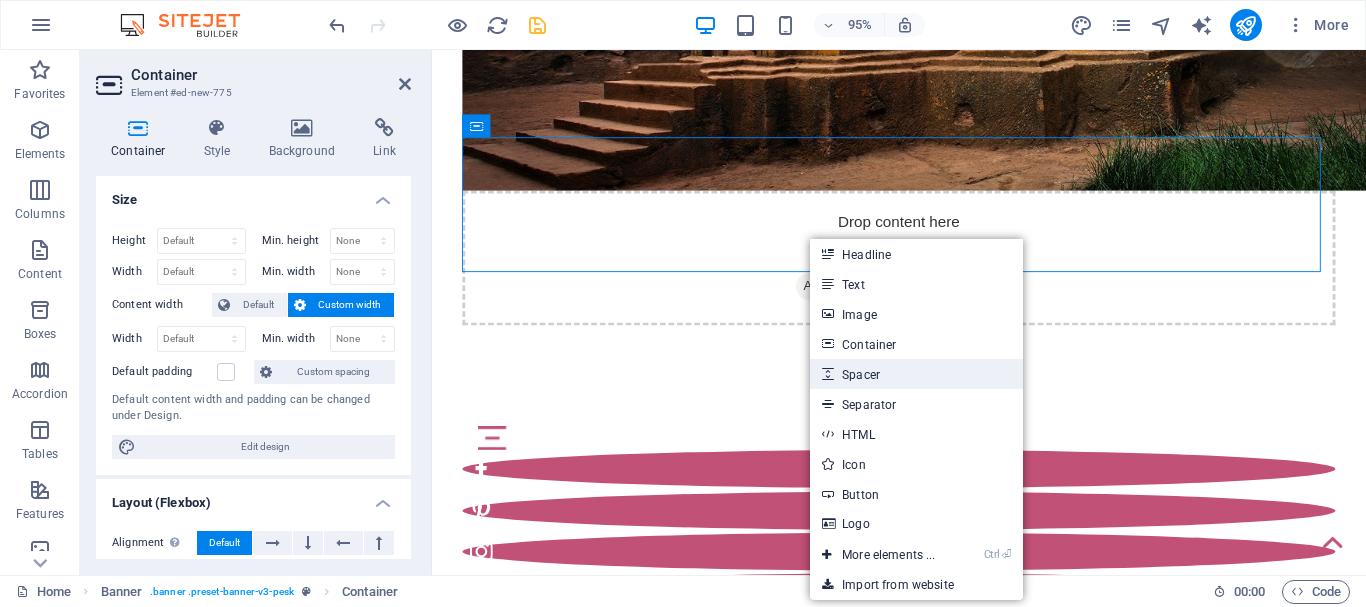 click on "Spacer" at bounding box center [916, 374] 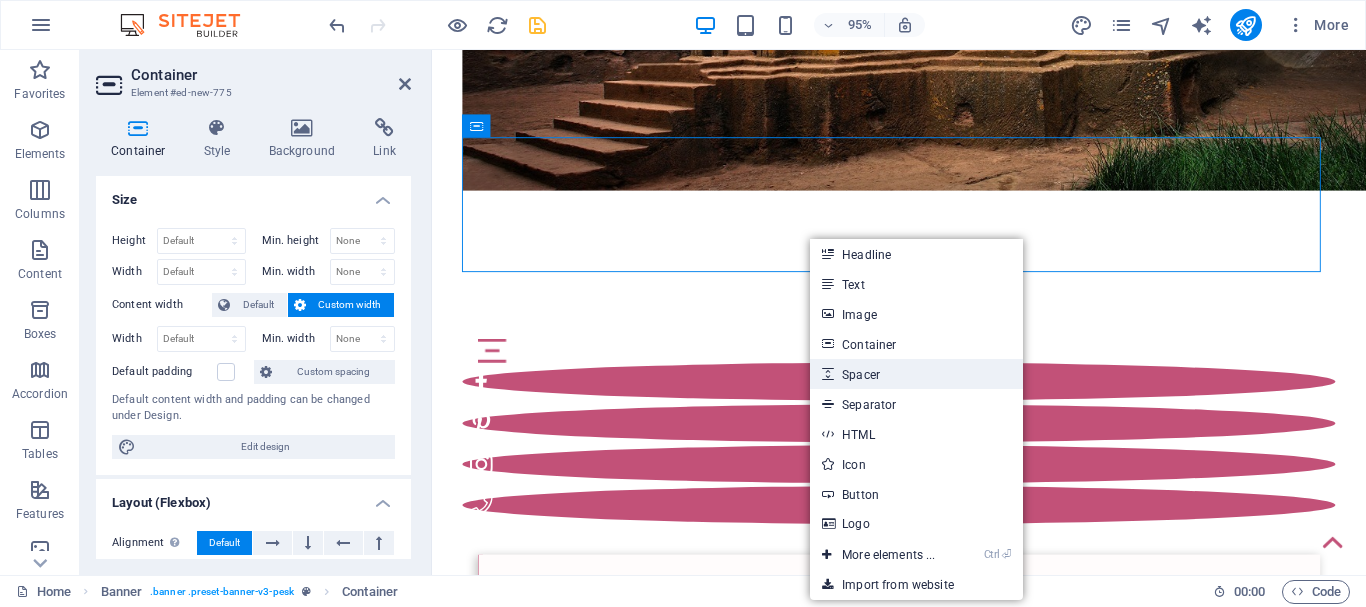select on "px" 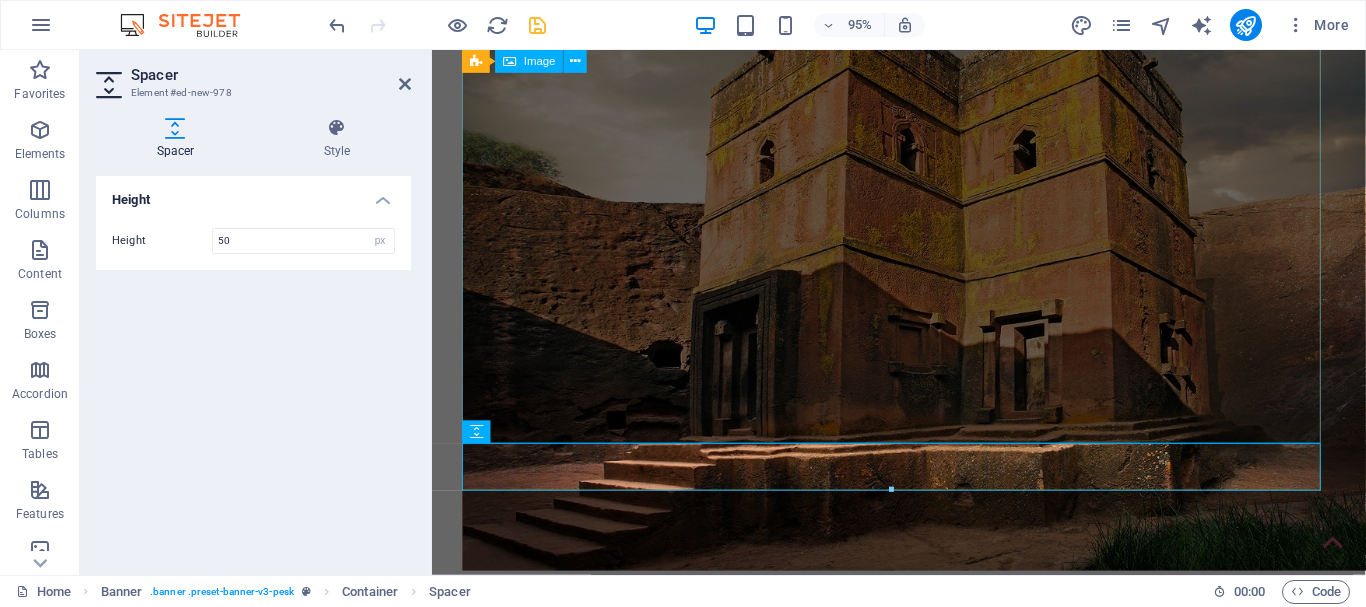 scroll, scrollTop: 400, scrollLeft: 0, axis: vertical 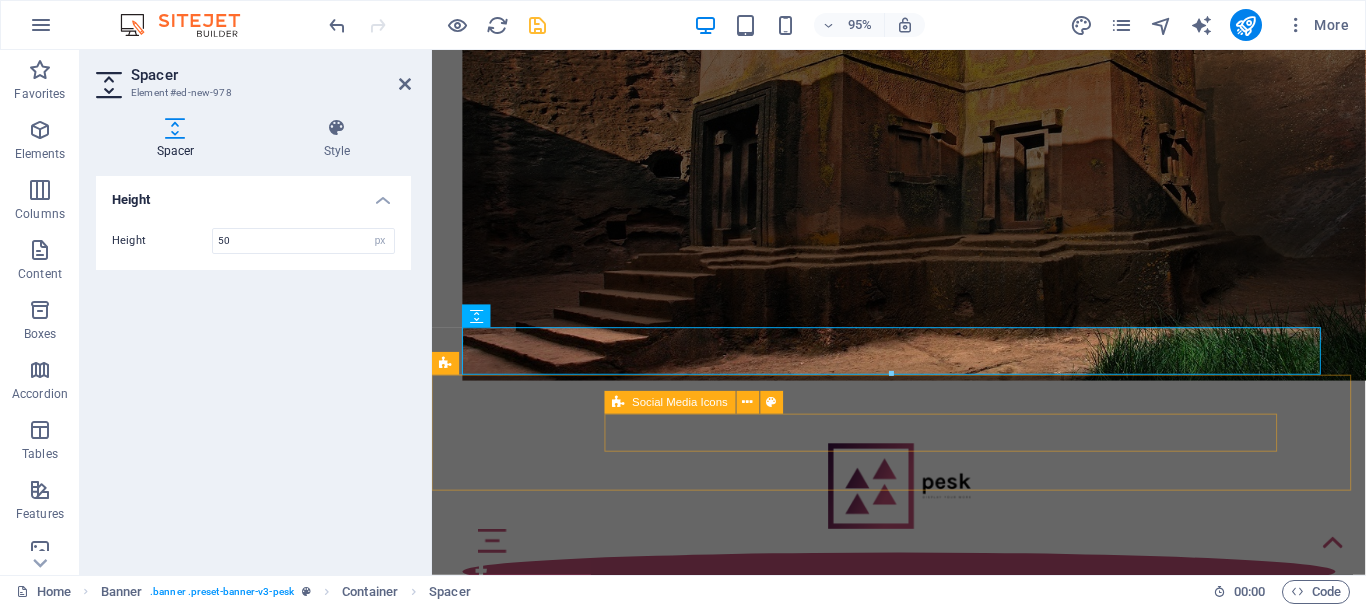 click at bounding box center (923, 664) 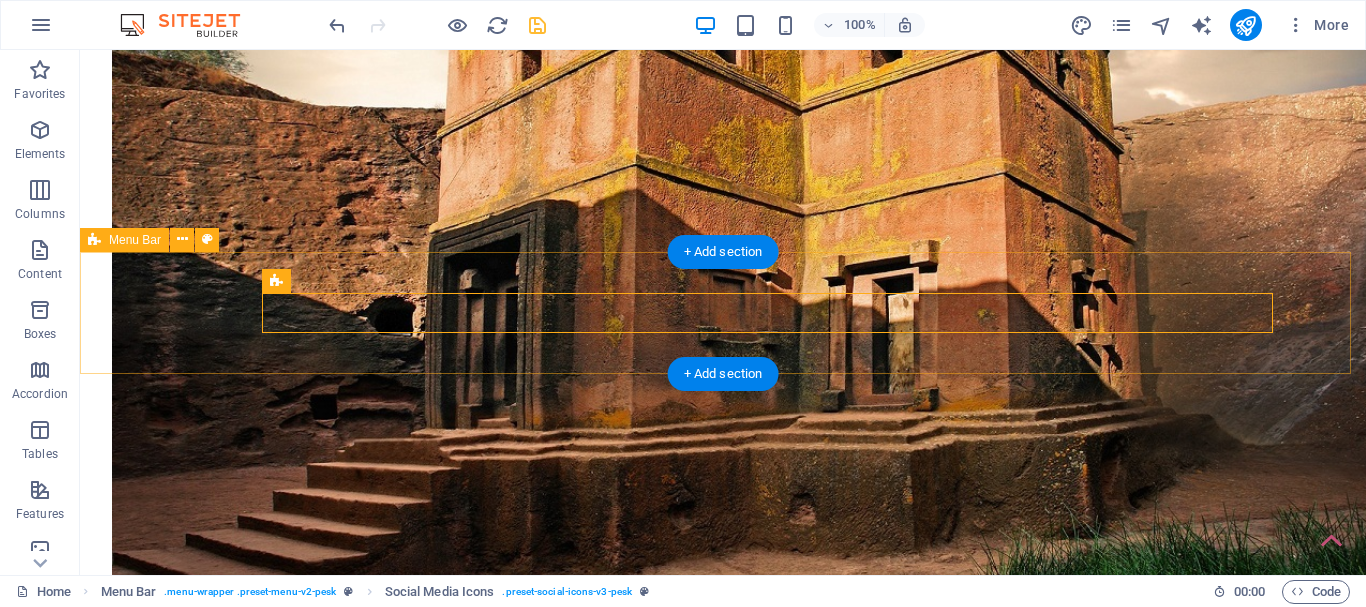 click on "Home About Us Photo of the month Best Of portrait News Showroom Archive" at bounding box center (723, 822) 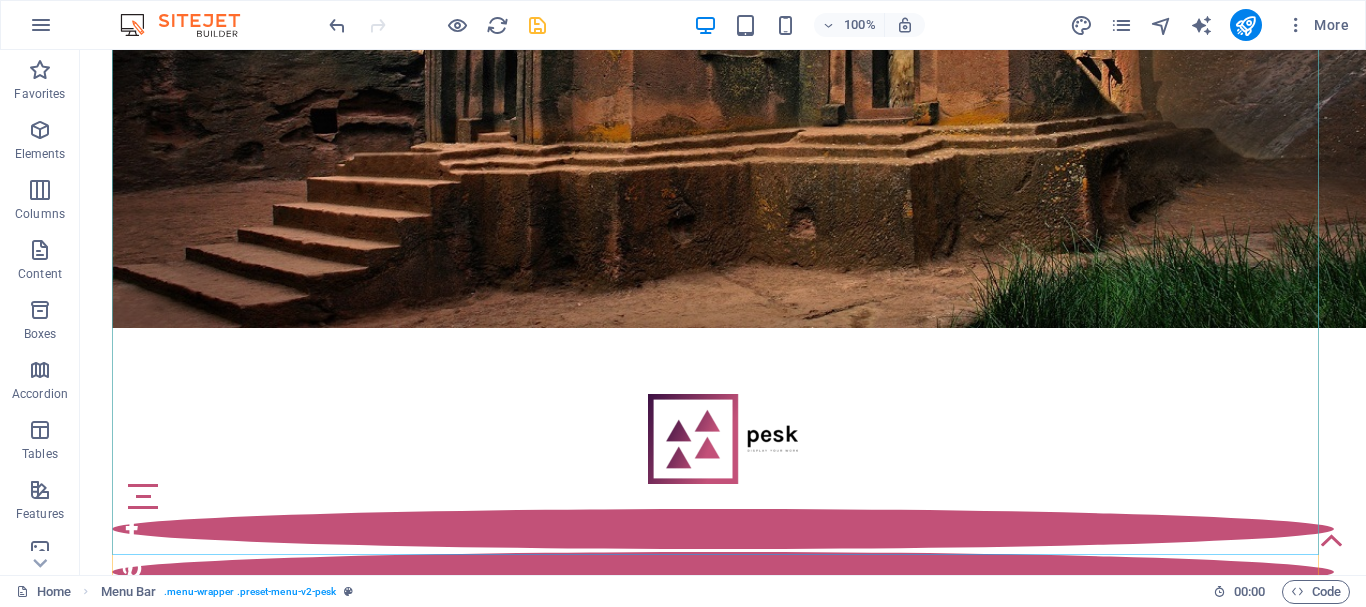 scroll, scrollTop: 700, scrollLeft: 0, axis: vertical 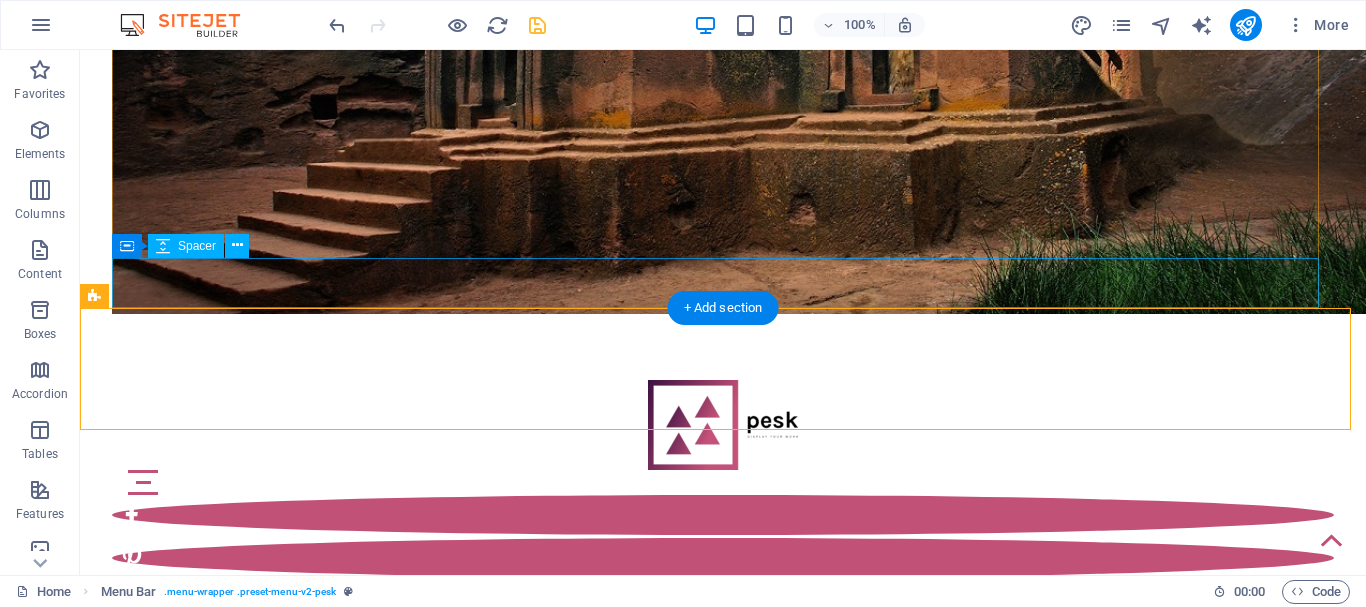 click at bounding box center (723, 339) 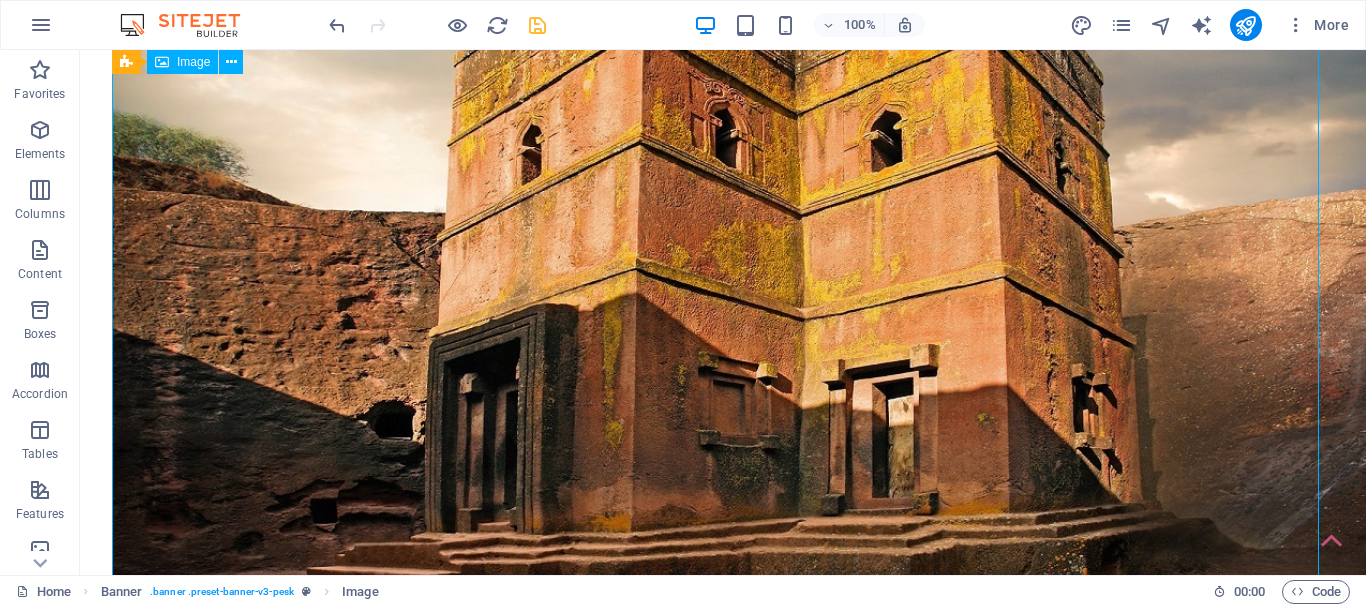 scroll, scrollTop: 228, scrollLeft: 0, axis: vertical 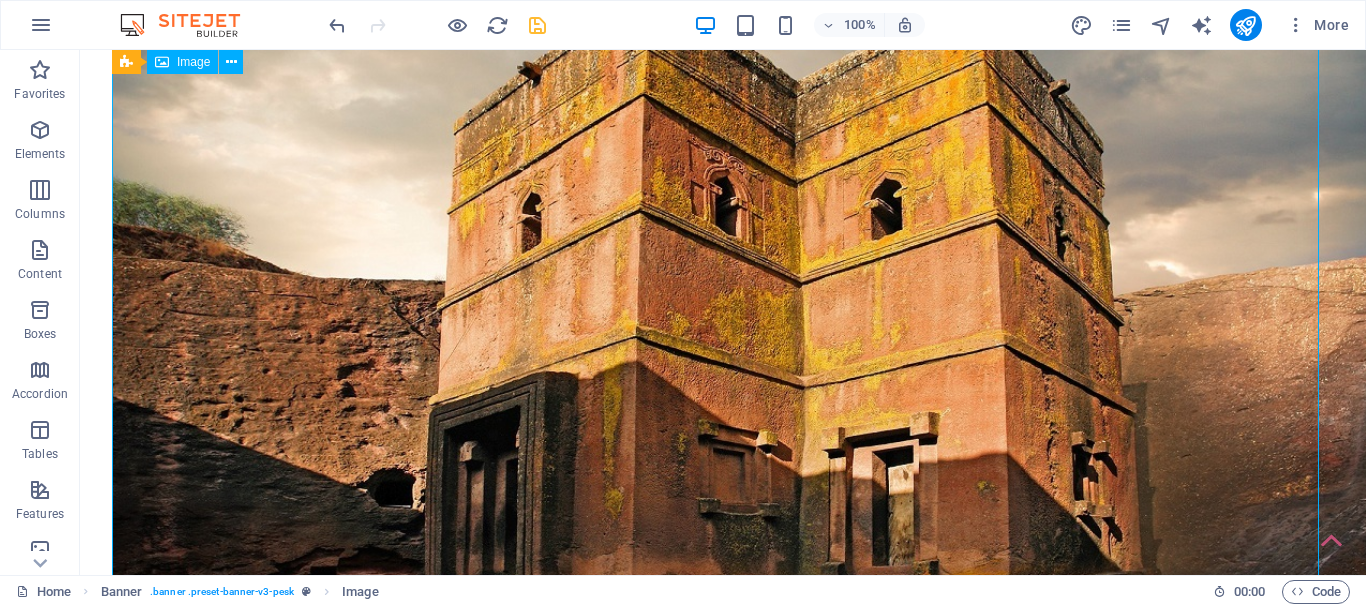 drag, startPoint x: 371, startPoint y: 256, endPoint x: 409, endPoint y: 311, distance: 66.85058 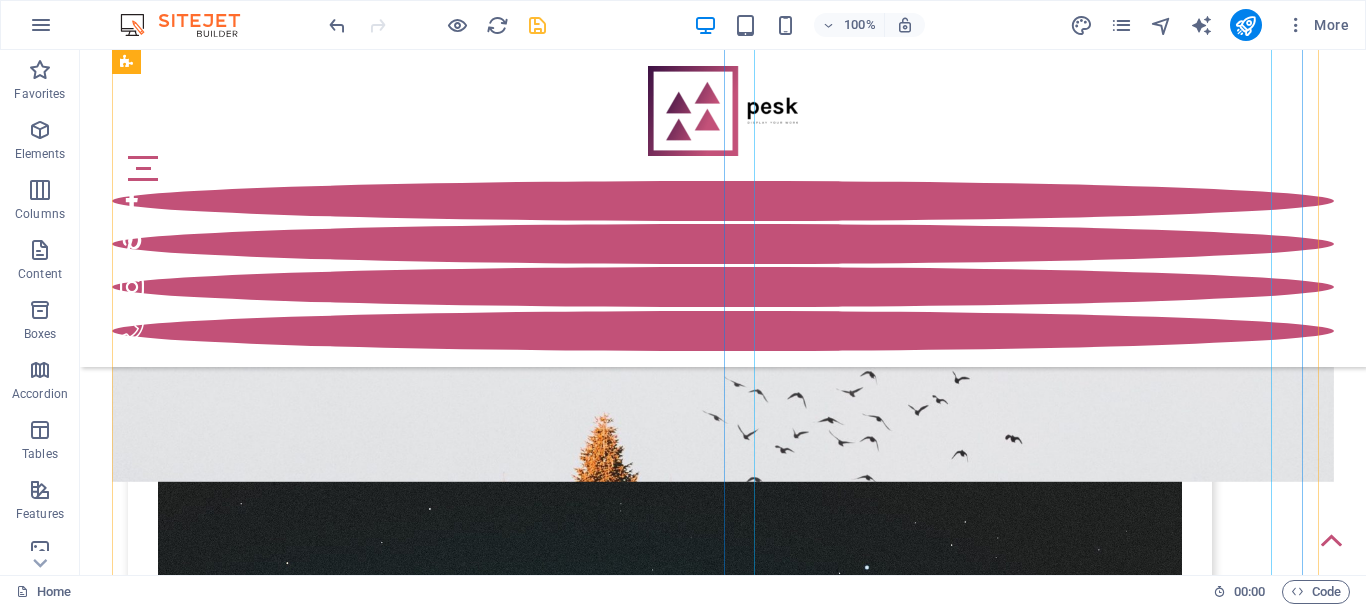 scroll, scrollTop: 1852, scrollLeft: 0, axis: vertical 